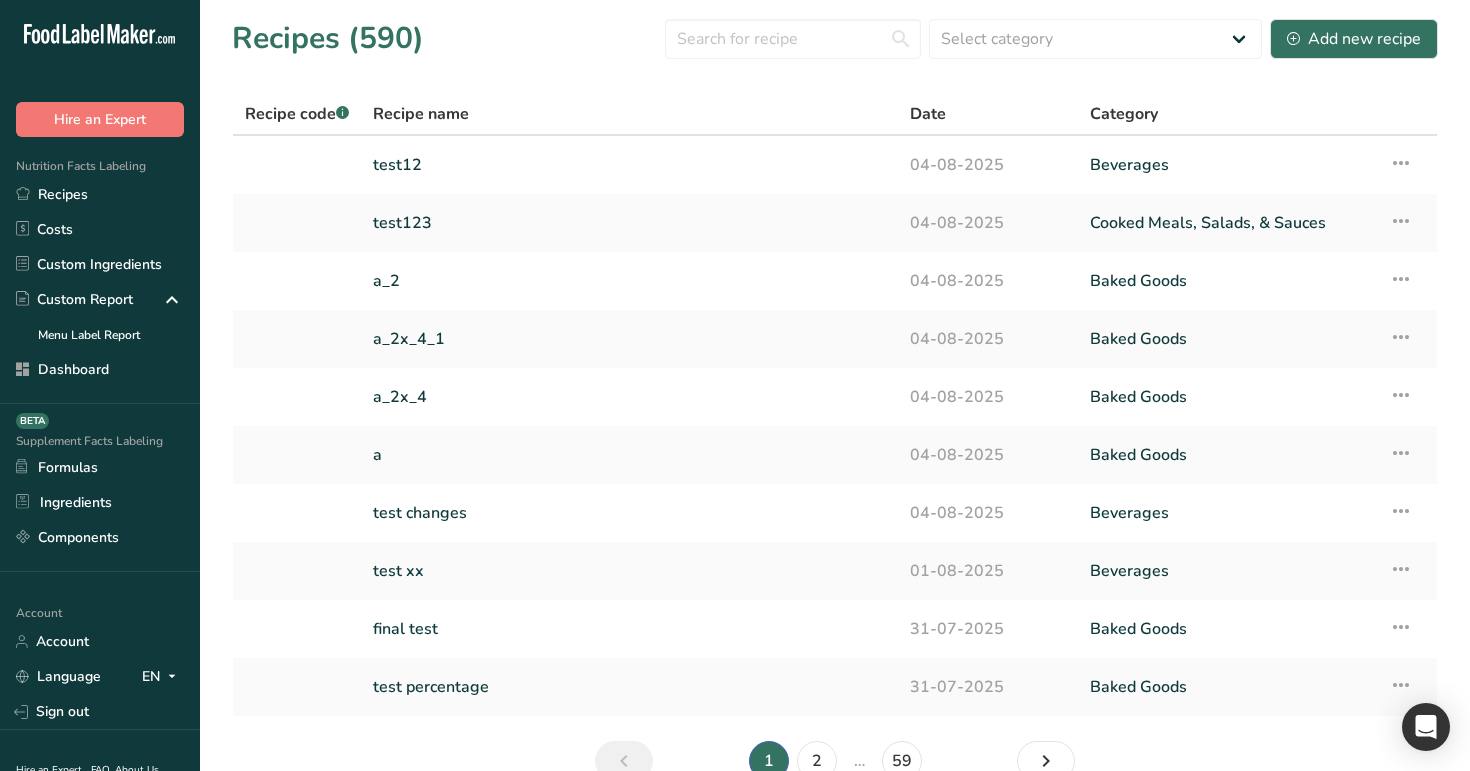 scroll, scrollTop: 0, scrollLeft: 0, axis: both 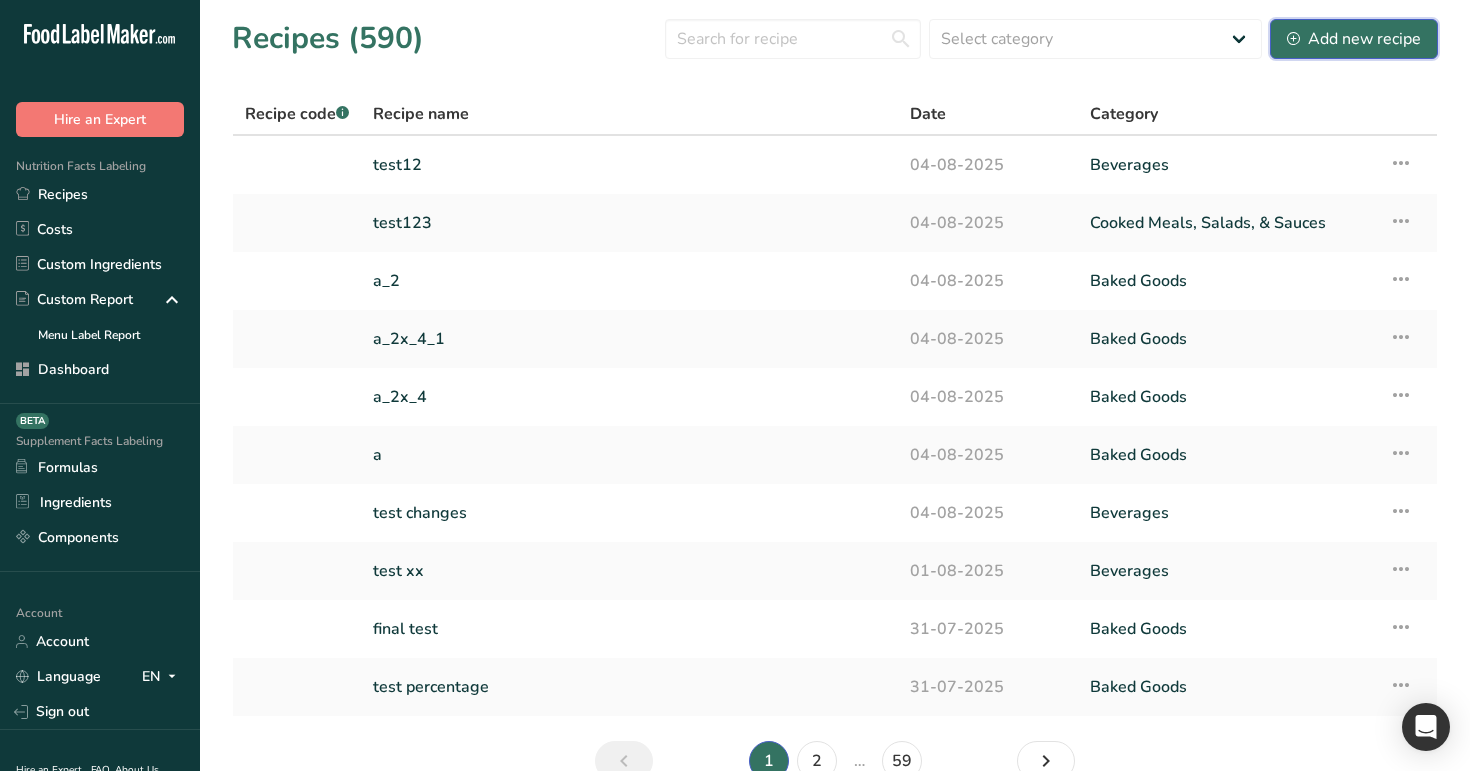 click on "Add new recipe" at bounding box center (1354, 39) 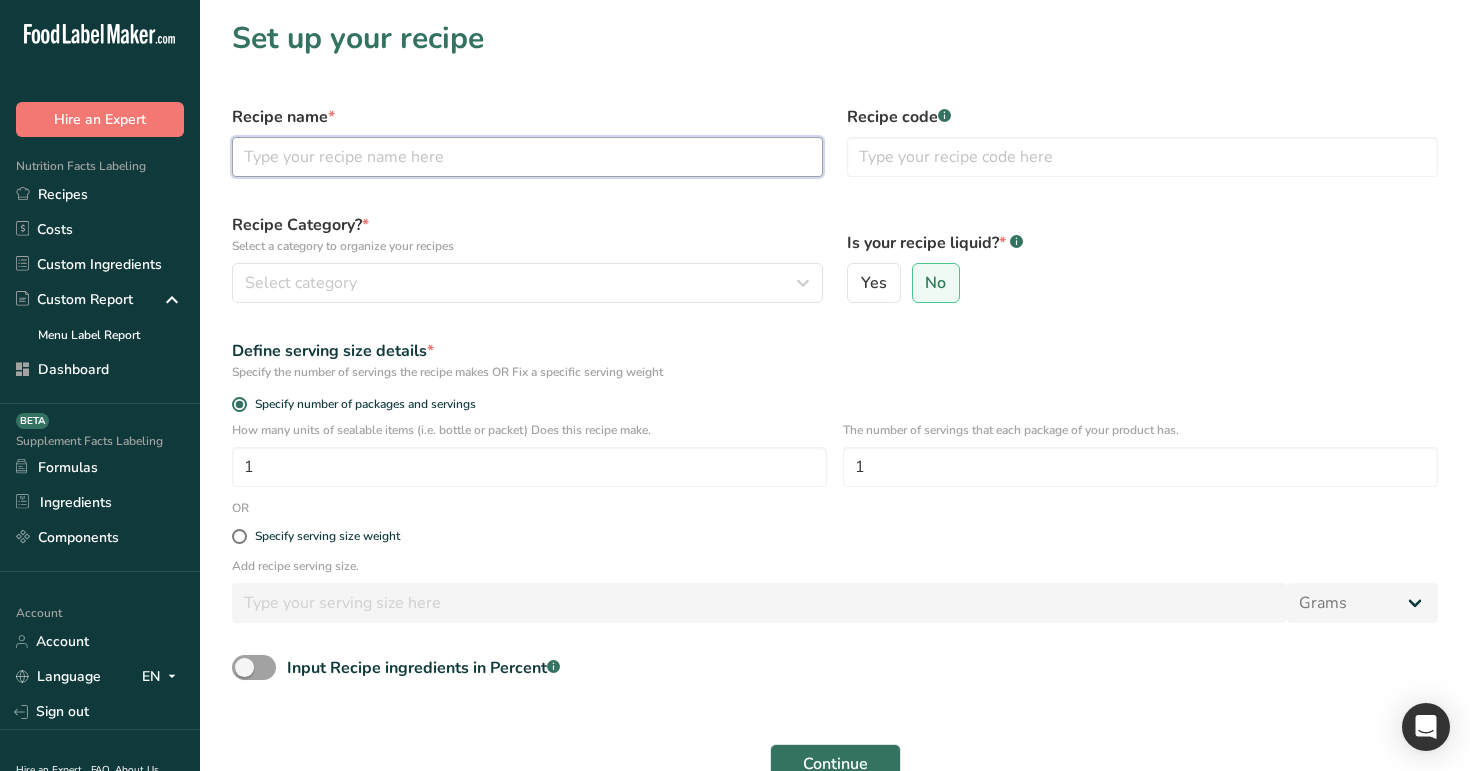 click at bounding box center (527, 157) 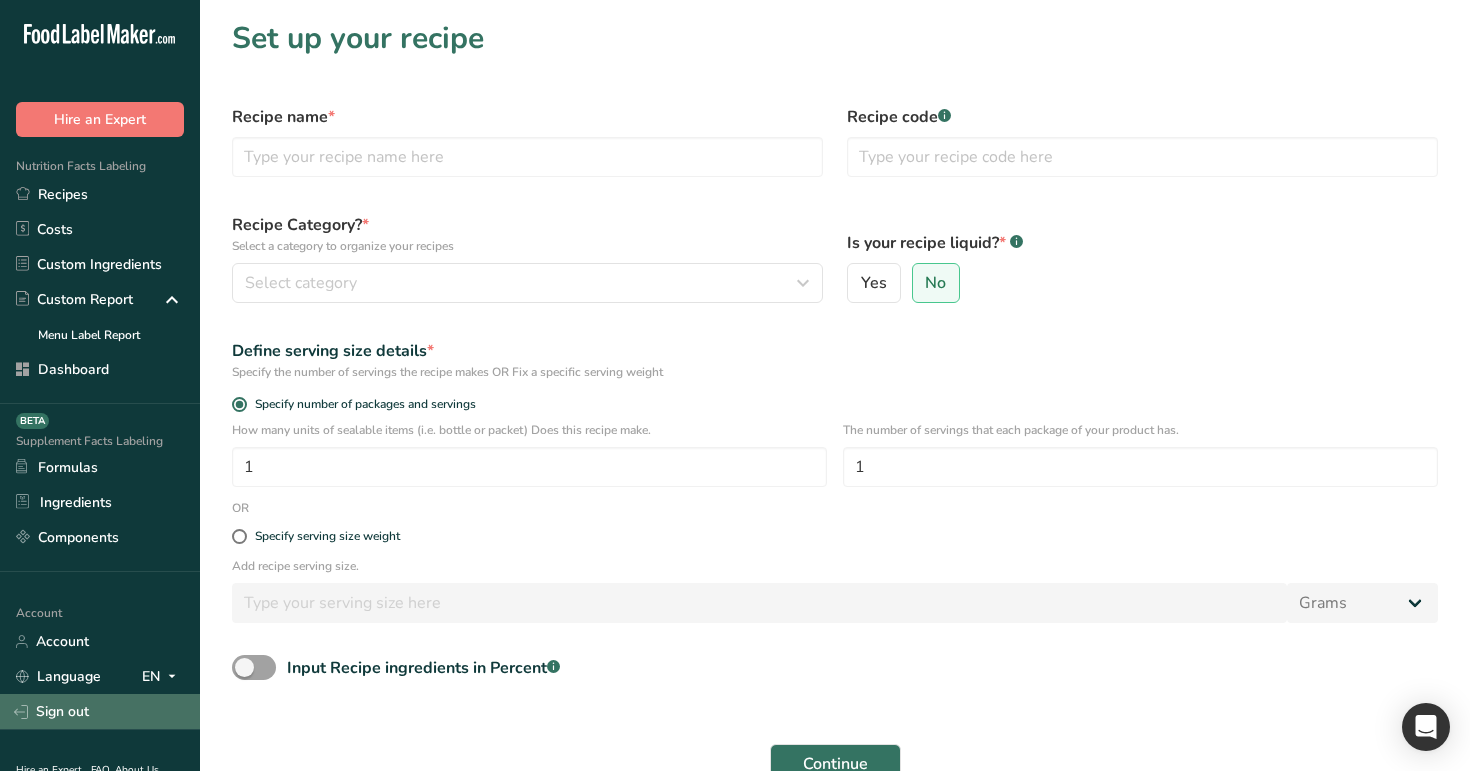 click on "Sign out" at bounding box center [100, 711] 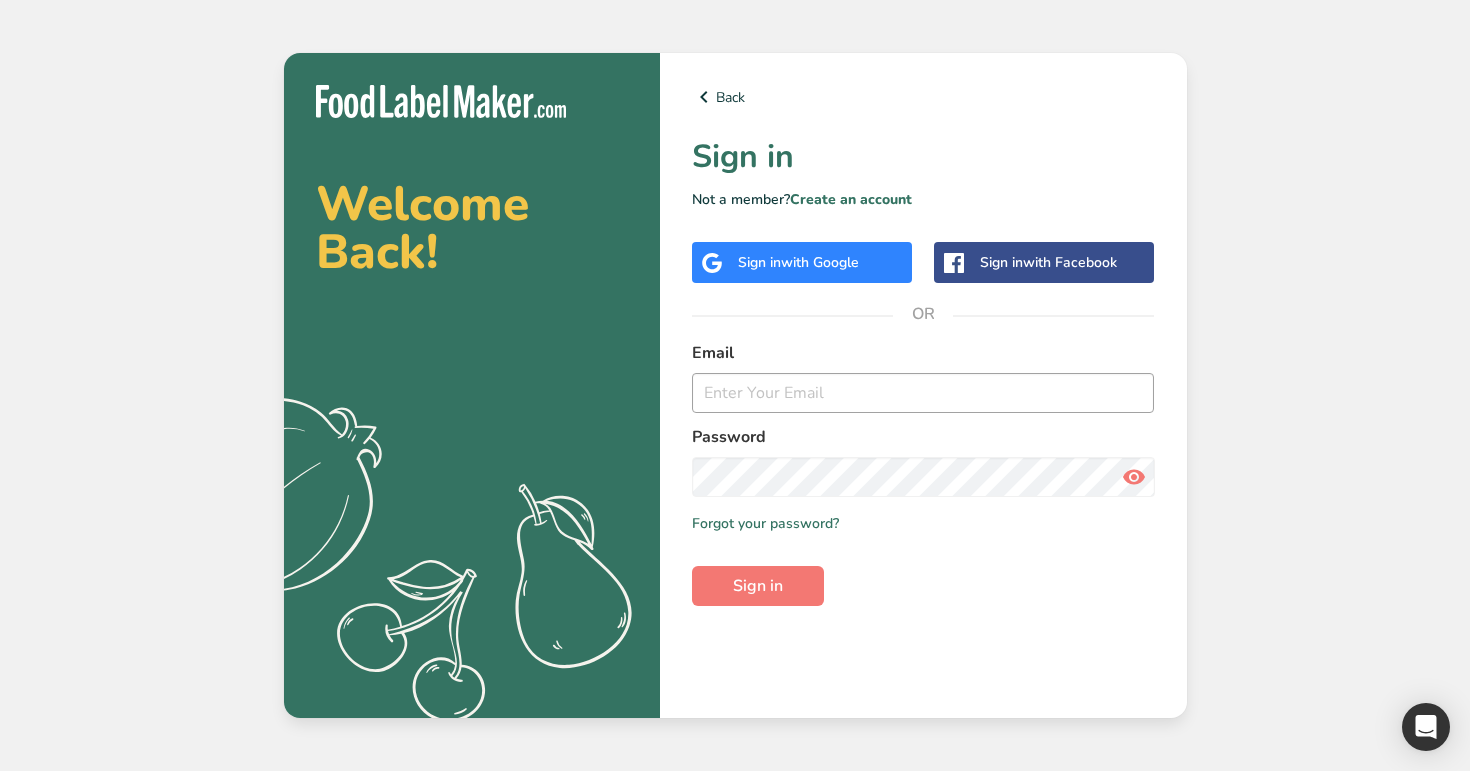 scroll, scrollTop: 0, scrollLeft: 0, axis: both 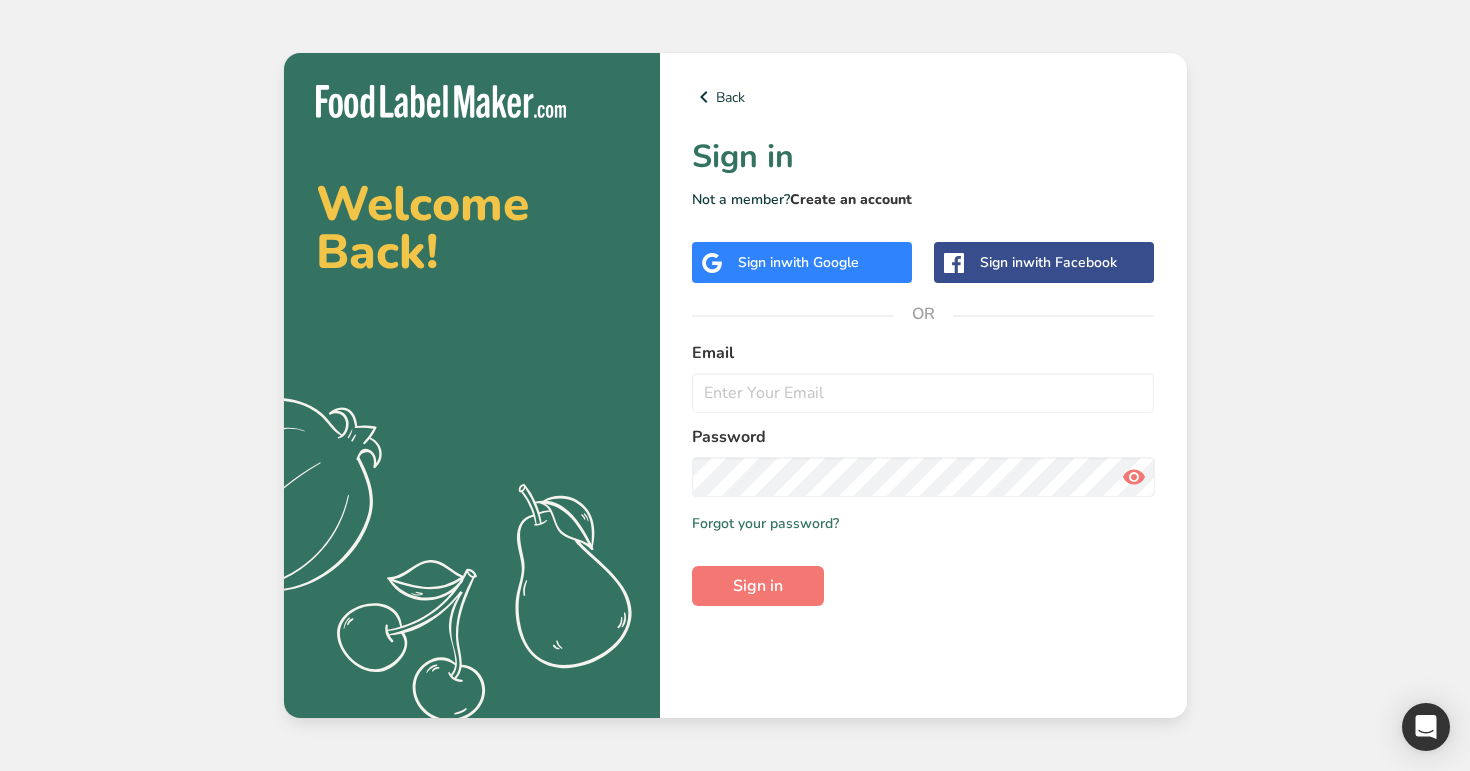 click on "Create an account" at bounding box center (851, 199) 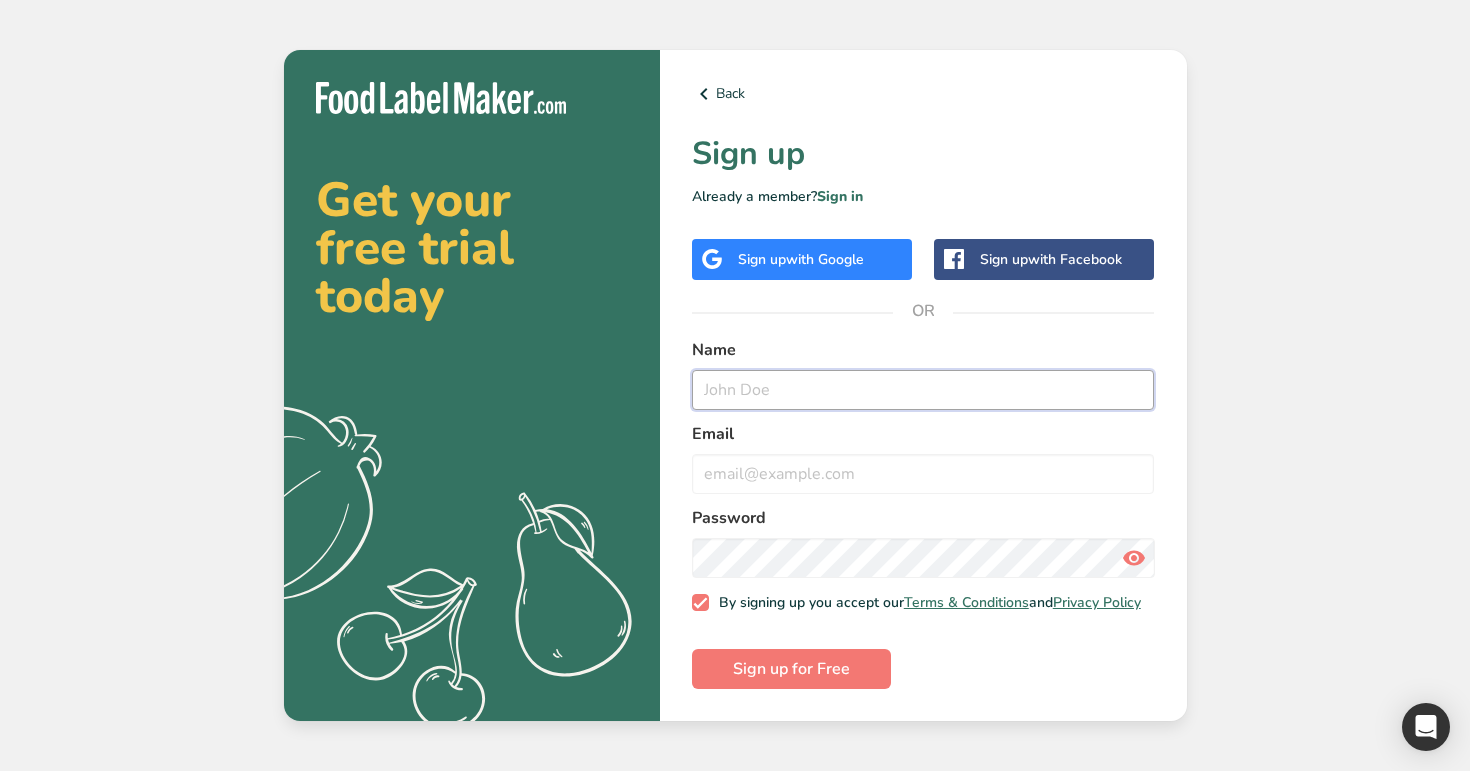 click at bounding box center [923, 390] 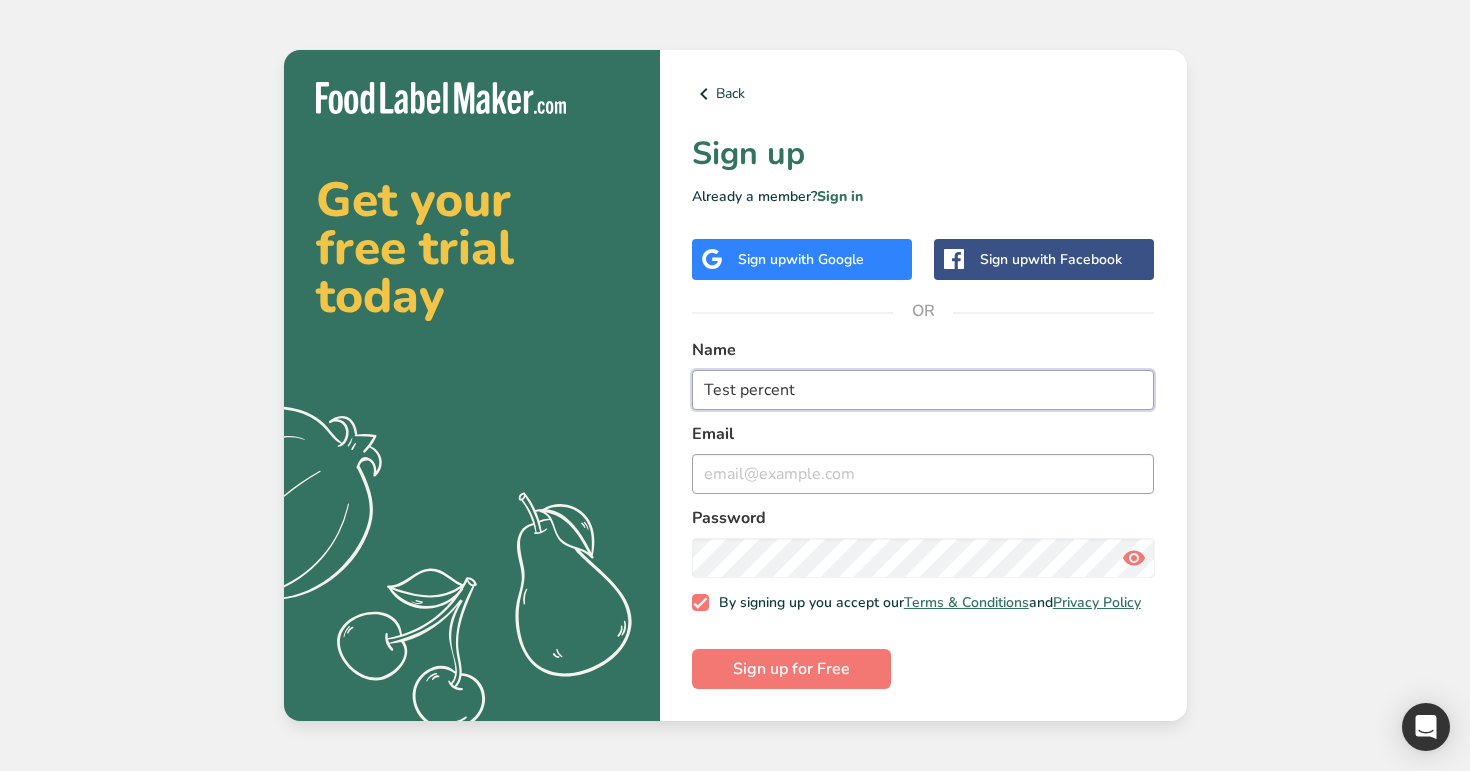 type on "Test percent" 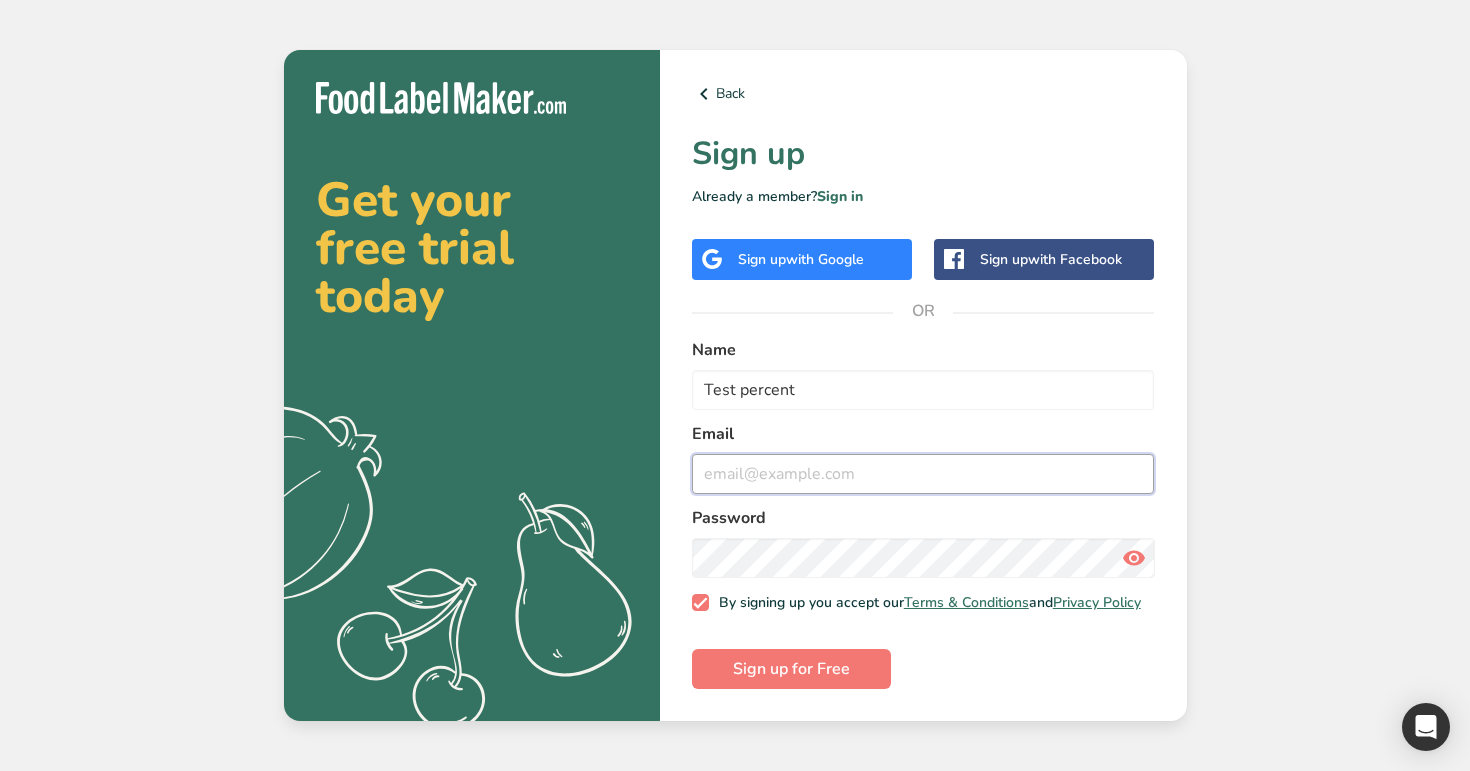 click at bounding box center [923, 474] 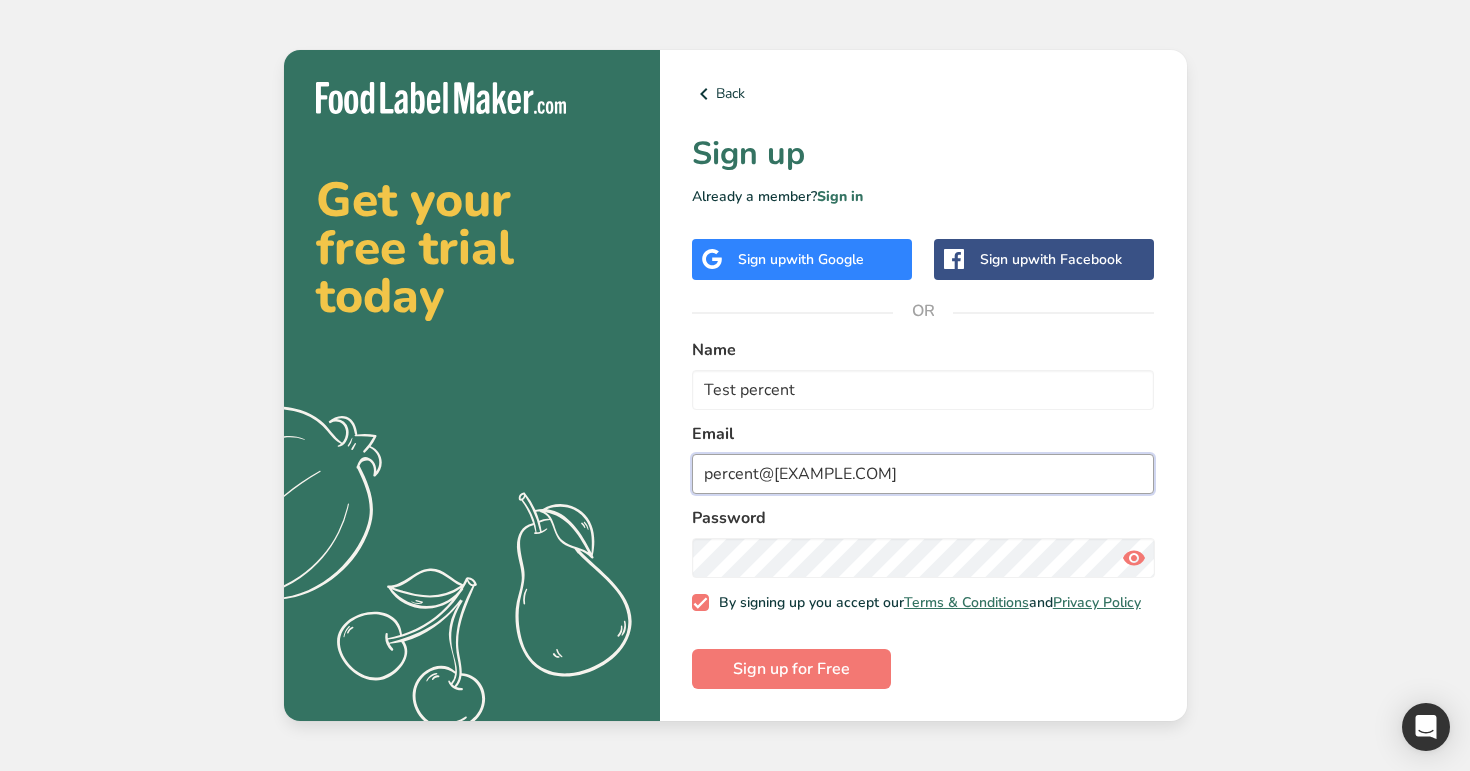 type on "percent@[EXAMPLE.COM]" 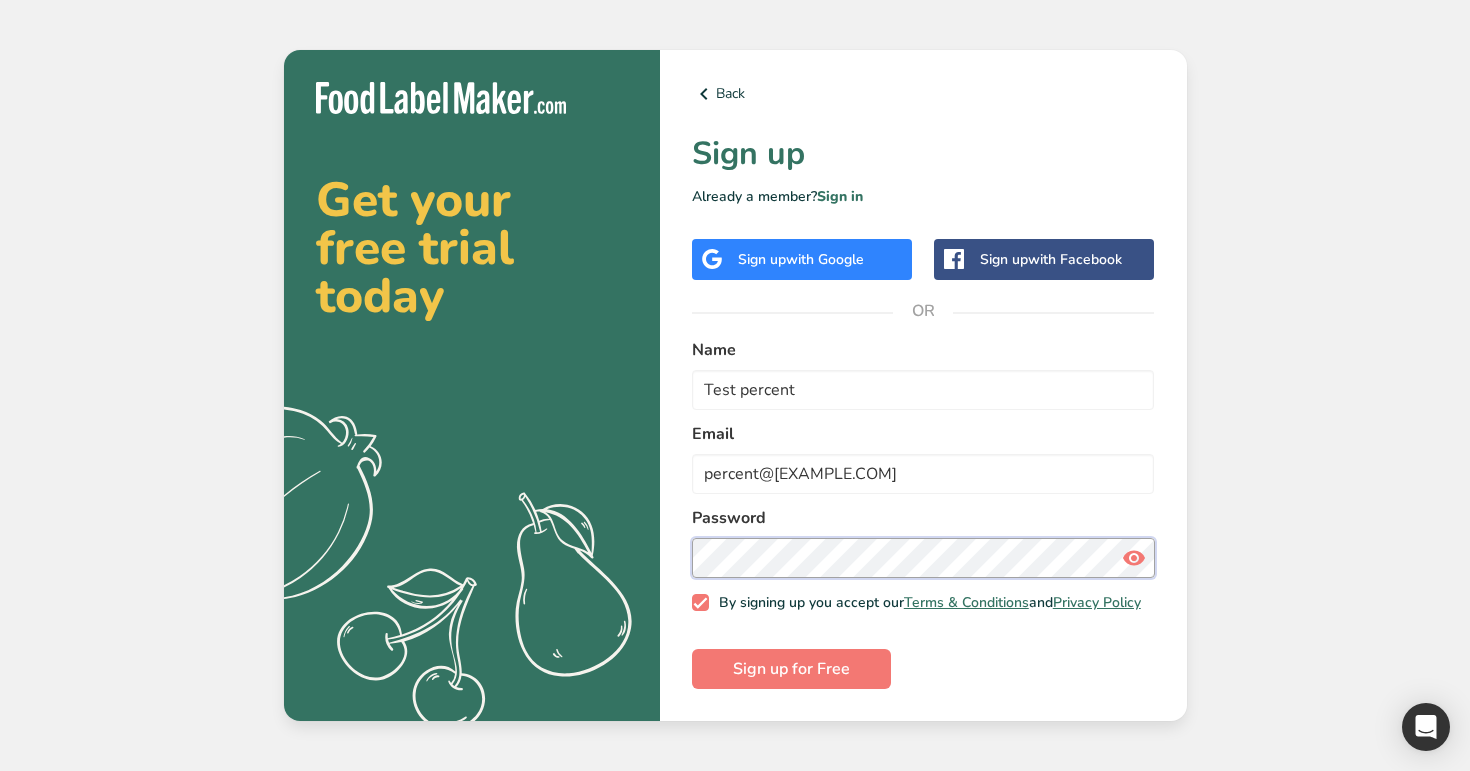 click on "Sign up for Free" at bounding box center (791, 669) 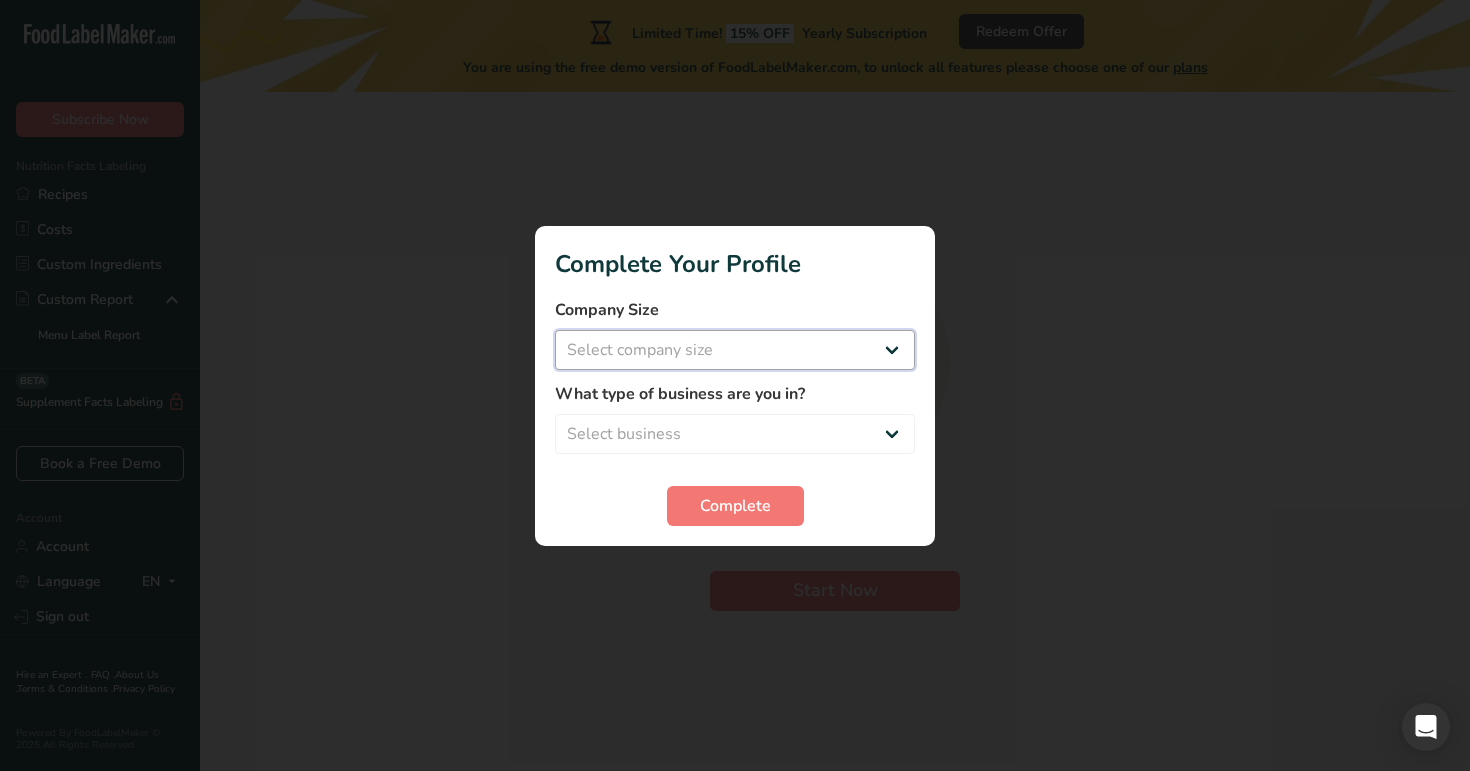 click on "Select company size
Over 500 Employees
test 1
1
Fewer than 10 Employees
Fewer than 10 Employees 123 4
Fewer than 10 Employees 123 4. 5" at bounding box center [735, 350] 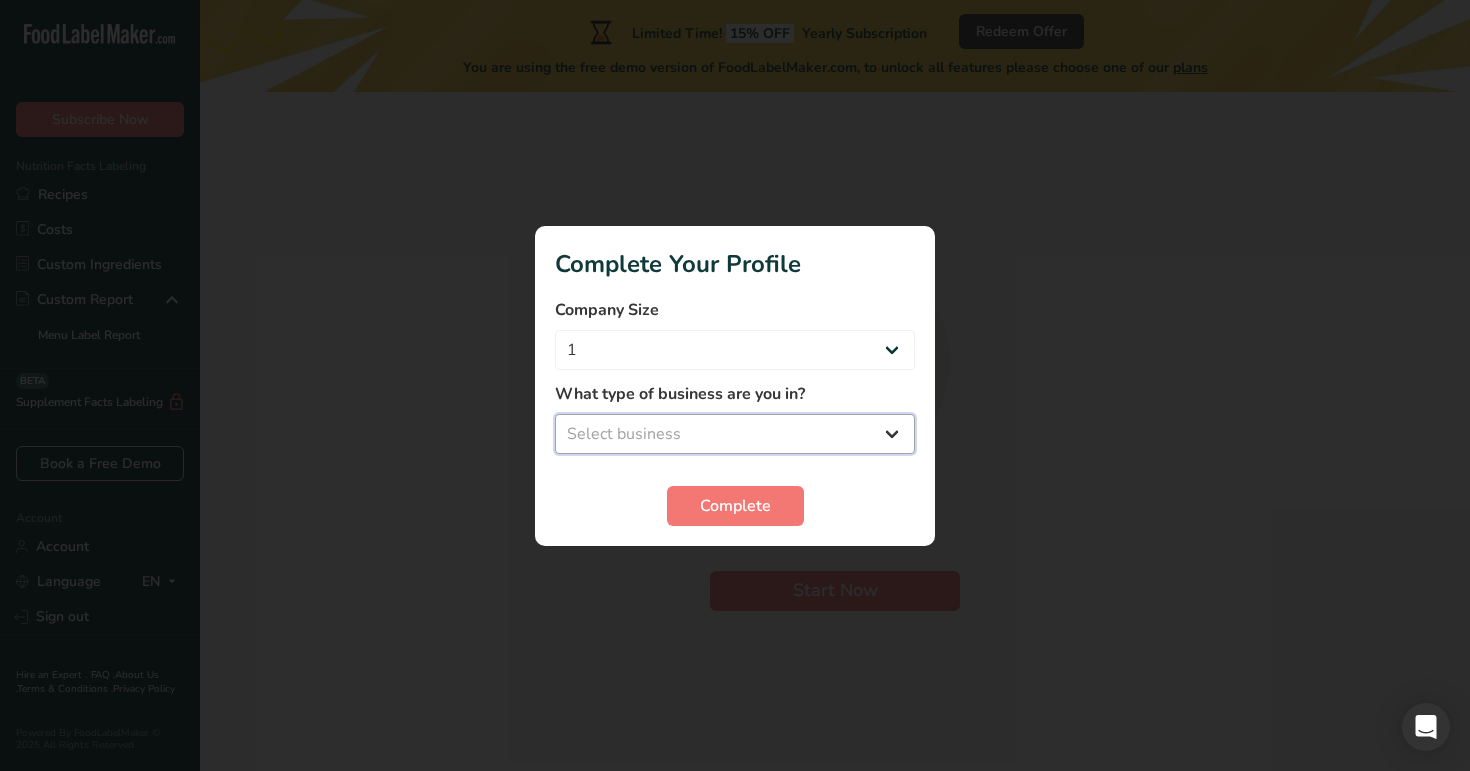 click on "Select business
Packaged Food Manufacturer
Restaurant & Cafe
Bakery
Meal Plans & Catering Company
Nutritionist
Food Blogger
Personal Trainer
Other" at bounding box center (735, 434) 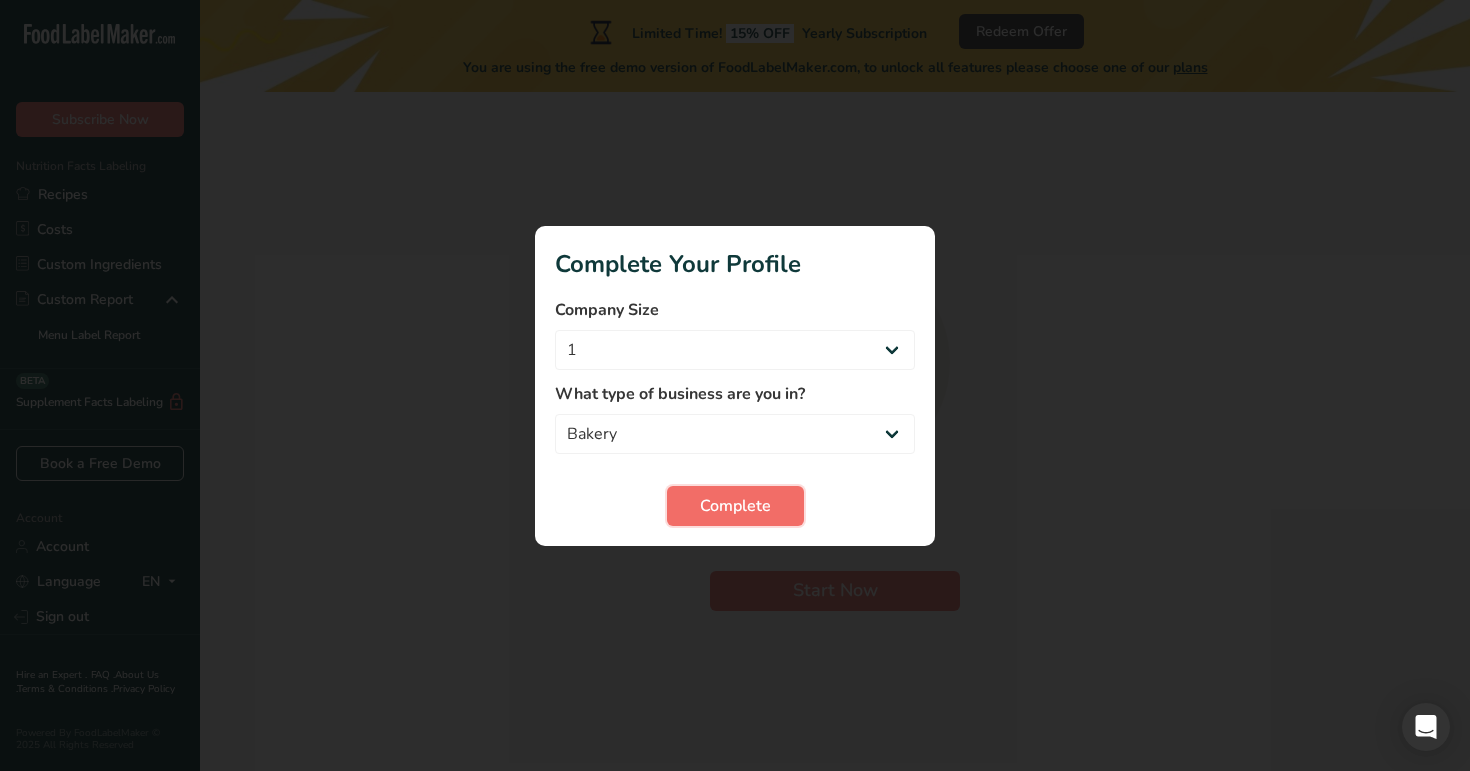 click on "Complete" at bounding box center [735, 506] 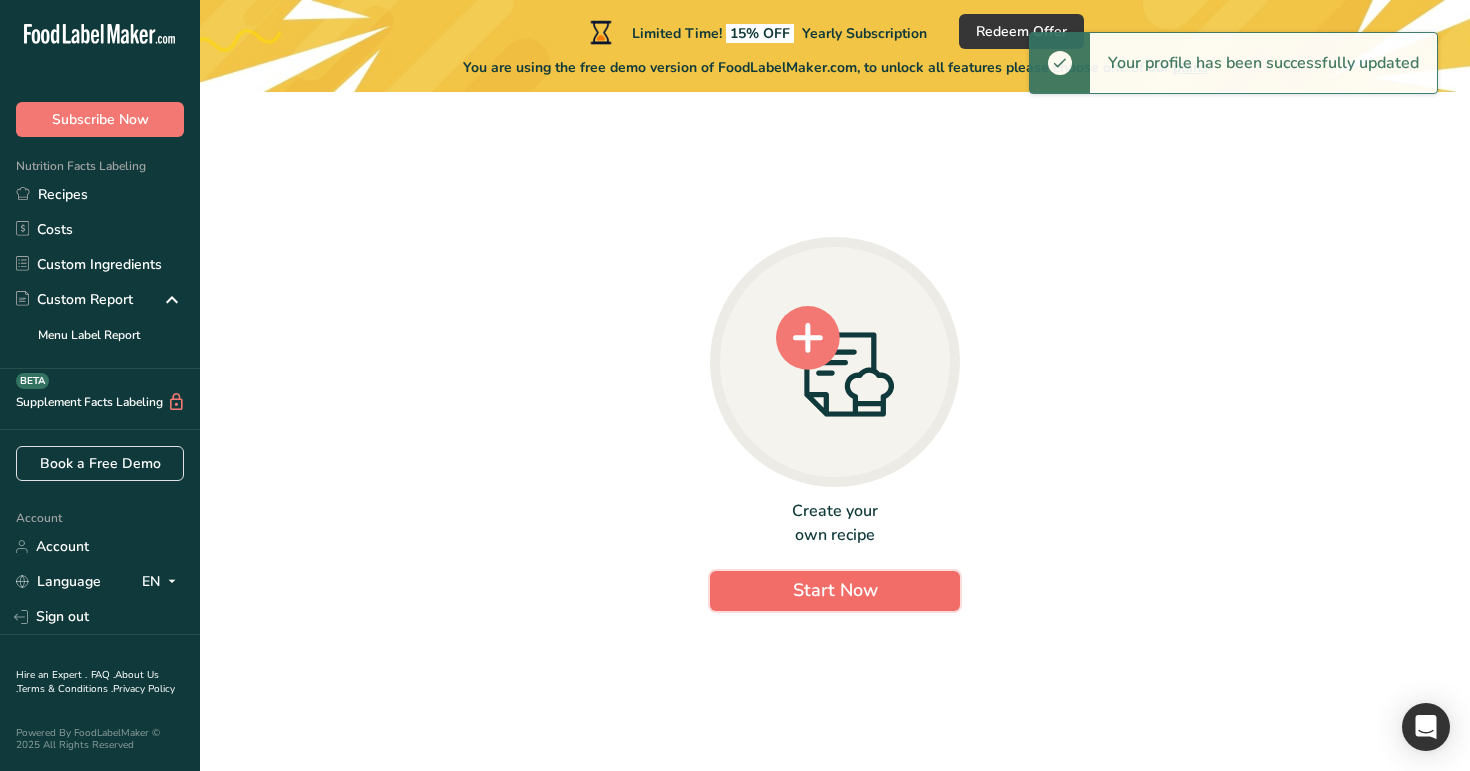 click on "Start Now" at bounding box center [835, 591] 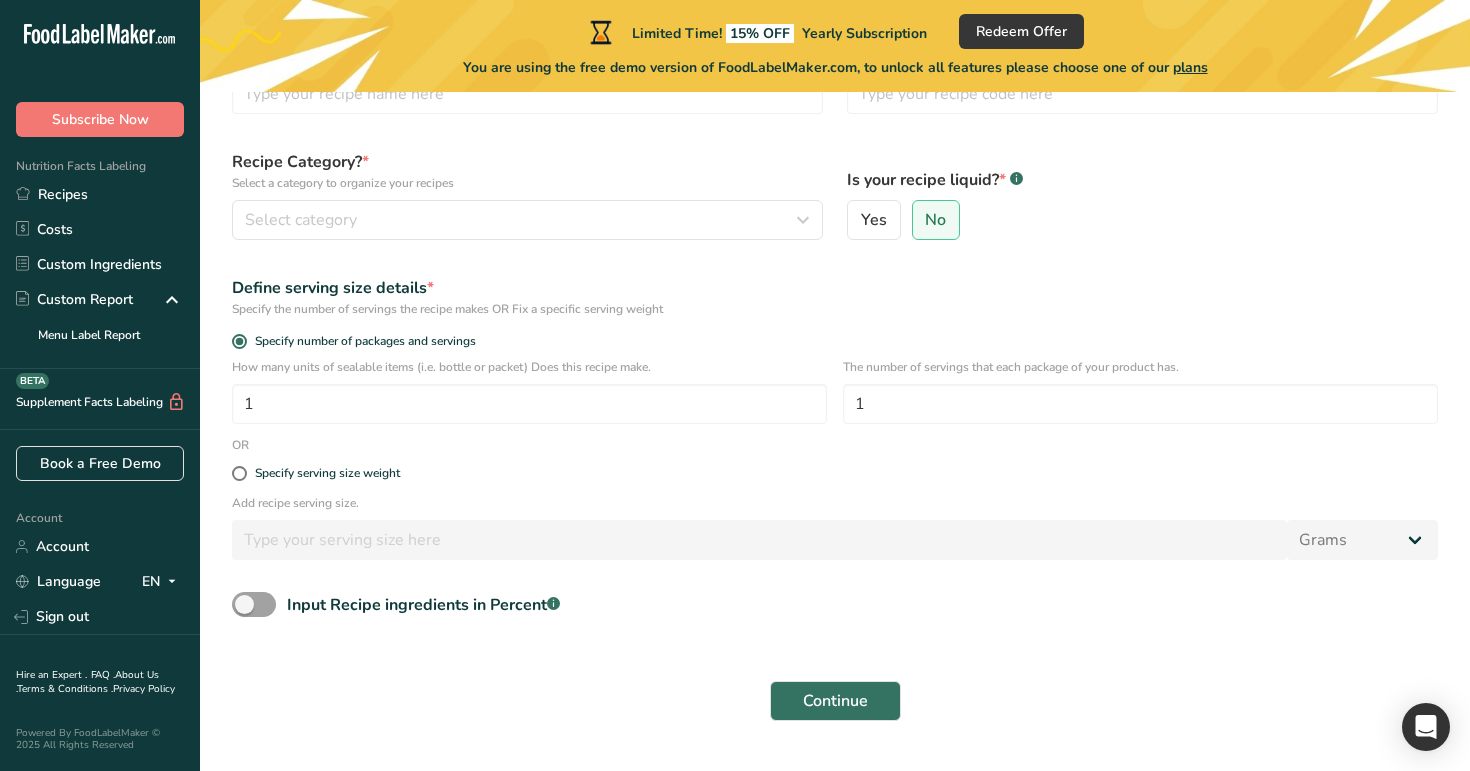 scroll, scrollTop: 201, scrollLeft: 0, axis: vertical 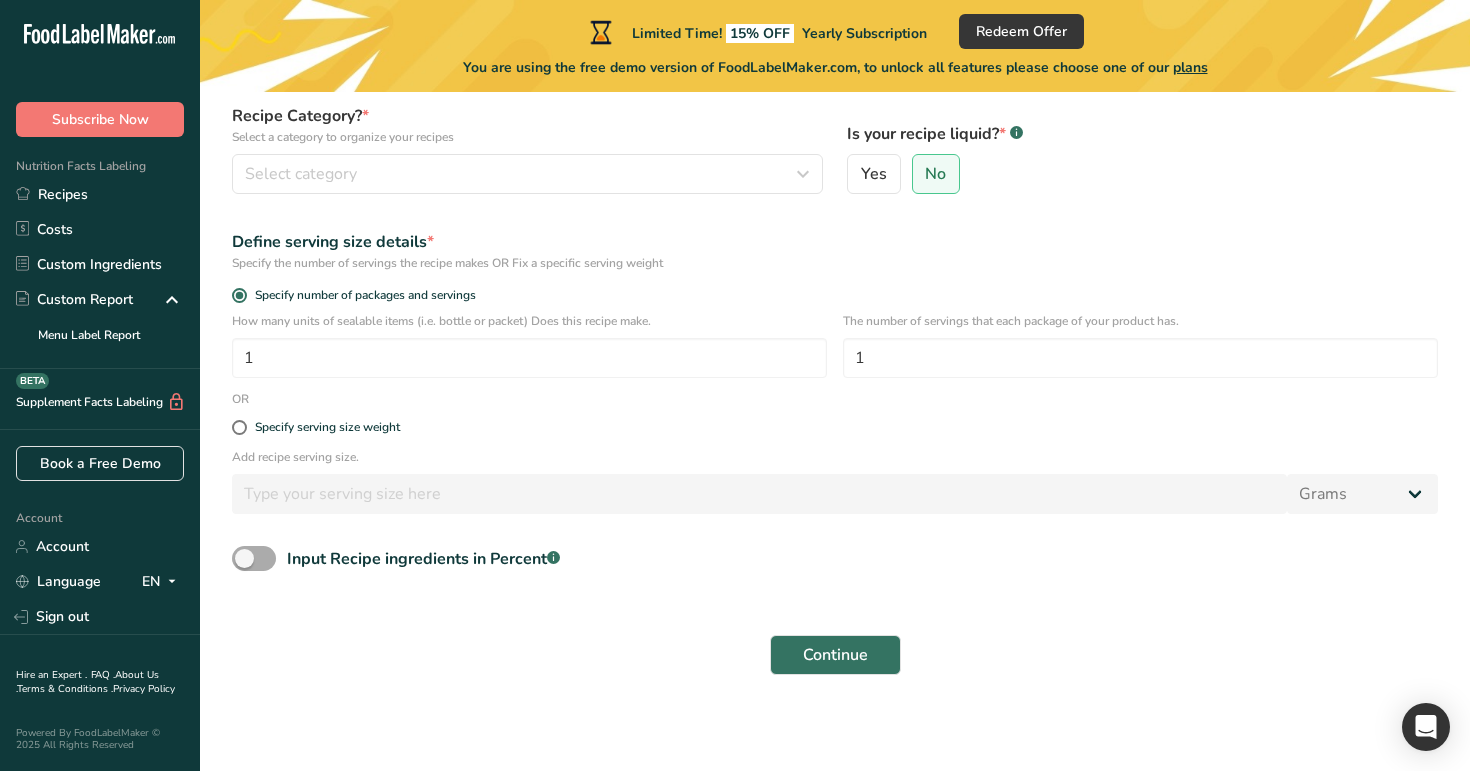 click at bounding box center (254, 558) 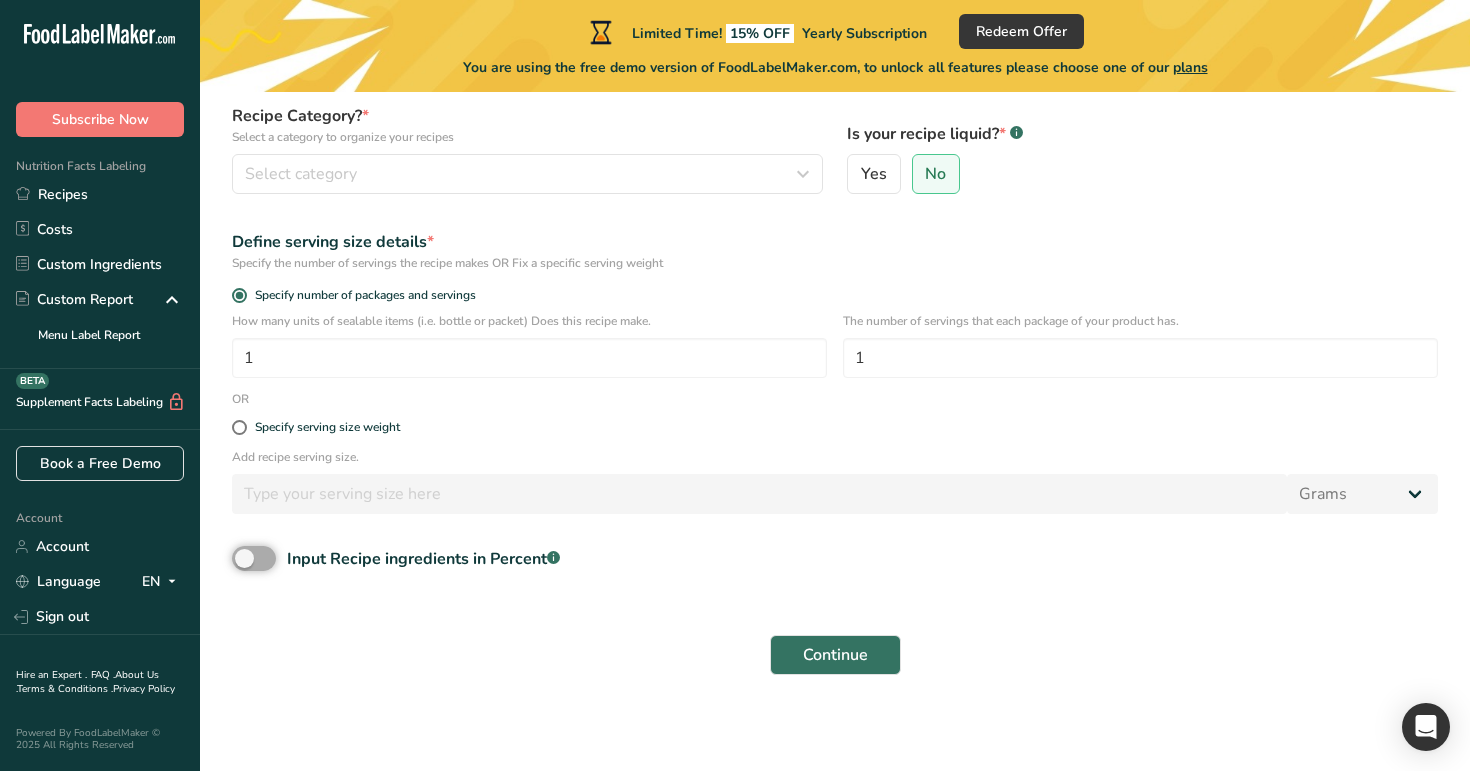 click on "Input Recipe ingredients in Percent
.a-a{fill:#347362;}.b-a{fill:#fff;}" at bounding box center [238, 558] 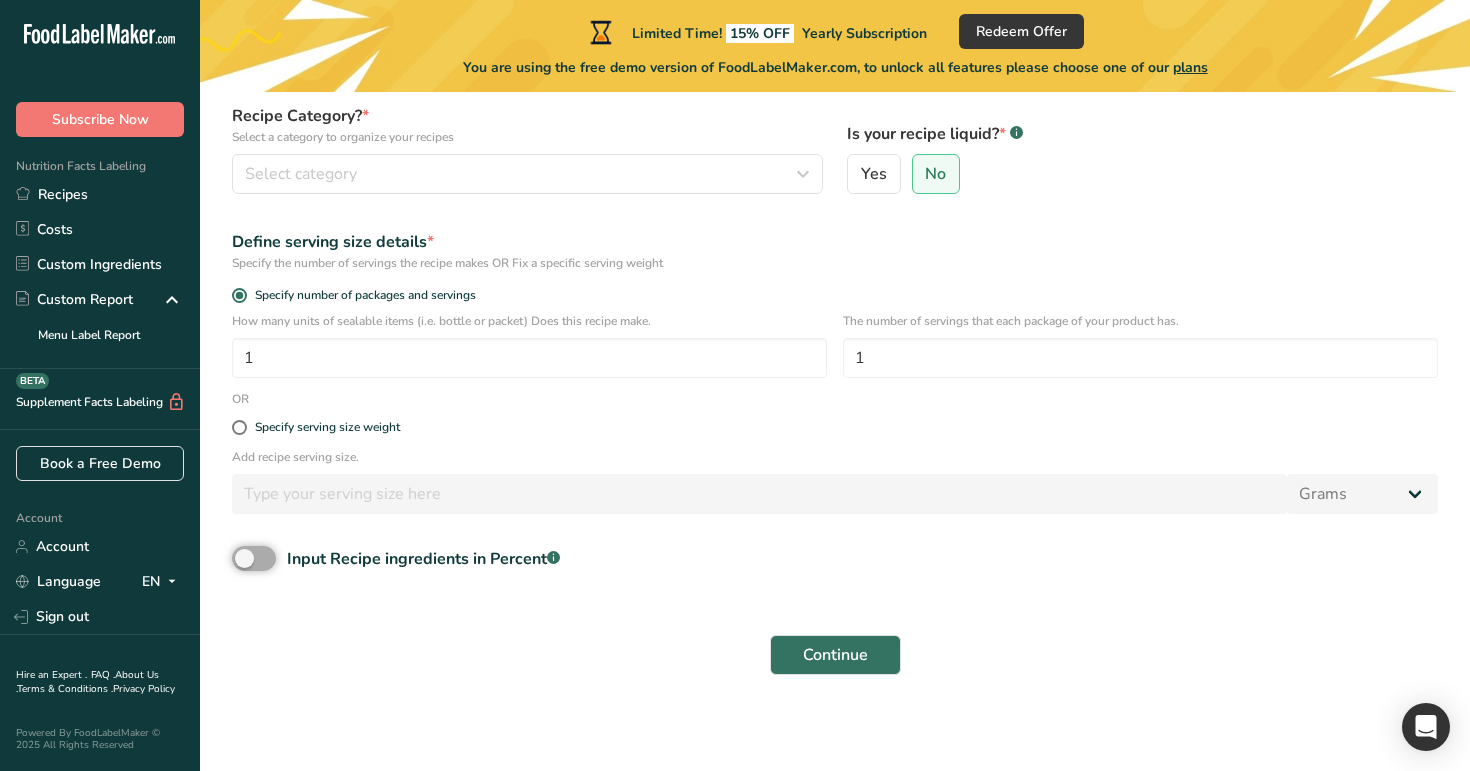checkbox on "true" 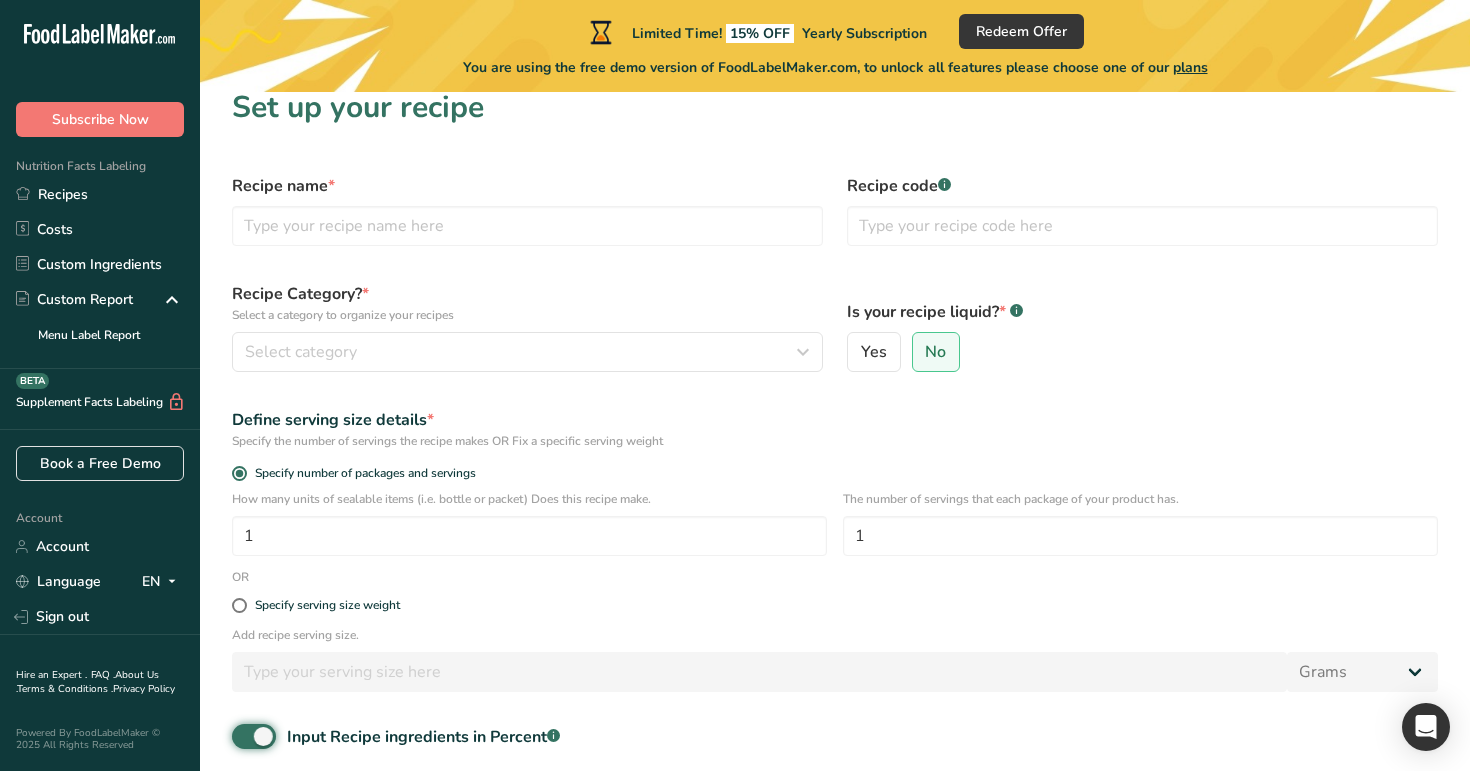 scroll, scrollTop: 0, scrollLeft: 0, axis: both 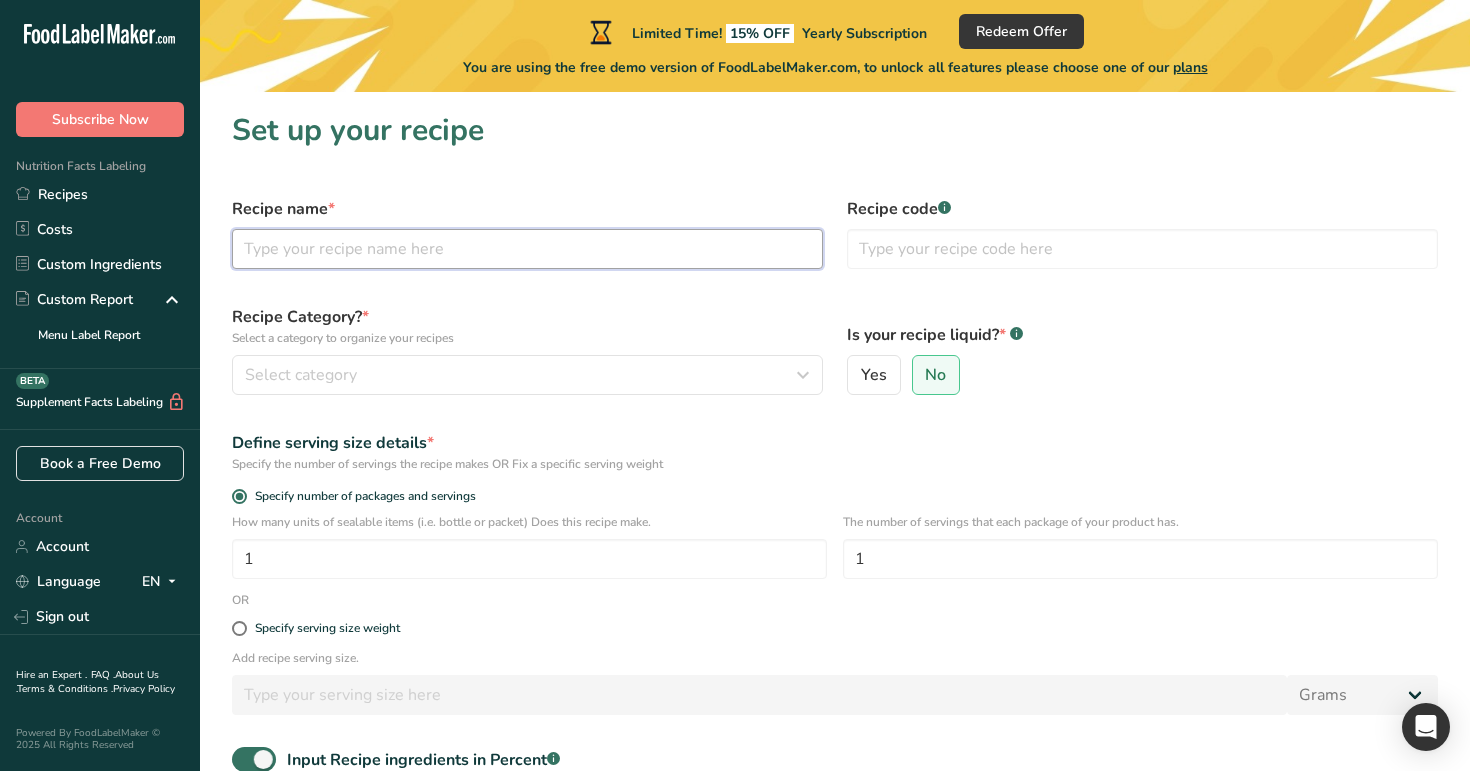 click at bounding box center [527, 249] 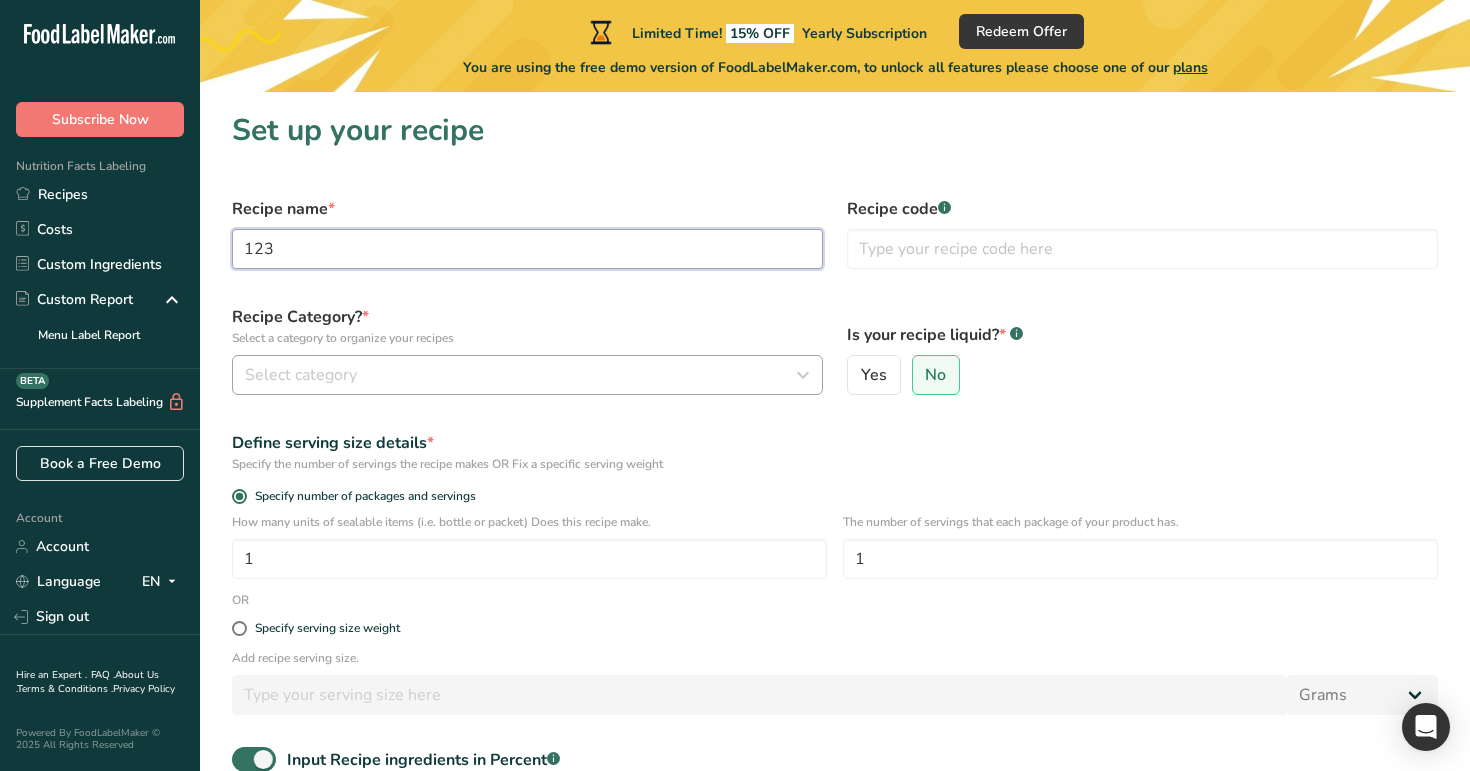 type on "123" 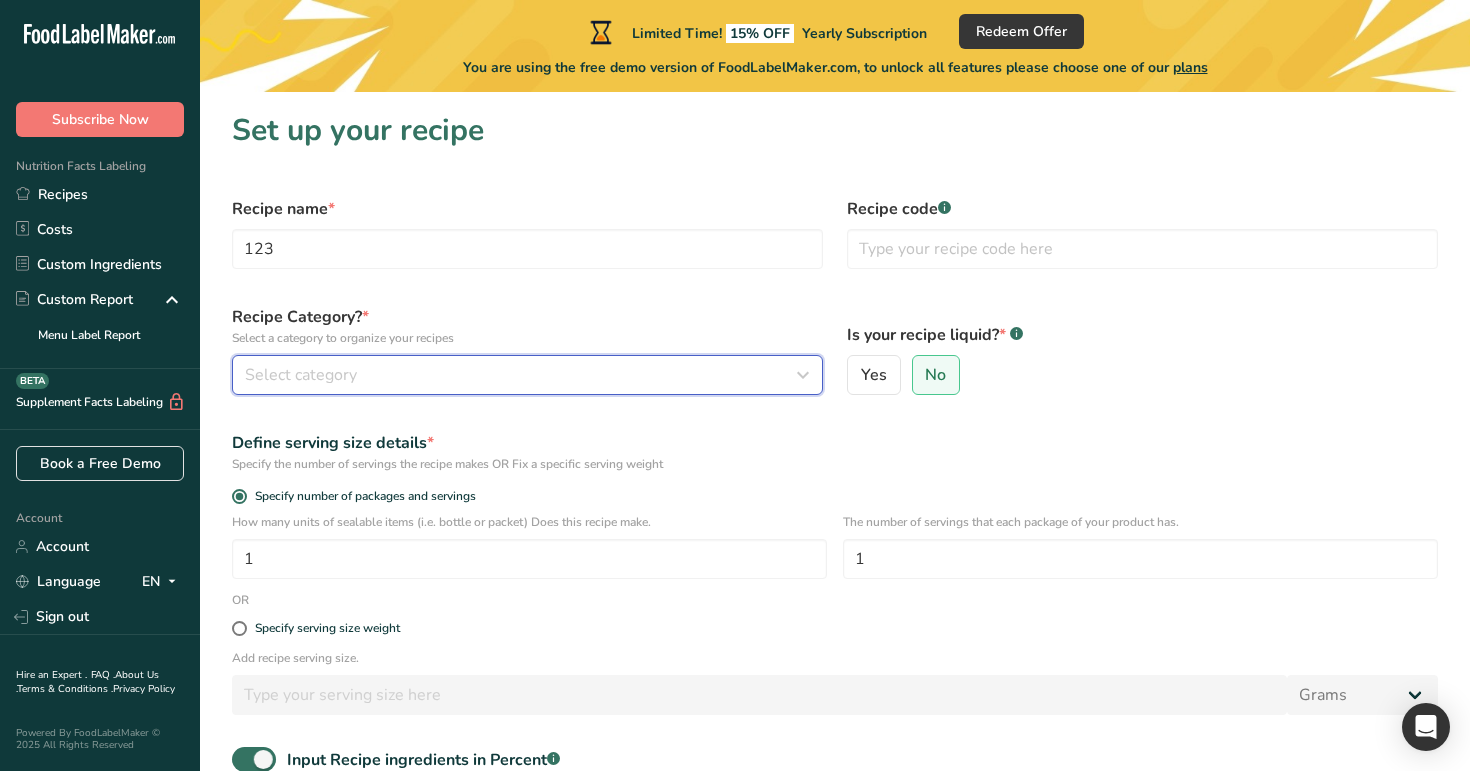 click on "Select category" at bounding box center [521, 375] 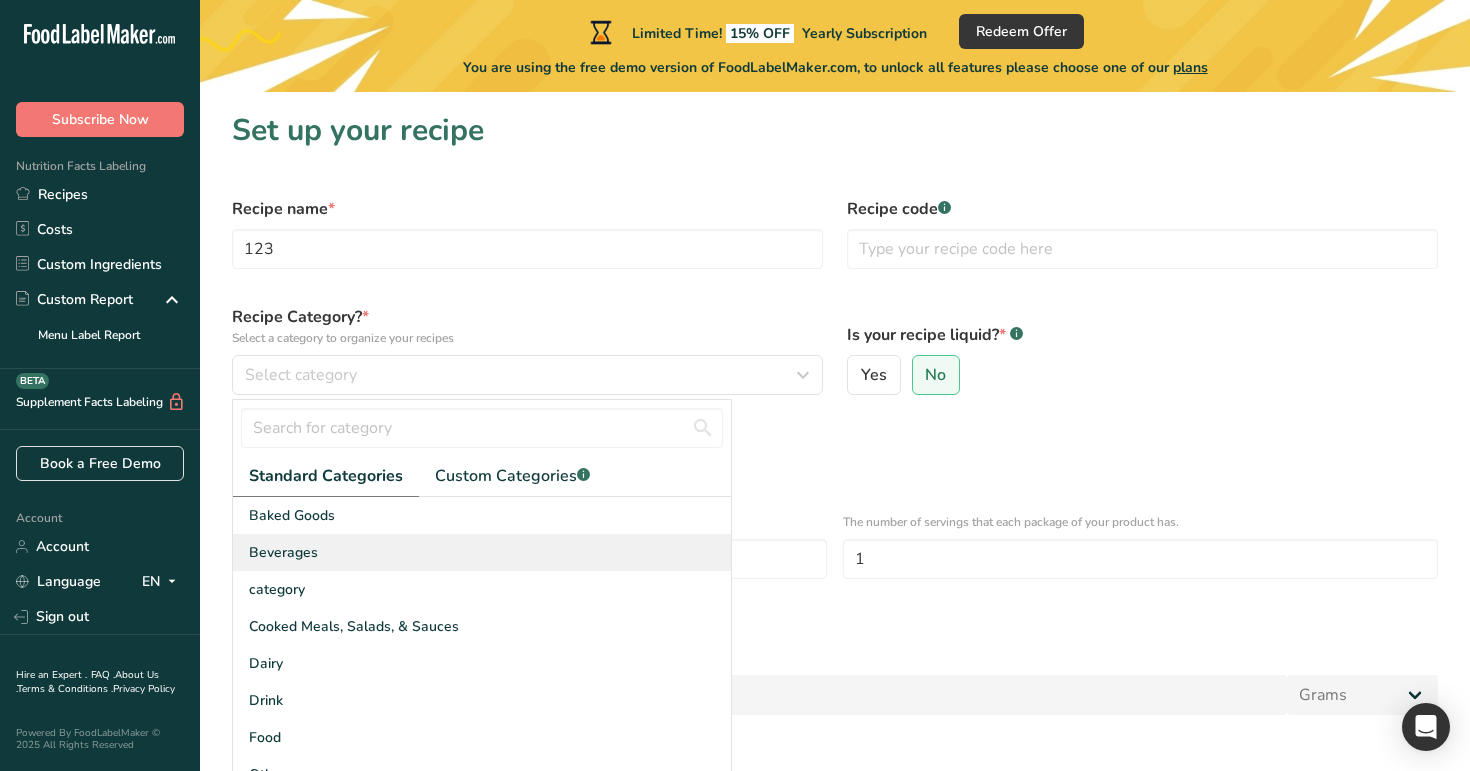 click on "Beverages" at bounding box center (482, 552) 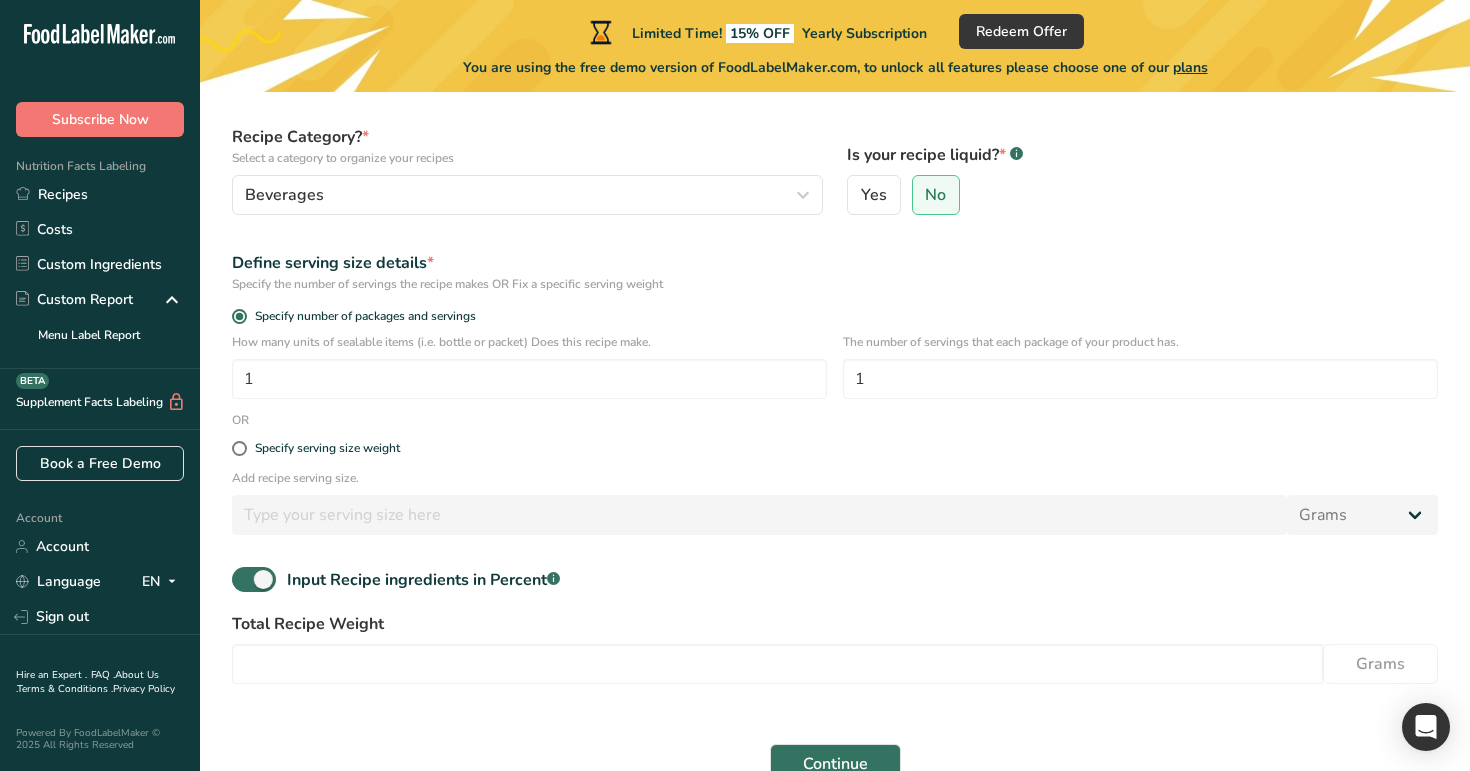 scroll, scrollTop: 280, scrollLeft: 0, axis: vertical 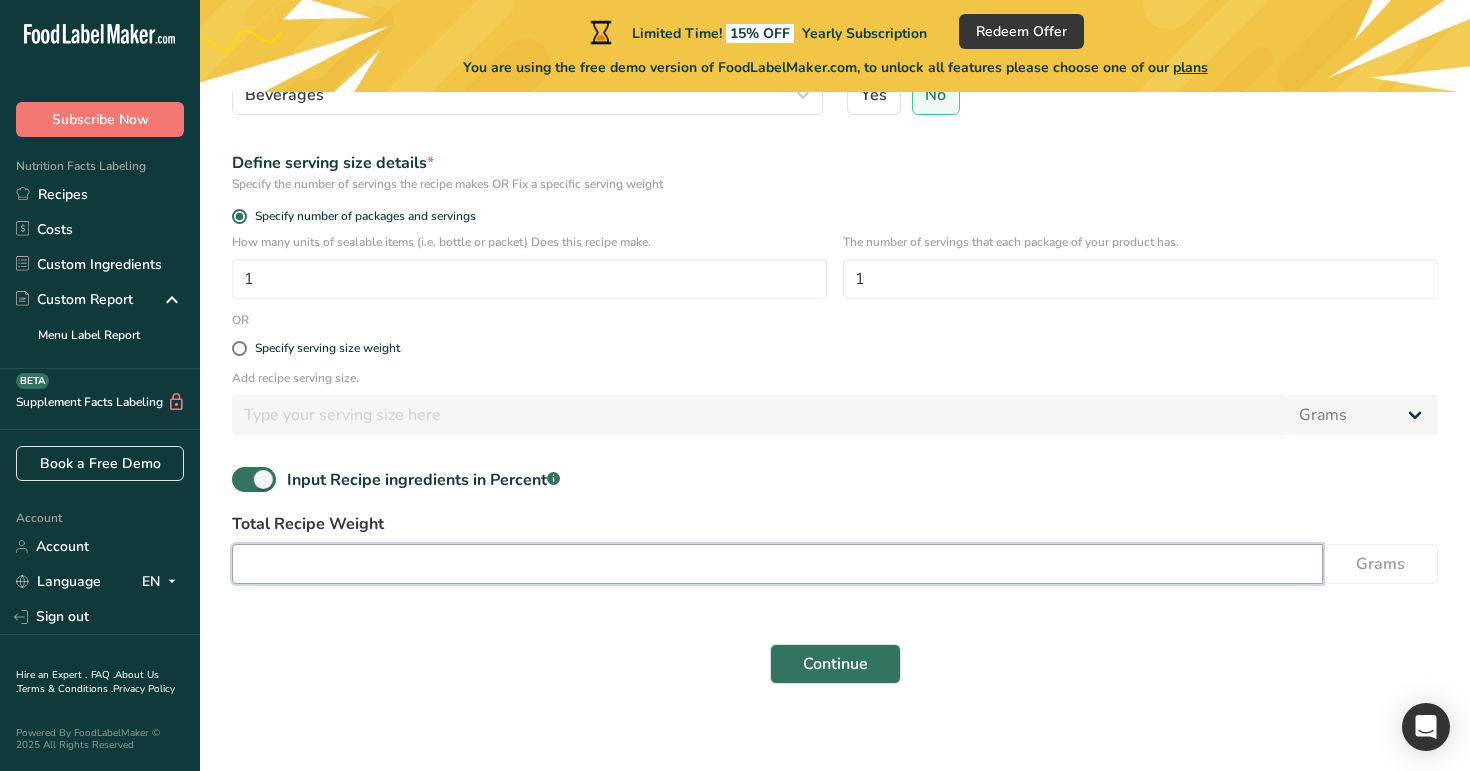 click at bounding box center [777, 564] 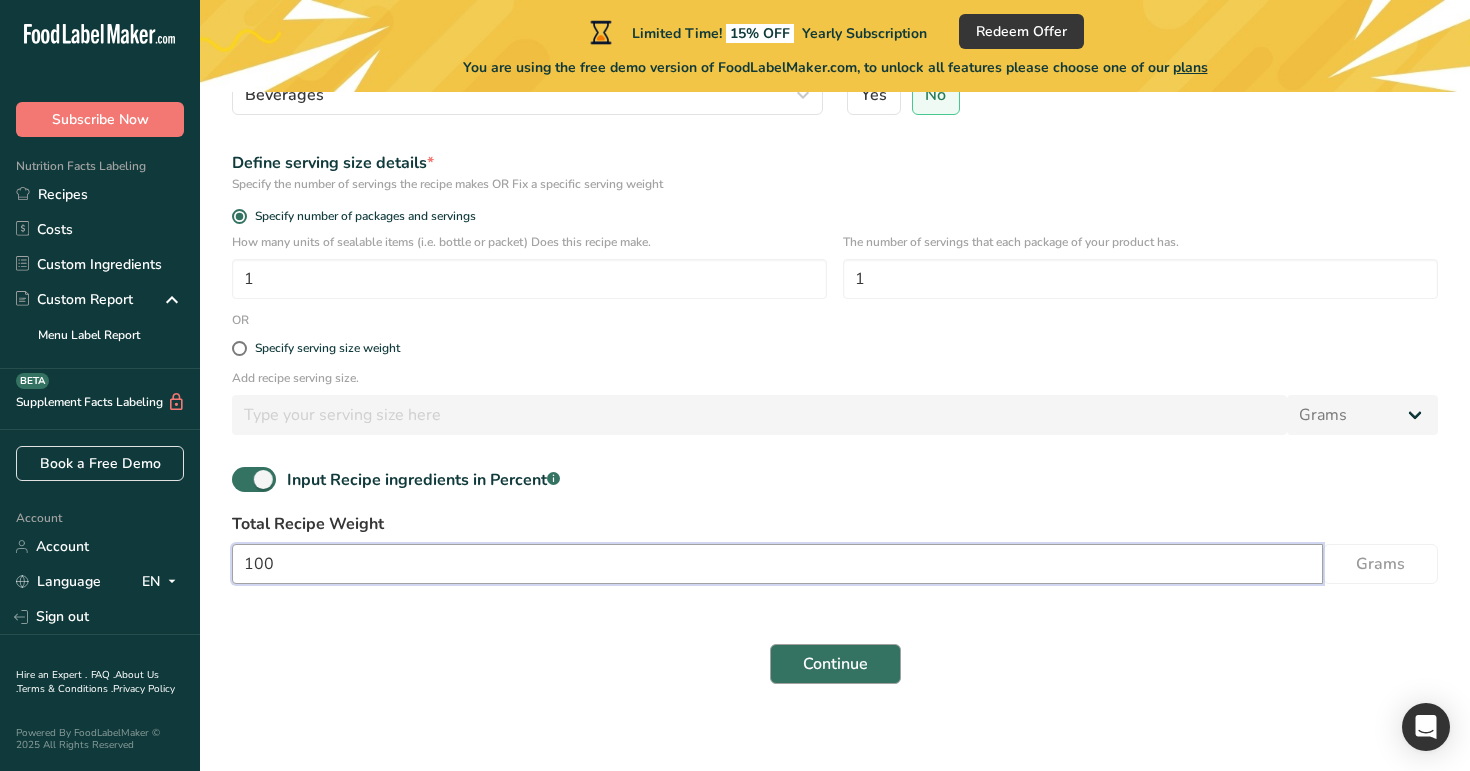 type on "100" 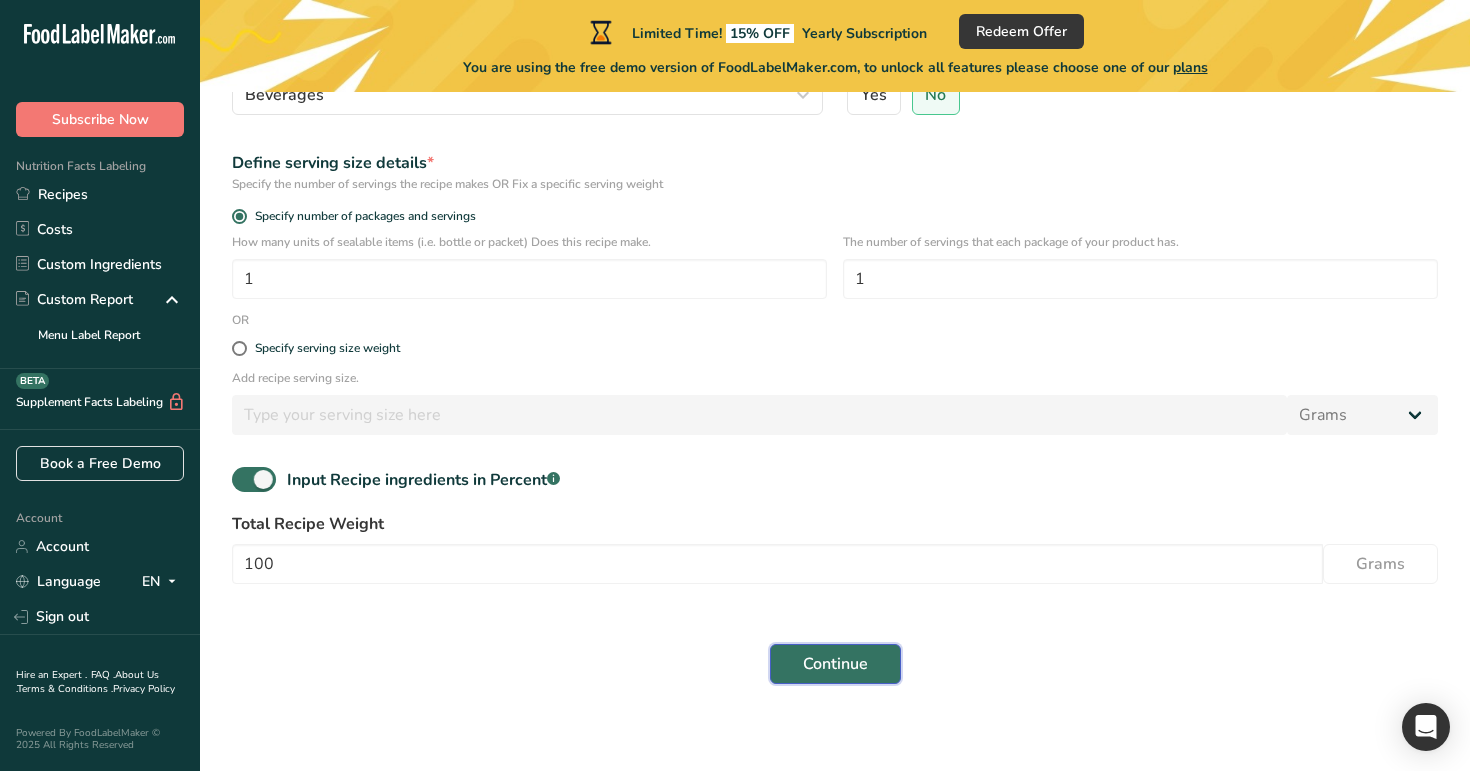 click on "Continue" at bounding box center (835, 664) 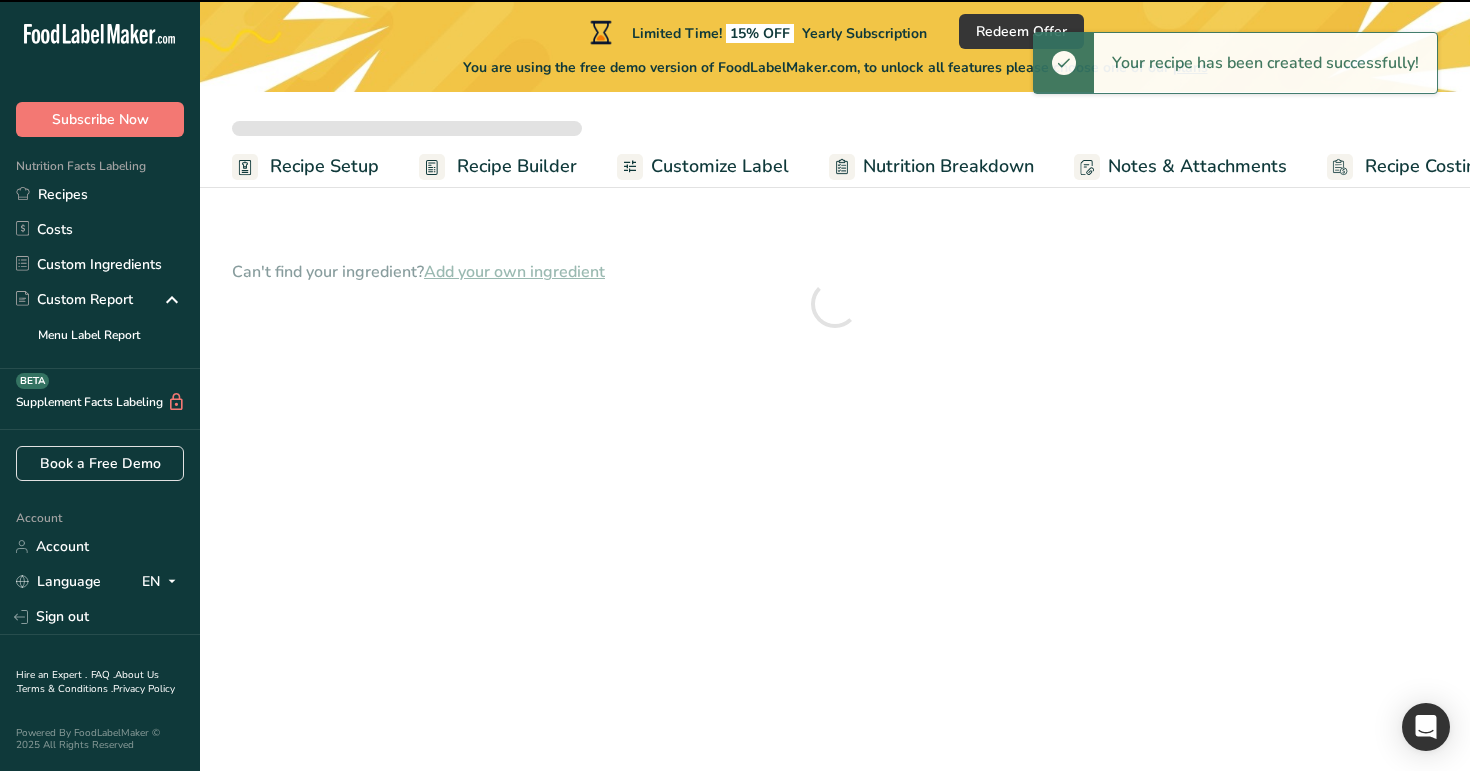 scroll, scrollTop: 0, scrollLeft: 0, axis: both 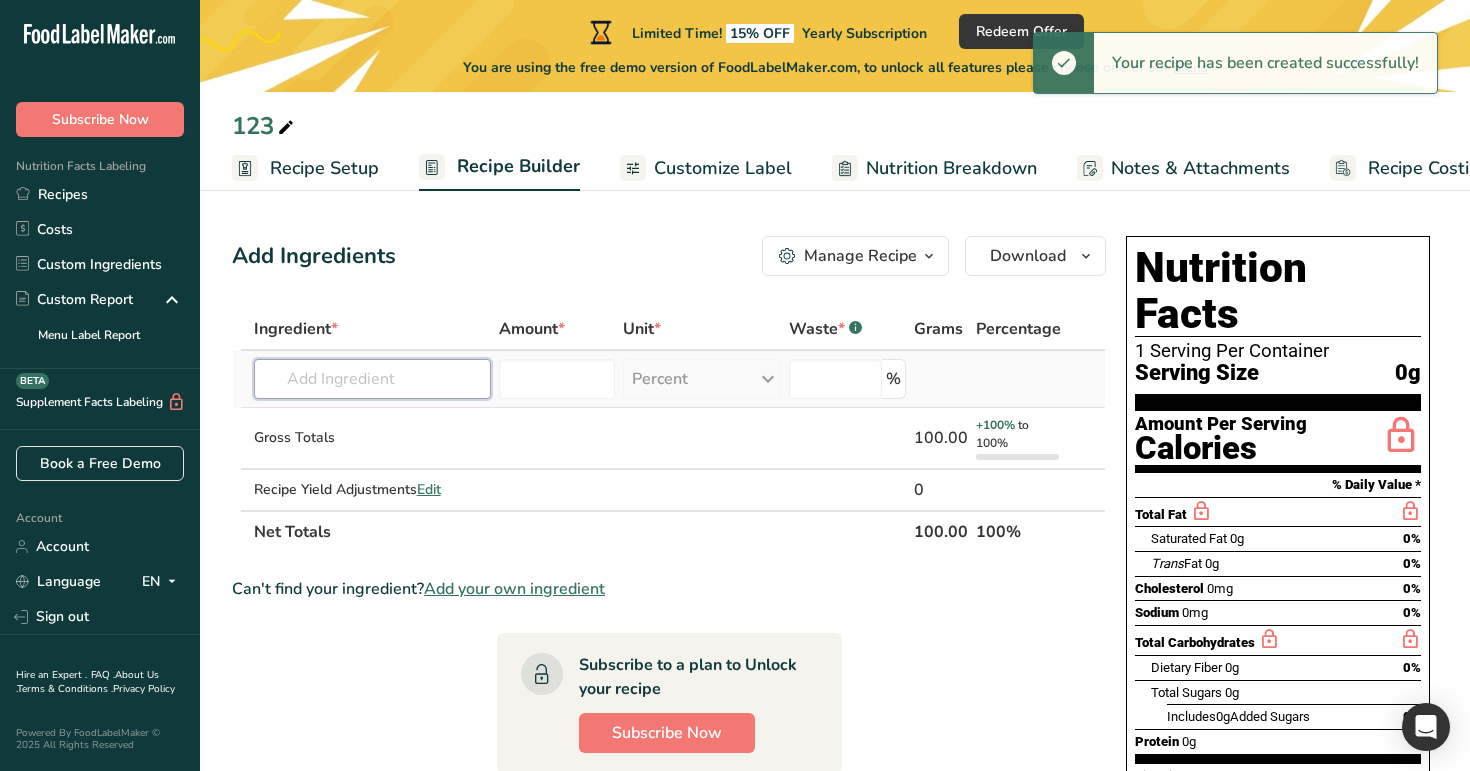 click at bounding box center (372, 379) 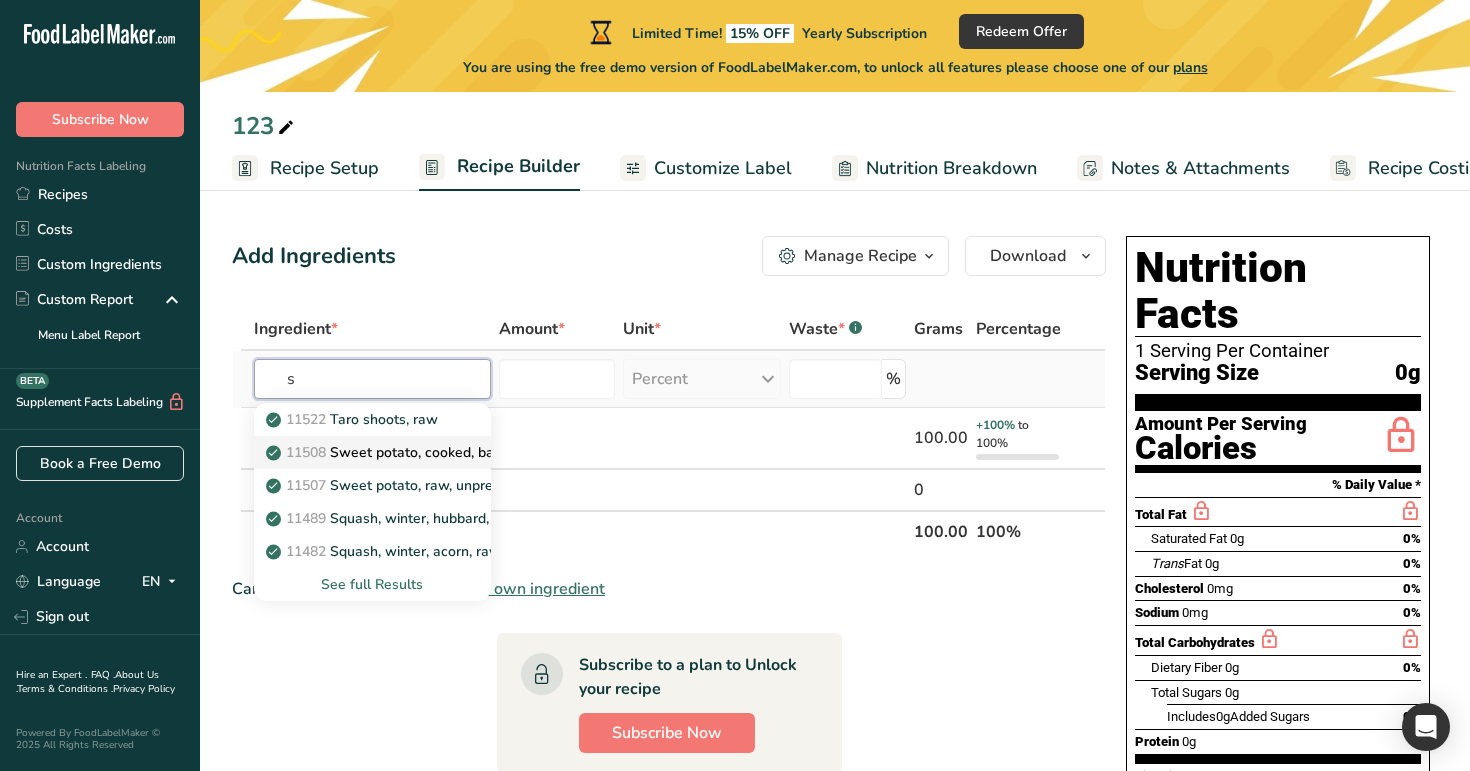 type on "s" 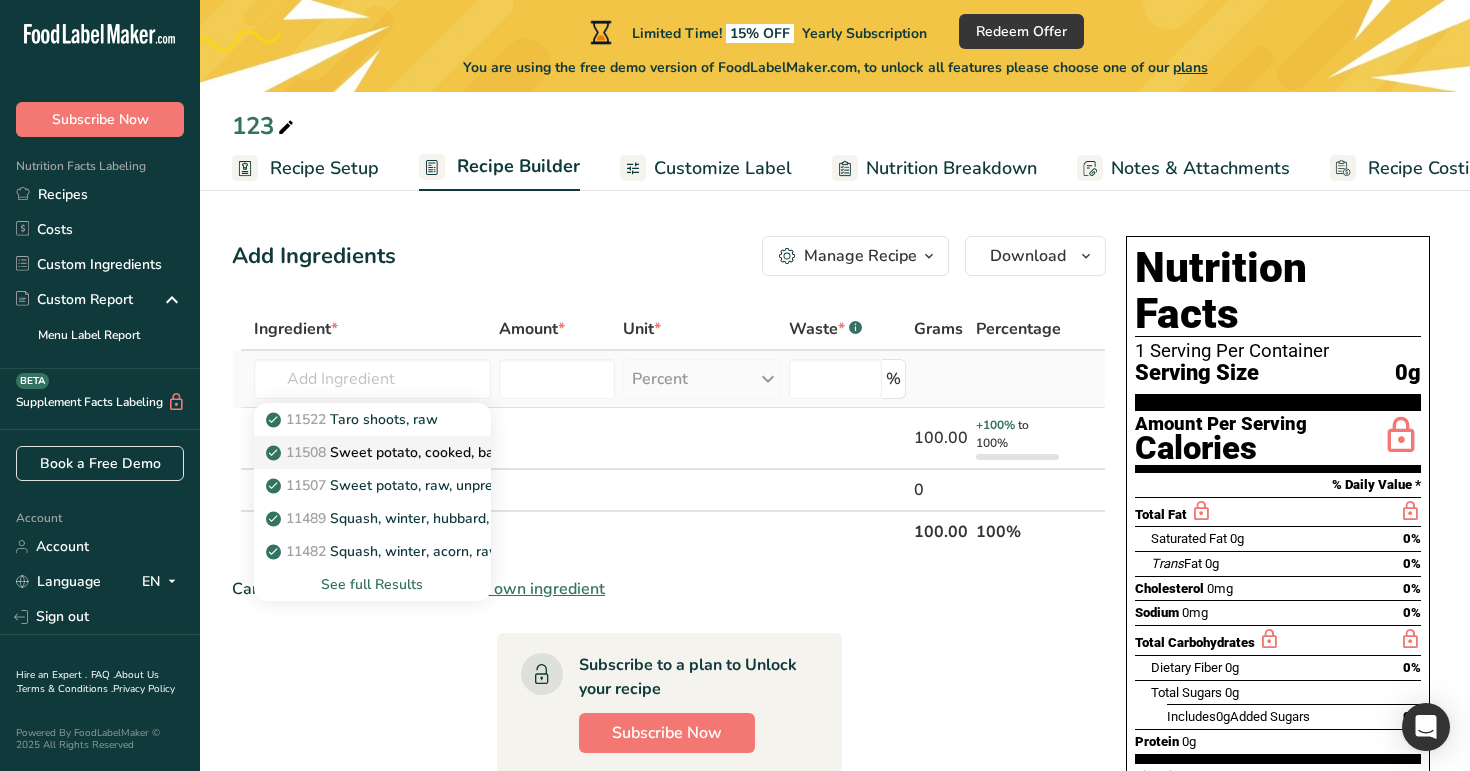 click on "11508
Sweet potato, cooked, baked in skin, flesh, without salt" at bounding box center (372, 452) 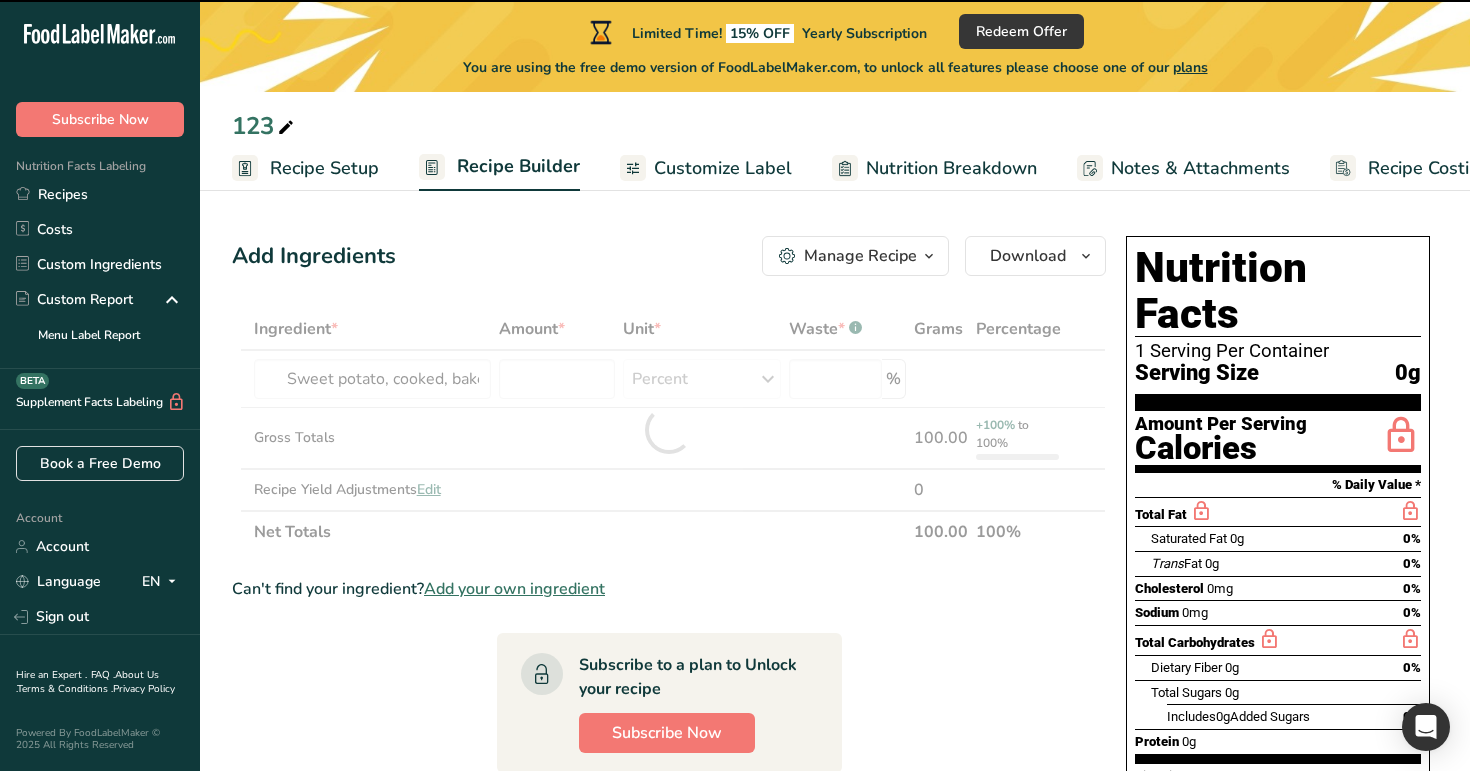 type on "0" 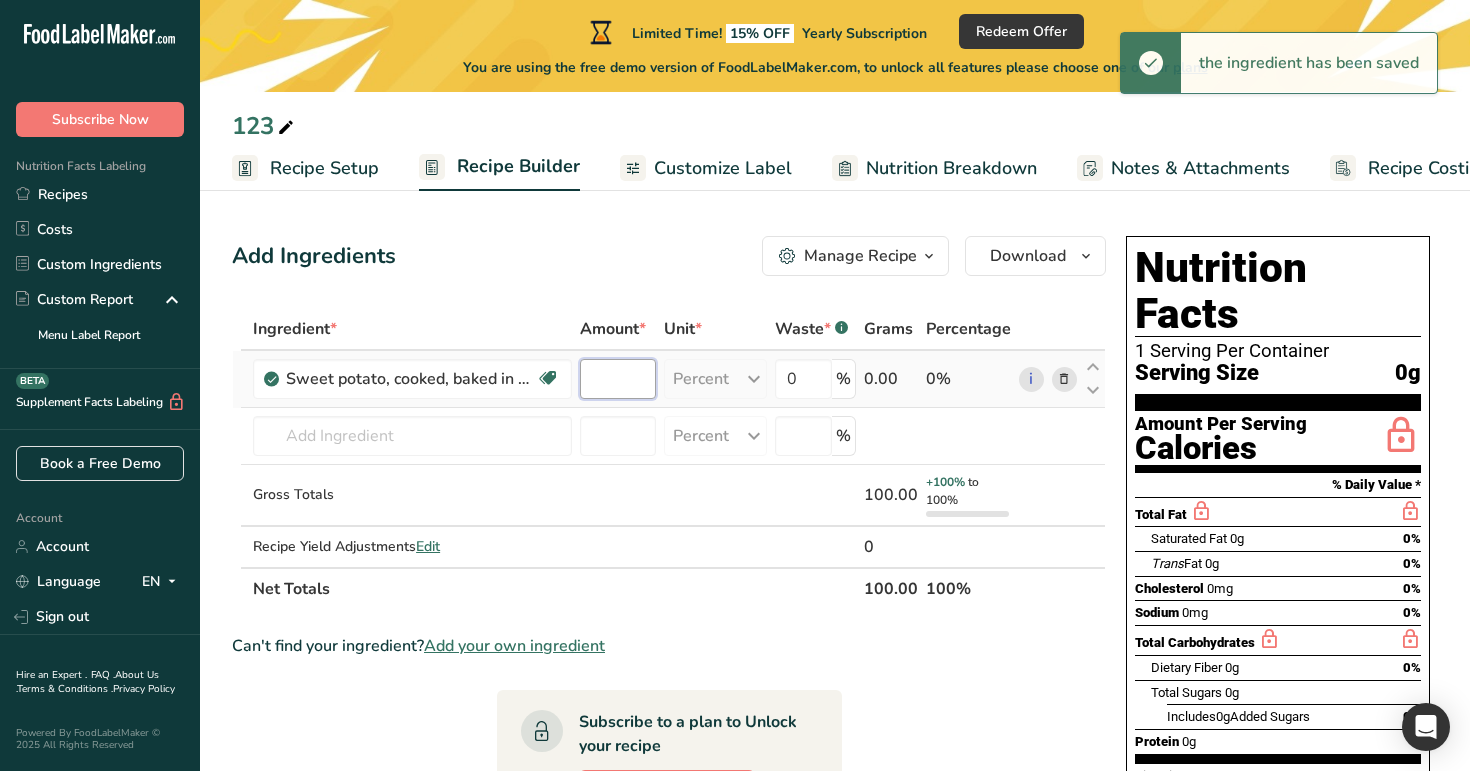 click at bounding box center [618, 379] 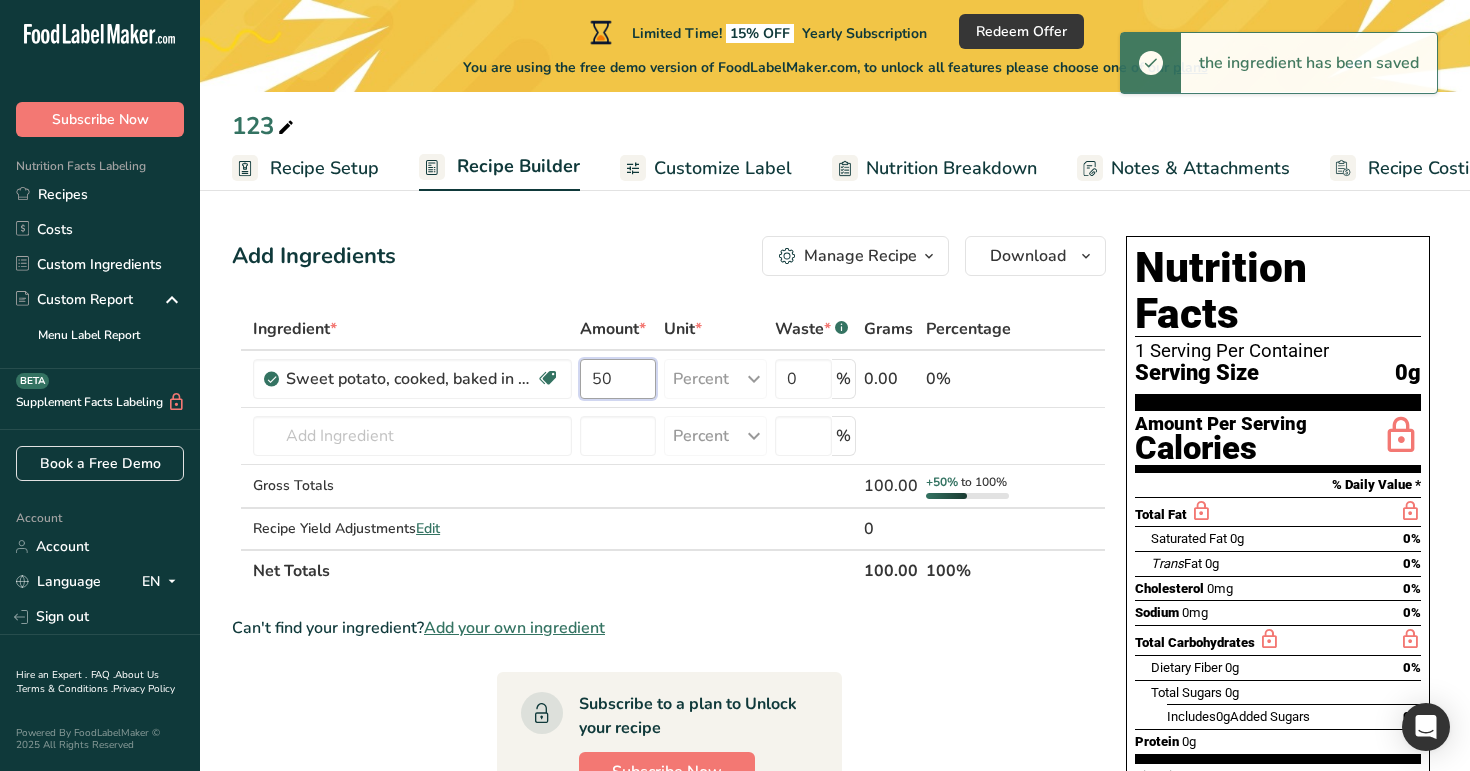 type on "50" 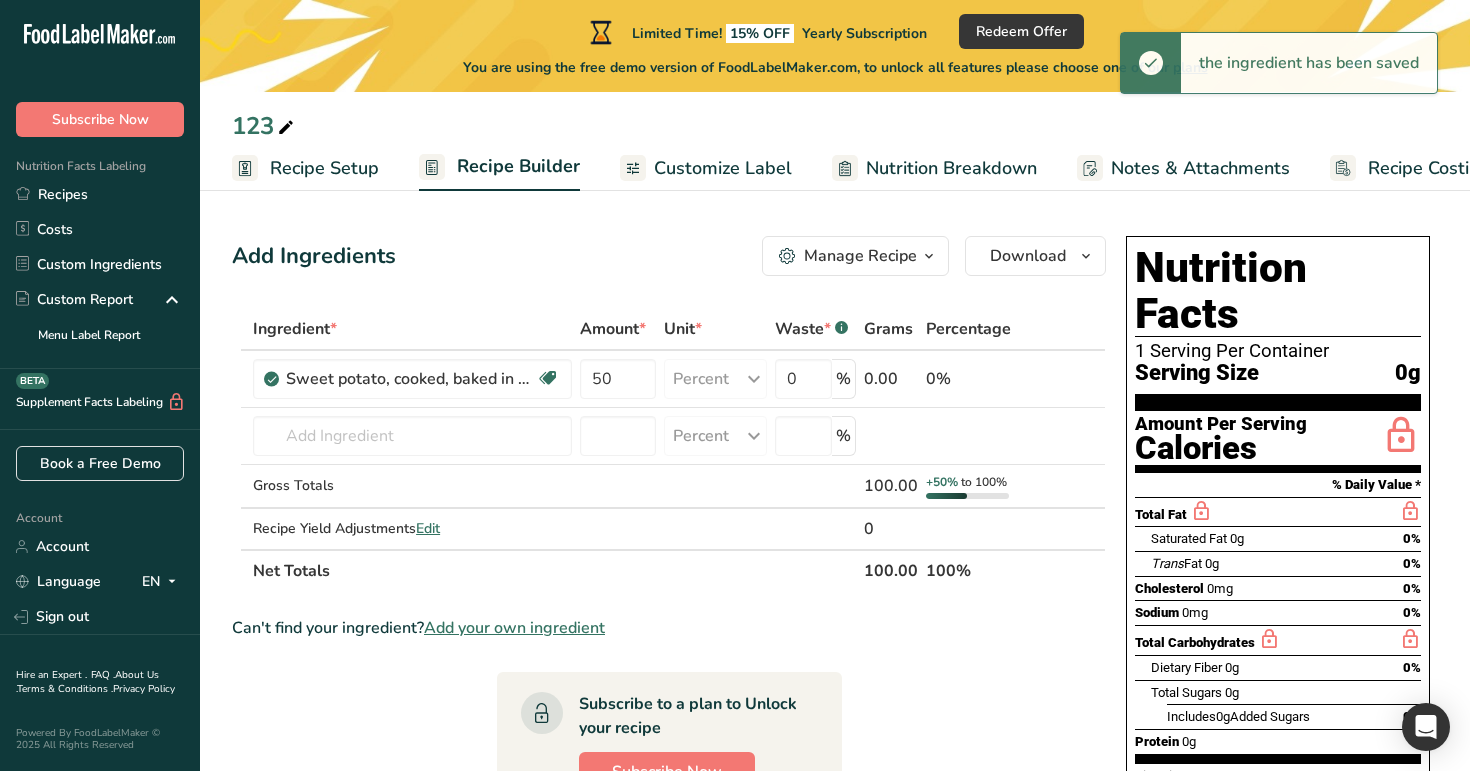 click on "Add Ingredients
Manage Recipe         Delete Recipe             Duplicate Recipe               Scale Recipe               Save as Sub-Recipe   .a-a{fill:#347362;}.b-a{fill:#fff;}                                 Nutrition Breakdown                 Recipe Card
NEW
Amino Acids Pattern Report             Activity History
Download
Choose your preferred label style
Standard FDA label
Standard FDA label
The most common format for nutrition facts labels in compliance with the FDA's typeface, style and requirements
Tabular FDA label
A label format compliant with the FDA regulations presented in a tabular (horizontal) display.
Linear FDA label
A simple linear display for small sized packages.
Simplified FDA label" at bounding box center [675, 776] 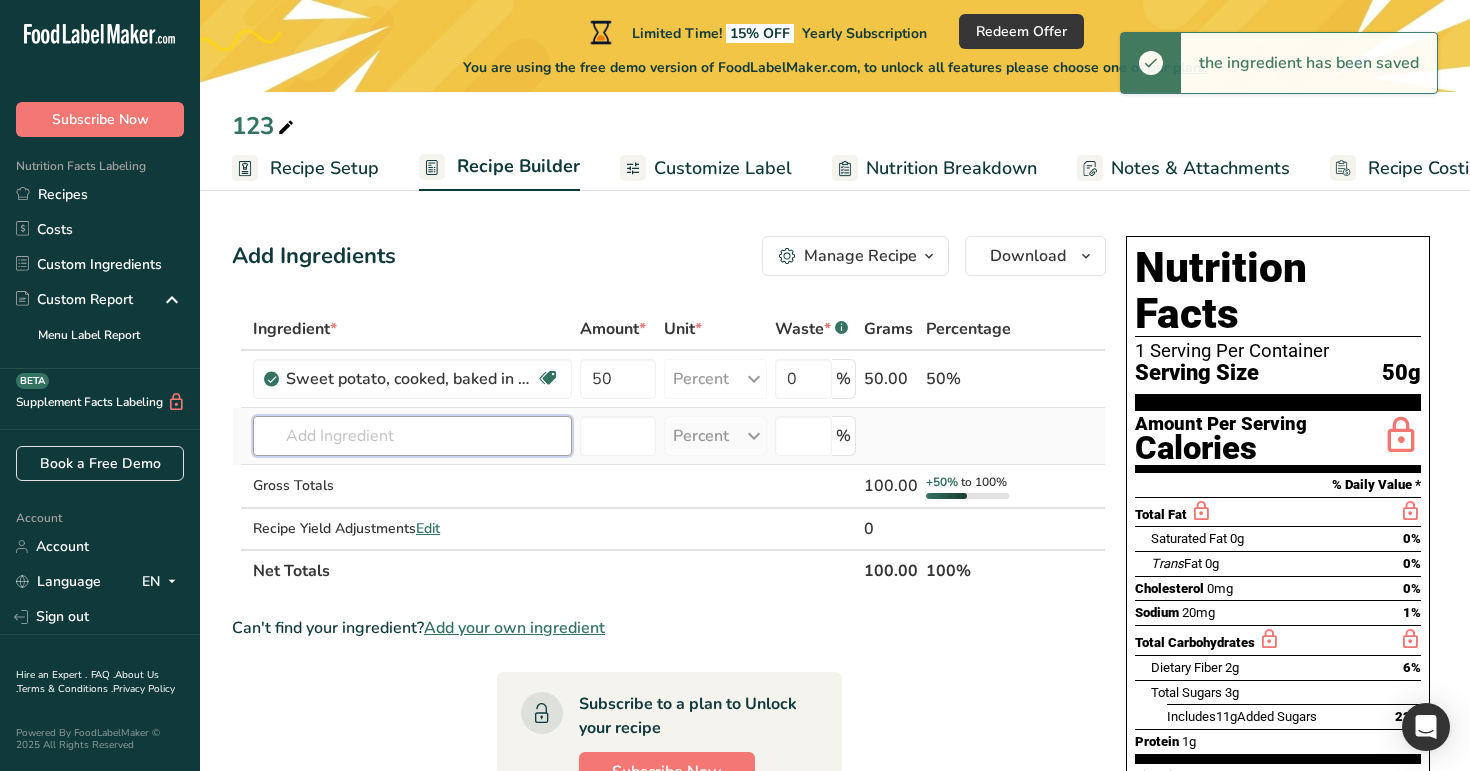click at bounding box center (412, 436) 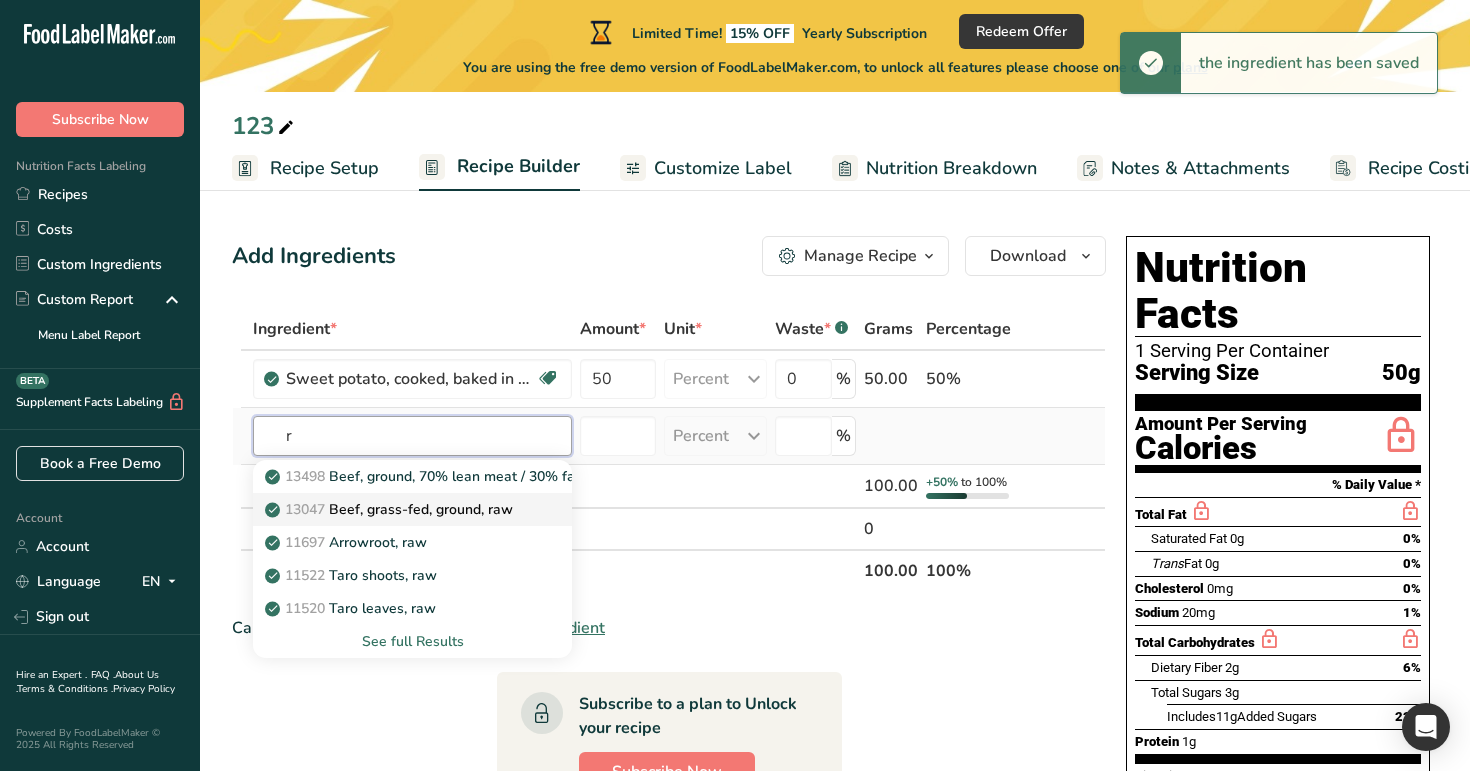 type on "r" 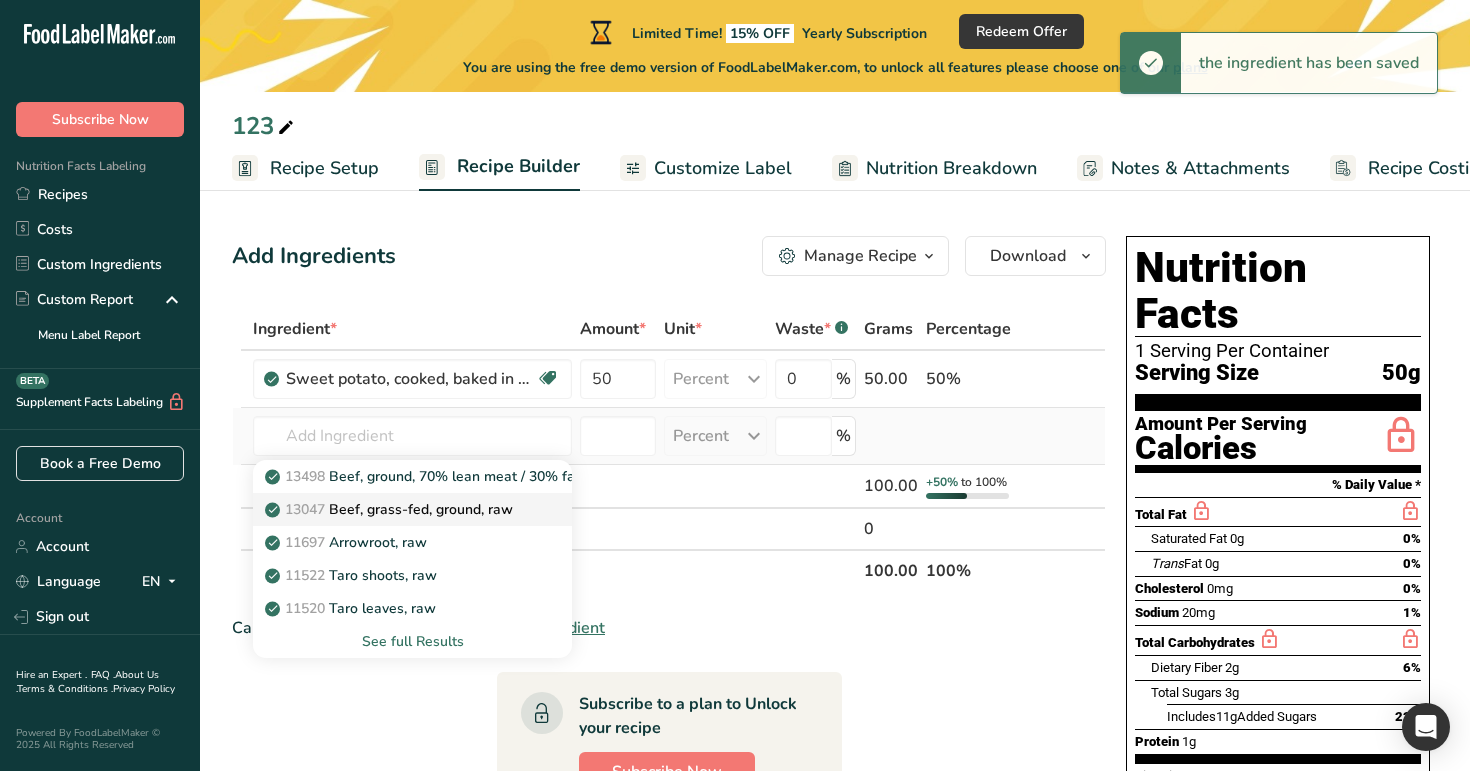 click on "16052
Broadbeans (fava beans), mature seeds, raw" at bounding box center (391, 509) 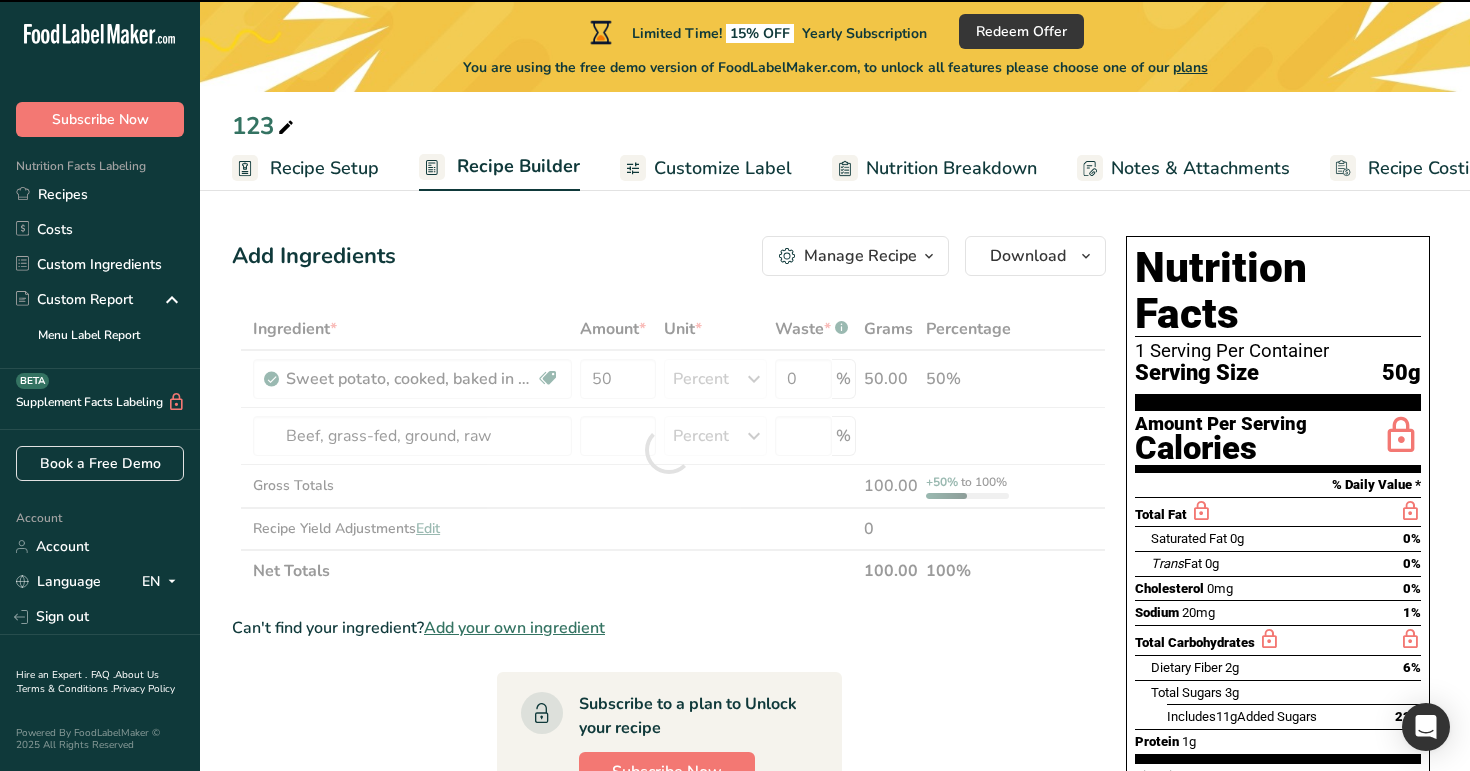 type on "0" 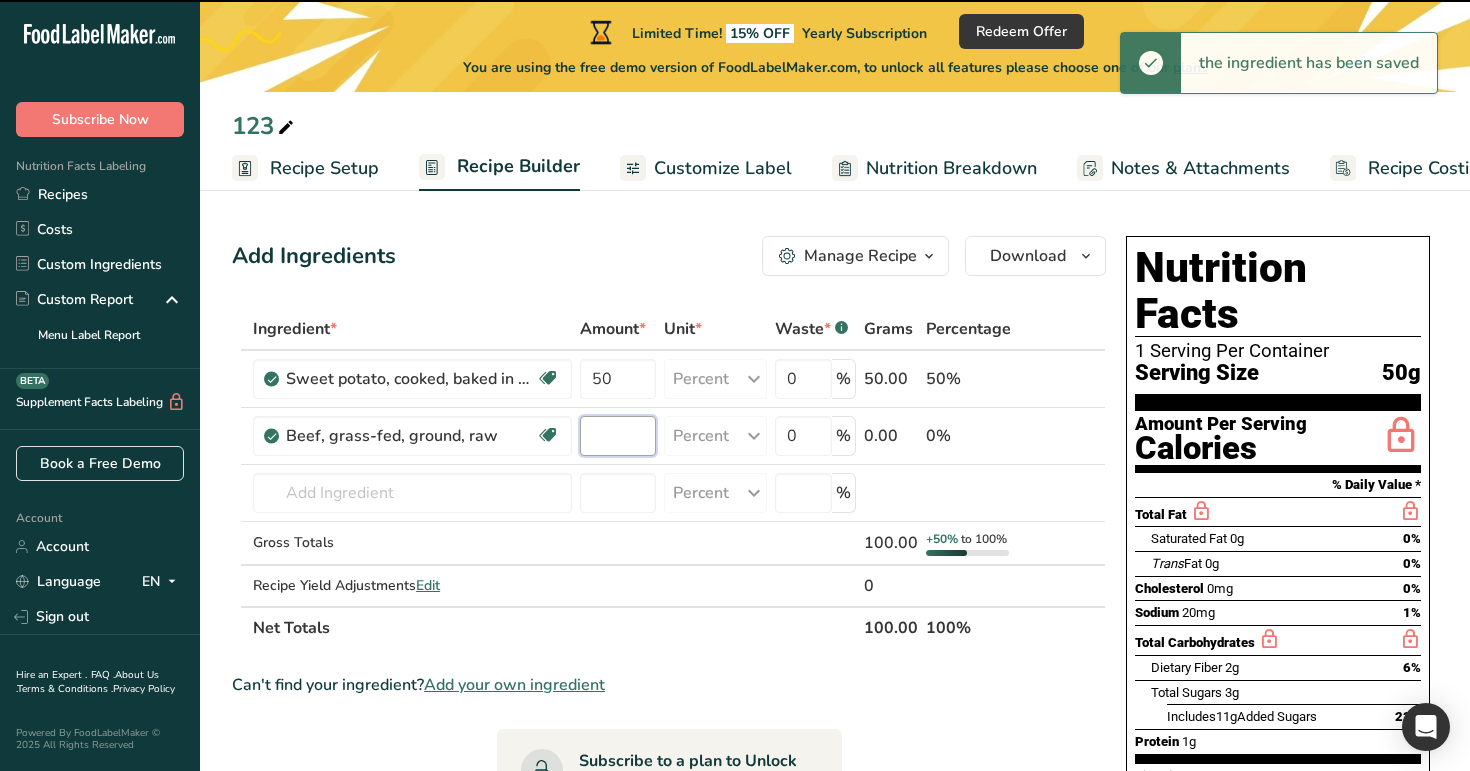 click at bounding box center [618, 436] 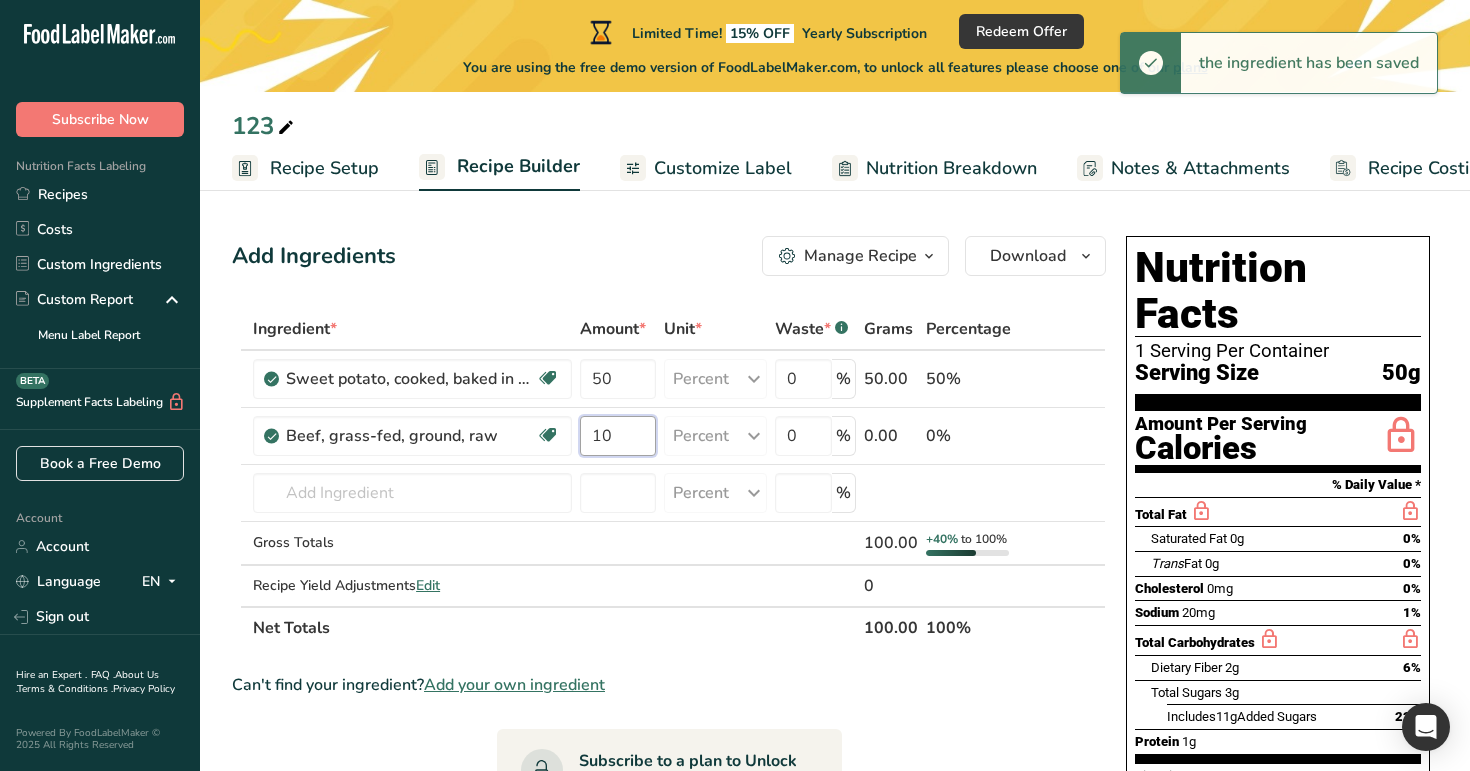 type on "10" 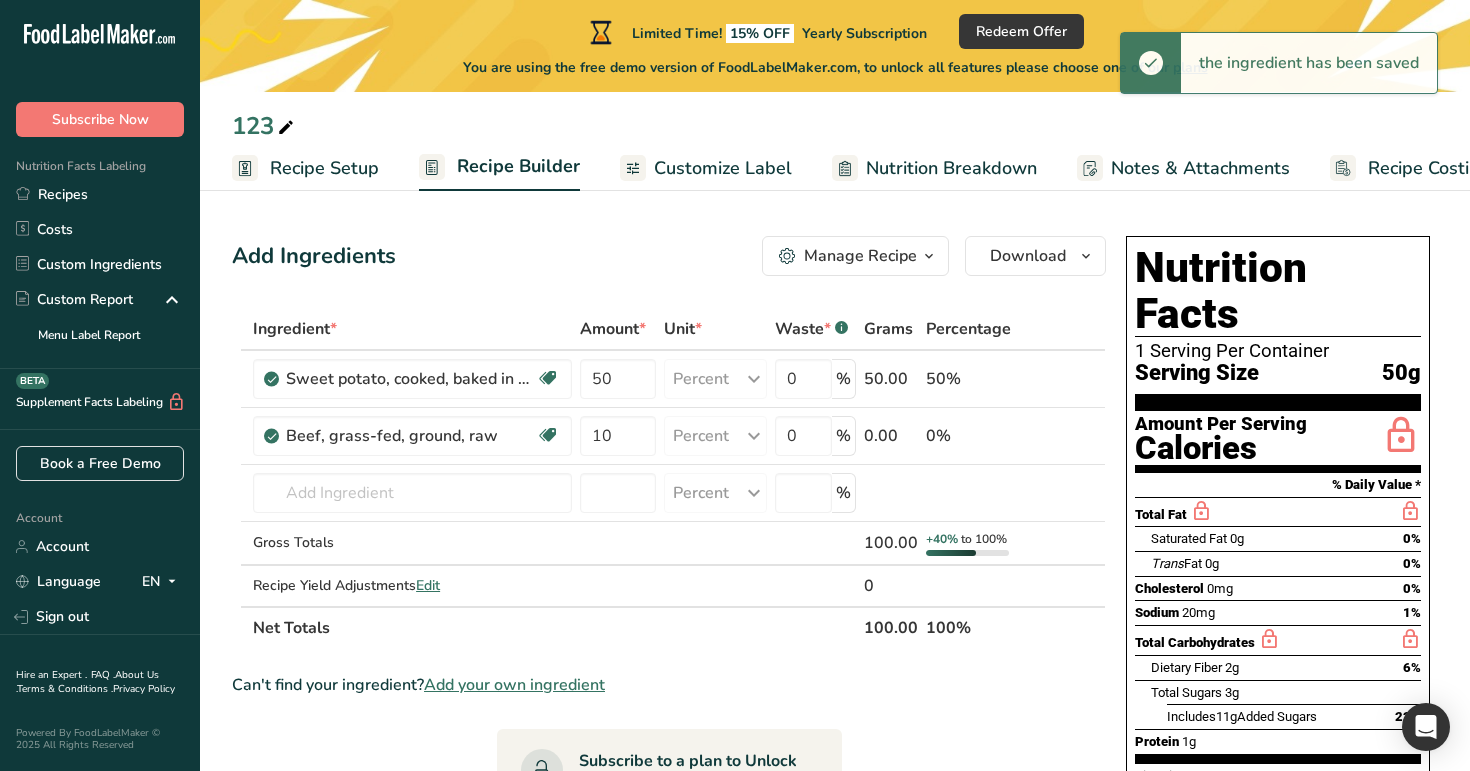 click on "Add Ingredients
Manage Recipe         Delete Recipe             Duplicate Recipe               Scale Recipe               Save as Sub-Recipe   .a-a{fill:#347362;}.b-a{fill:#fff;}                                 Nutrition Breakdown                 Recipe Card
NEW
Amino Acids Pattern Report             Activity History
Download
Choose your preferred label style
Standard FDA label
Standard FDA label
The most common format for nutrition facts labels in compliance with the FDA's typeface, style and requirements
Tabular FDA label
A label format compliant with the FDA regulations presented in a tabular (horizontal) display.
Linear FDA label
A simple linear display for small sized packages.
Simplified FDA label" at bounding box center (669, 256) 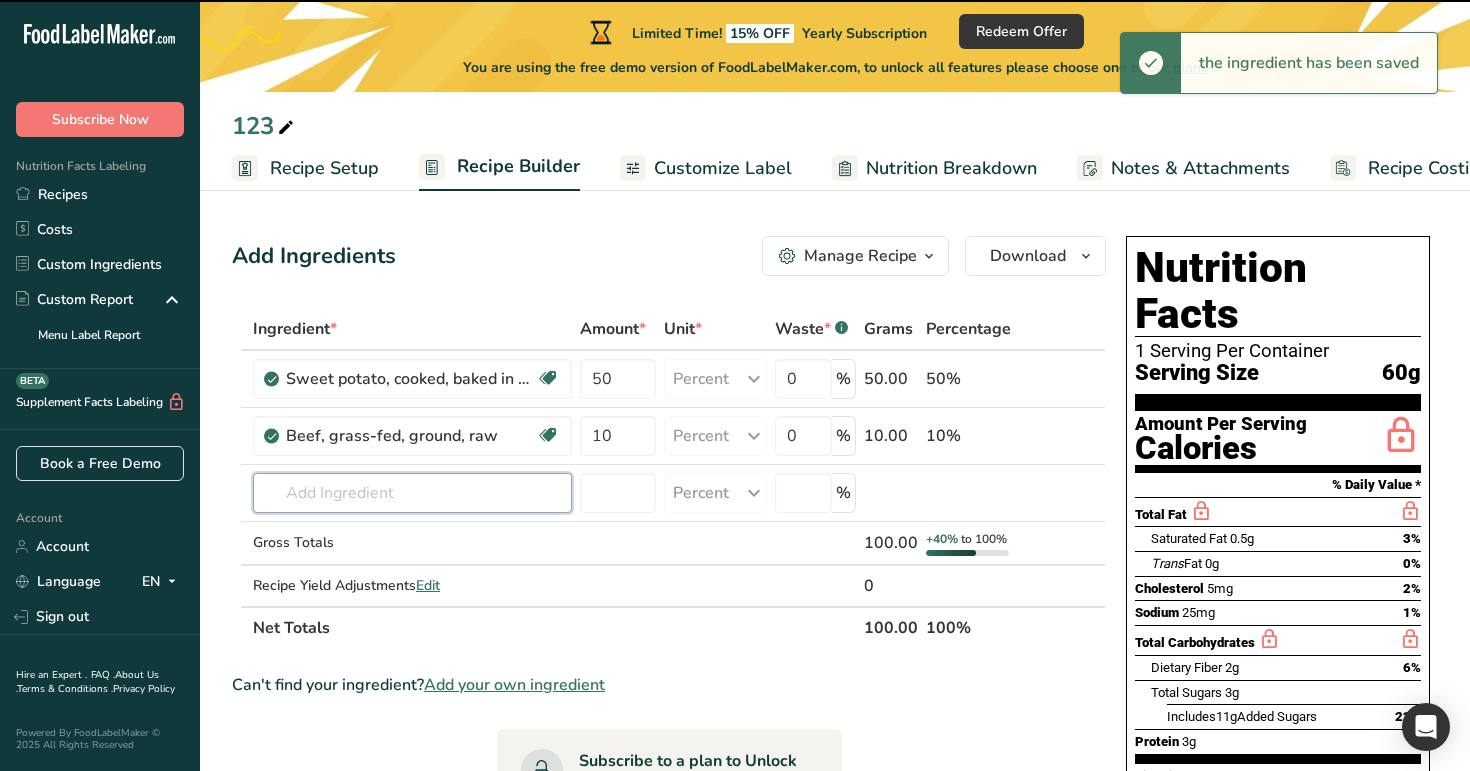 click at bounding box center [412, 493] 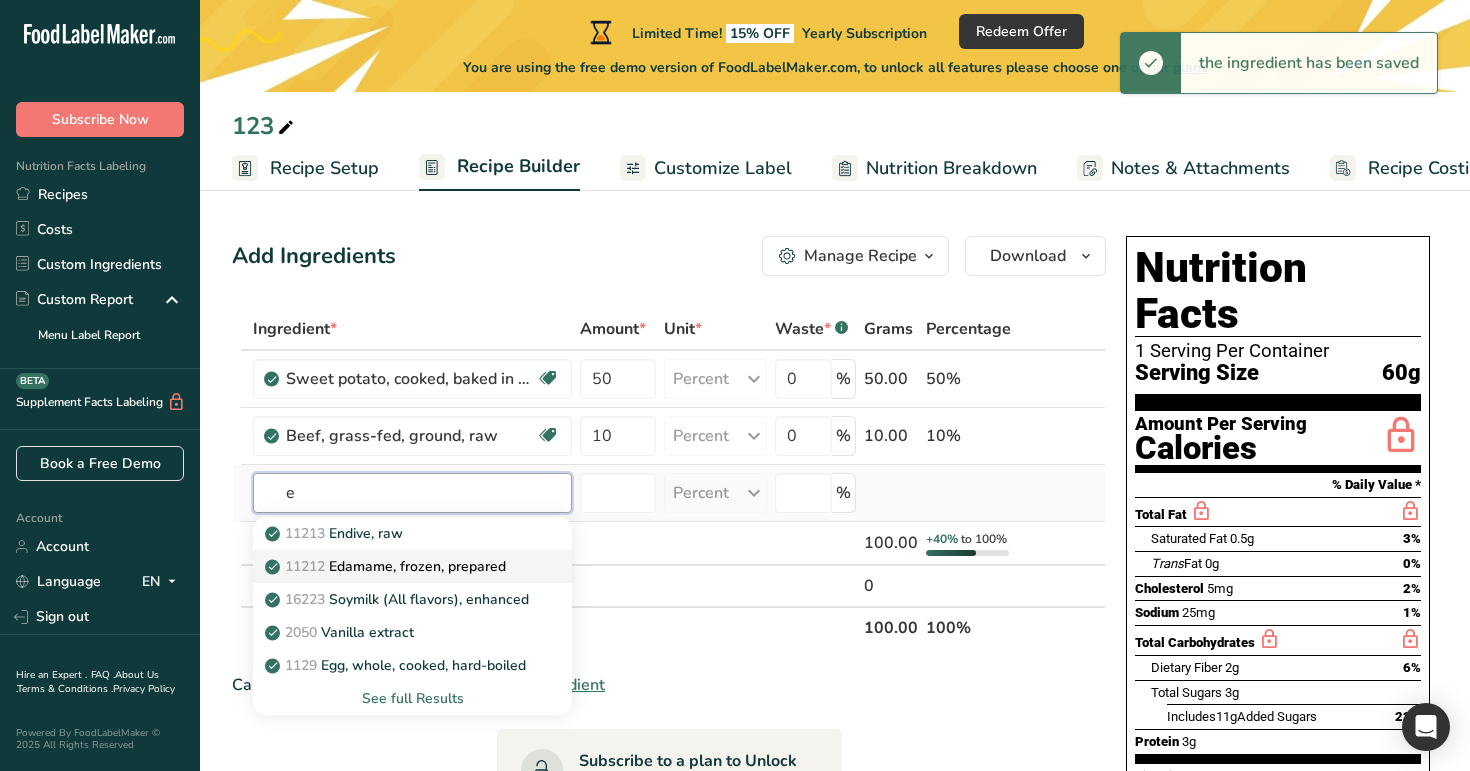 type on "e" 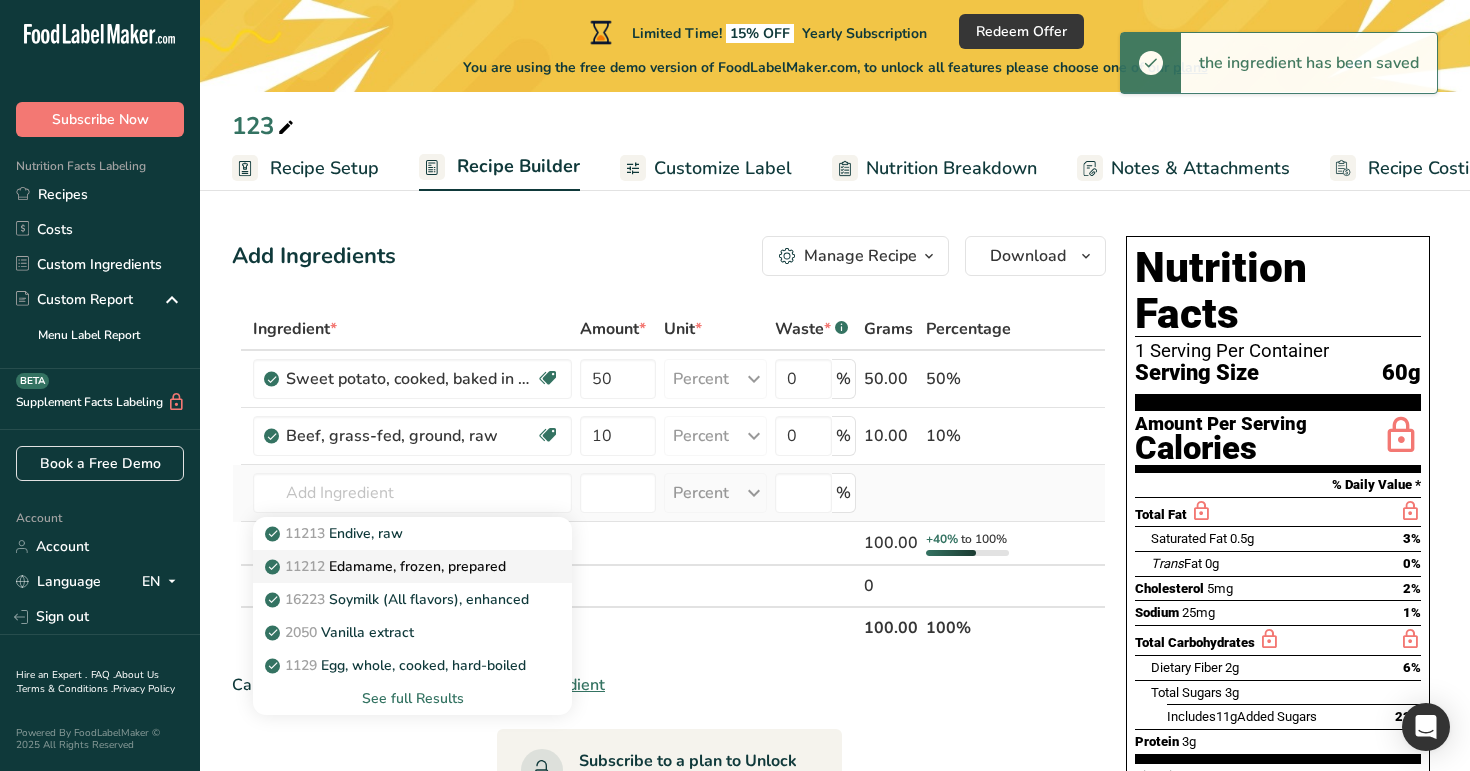 click on "11212
Edamame, frozen, prepared" at bounding box center [387, 566] 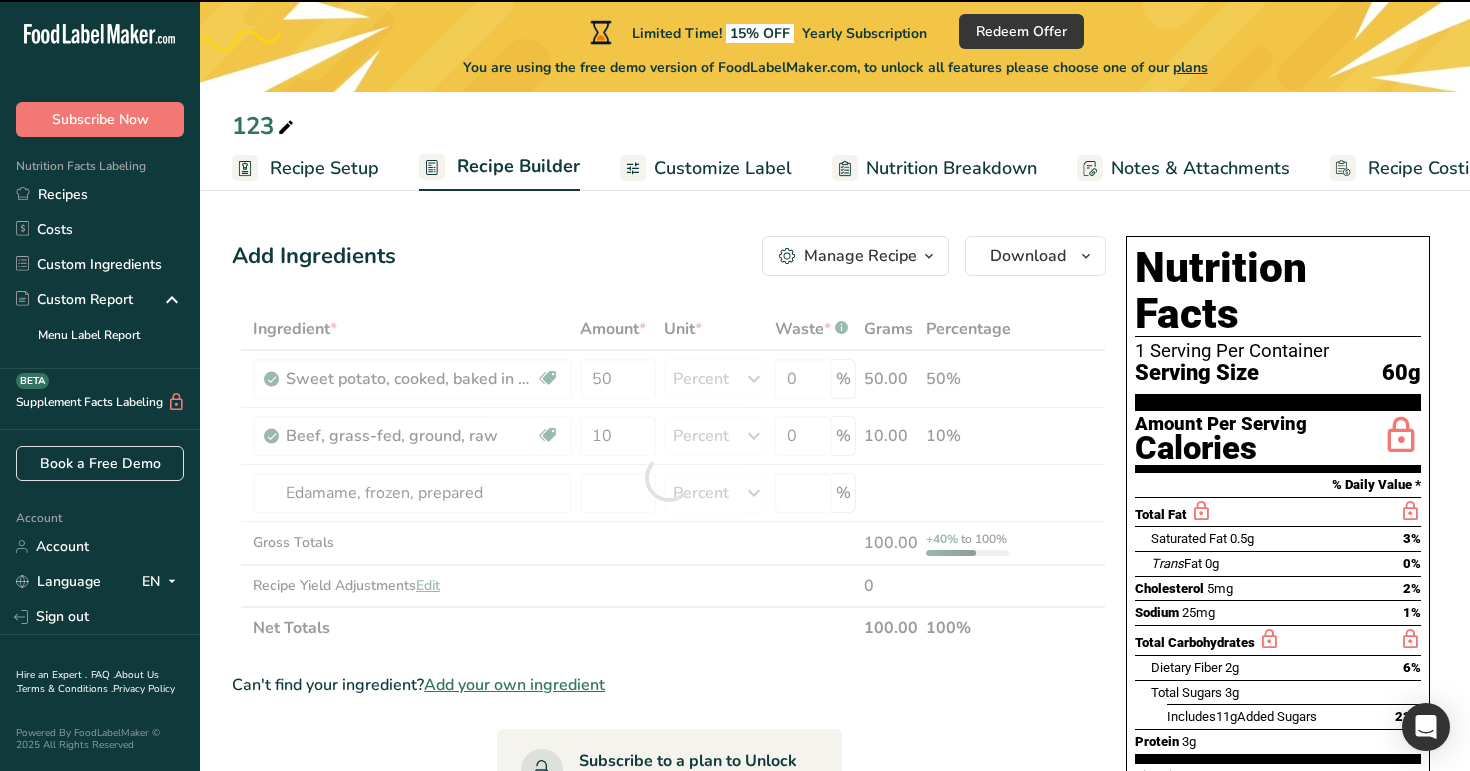 type on "0" 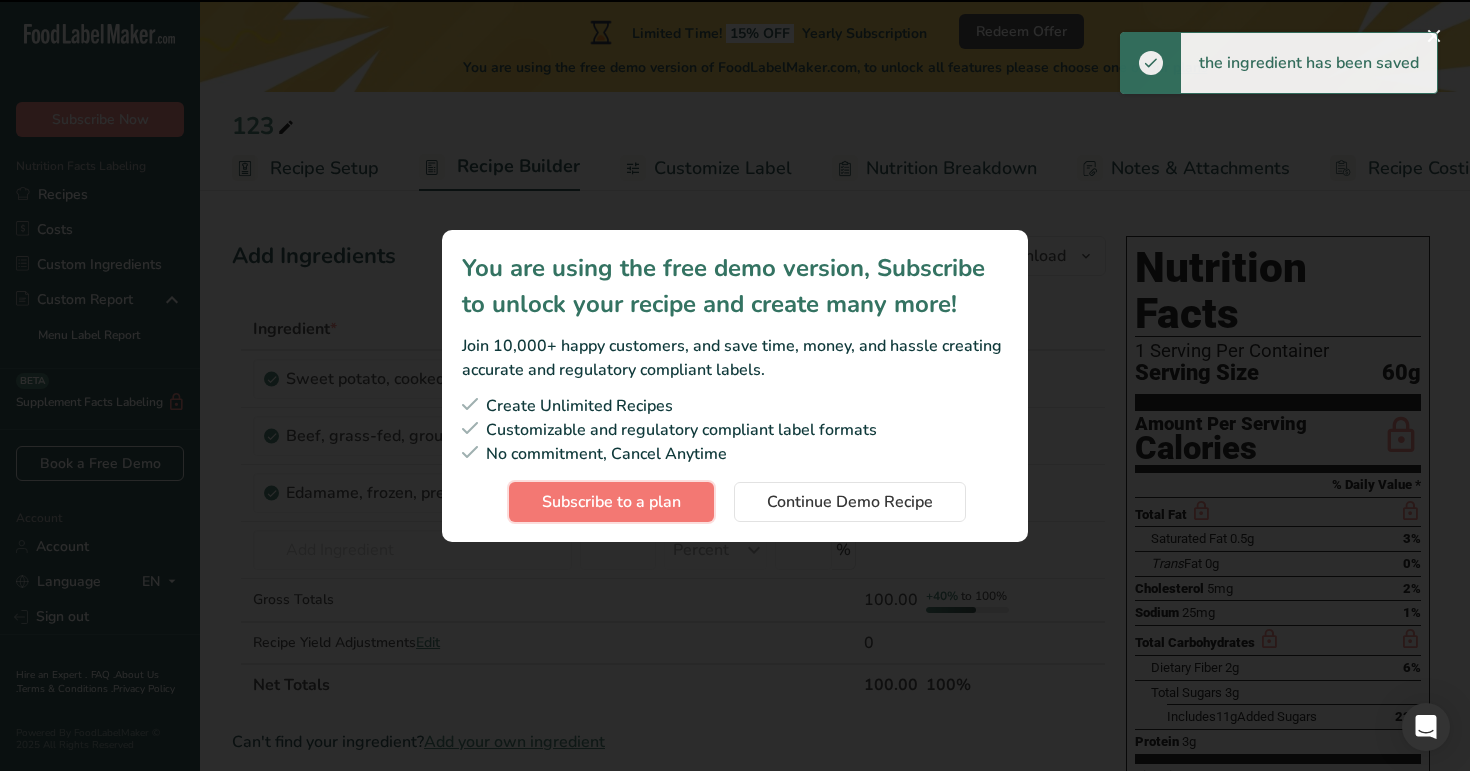 click on "Subscribe to a plan" at bounding box center (611, 502) 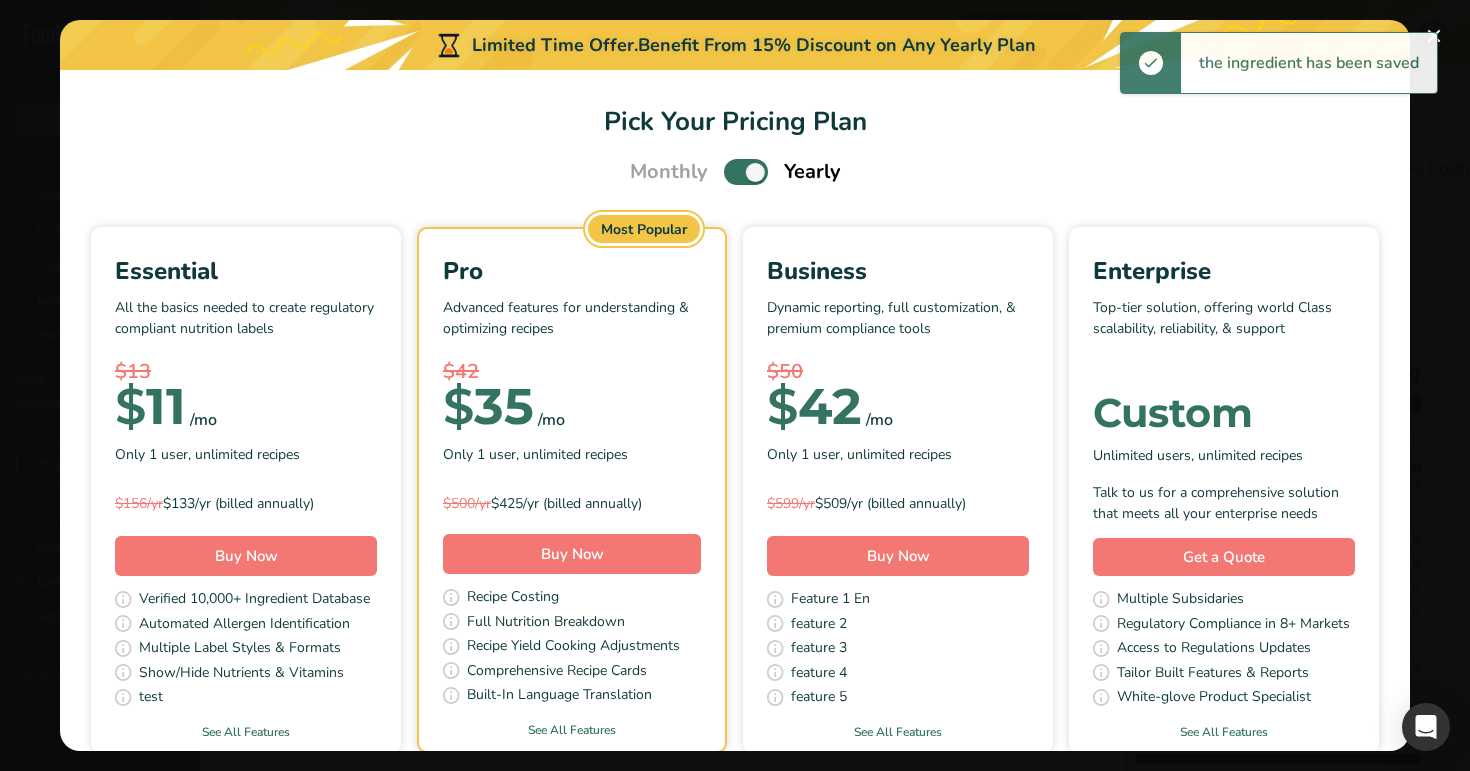 click at bounding box center (1434, 36) 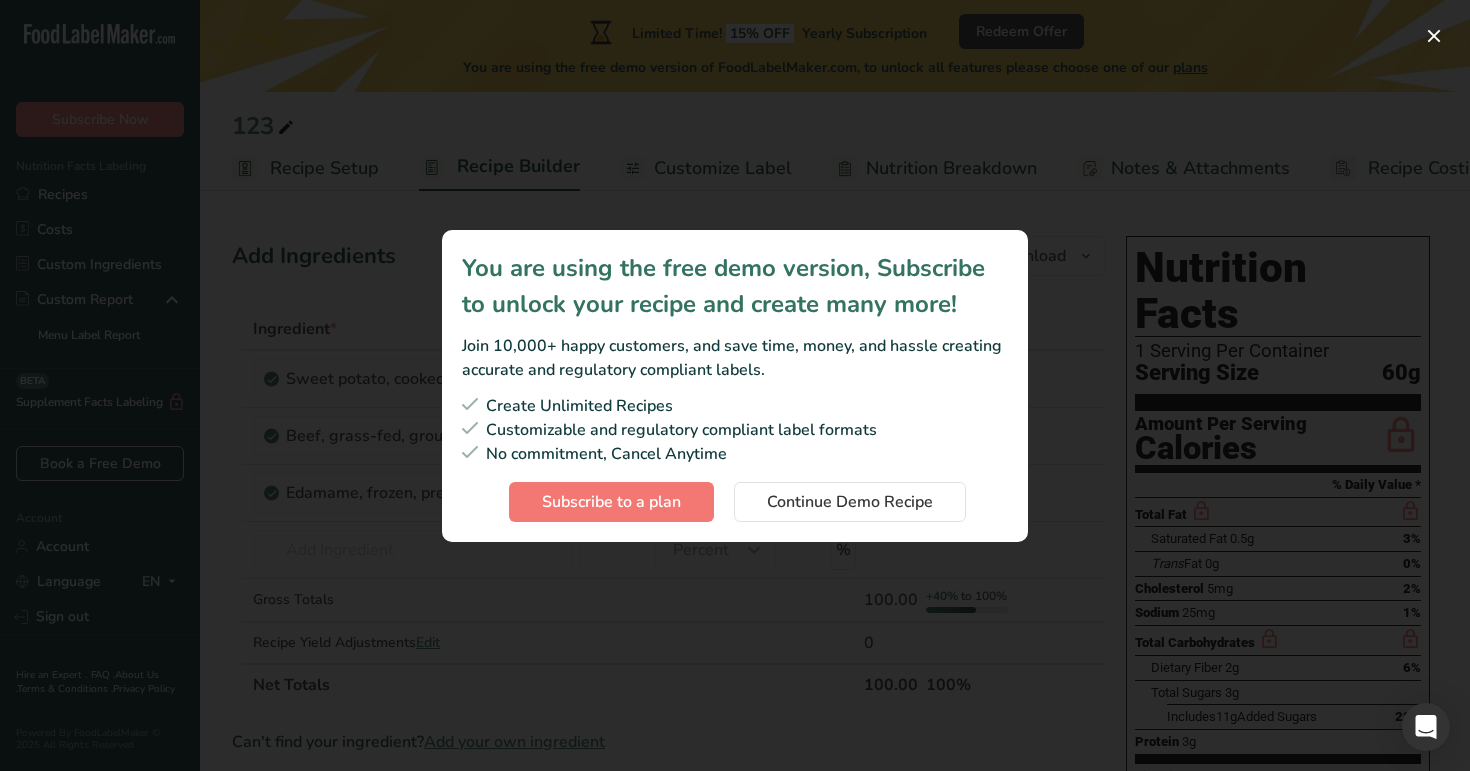 click on "Create Unlimited Recipes
Customizable and regulatory compliant label formats
No commitment, Cancel Anytime
Subscribe to a plan
Continue Demo Recipe" at bounding box center (735, 458) 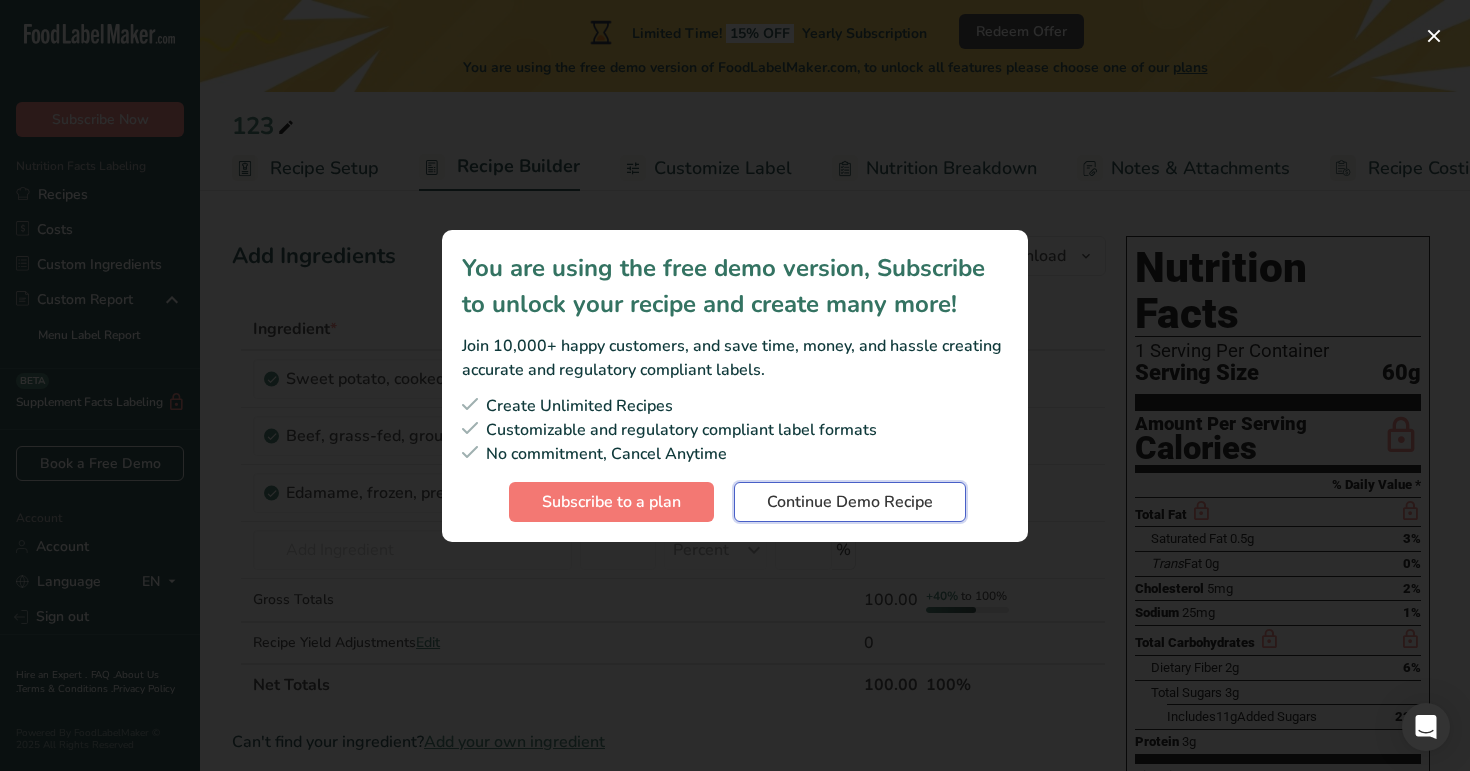 click on "Continue Demo Recipe" at bounding box center (850, 502) 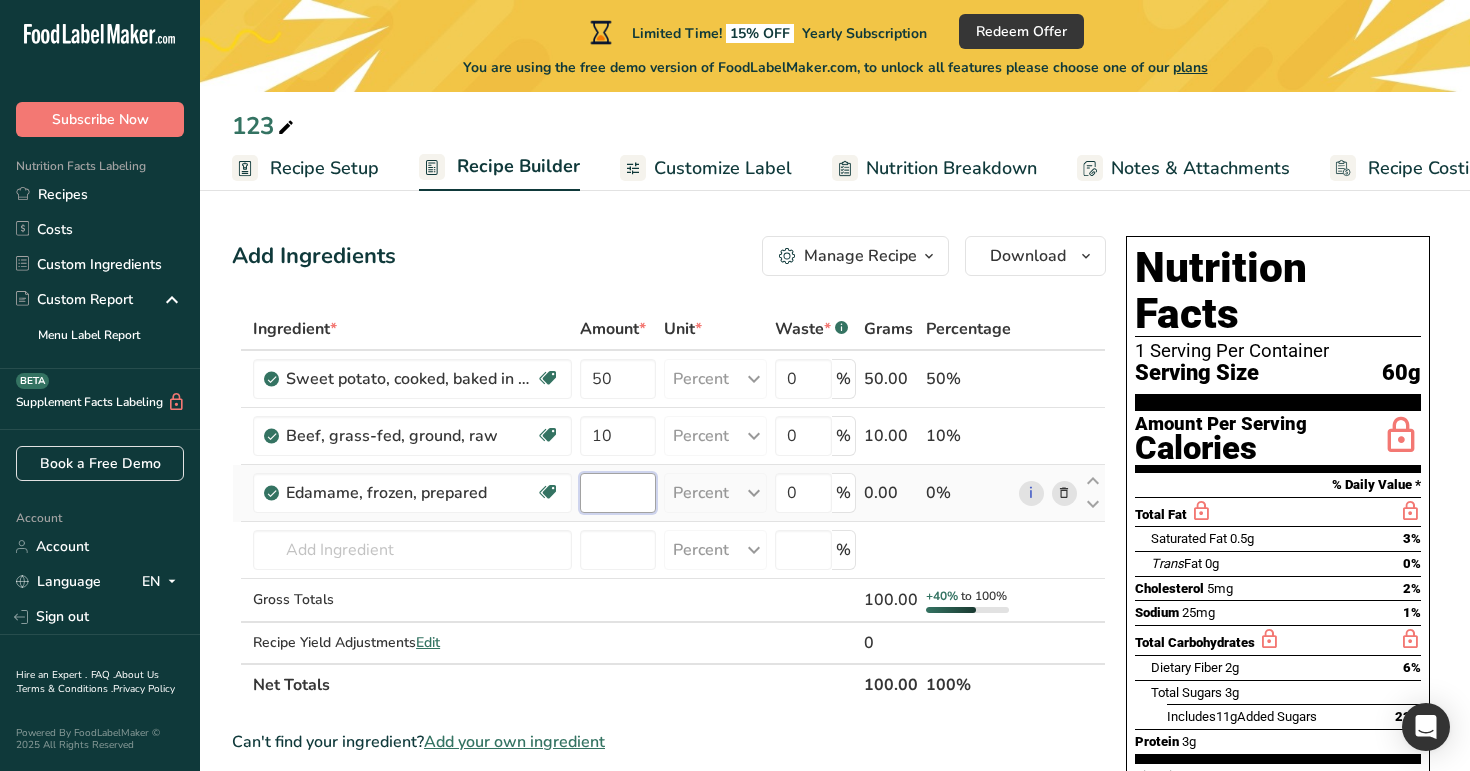 click at bounding box center [618, 493] 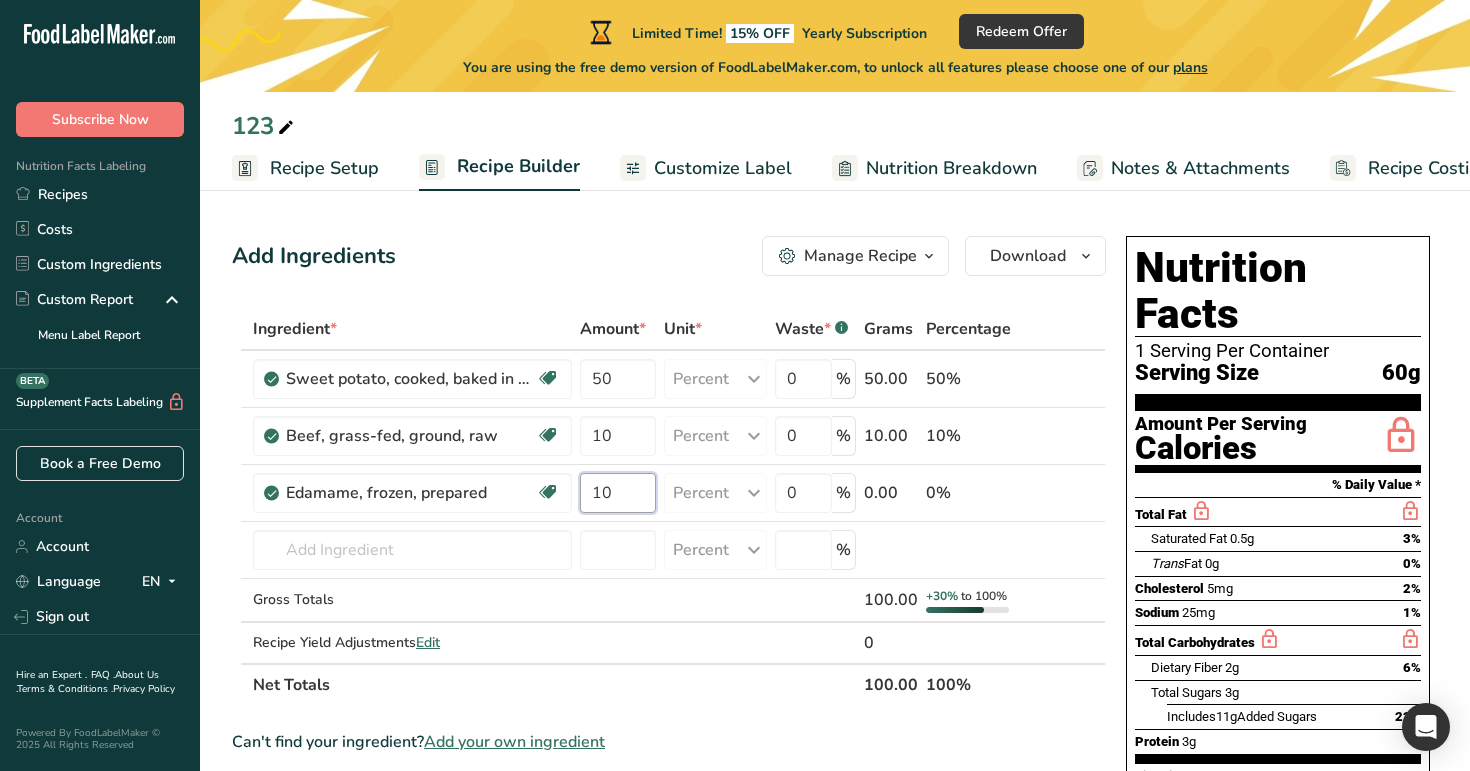 type on "10" 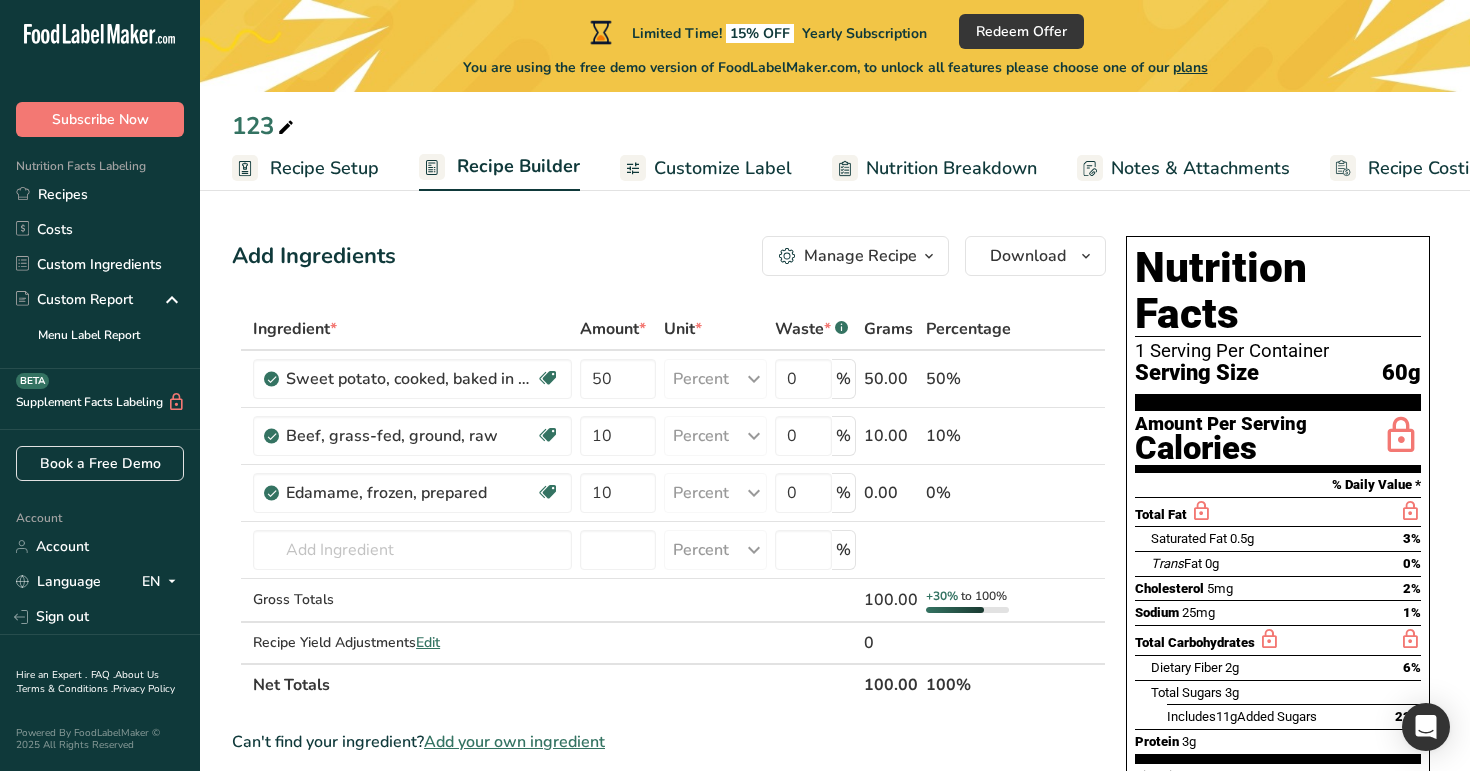 click on "Add Ingredients
Manage Recipe         Delete Recipe             Duplicate Recipe               Scale Recipe               Save as Sub-Recipe   .a-a{fill:#347362;}.b-a{fill:#fff;}                                 Nutrition Breakdown                 Recipe Card
NEW
Amino Acids Pattern Report             Activity History
Download
Choose your preferred label style
Standard FDA label
Standard FDA label
The most common format for nutrition facts labels in compliance with the FDA's typeface, style and requirements
Tabular FDA label
A label format compliant with the FDA regulations presented in a tabular (horizontal) display.
Linear FDA label
A simple linear display for small sized packages.
Simplified FDA label" at bounding box center (835, 875) 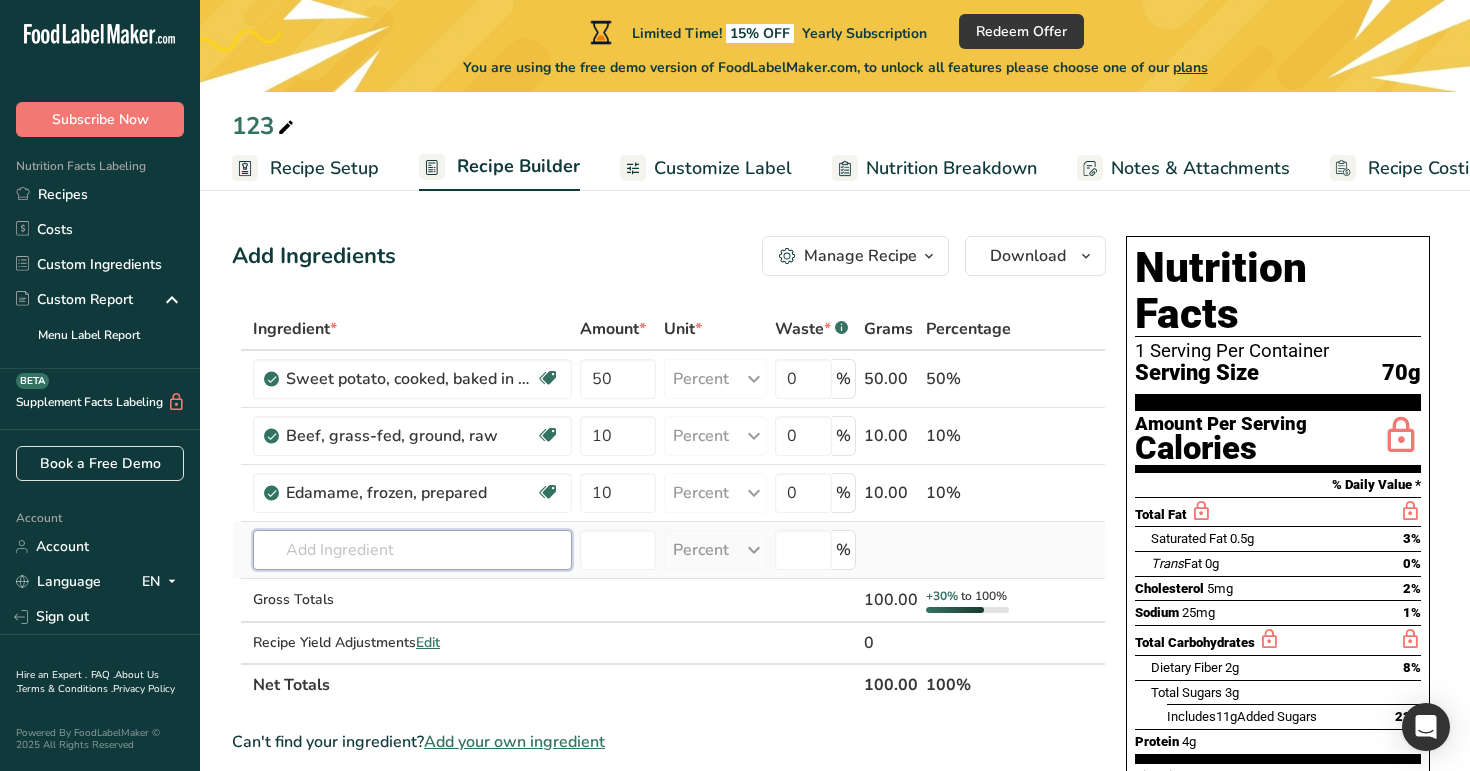 click at bounding box center [412, 550] 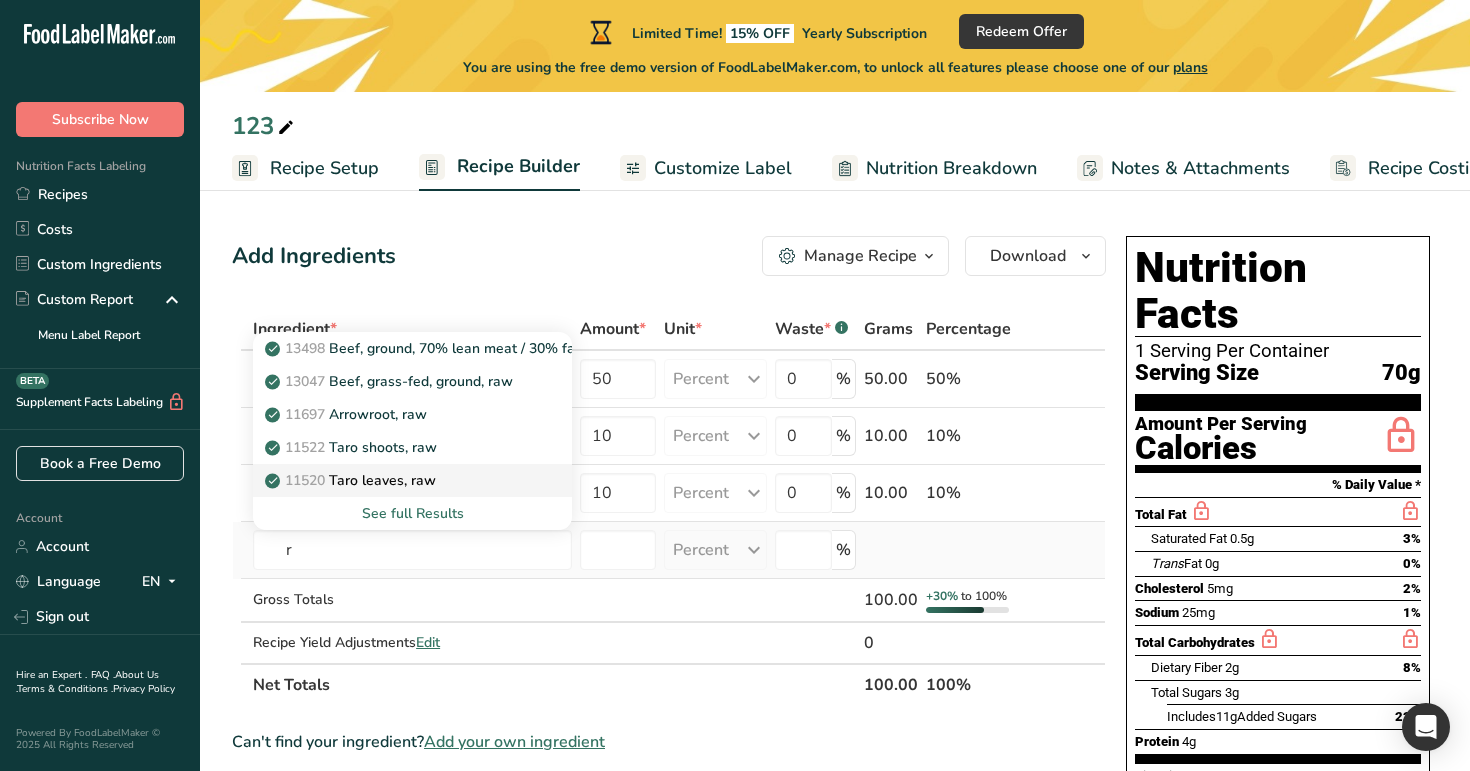 click on "11520
Taro leaves, raw" at bounding box center (412, 480) 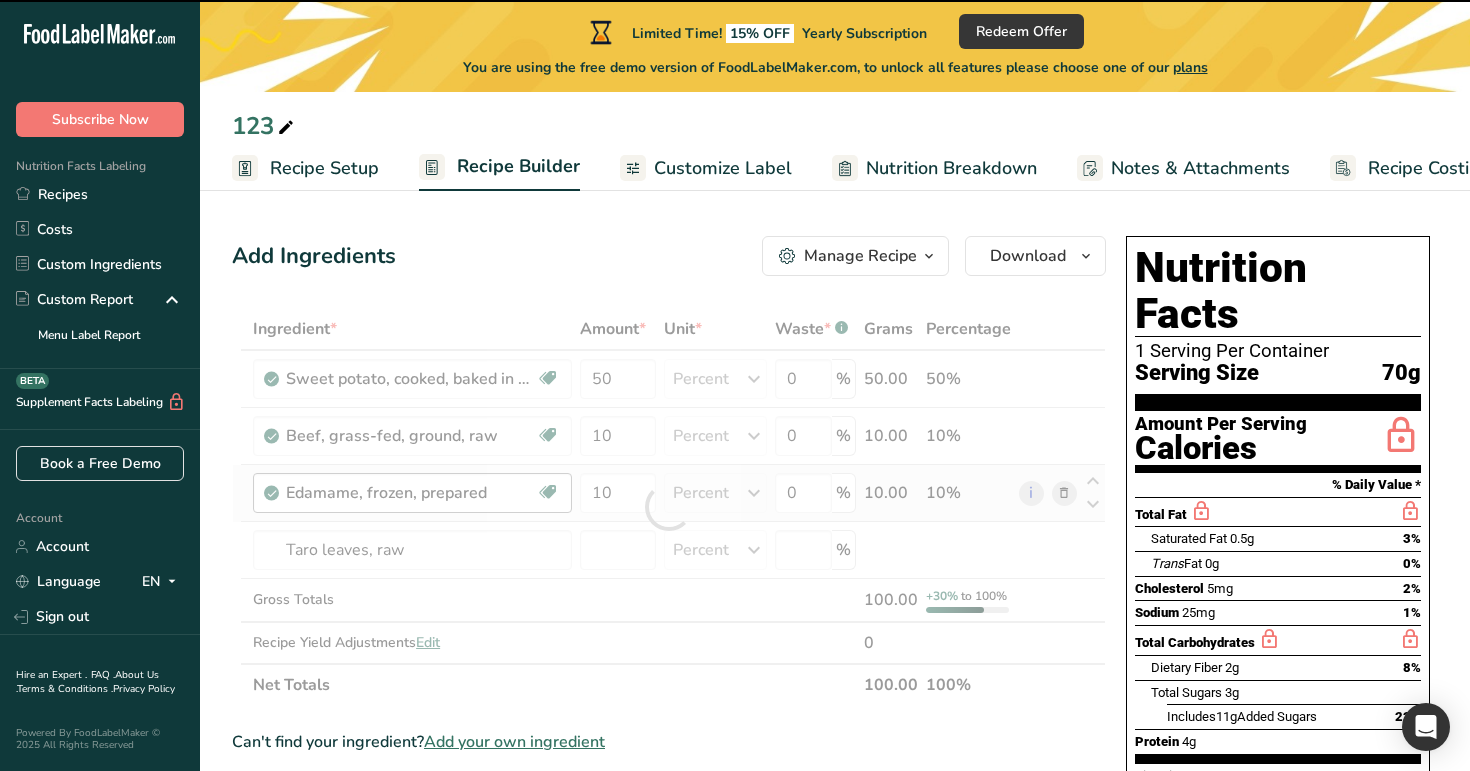 type on "0" 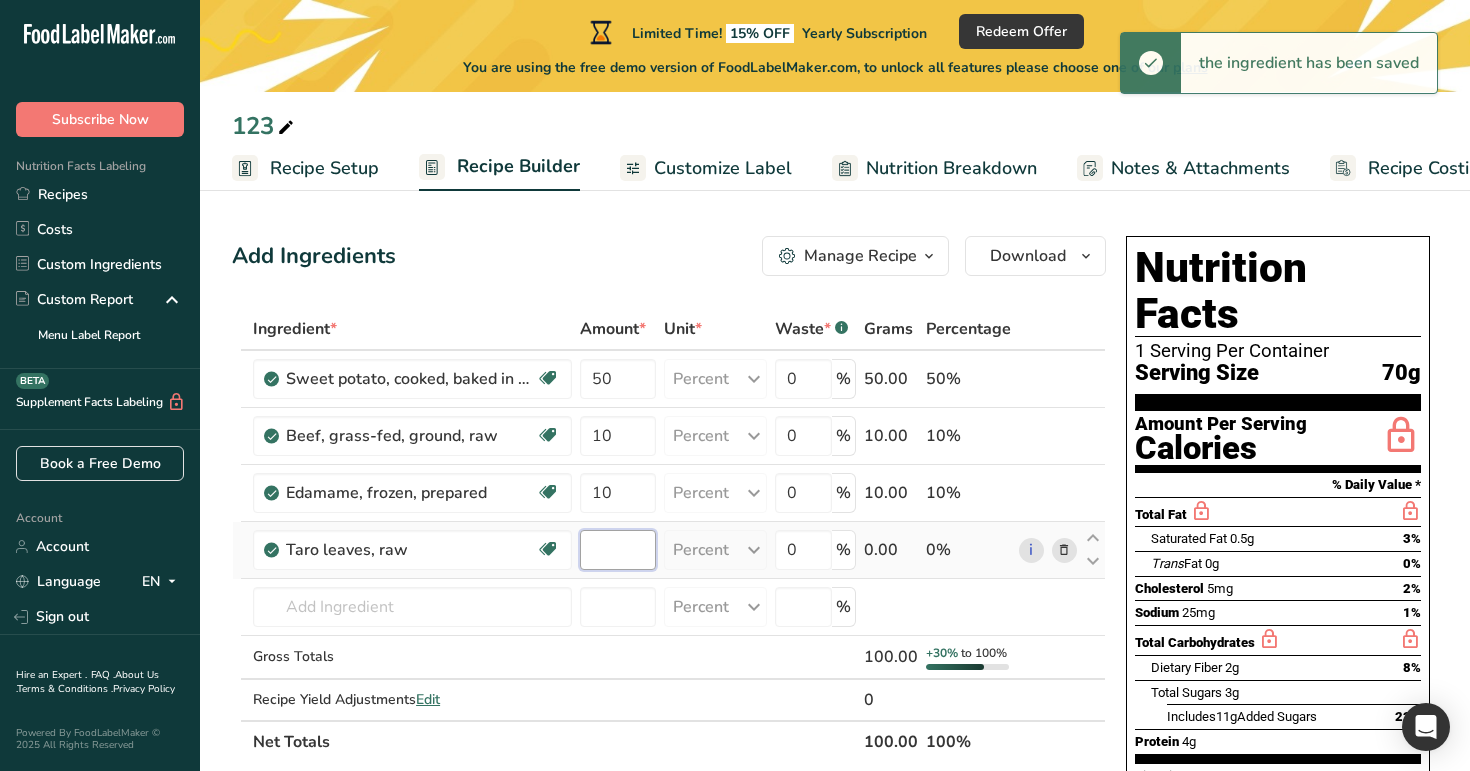click at bounding box center [618, 550] 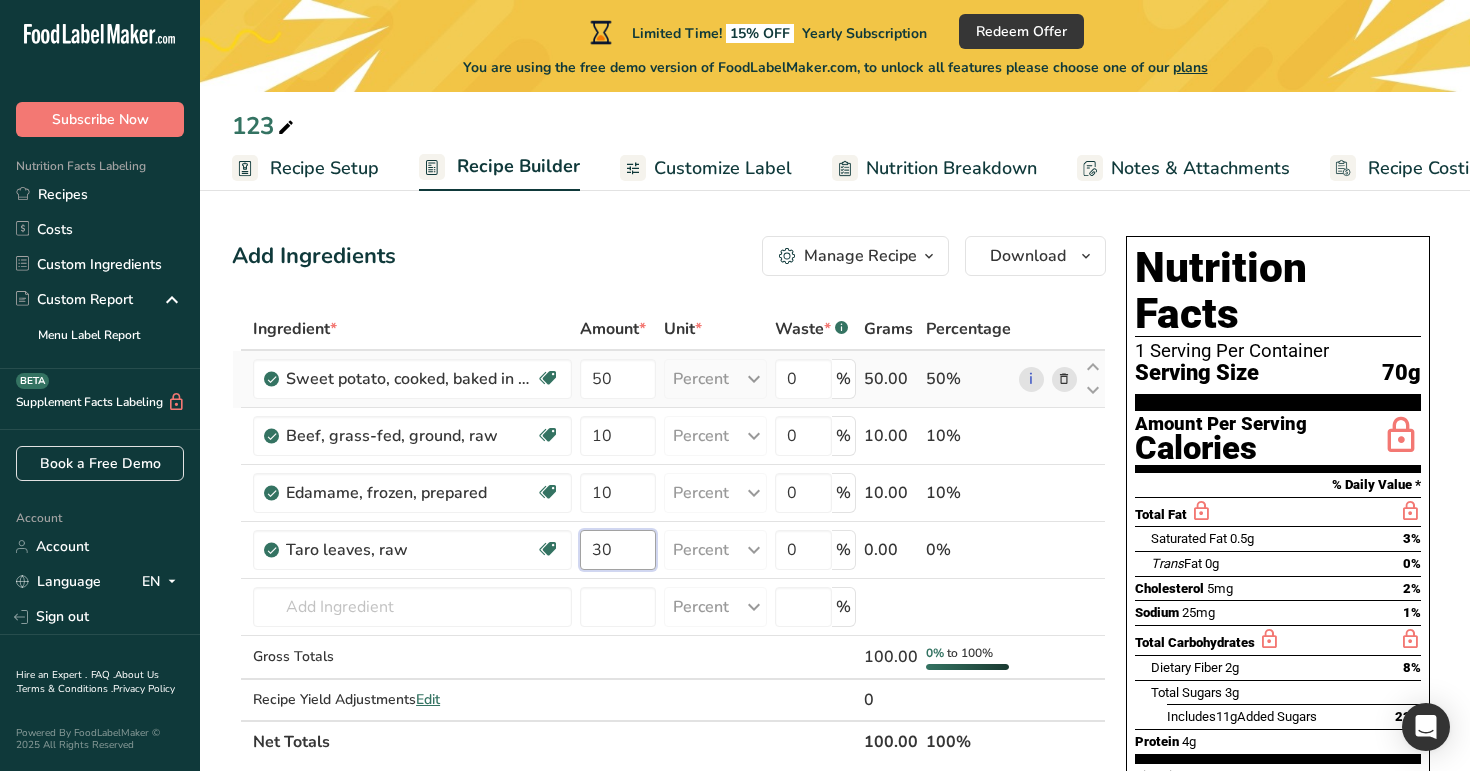 type on "30" 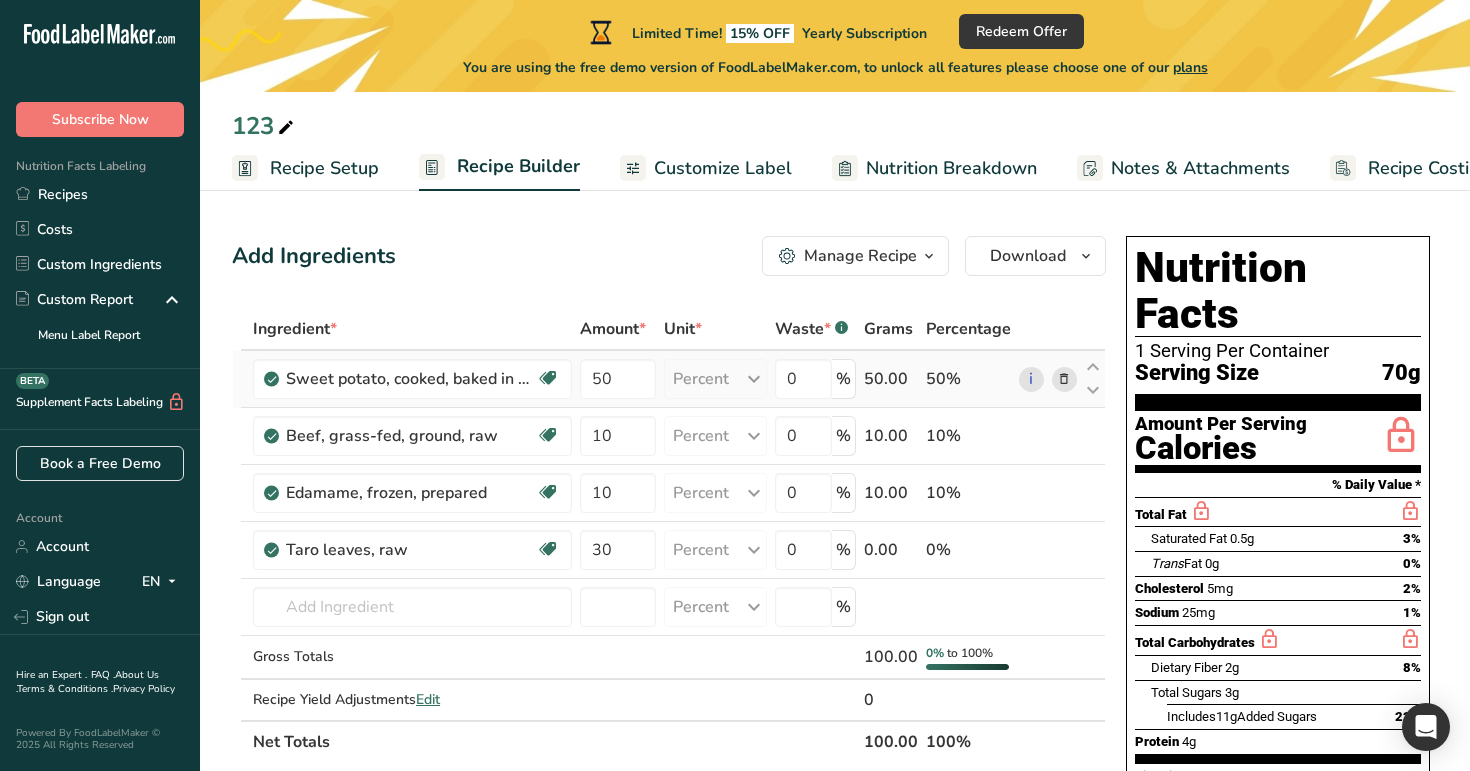 click on "Ingredient *
Amount *
Unit *
Waste *   .a-a{fill:#347362;}.b-a{fill:#fff;}          Grams
Percentage
Sweet potato, cooked, baked in skin, flesh, without salt
Gut Health
Immunity Booster
Good for Eye health
Dairy free
Gluten free
Vegan
Vegetarian
Soy free
50
Percent
Portions
1 cup
1 large
1 medium (2" dia, 5" long, raw)
See more
Weight Units
g
ppm
ug
See more
Volume Units
quarter cup
Volume units require a density conversion. If you know your ingredient's density enter it below. Otherwise, click on "RIA" our AI Regulatory bot - she will be able to help you" at bounding box center [669, 535] 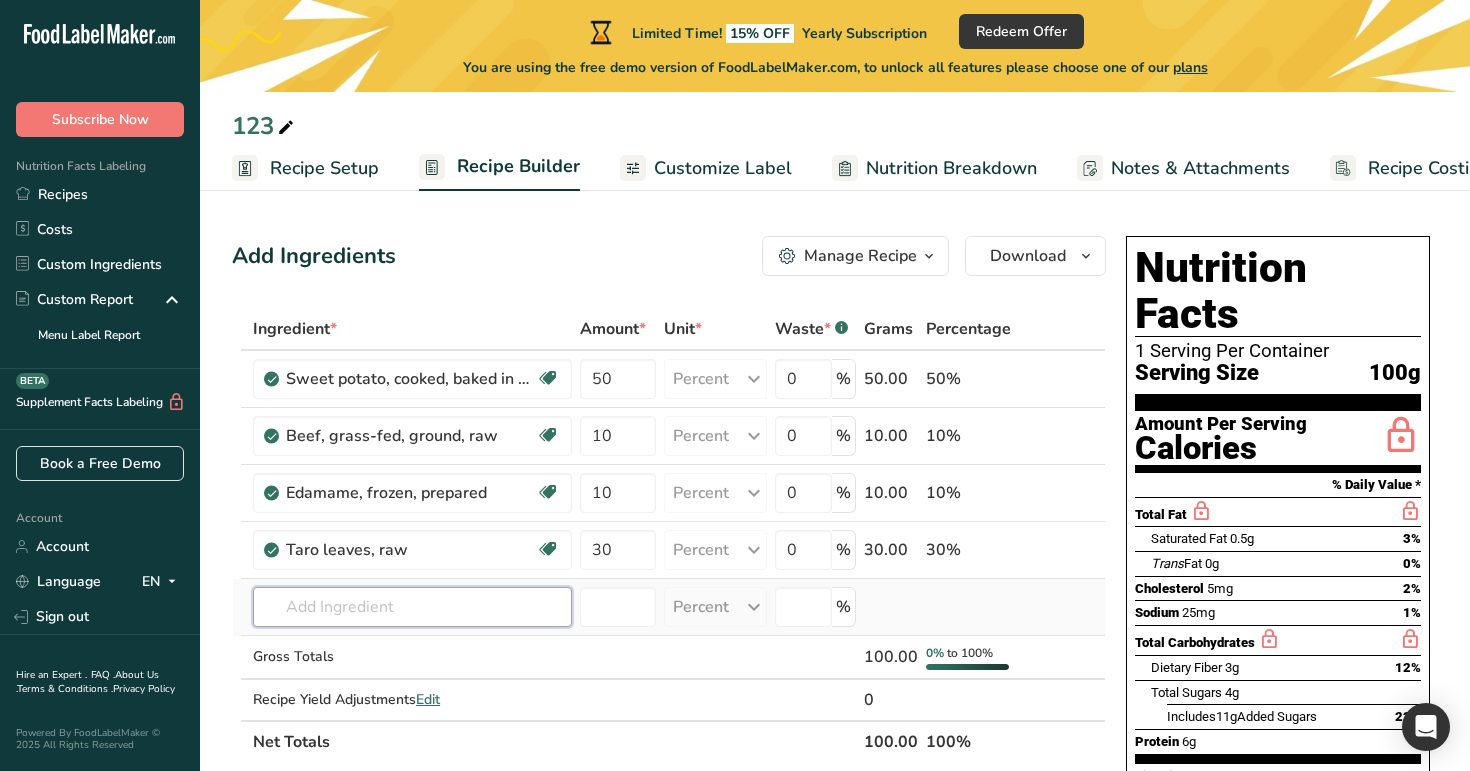 click at bounding box center (412, 607) 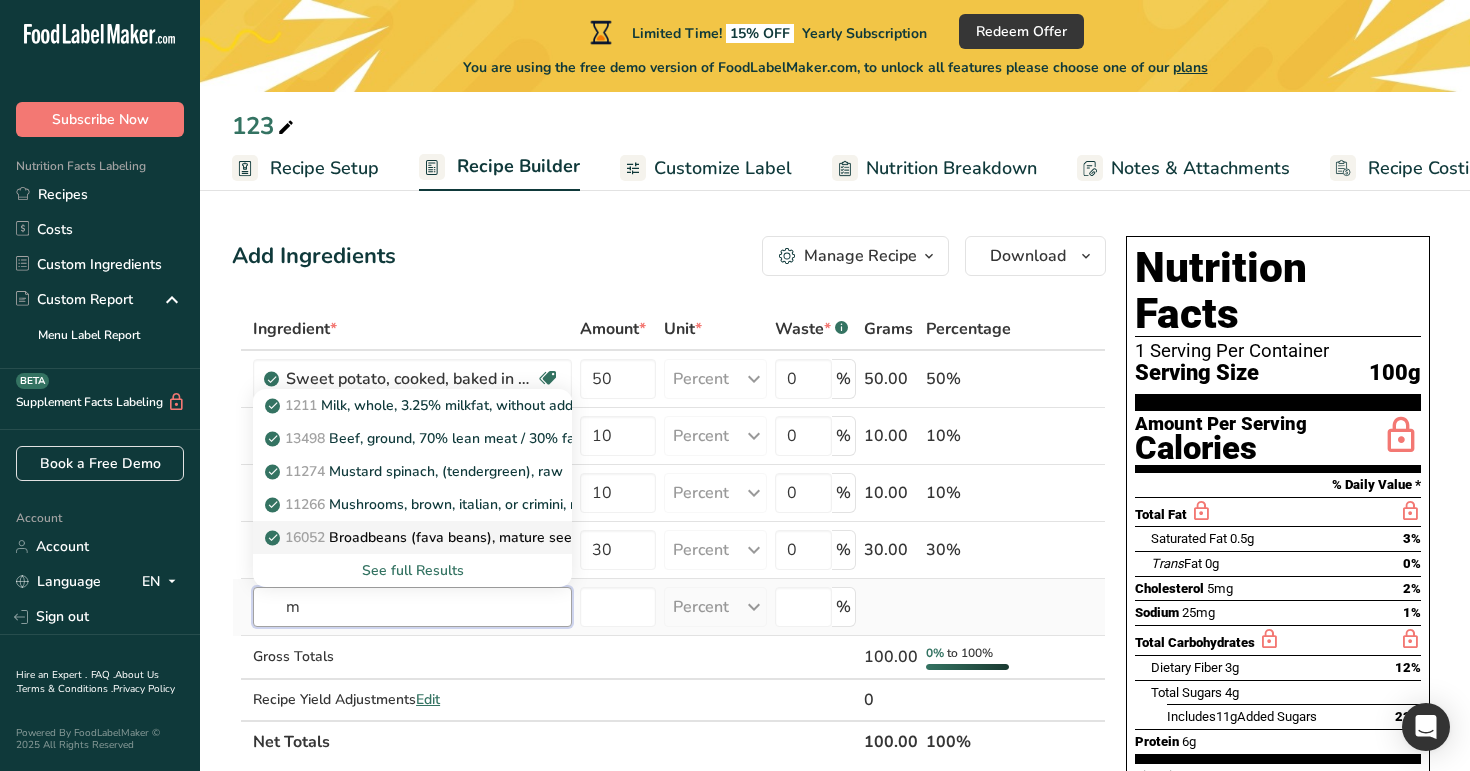type on "m" 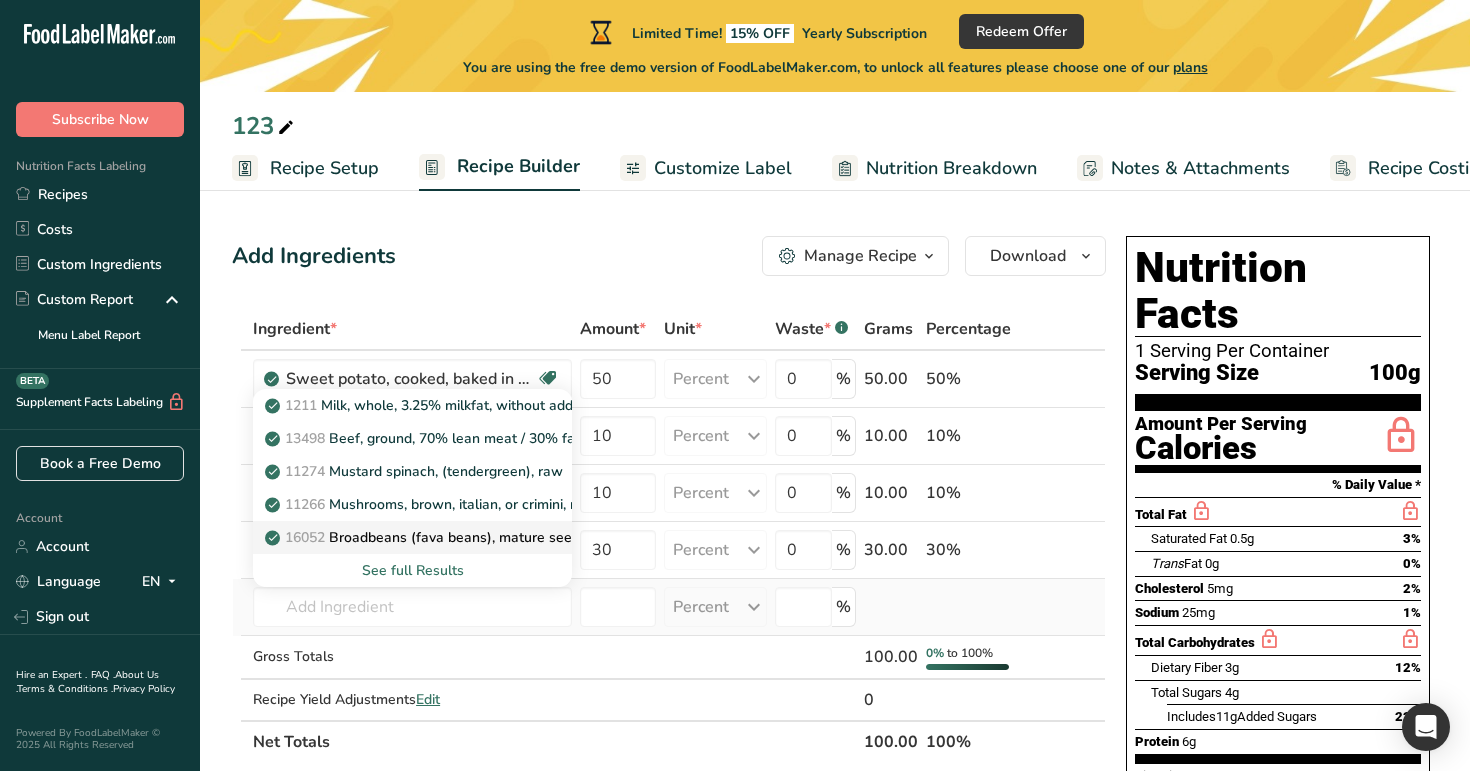 click on "16052
Broadbeans (fava beans), mature seeds, raw" at bounding box center (444, 537) 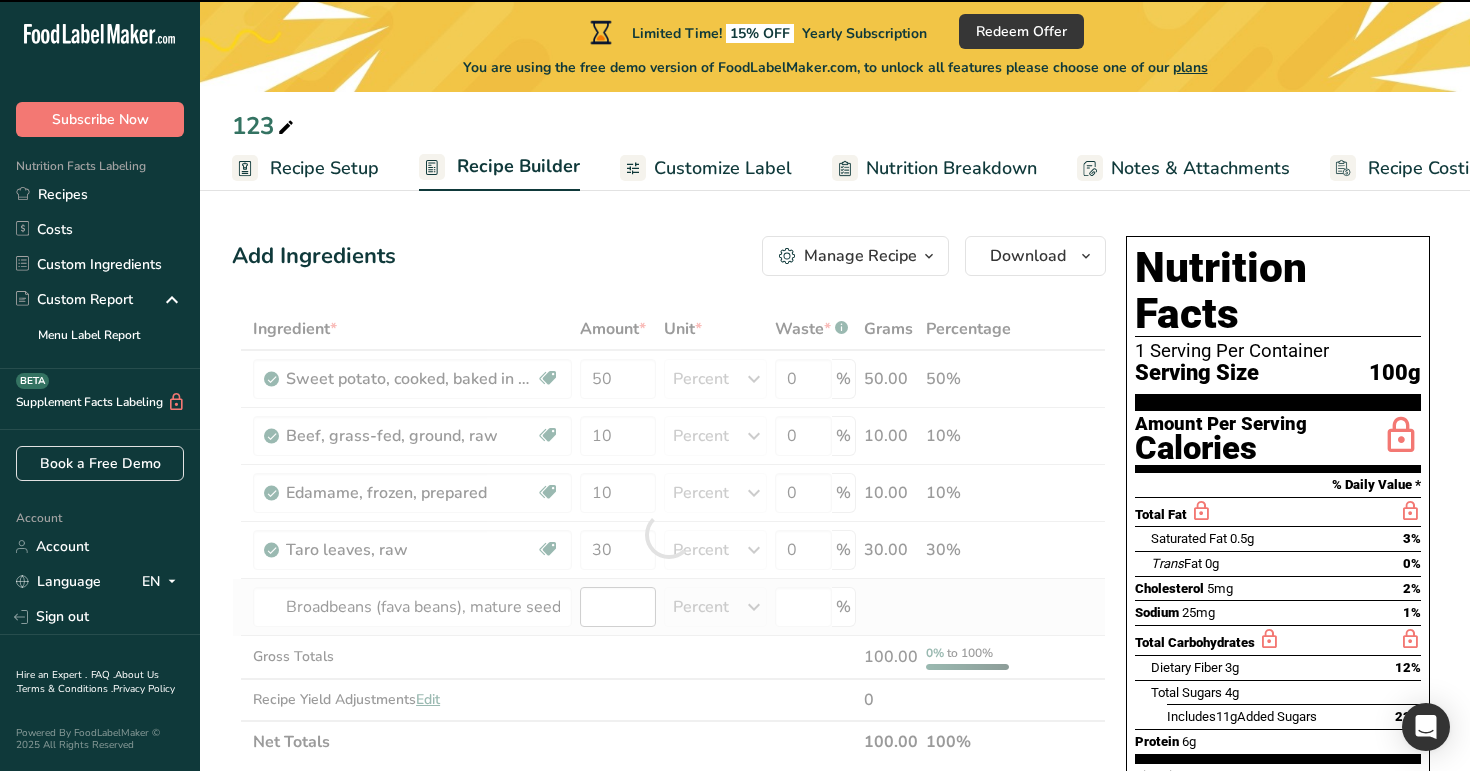 type on "0" 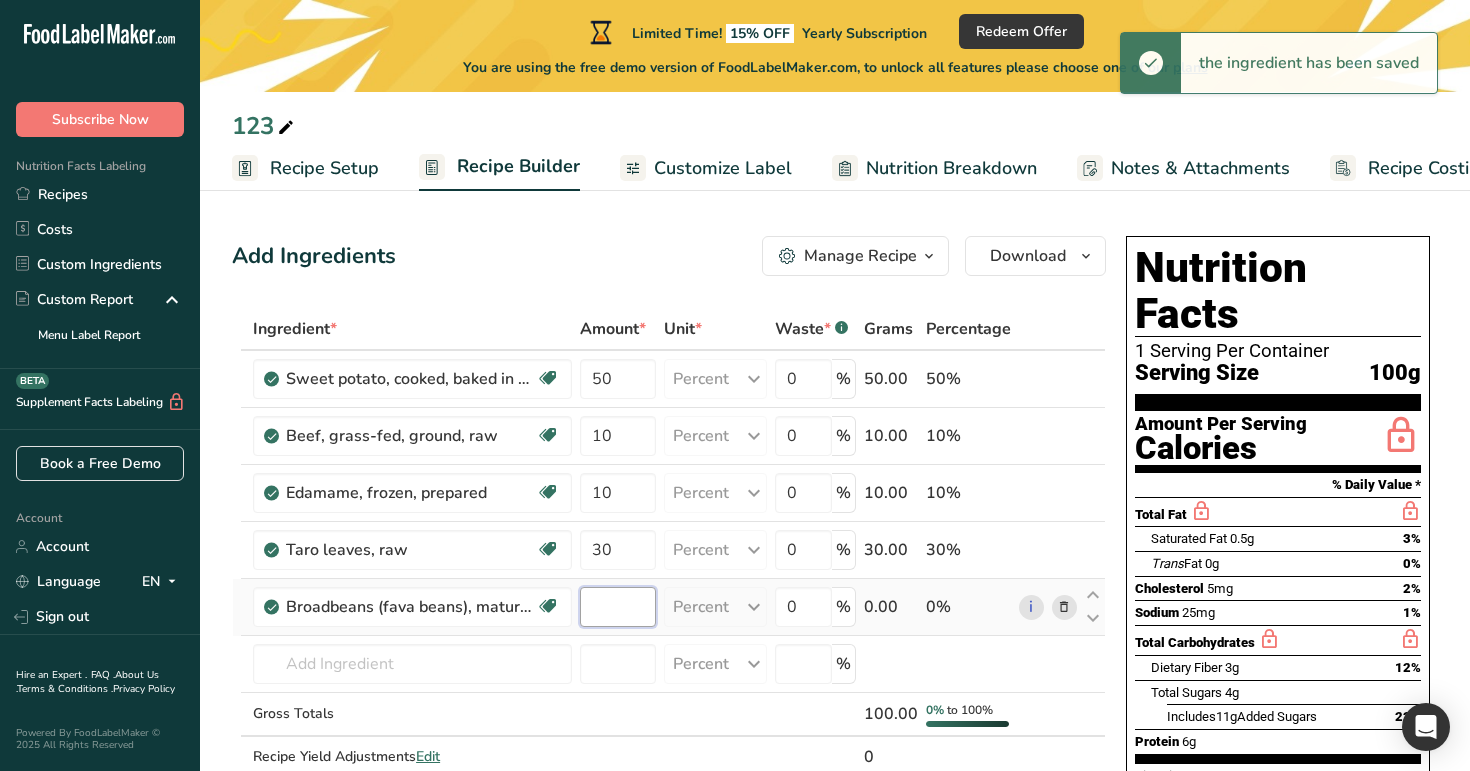 click at bounding box center [618, 607] 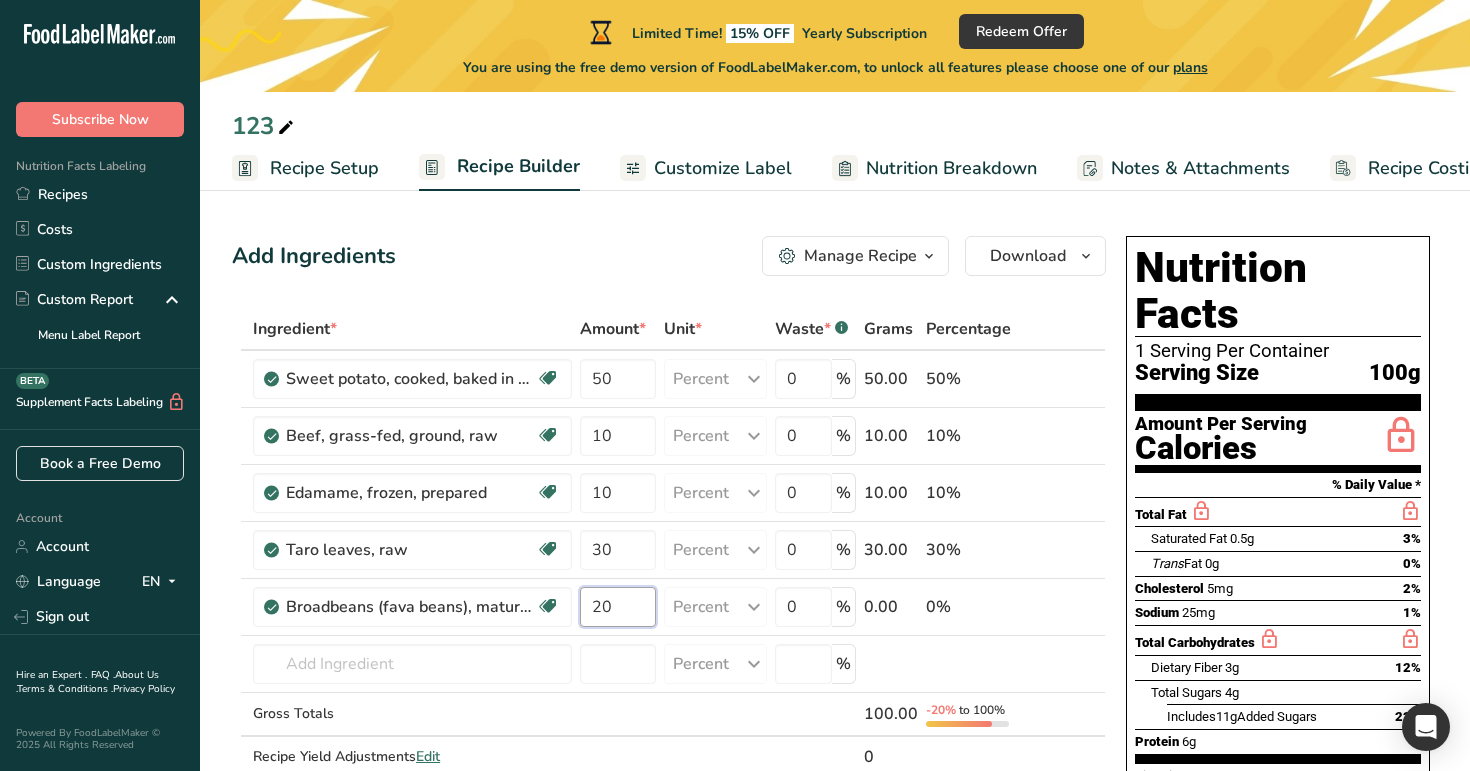 type on "20" 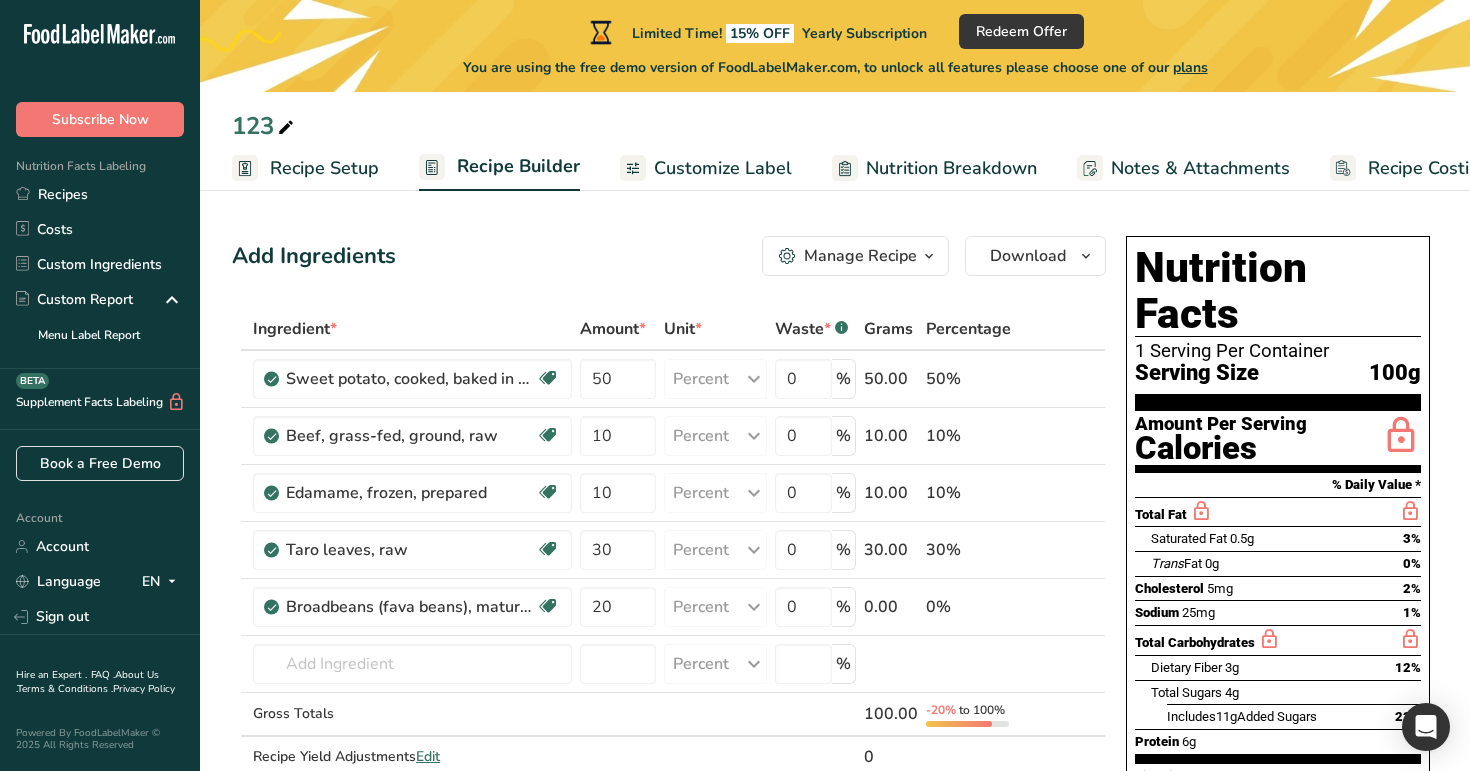 click on "Add Ingredients
Manage Recipe         Delete Recipe             Duplicate Recipe               Scale Recipe               Save as Sub-Recipe   .a-a{fill:#347362;}.b-a{fill:#fff;}                                 Nutrition Breakdown                 Recipe Card
NEW
Amino Acids Pattern Report             Activity History
Download
Choose your preferred label style
Standard FDA label
Standard FDA label
The most common format for nutrition facts labels in compliance with the FDA's typeface, style and requirements
Tabular FDA label
A label format compliant with the FDA regulations presented in a tabular (horizontal) display.
Linear FDA label
A simple linear display for small sized packages.
Simplified FDA label" at bounding box center [675, 932] 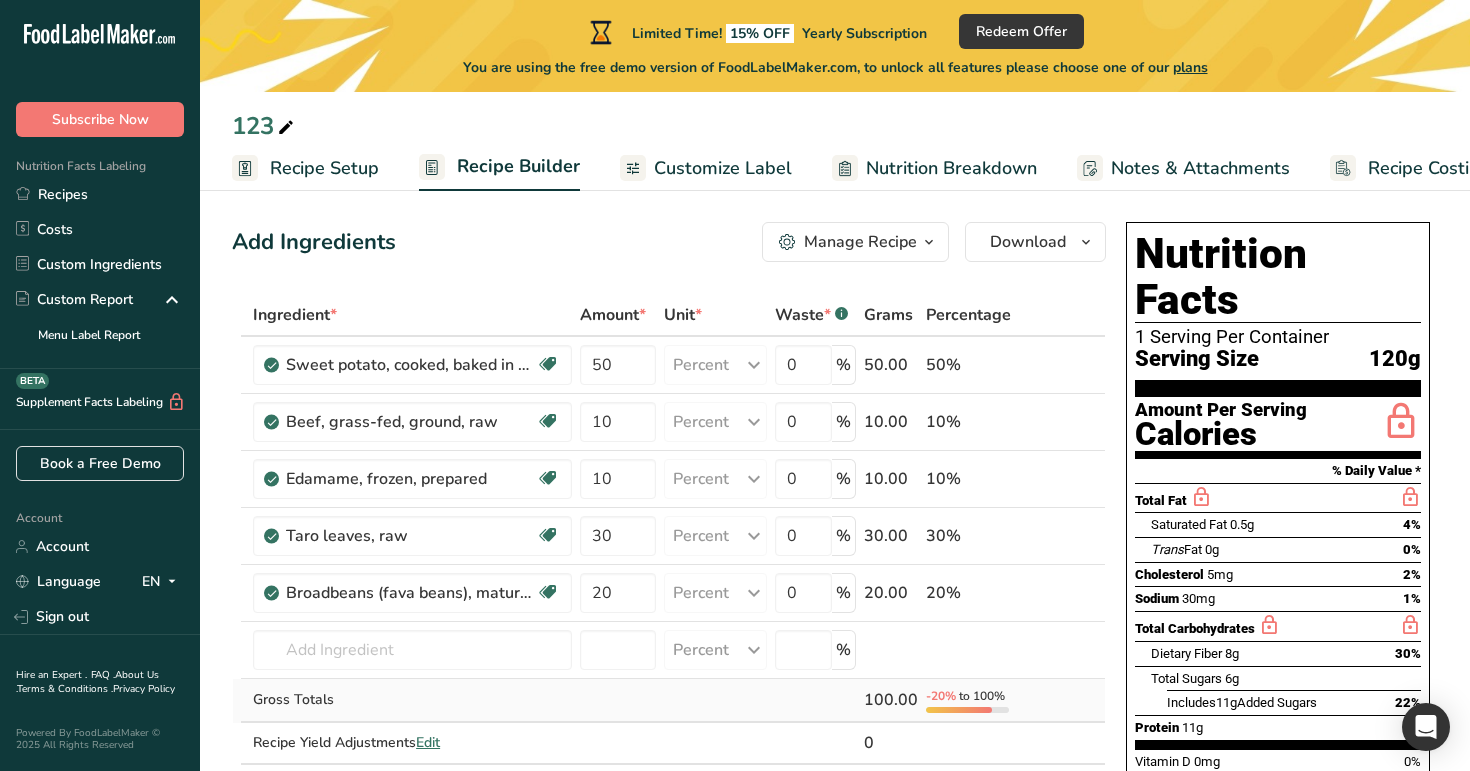 scroll, scrollTop: 25, scrollLeft: 0, axis: vertical 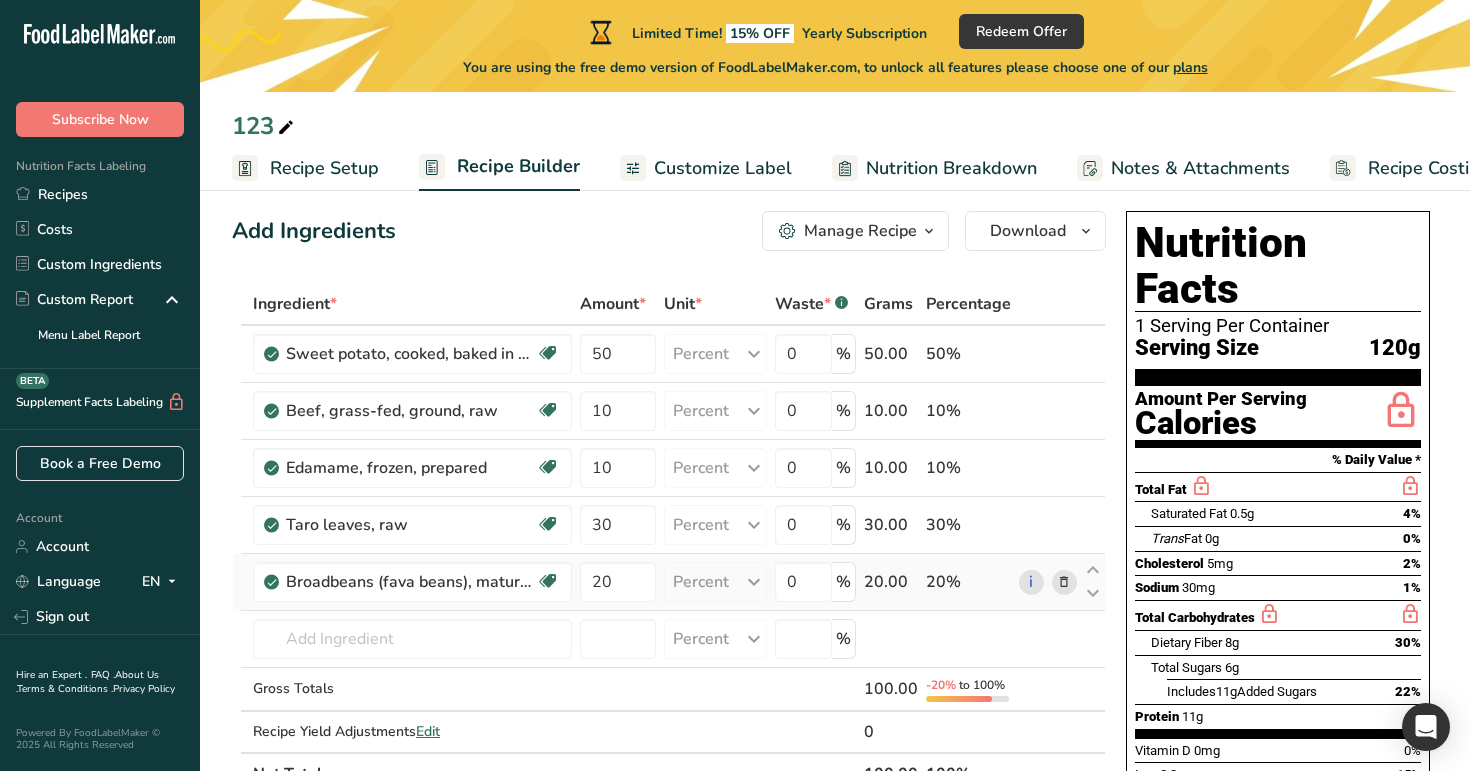 click at bounding box center (1064, 582) 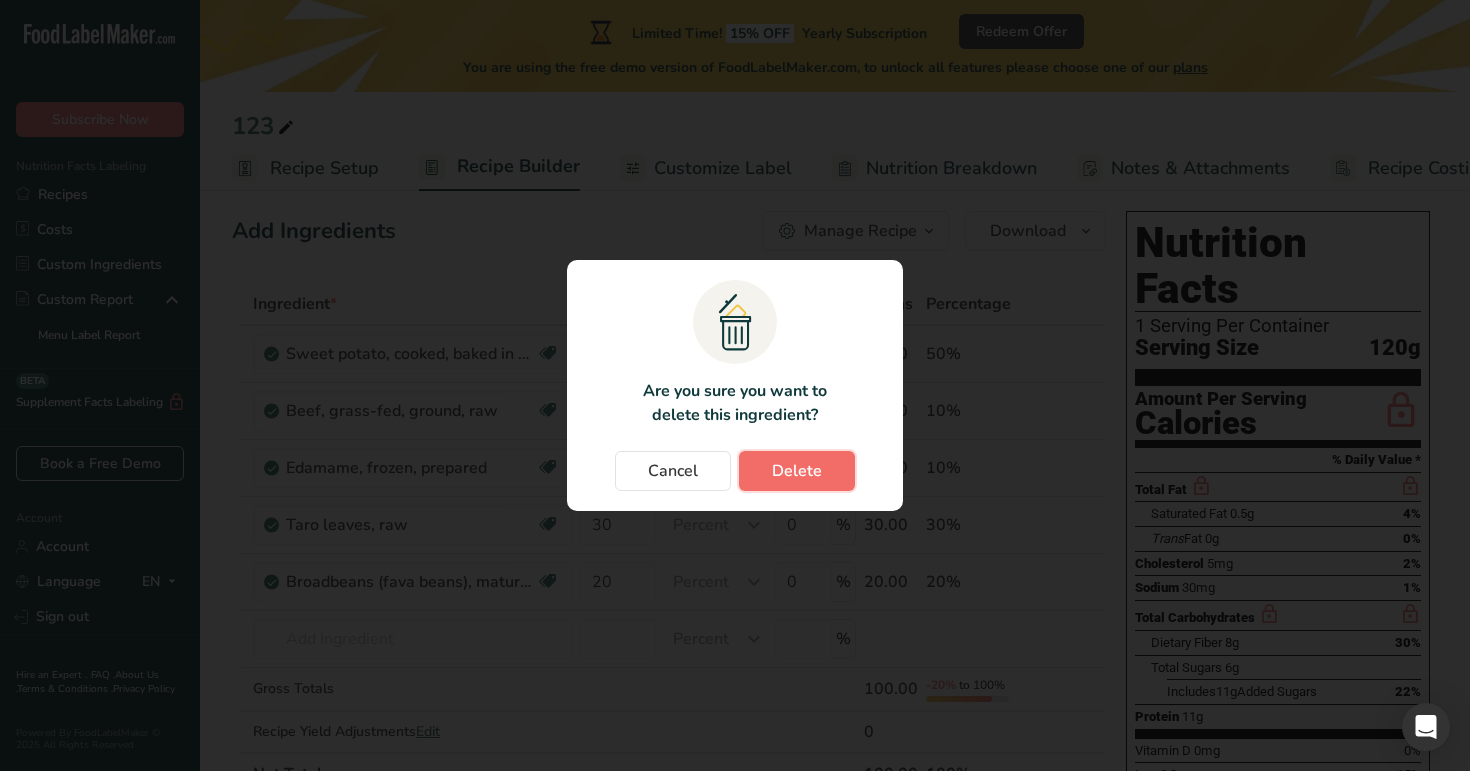 click on "Delete" at bounding box center (797, 471) 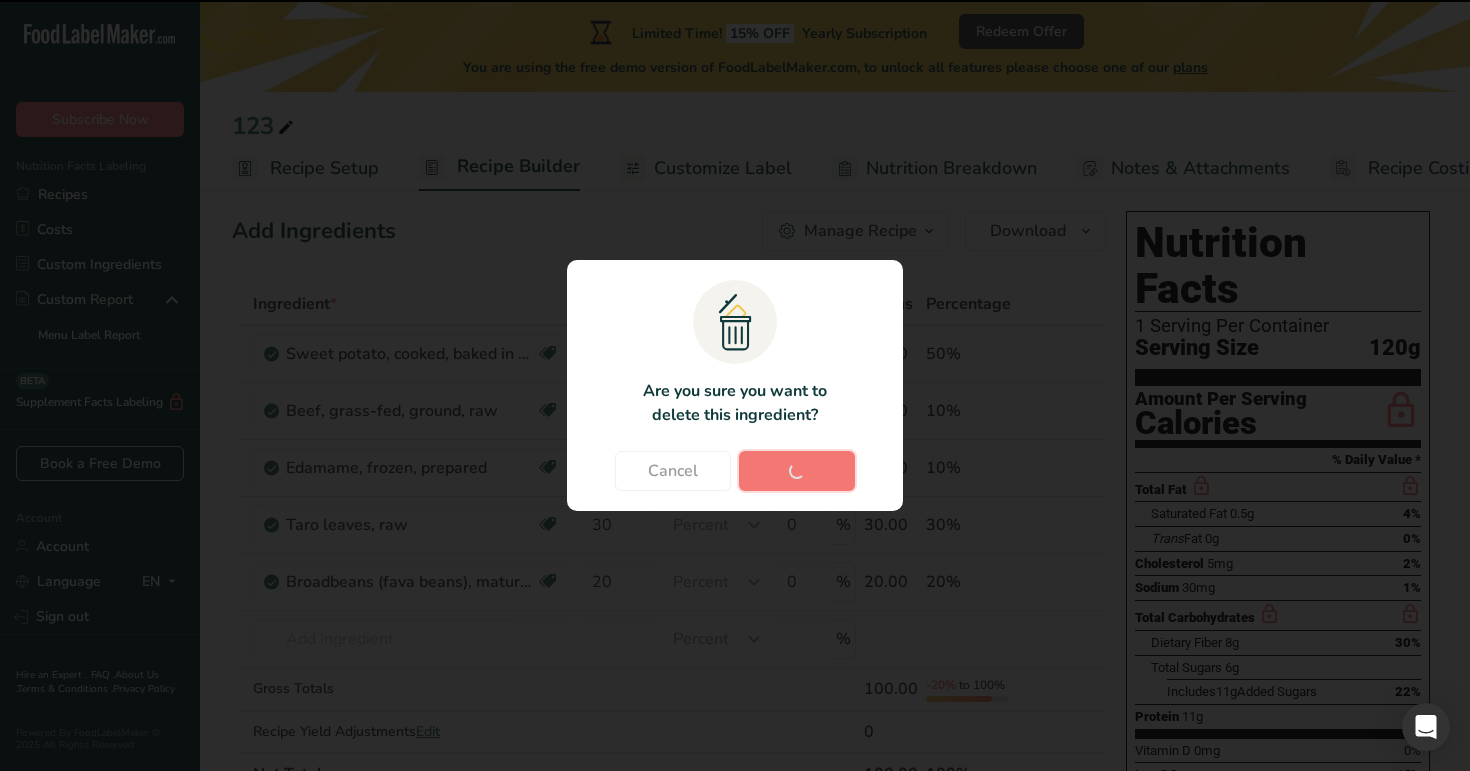 type 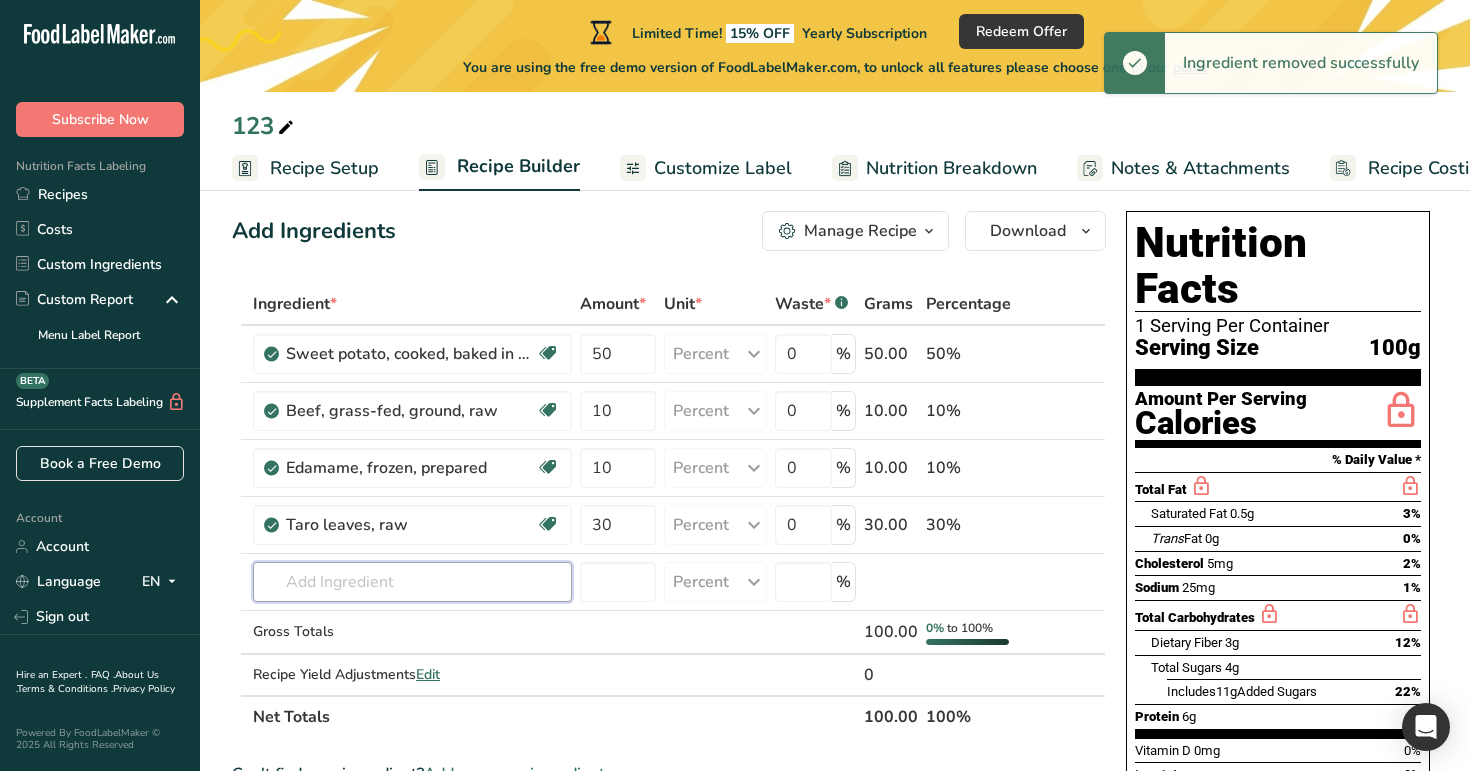 click at bounding box center (412, 582) 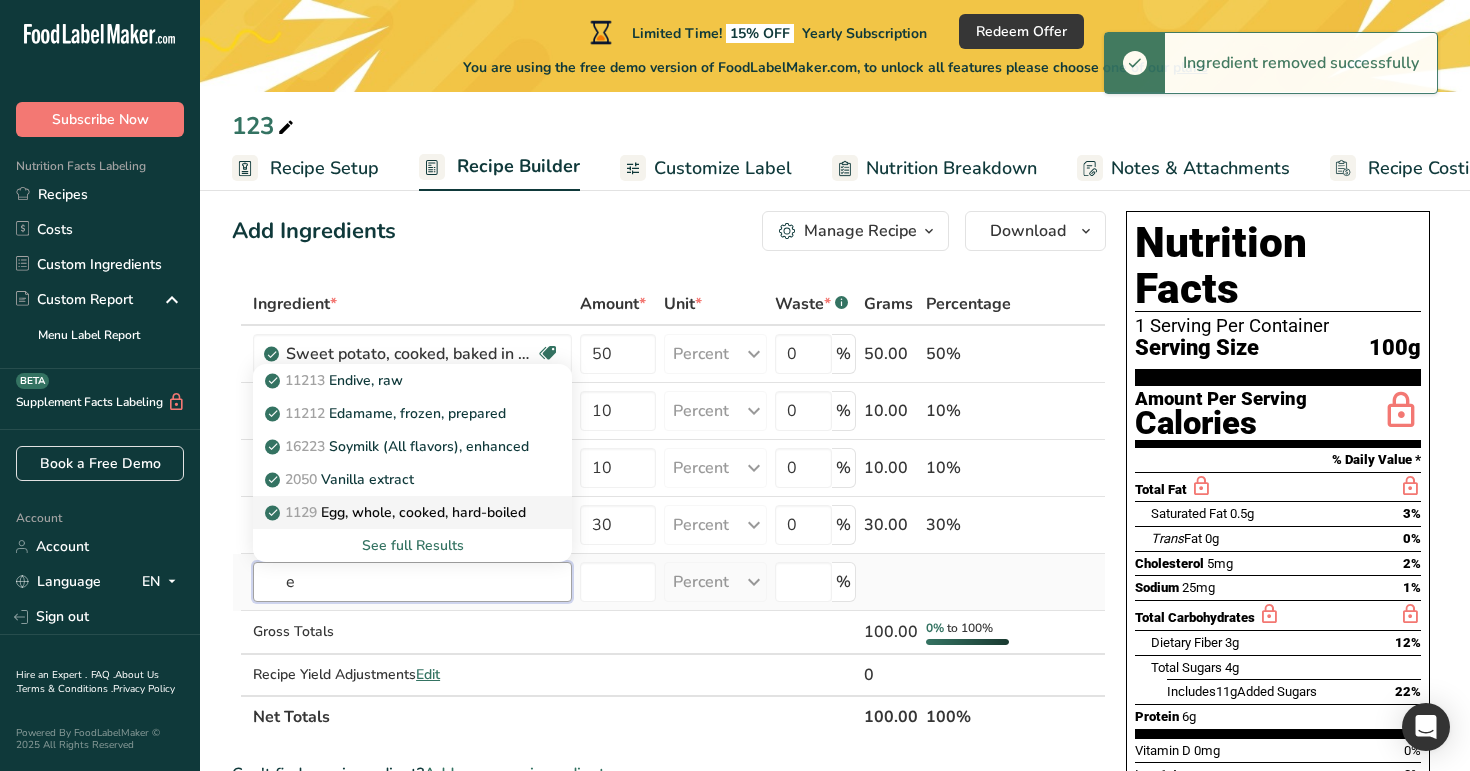 type on "e" 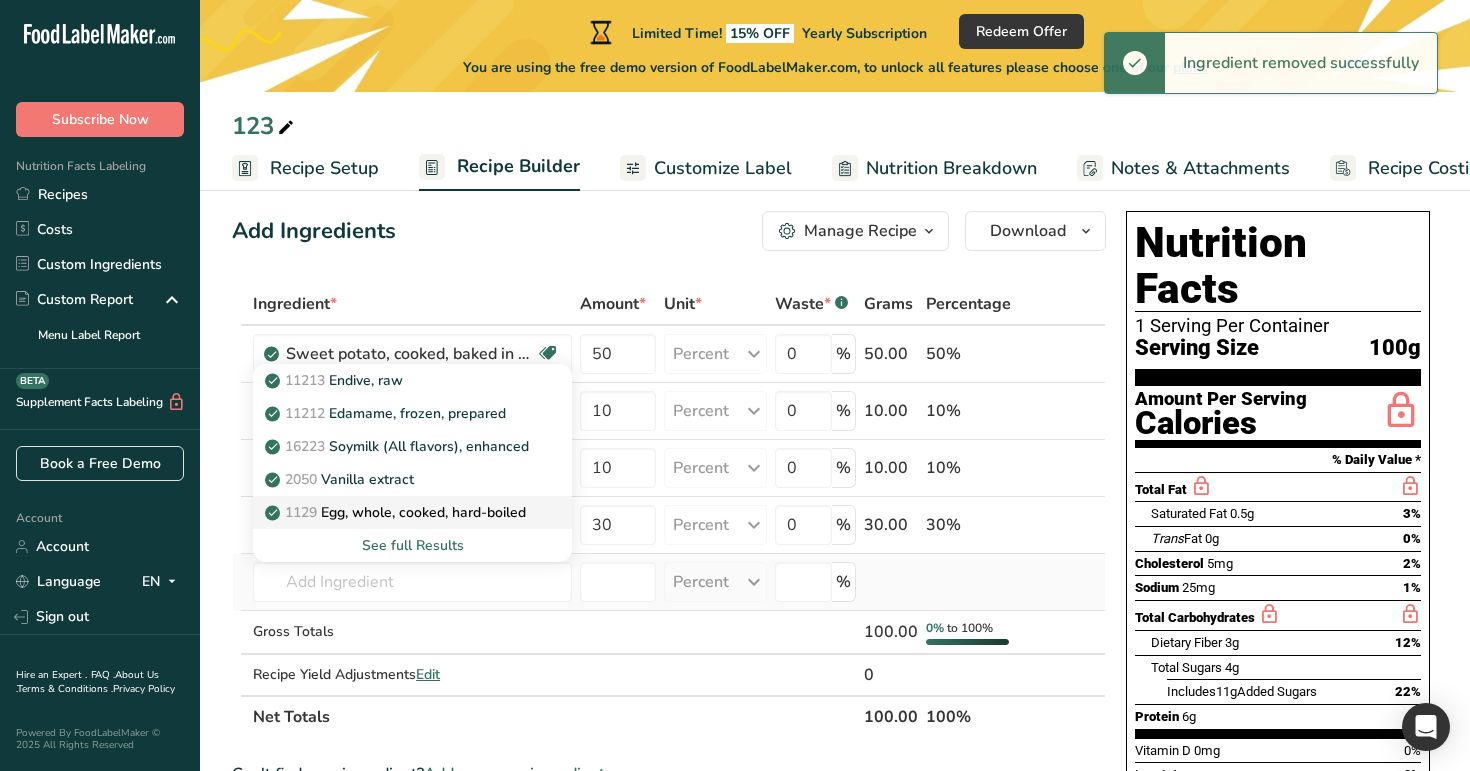 click on "1129
Egg, whole, cooked, hard-boiled" at bounding box center [412, 512] 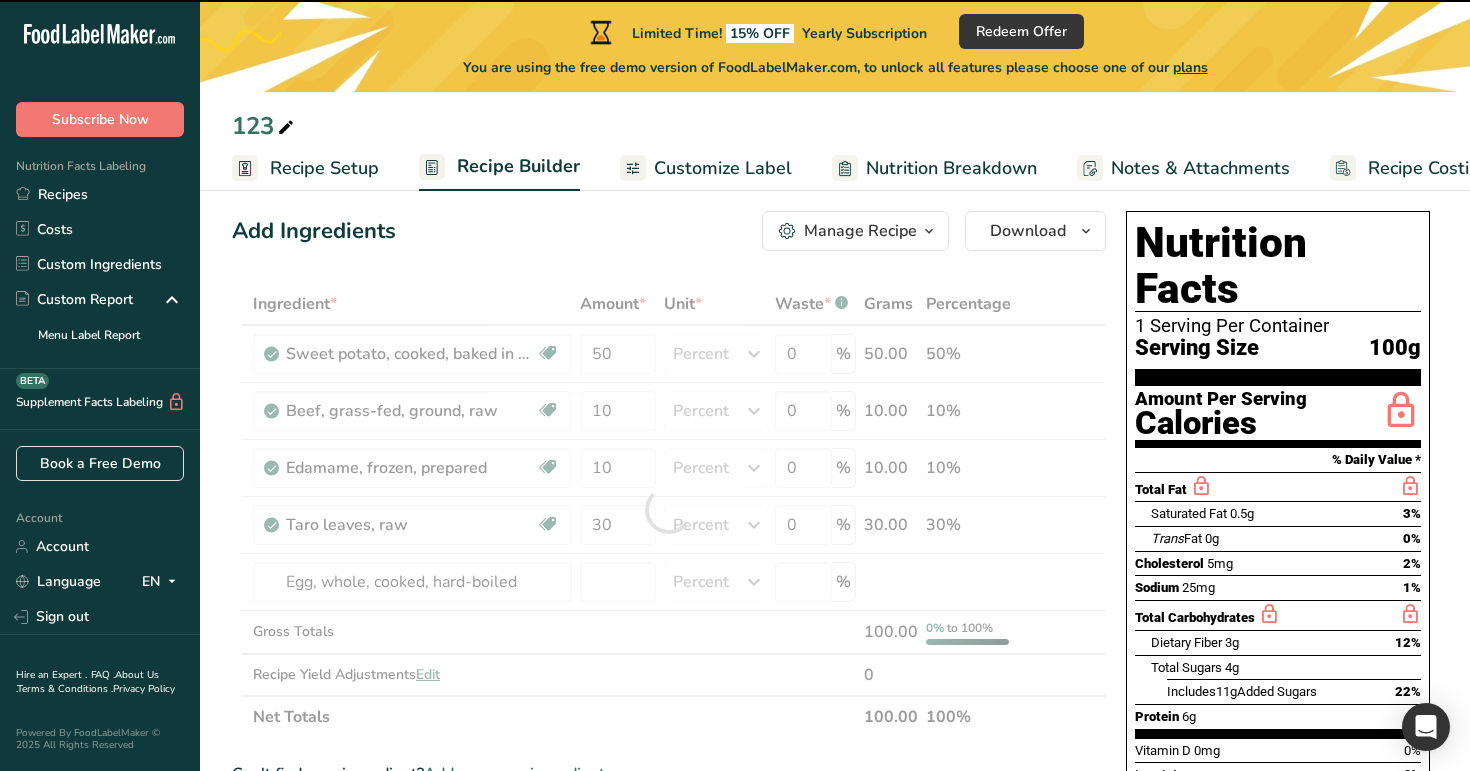 type on "0" 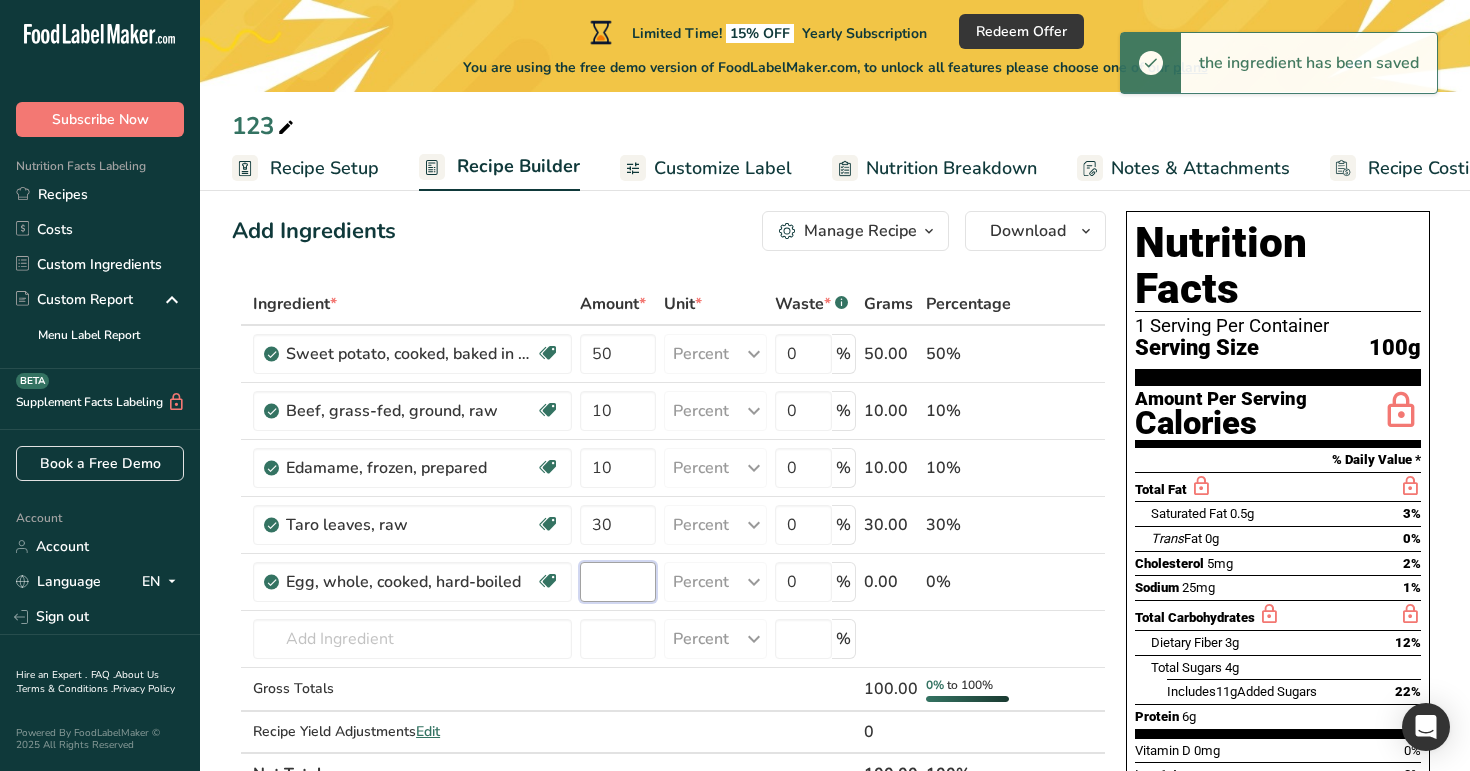 click at bounding box center [618, 582] 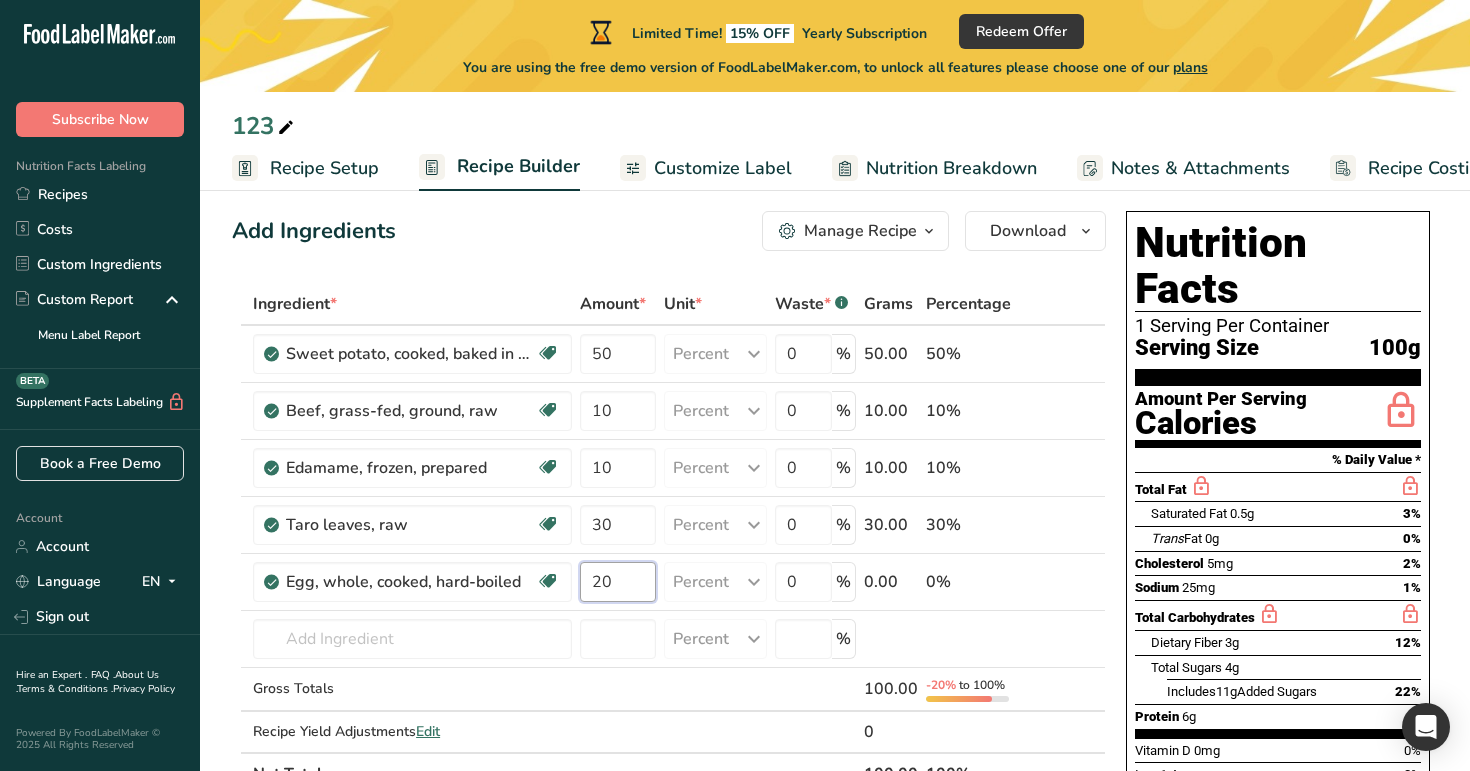 type on "20" 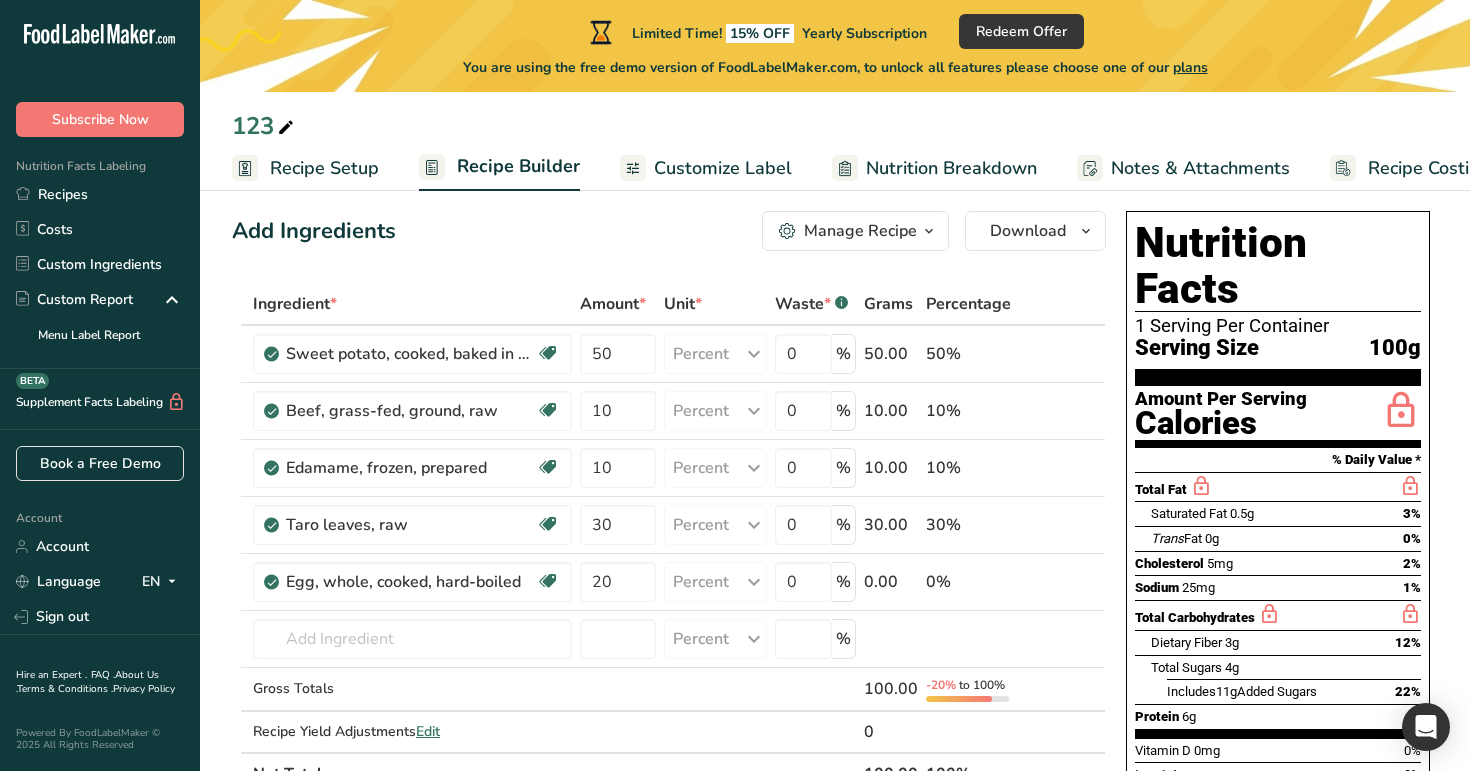click on "Add Ingredients
Manage Recipe         Delete Recipe             Duplicate Recipe               Scale Recipe               Save as Sub-Recipe   .a-a{fill:#347362;}.b-a{fill:#fff;}                                 Nutrition Breakdown                 Recipe Card
NEW
Amino Acids Pattern Report             Activity History
Download
Choose your preferred label style
Standard FDA label
Standard FDA label
The most common format for nutrition facts labels in compliance with the FDA's typeface, style and requirements
Tabular FDA label
A label format compliant with the FDA regulations presented in a tabular (horizontal) display.
Linear FDA label
A simple linear display for small sized packages.
Simplified FDA label" at bounding box center (669, 231) 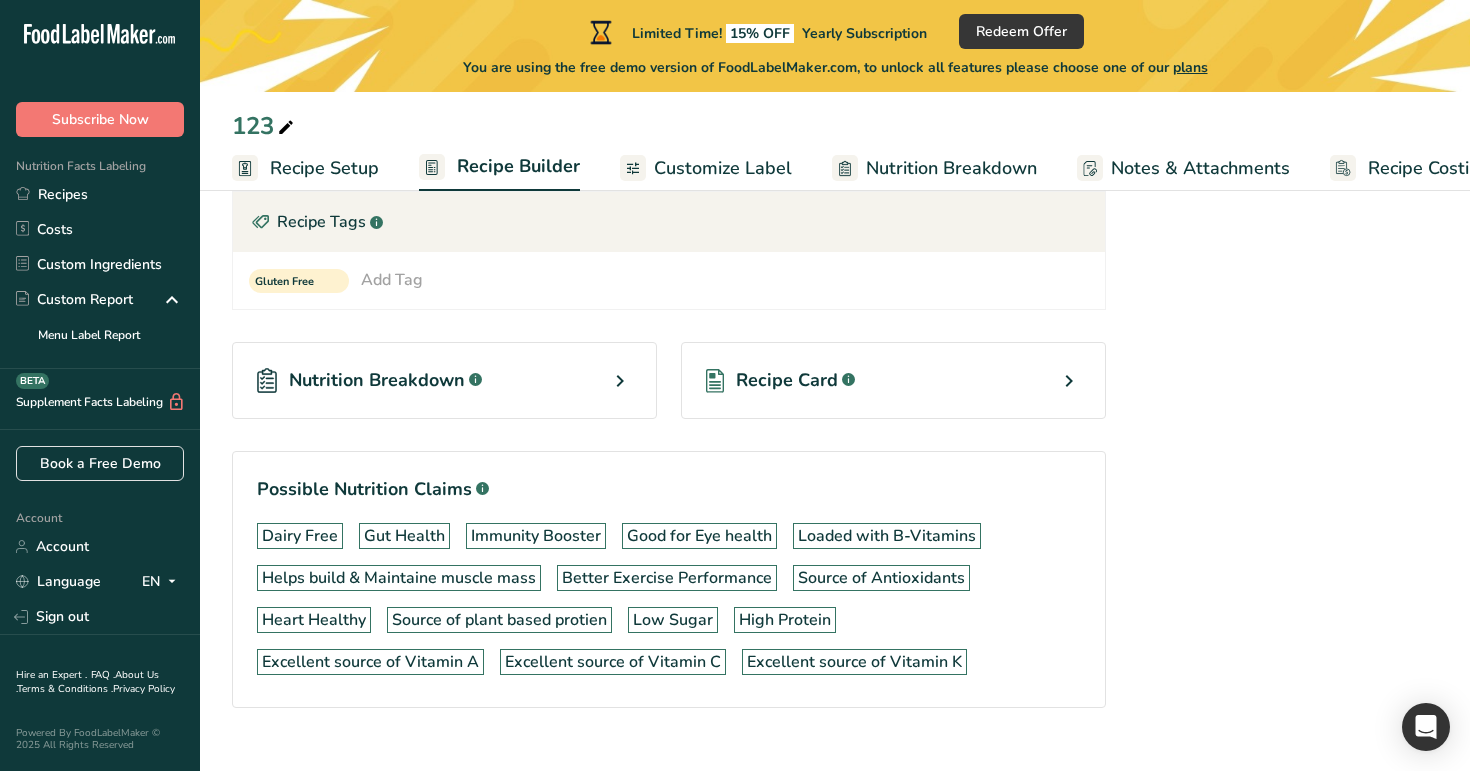 scroll, scrollTop: 898, scrollLeft: 0, axis: vertical 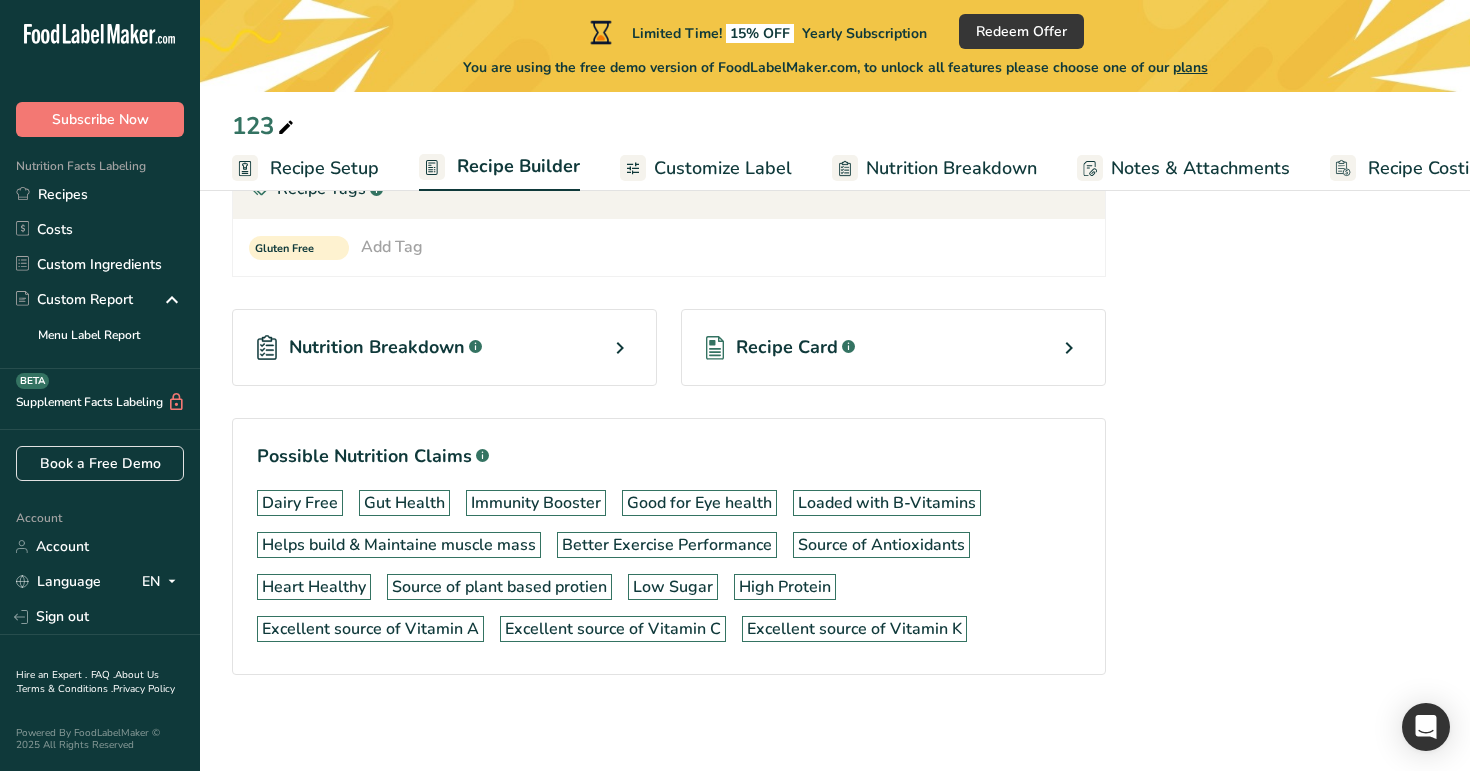 click on "Nutrition Breakdown
.a-a{fill:#347362;}.b-a{fill:#fff;}" at bounding box center [444, 347] 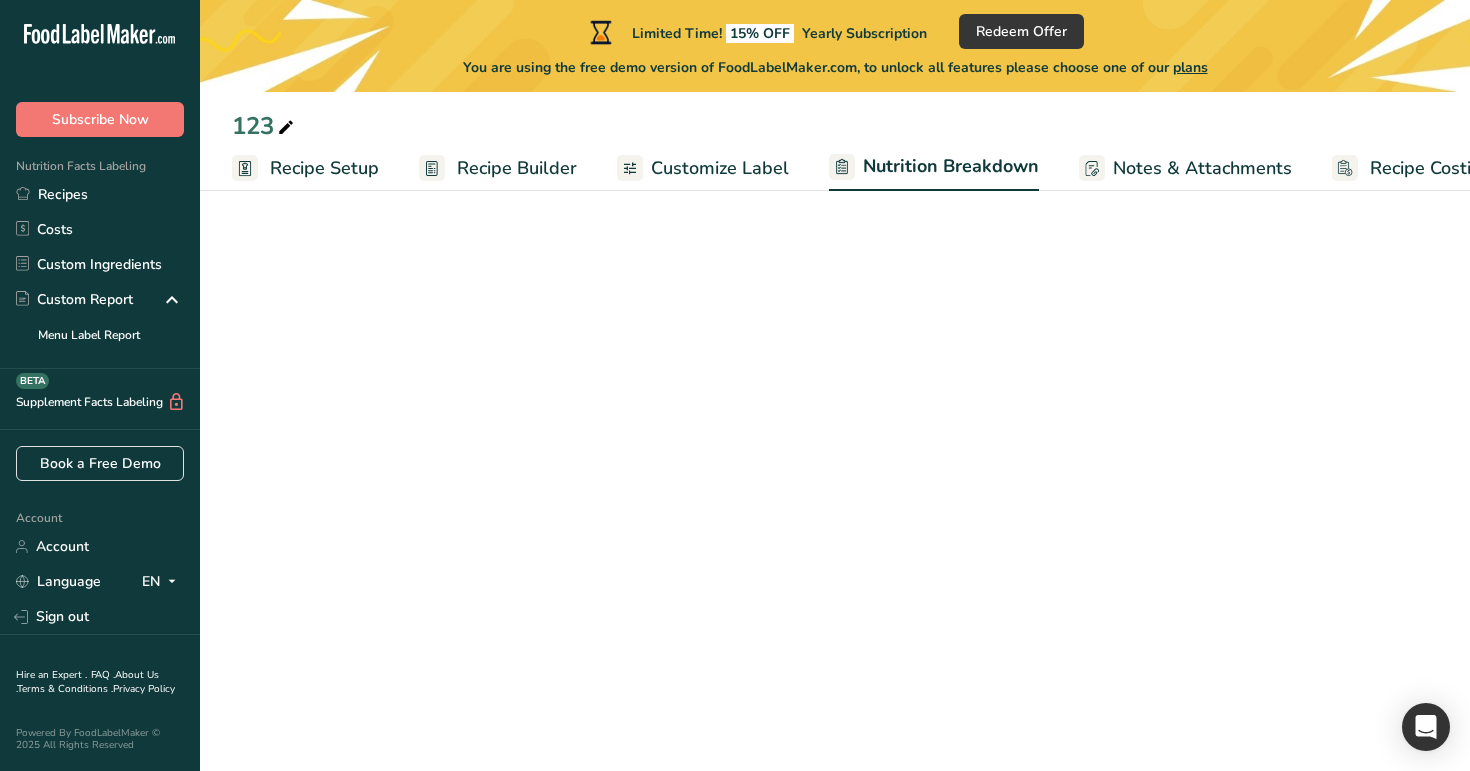 select on "Calories" 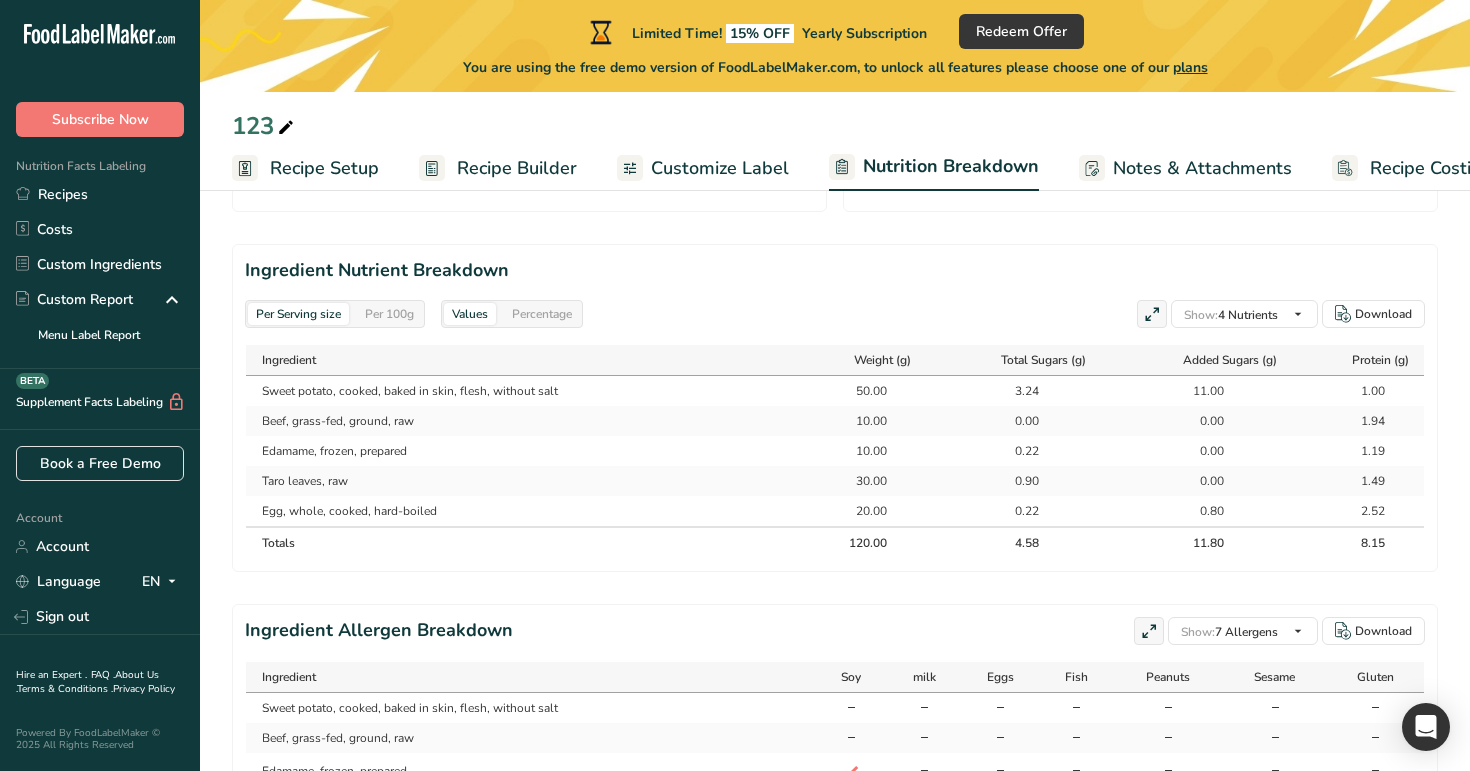 scroll, scrollTop: 870, scrollLeft: 0, axis: vertical 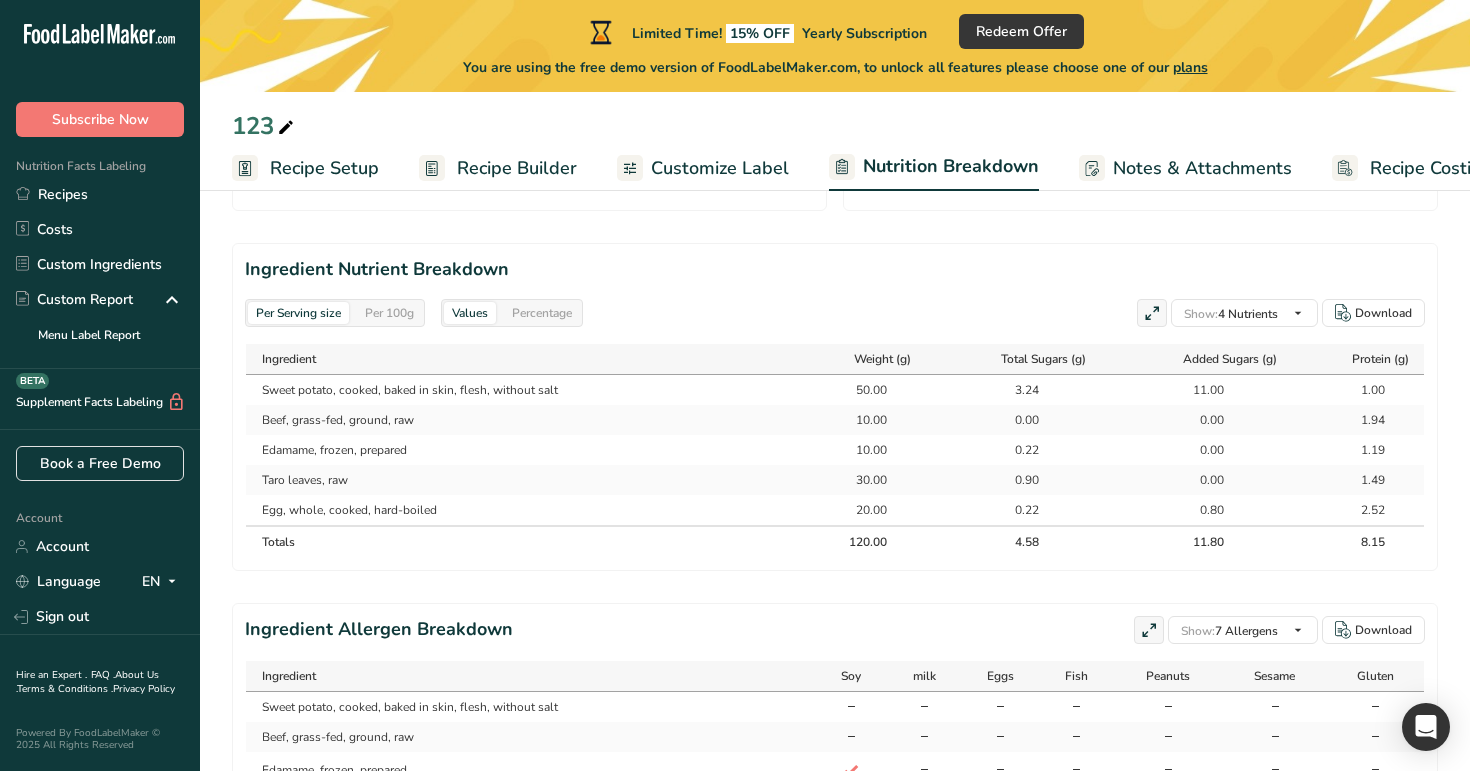click on "Per 100g" at bounding box center (389, 313) 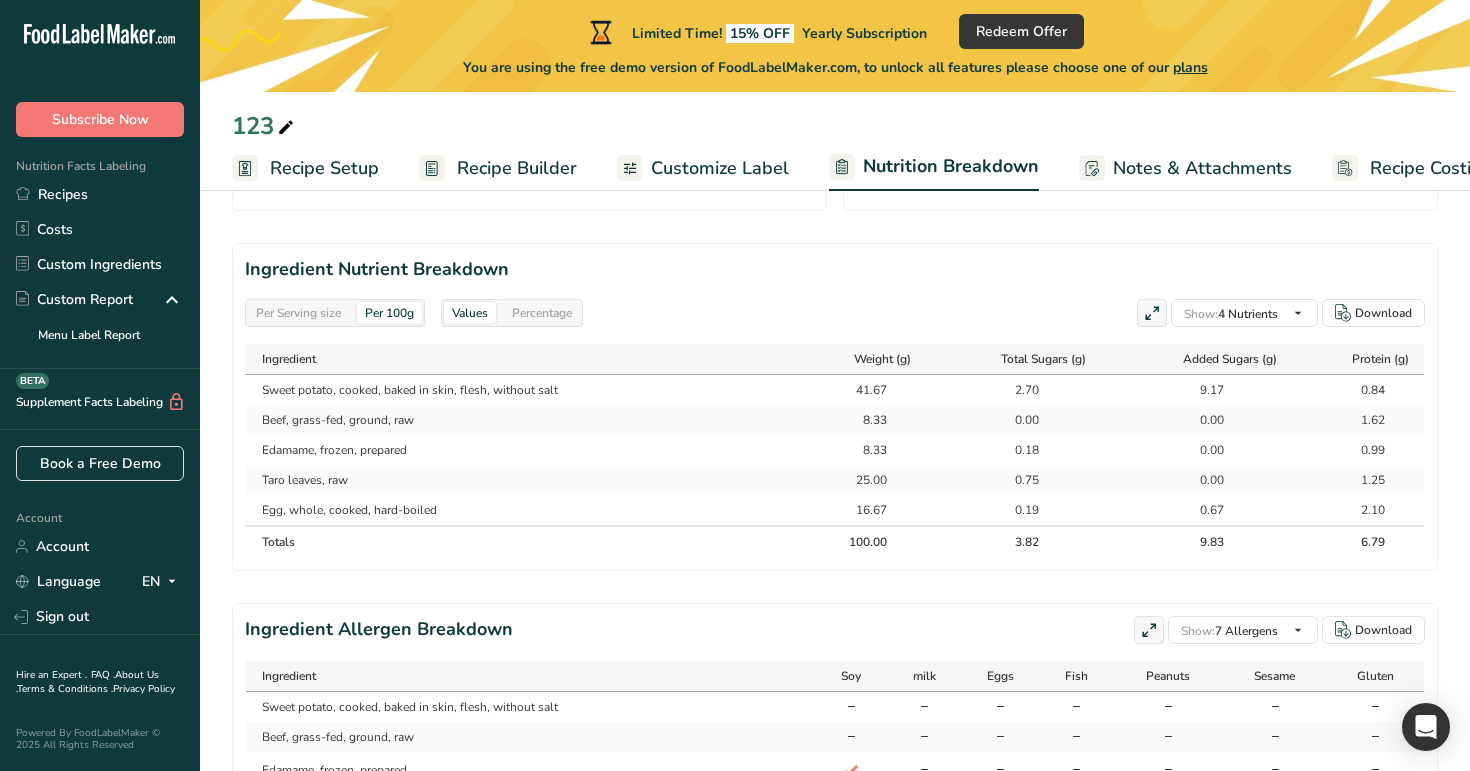 click on "Percentage" at bounding box center (542, 313) 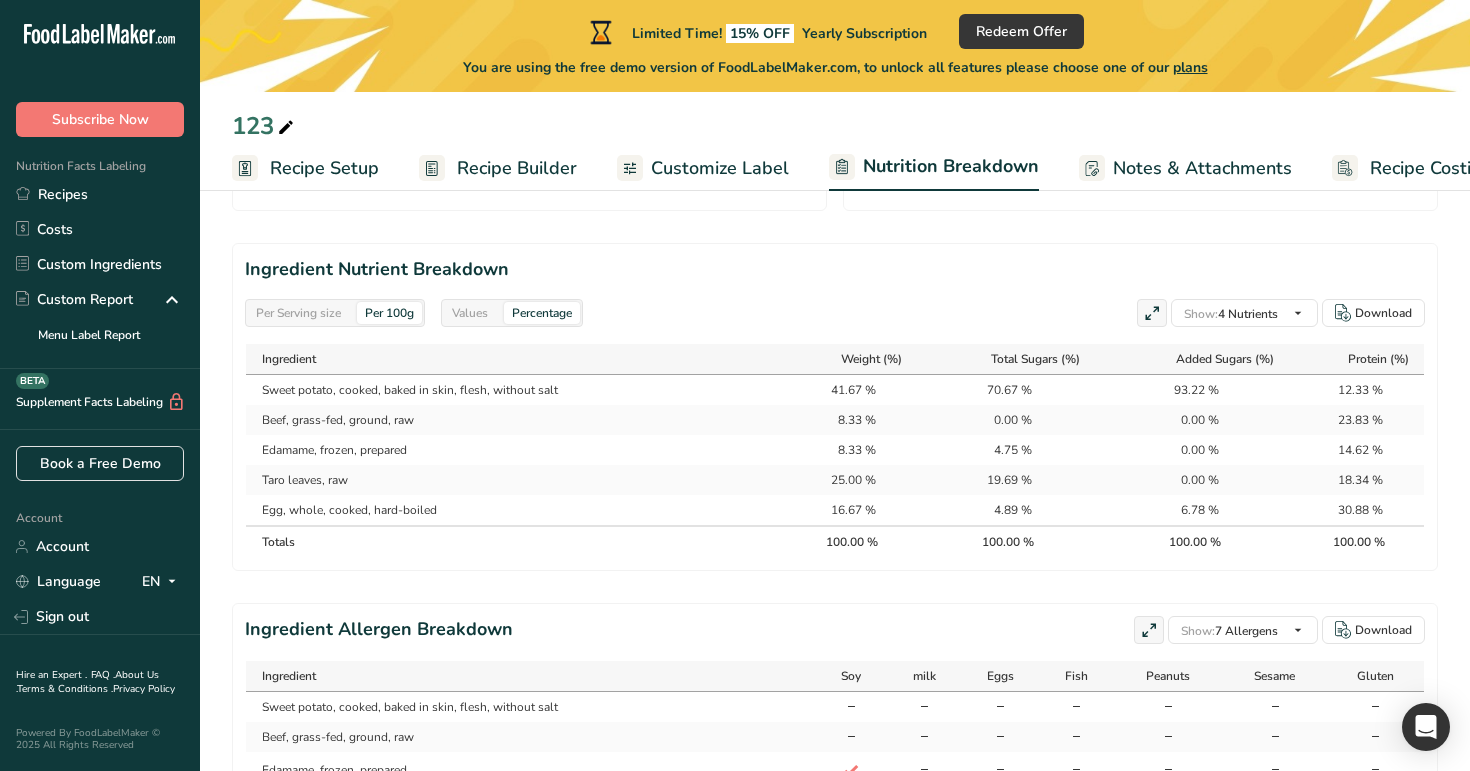 click on "Per Serving size
Per 100g" at bounding box center [335, 313] 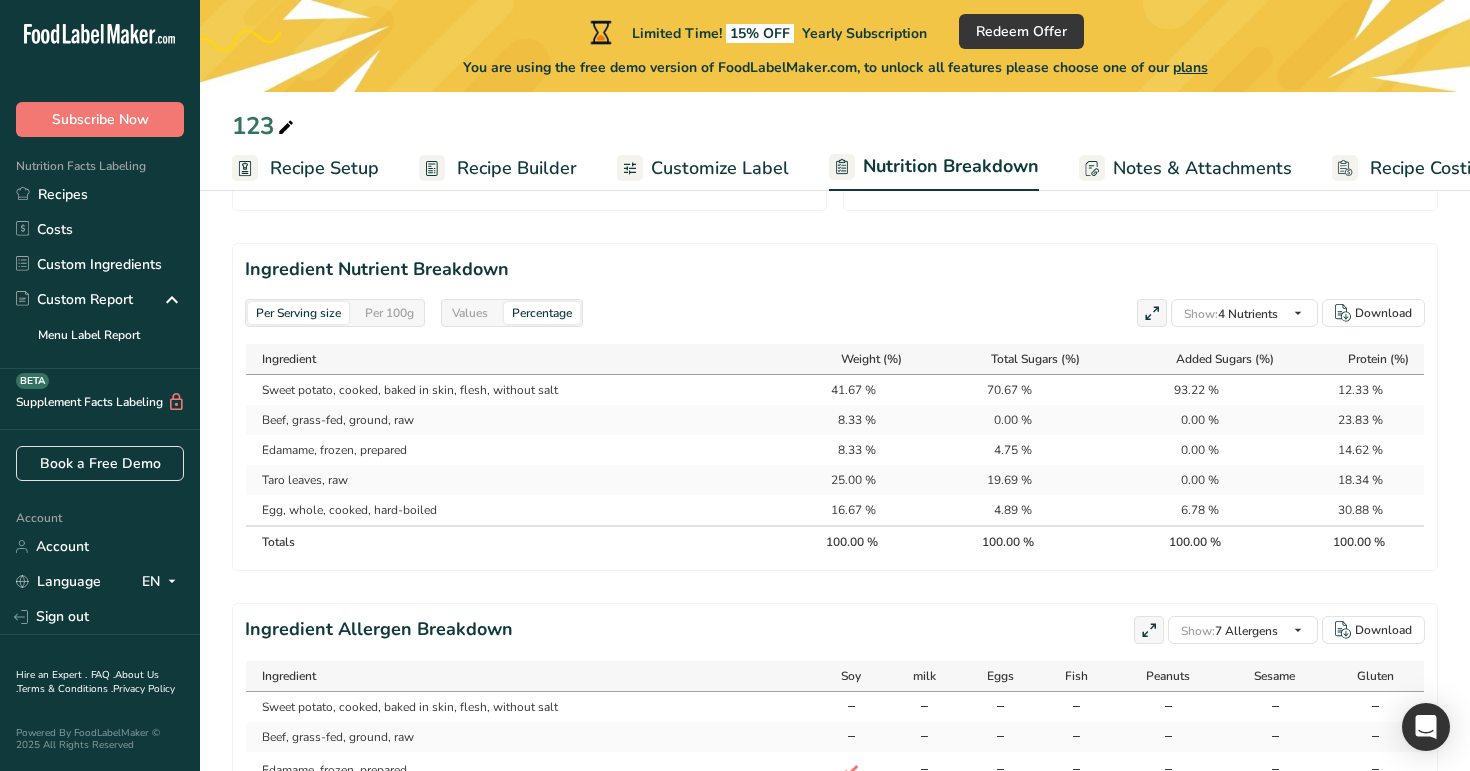 click on "Recipe Setup" at bounding box center [324, 168] 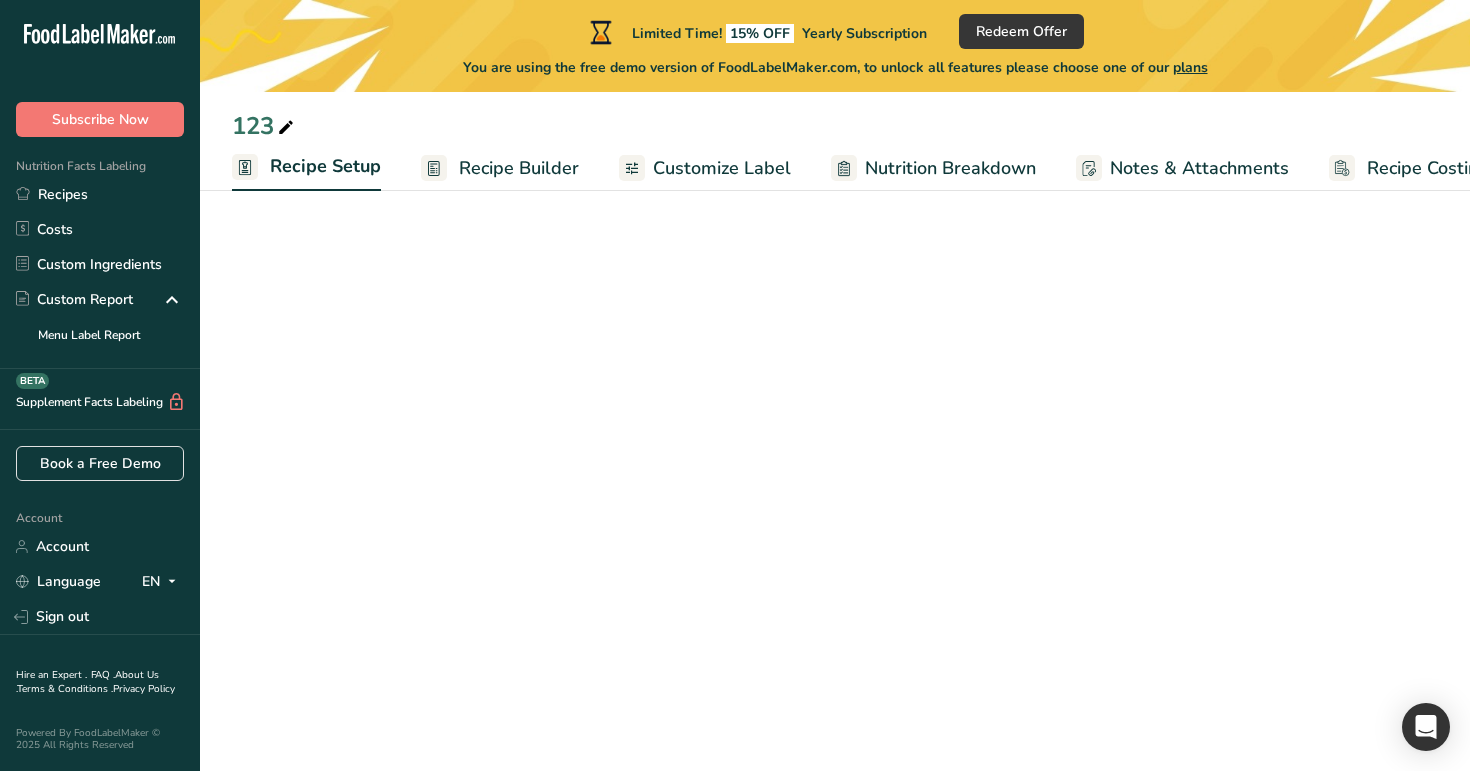 scroll, scrollTop: 515, scrollLeft: 0, axis: vertical 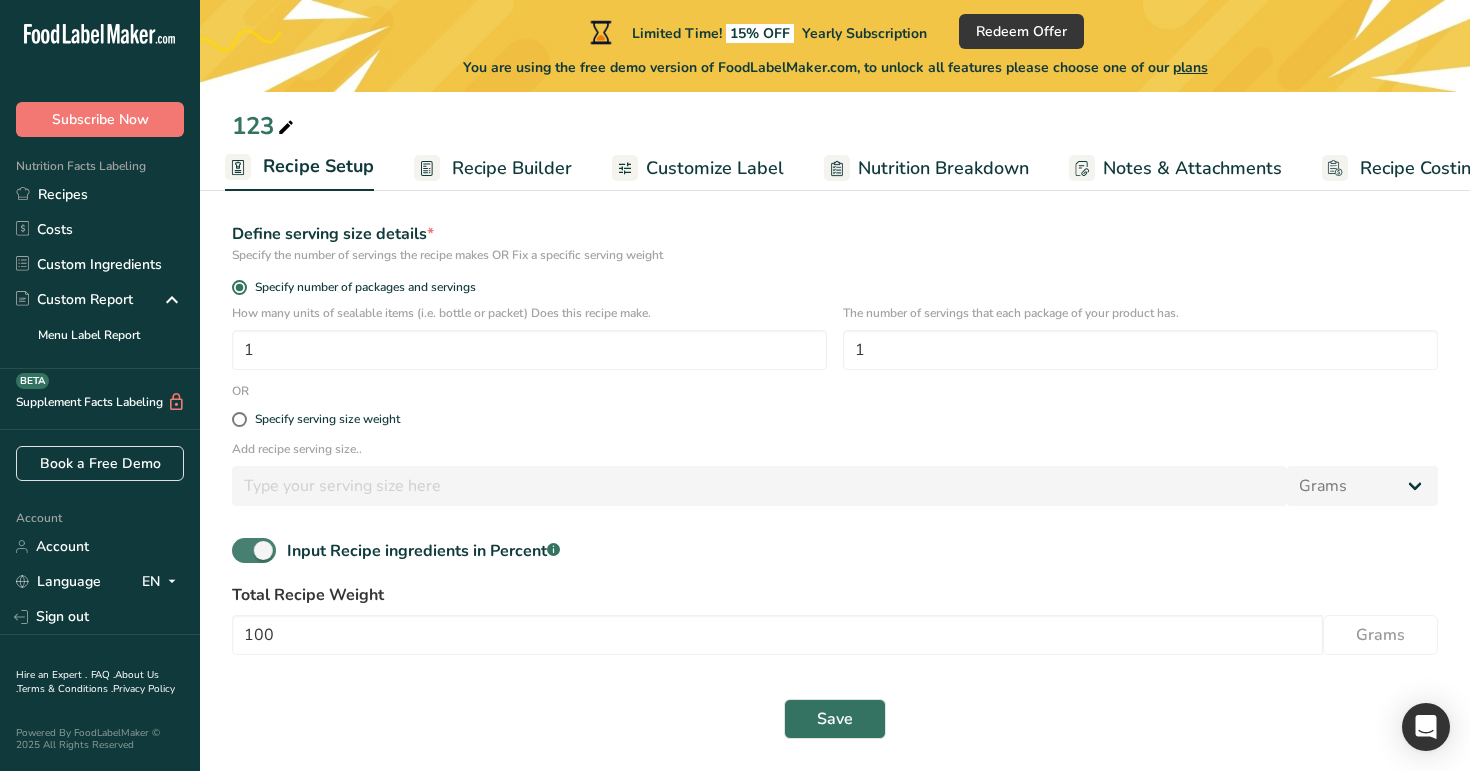 click at bounding box center [254, 550] 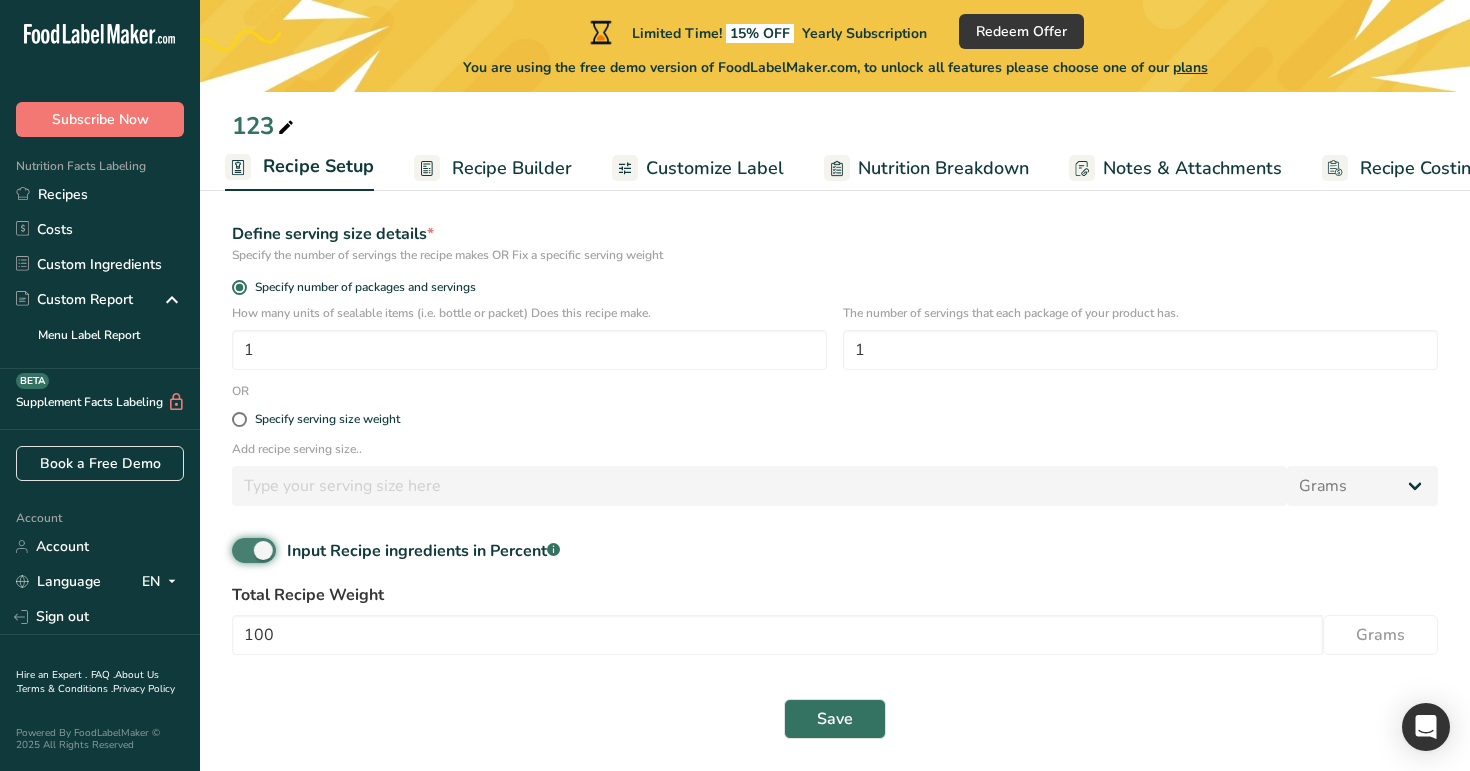click on "Input Recipe ingredients in Percent
.a-a{fill:#347362;}.b-a{fill:#fff;}" at bounding box center (238, 550) 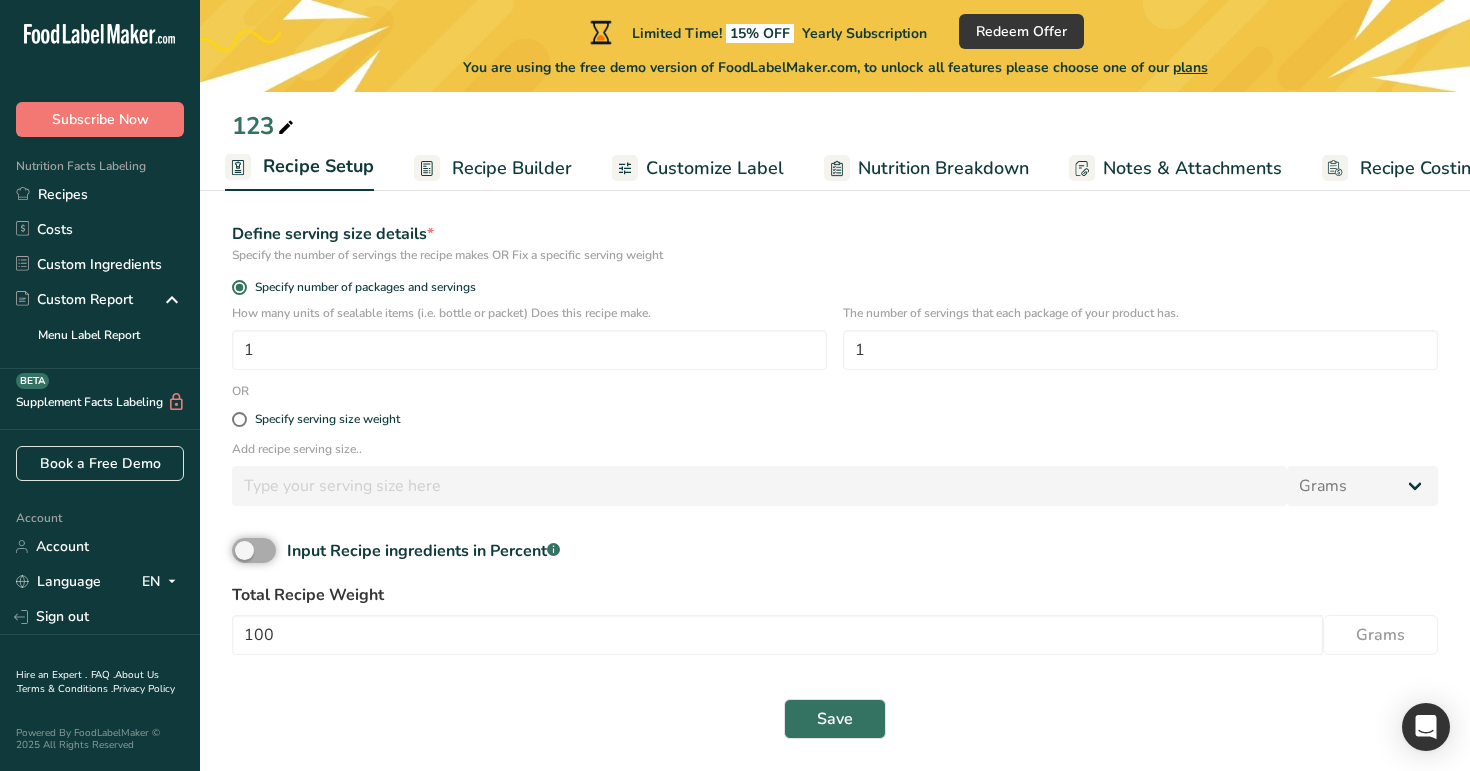 scroll, scrollTop: 172, scrollLeft: 0, axis: vertical 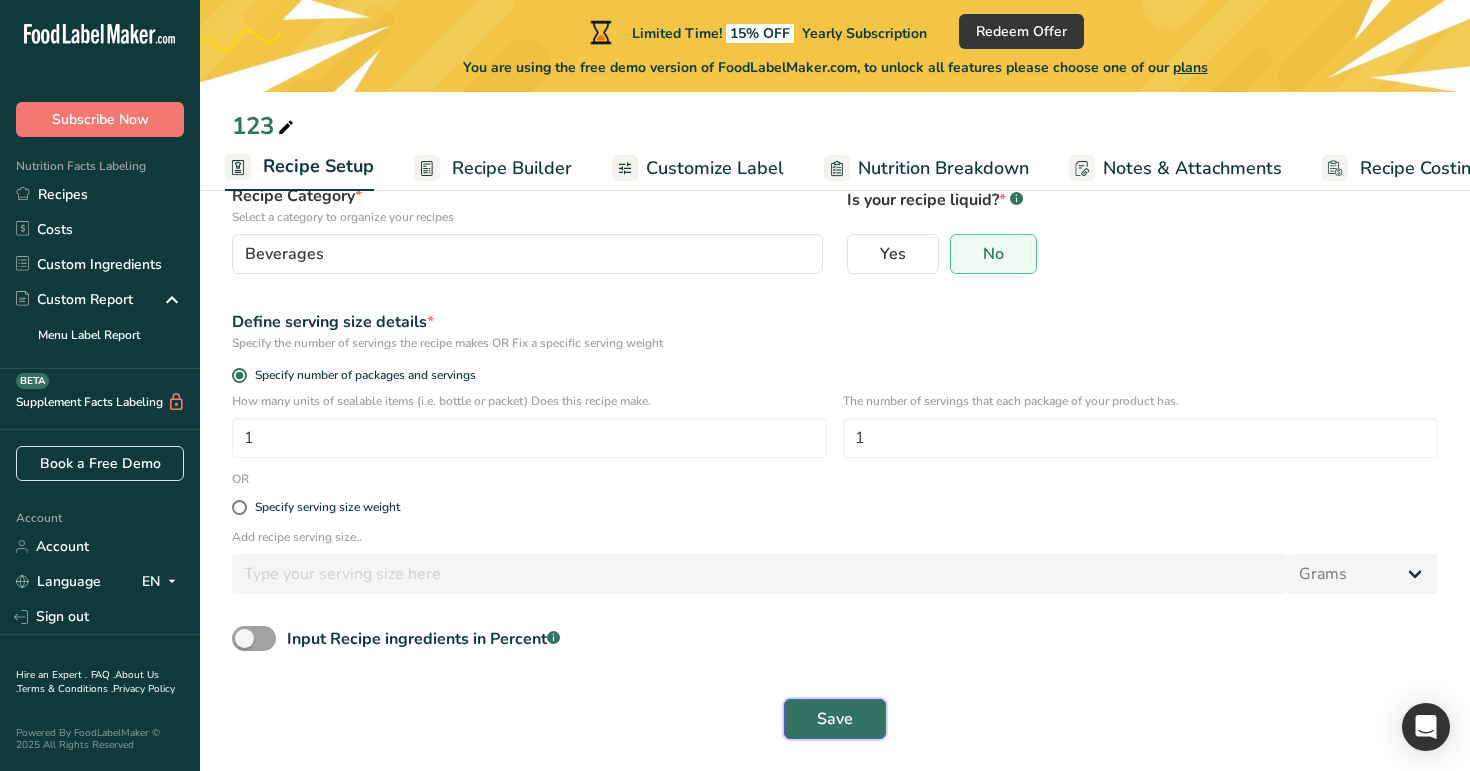 click on "Save" at bounding box center (835, 719) 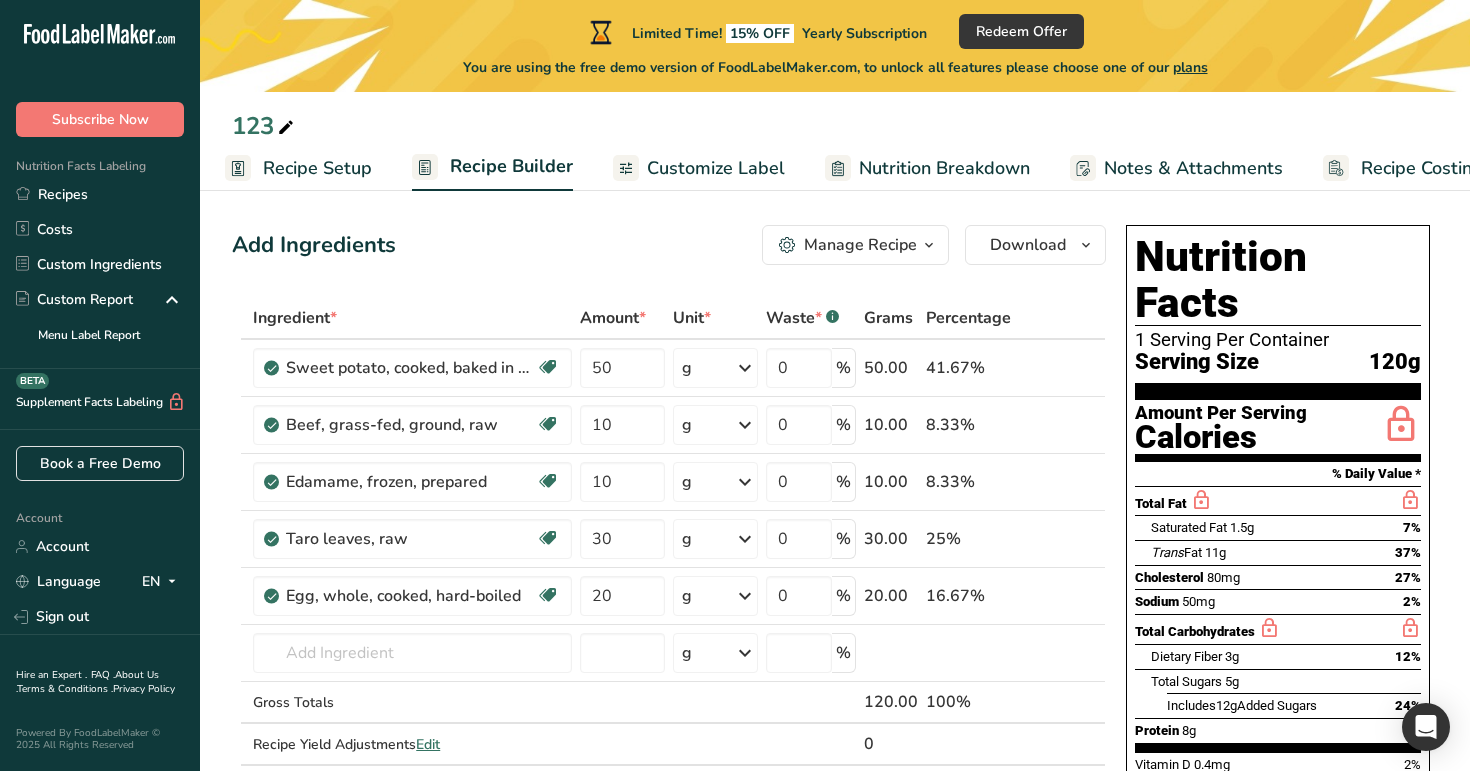 scroll, scrollTop: 0, scrollLeft: 0, axis: both 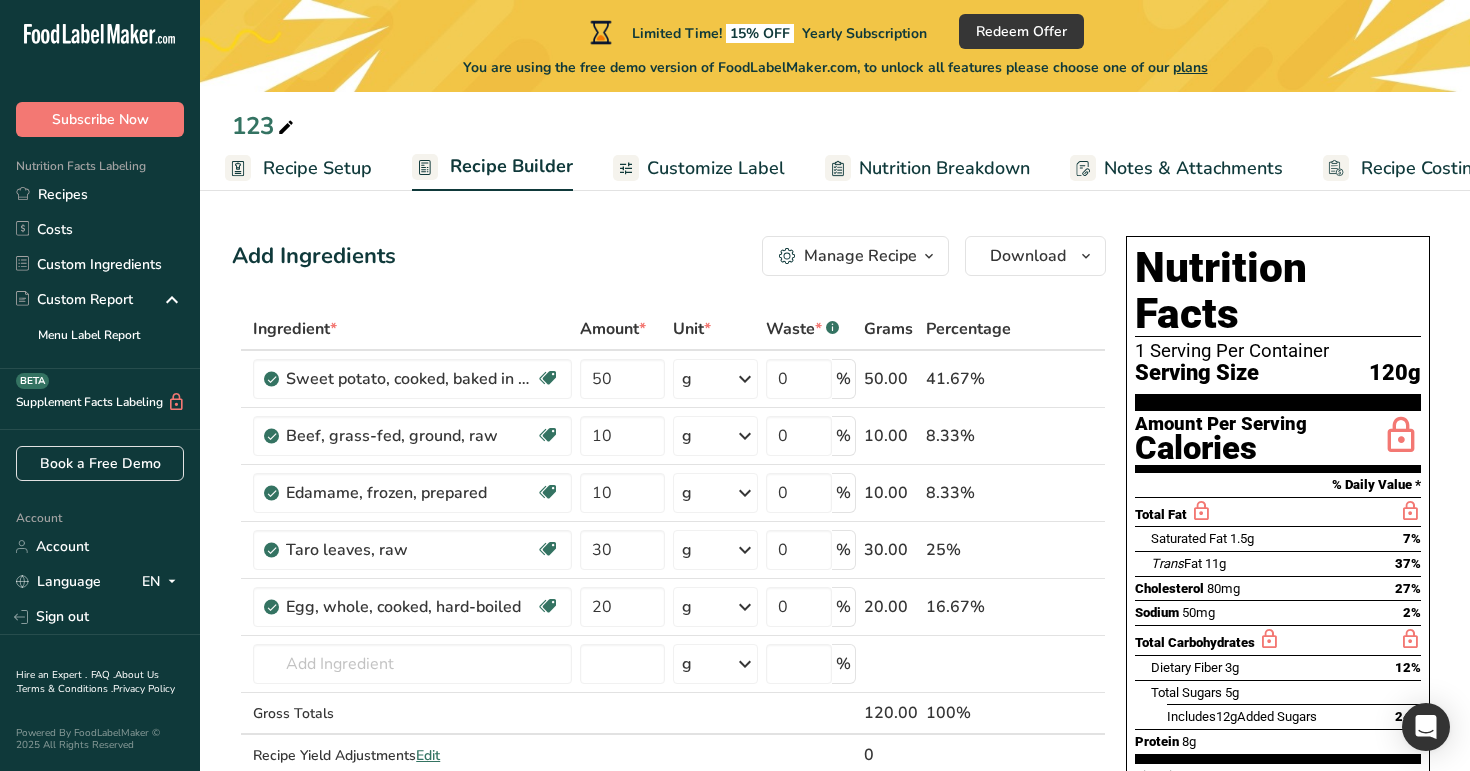 click on "Recipe Setup" at bounding box center [317, 168] 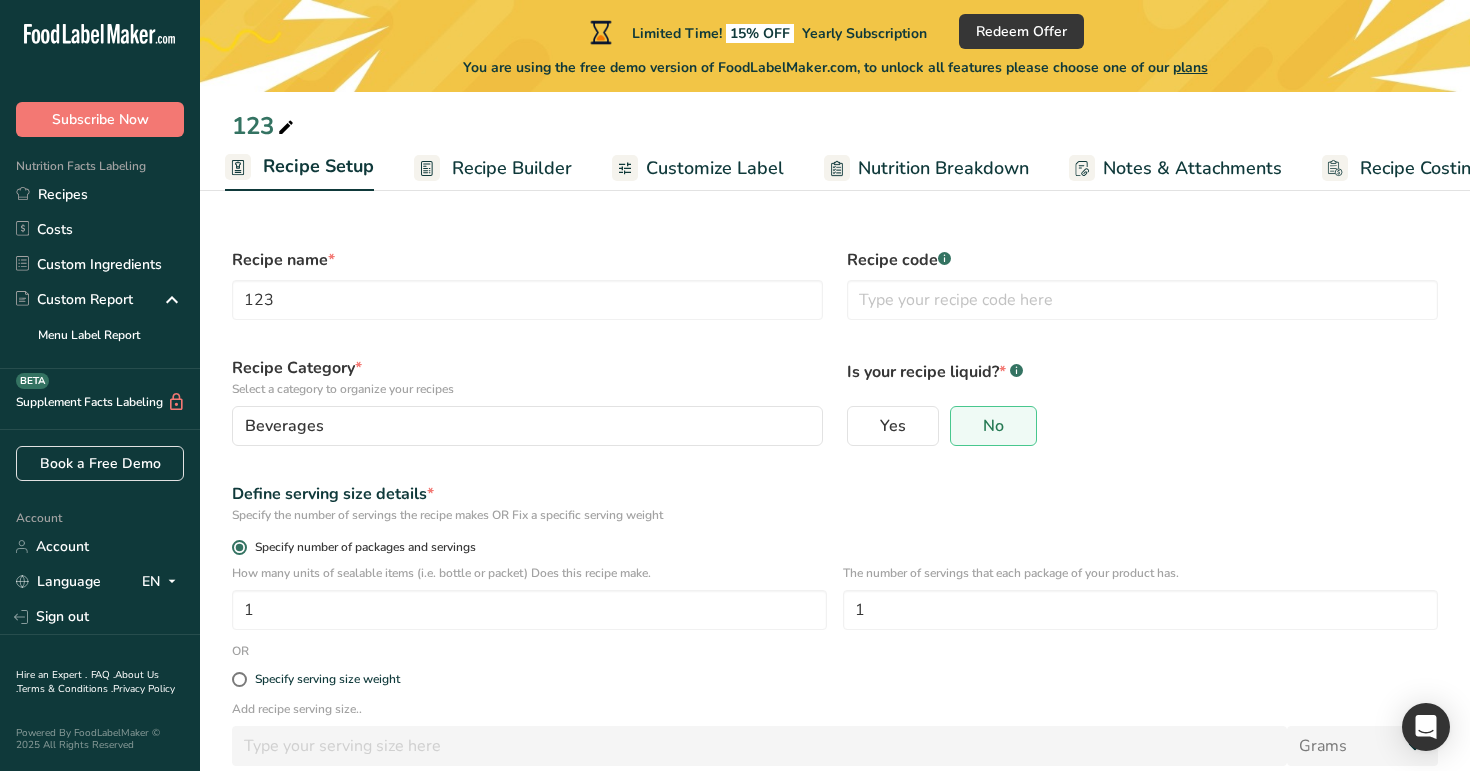 scroll, scrollTop: 90, scrollLeft: 0, axis: vertical 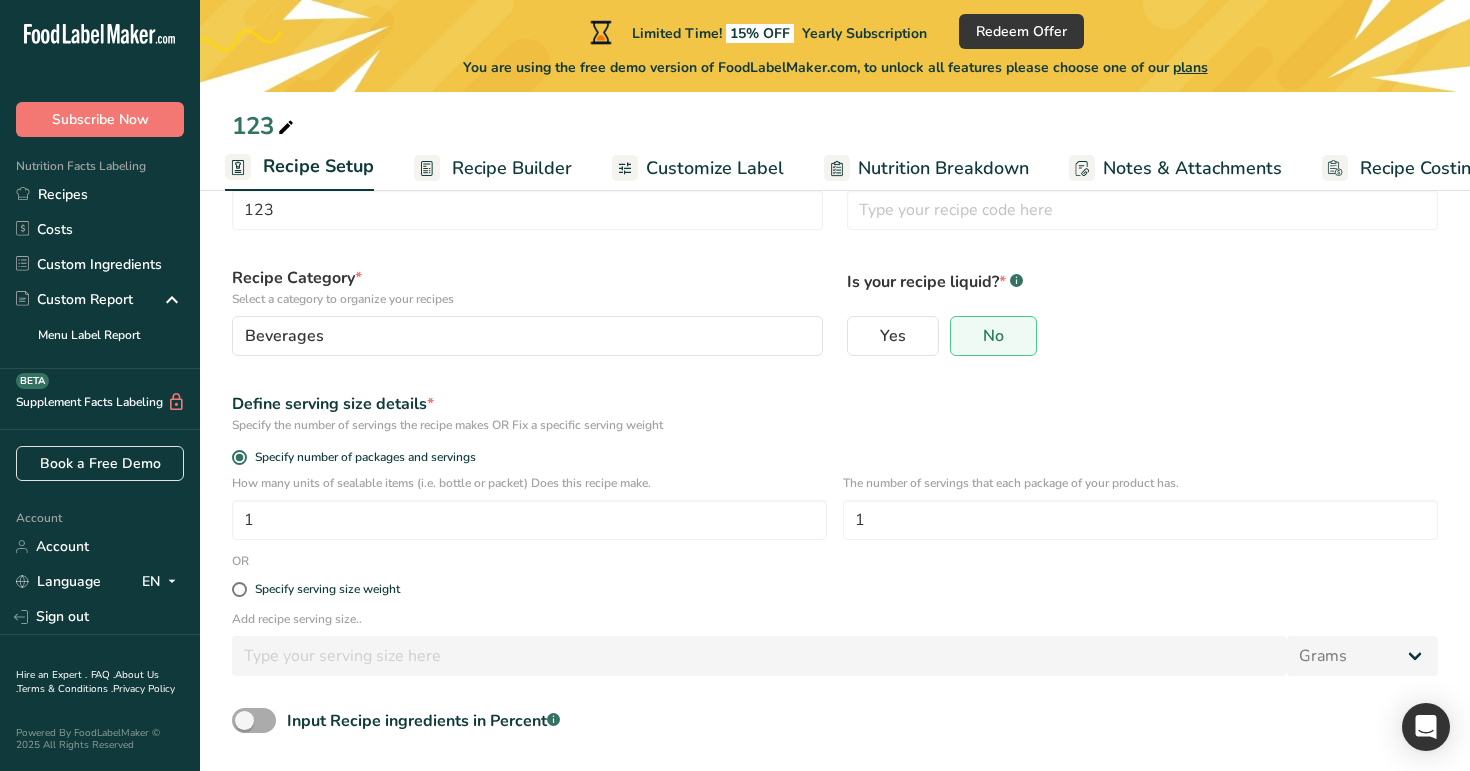 click at bounding box center (254, 720) 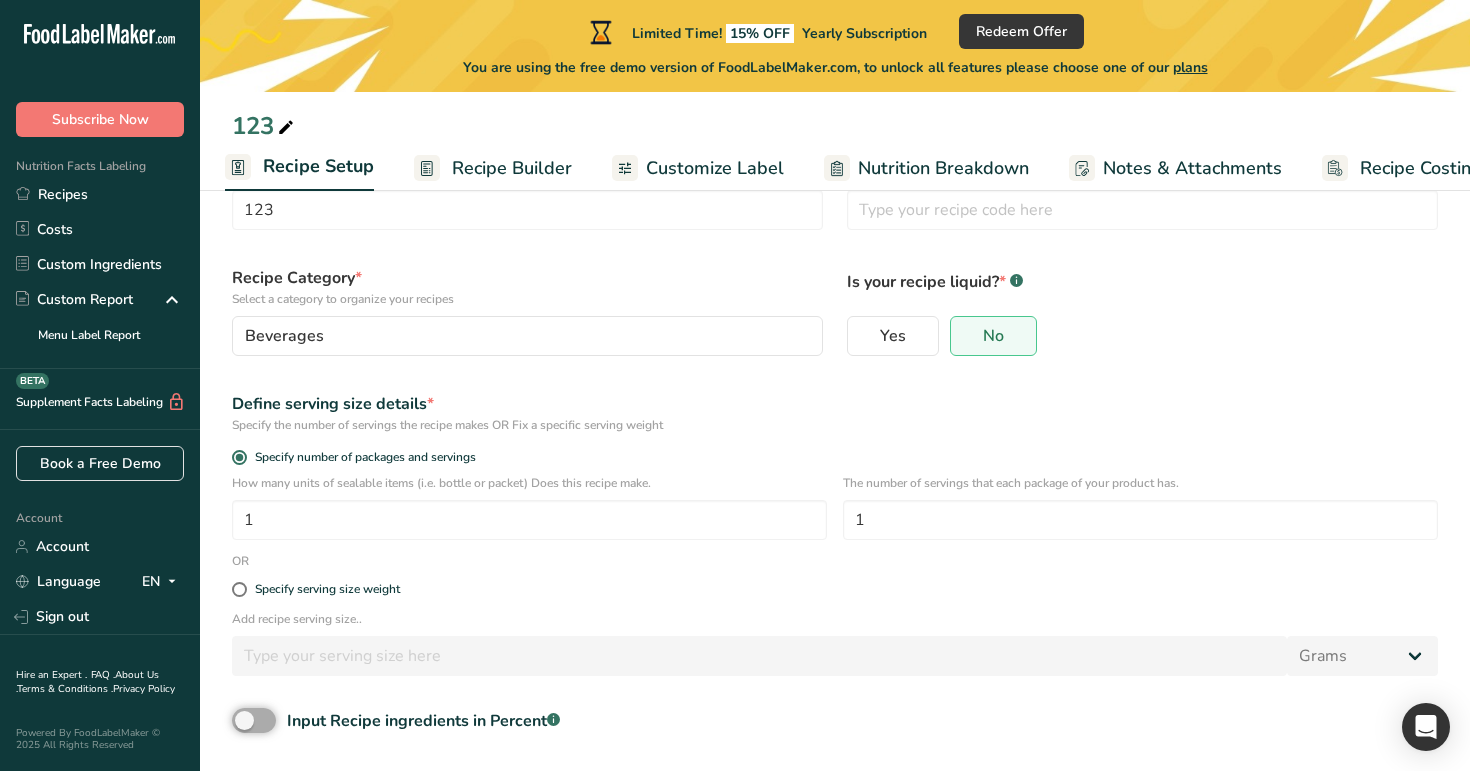 checkbox on "true" 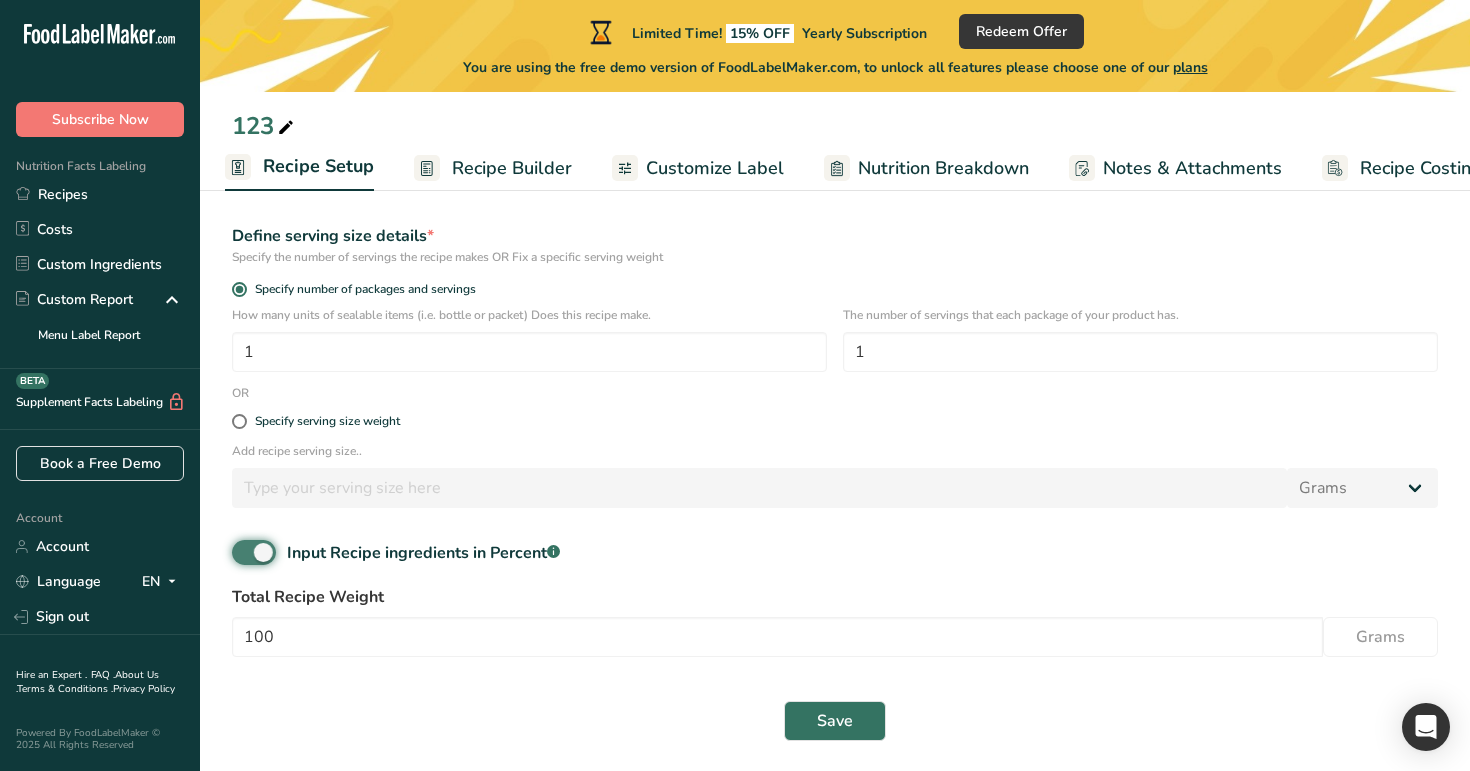 scroll, scrollTop: 260, scrollLeft: 0, axis: vertical 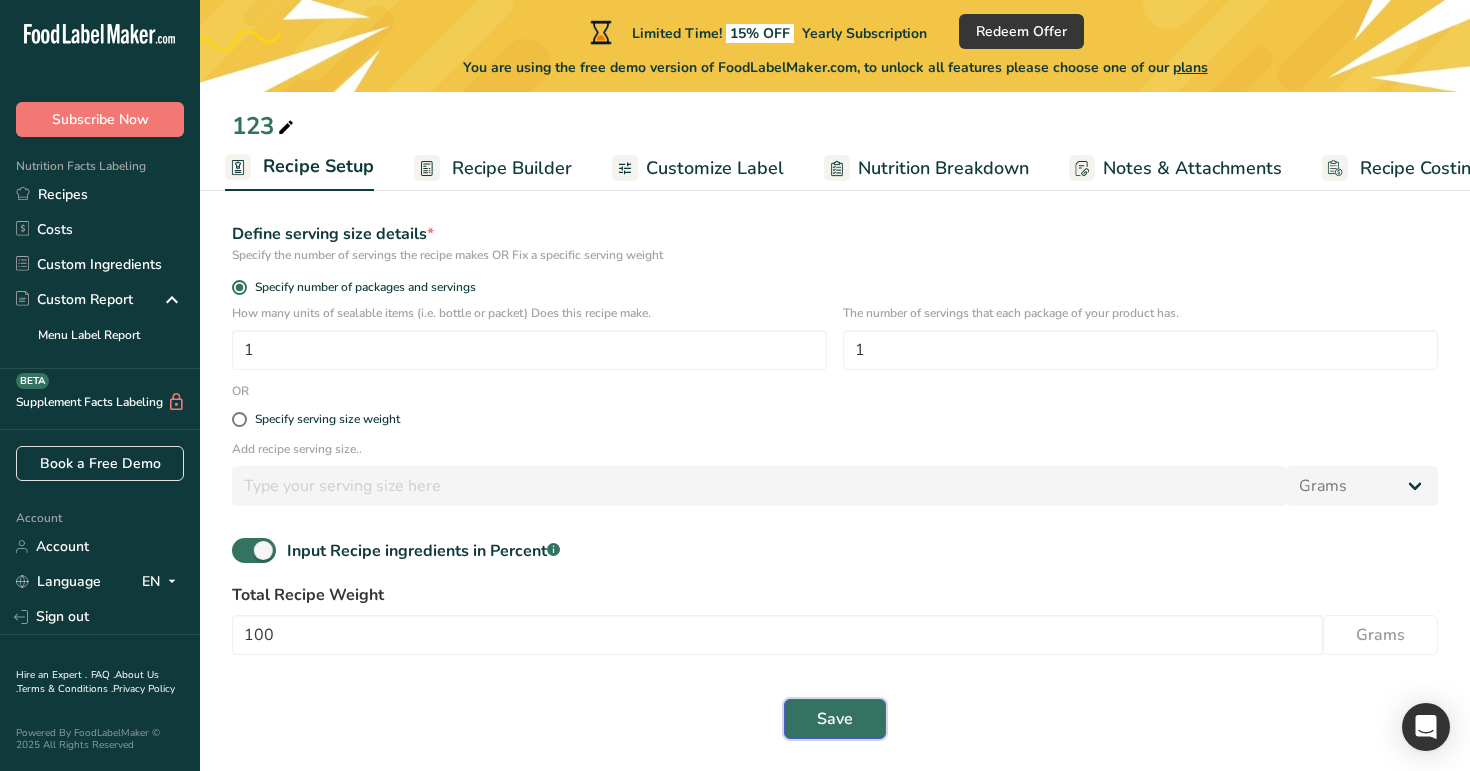 click on "Save" at bounding box center [835, 719] 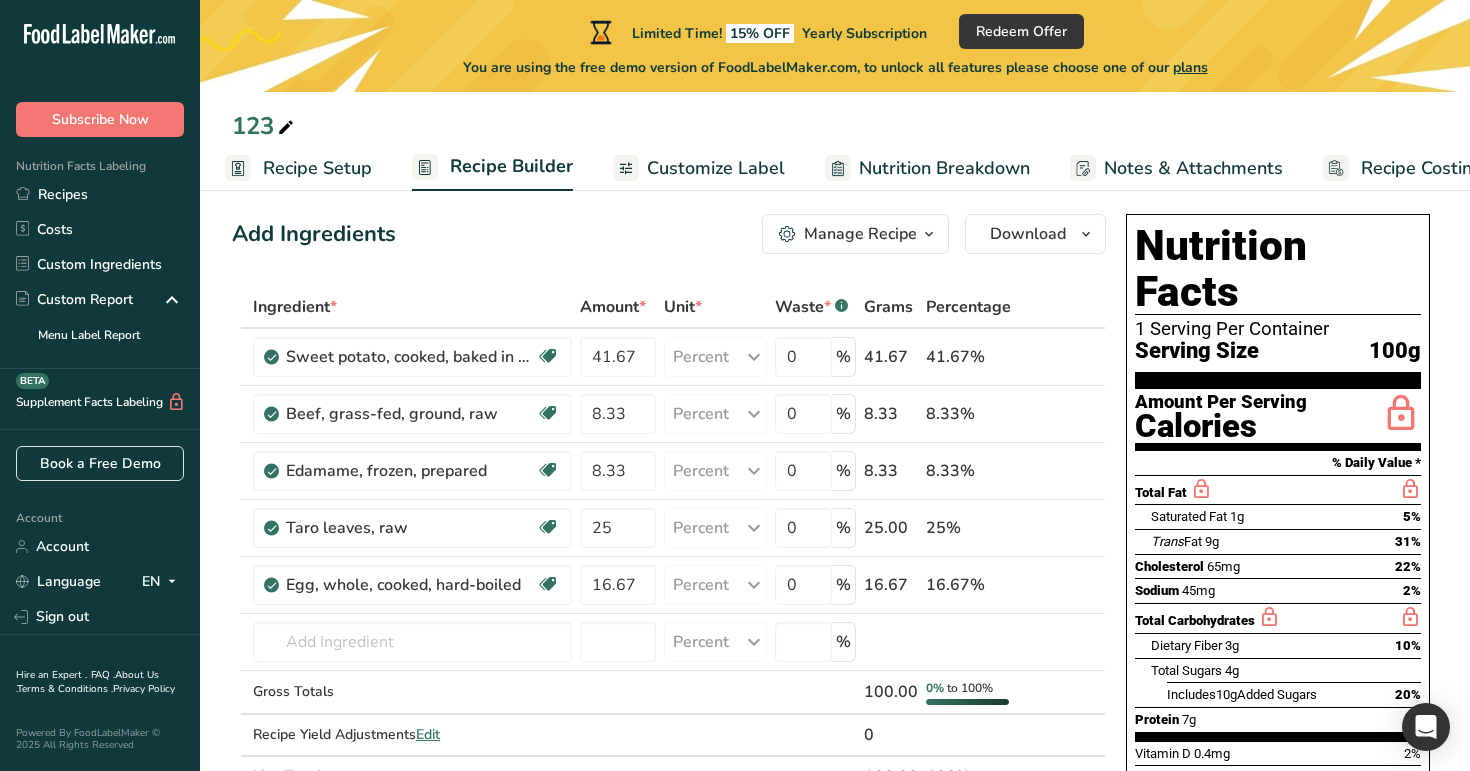 scroll, scrollTop: 32, scrollLeft: 0, axis: vertical 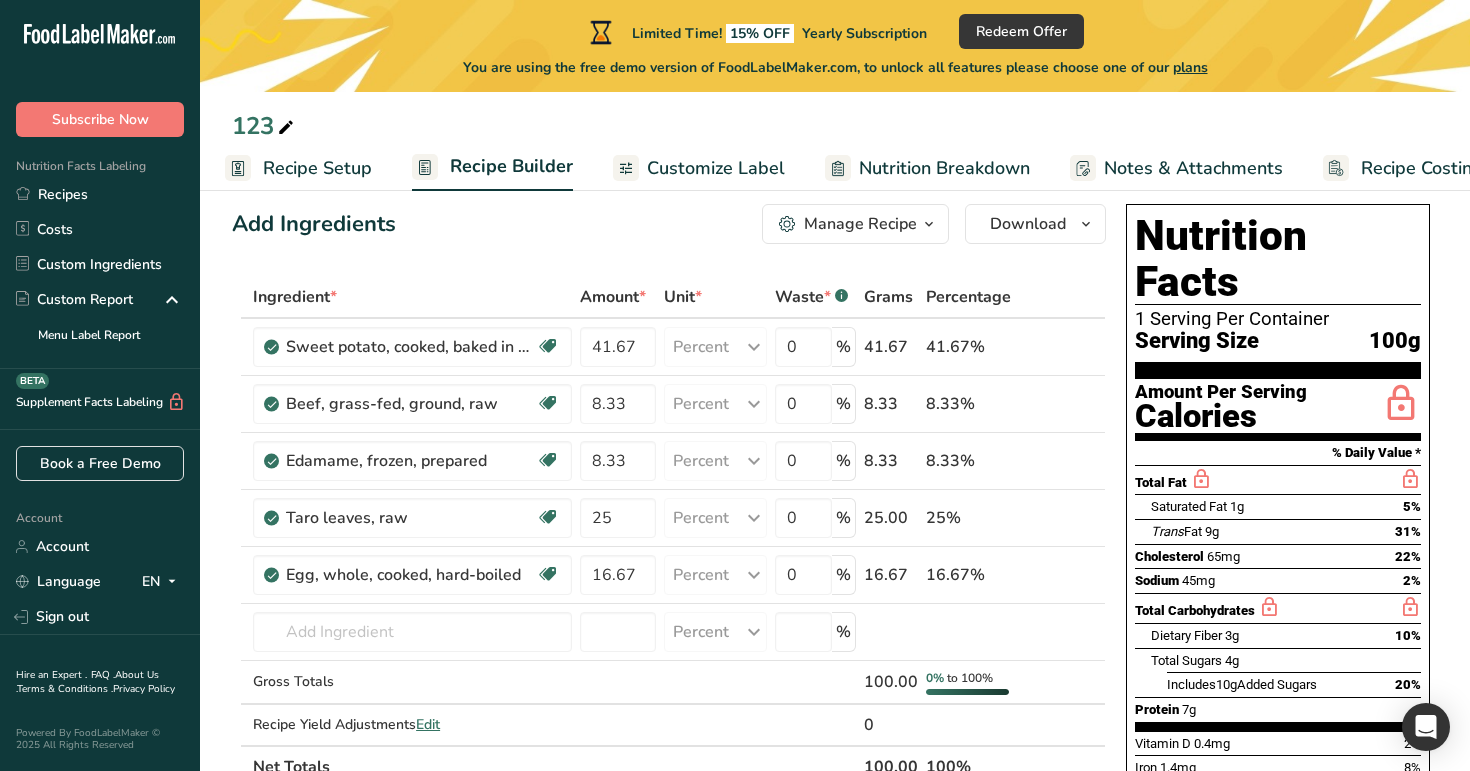 click on "Recipe Setup" at bounding box center (317, 168) 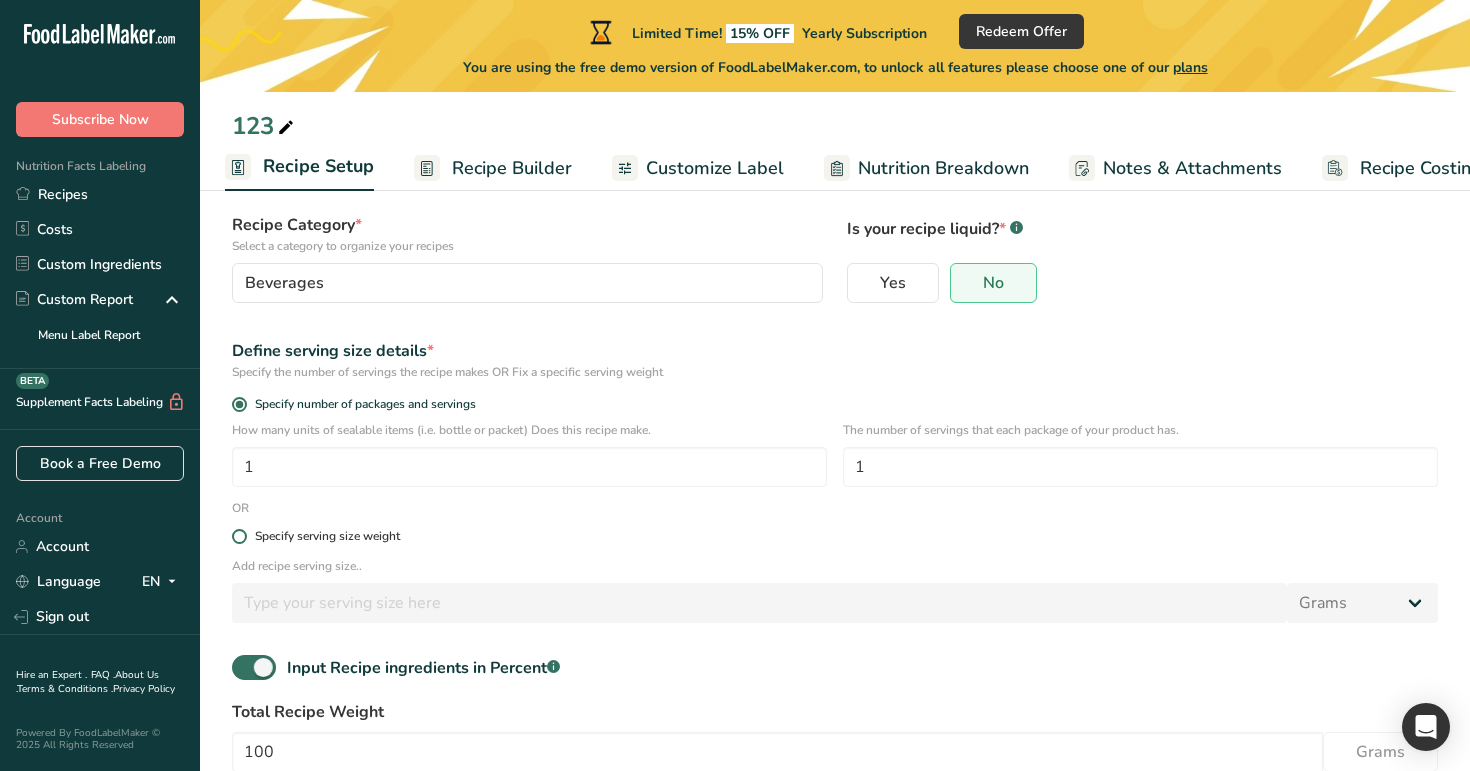 scroll, scrollTop: 260, scrollLeft: 0, axis: vertical 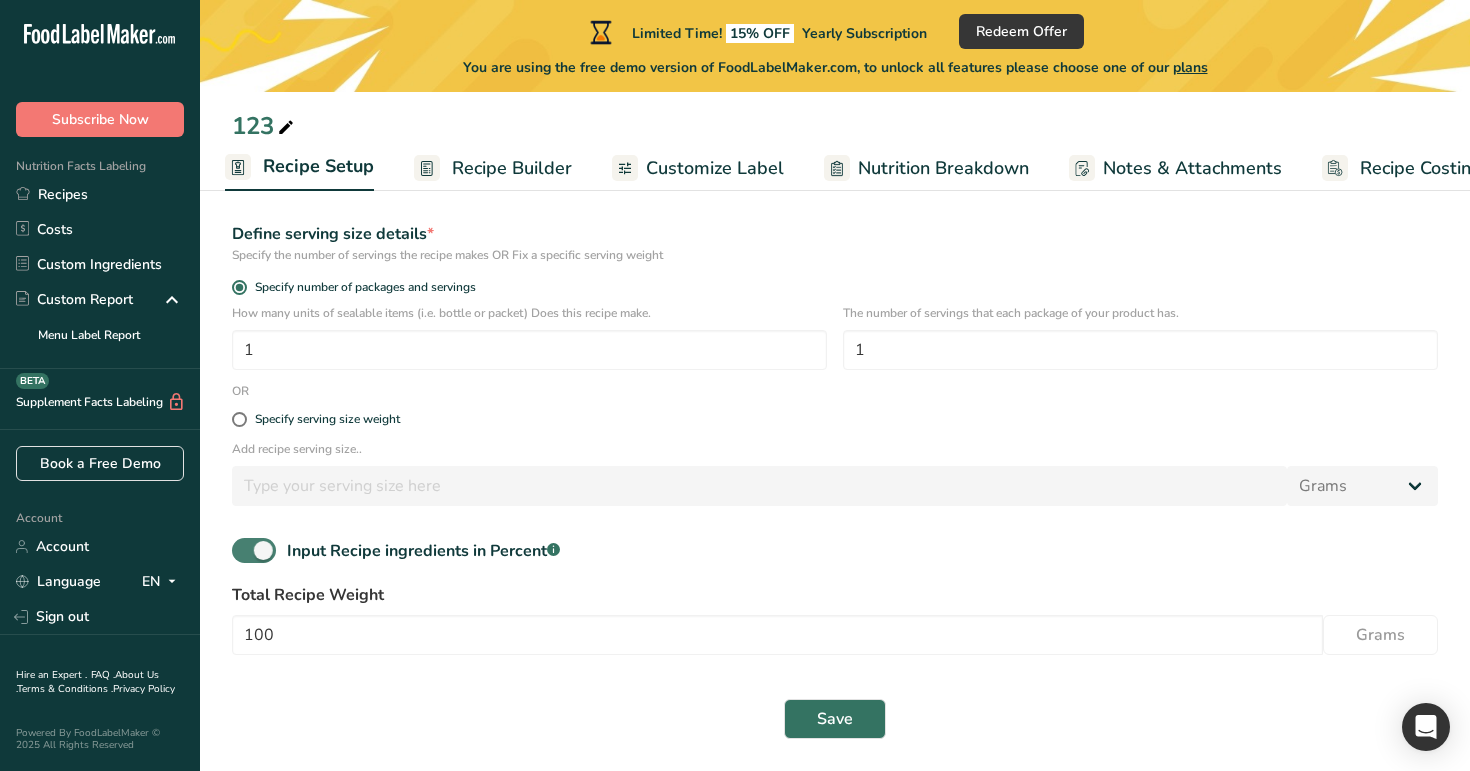 click at bounding box center [254, 550] 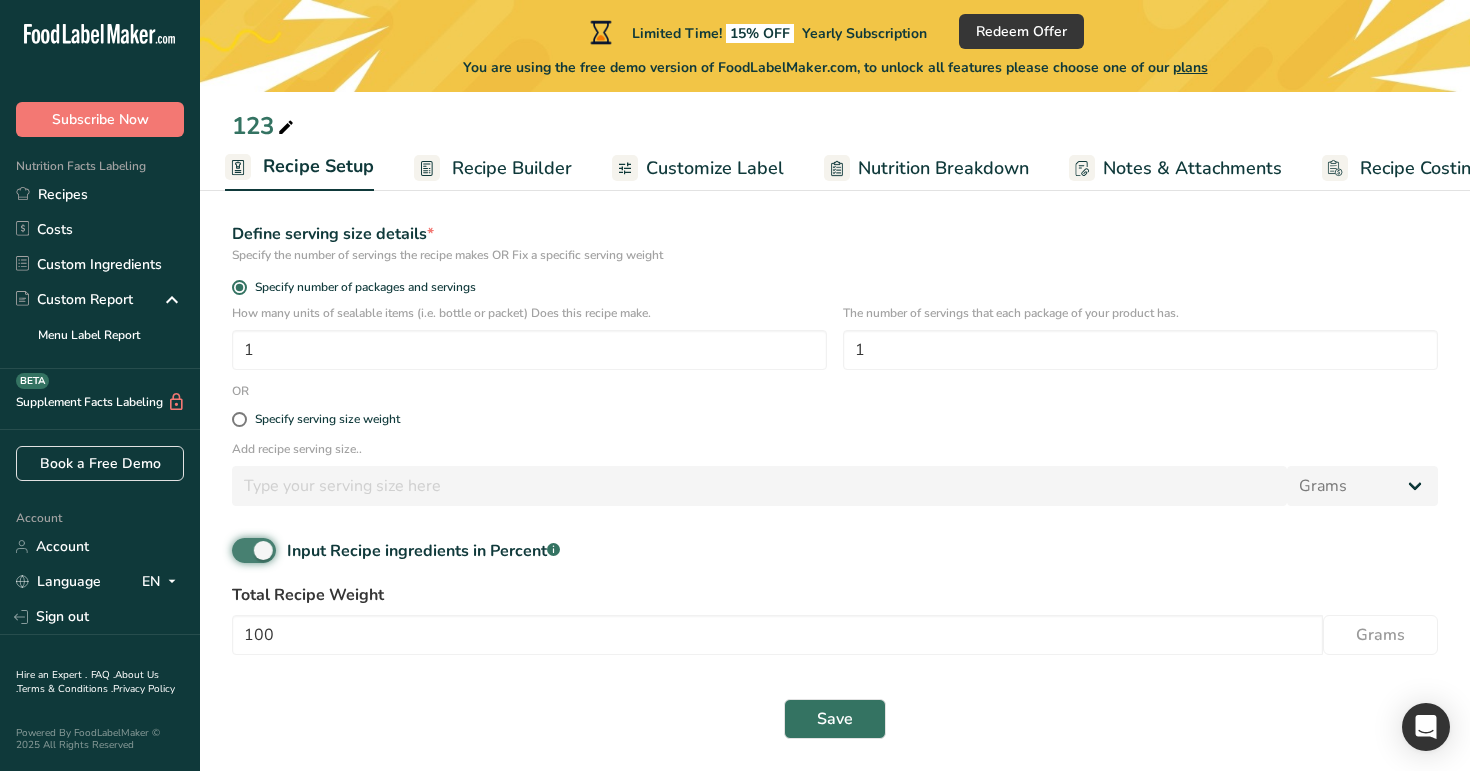 click on "Input Recipe ingredients in Percent
.a-a{fill:#347362;}.b-a{fill:#fff;}" at bounding box center [238, 550] 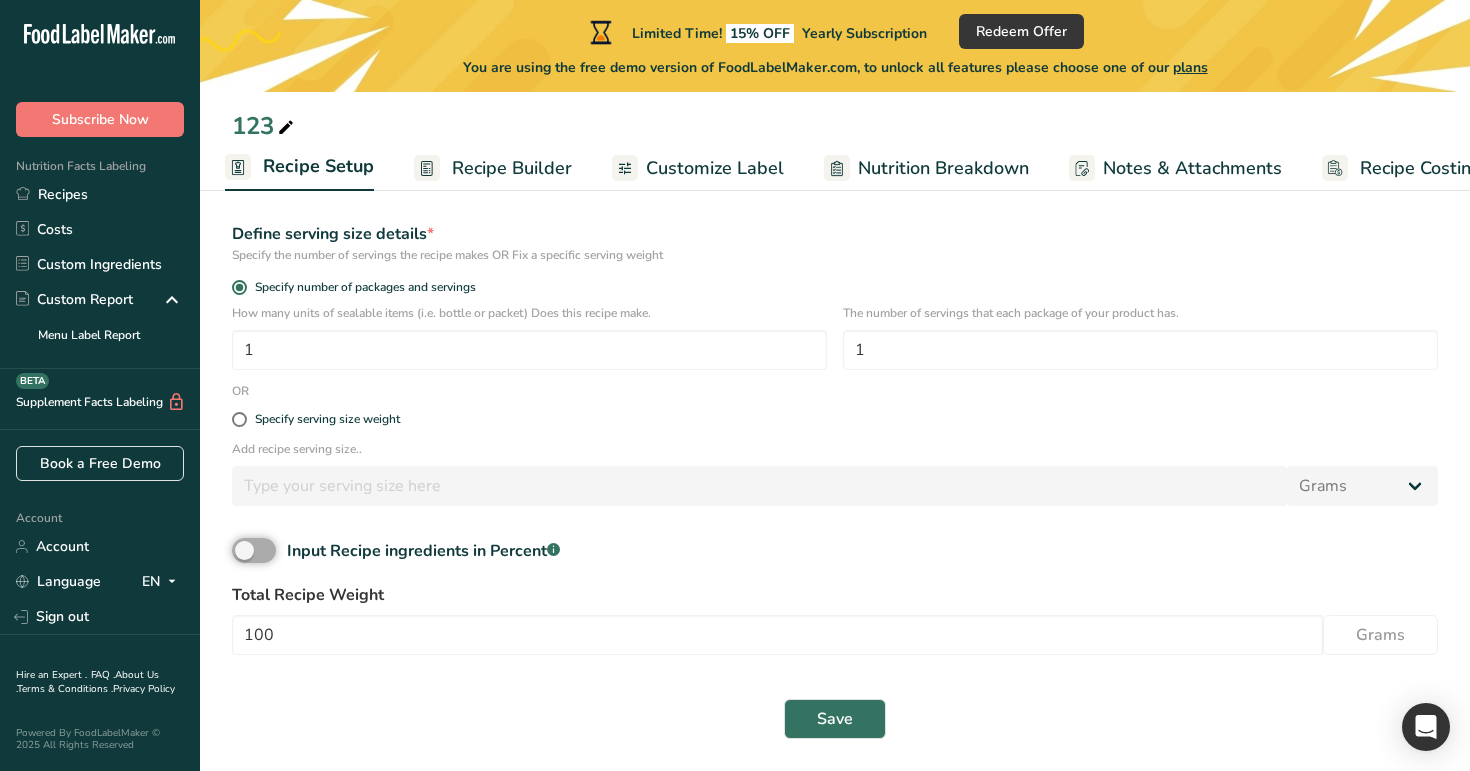 scroll, scrollTop: 172, scrollLeft: 0, axis: vertical 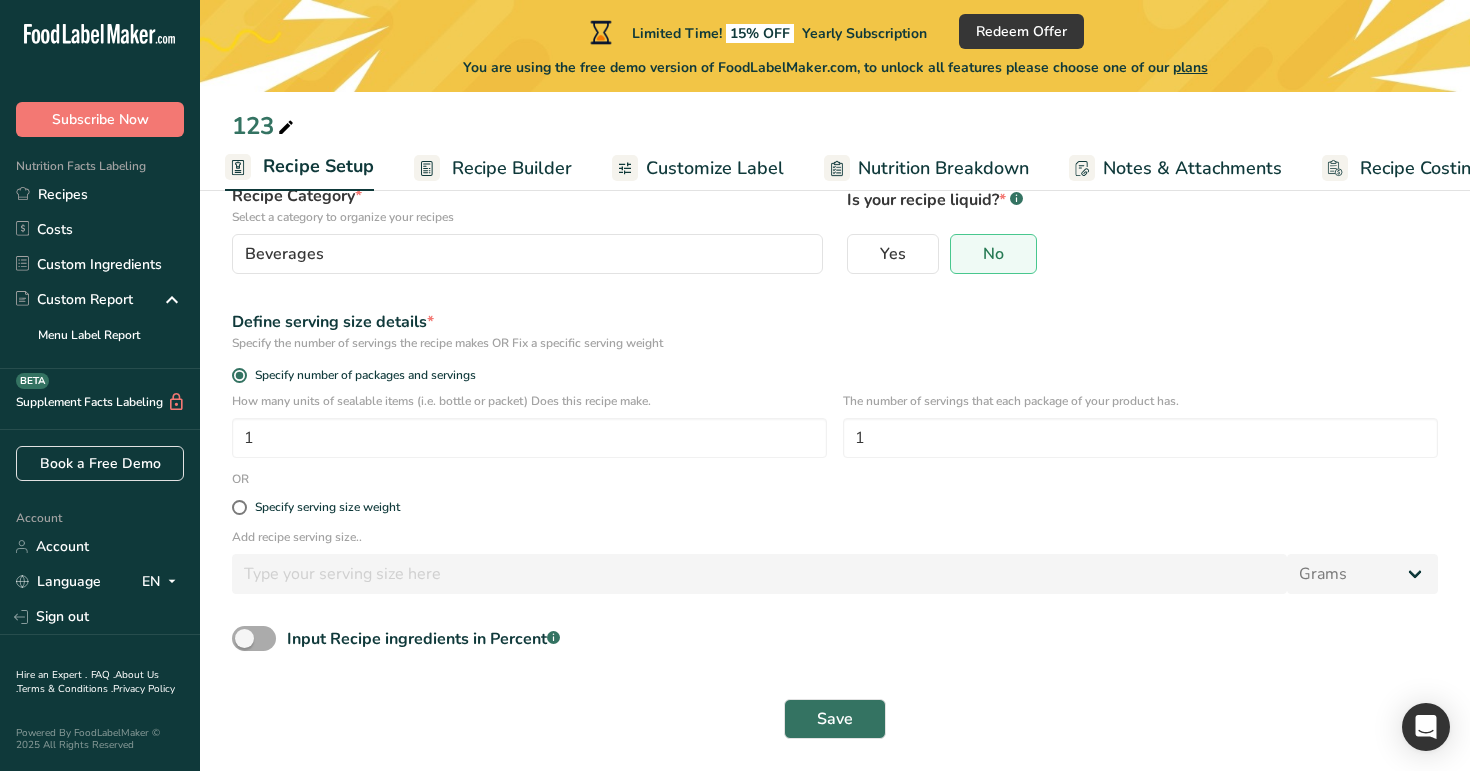 click at bounding box center (254, 638) 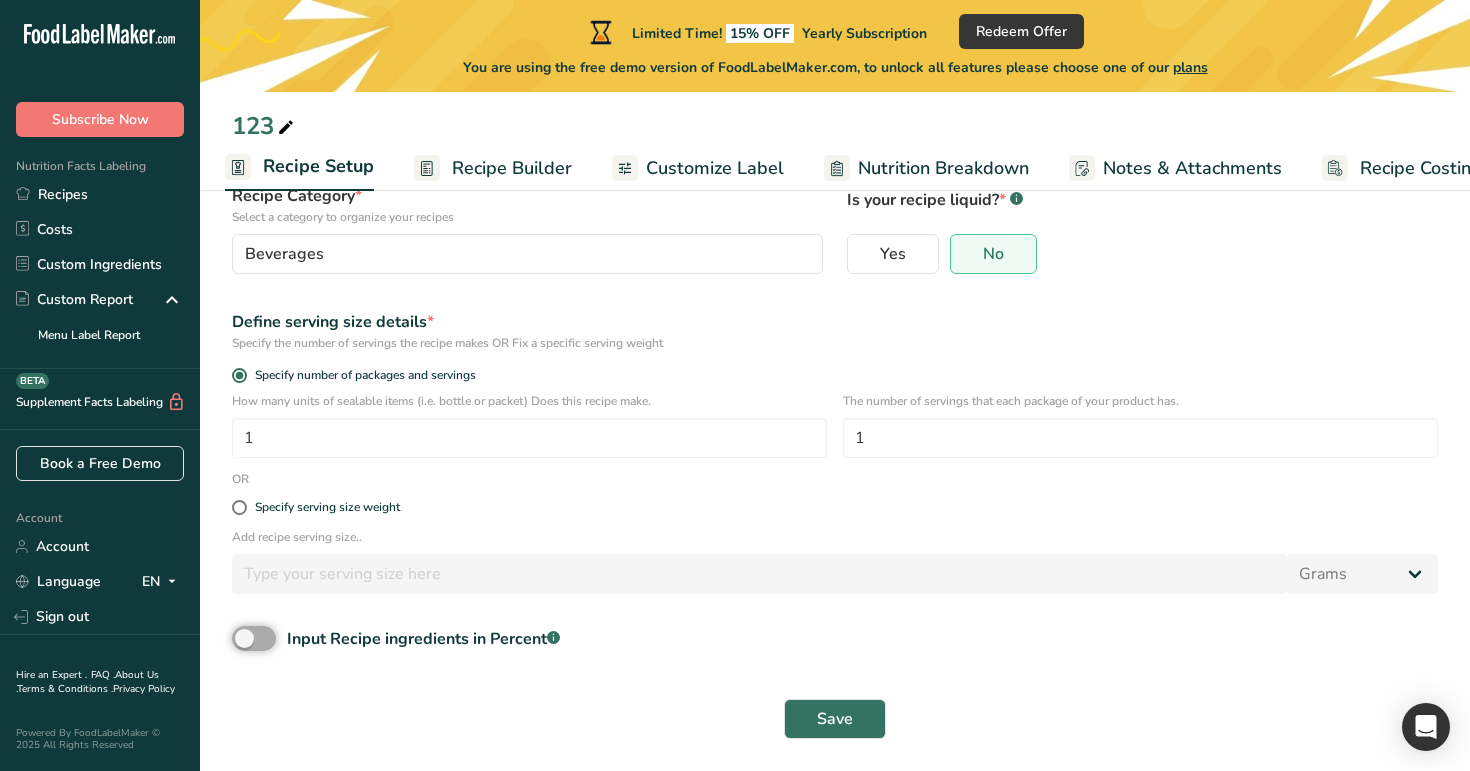 click on "Input Recipe ingredients in Percent
.a-a{fill:#347362;}.b-a{fill:#fff;}" at bounding box center (238, 638) 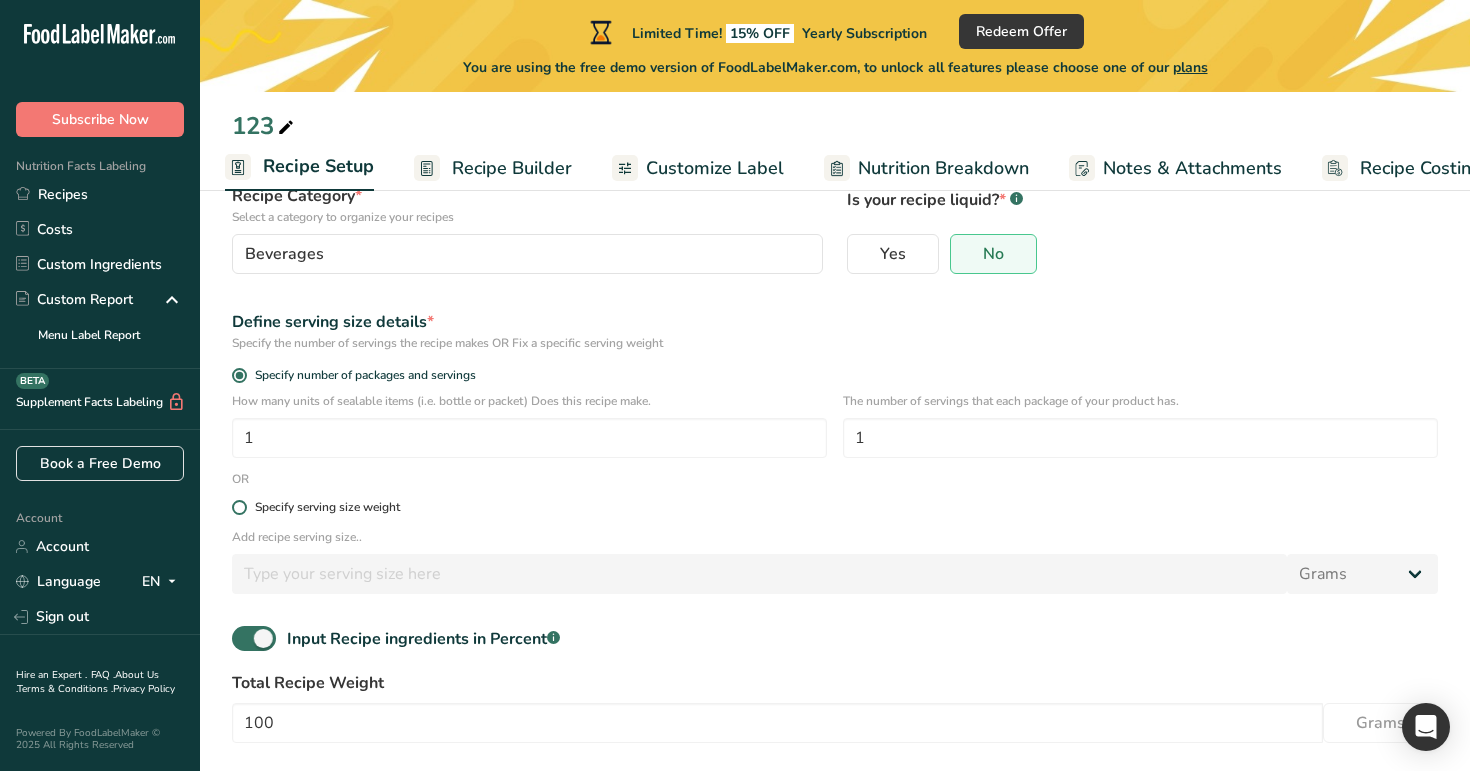 click at bounding box center [239, 507] 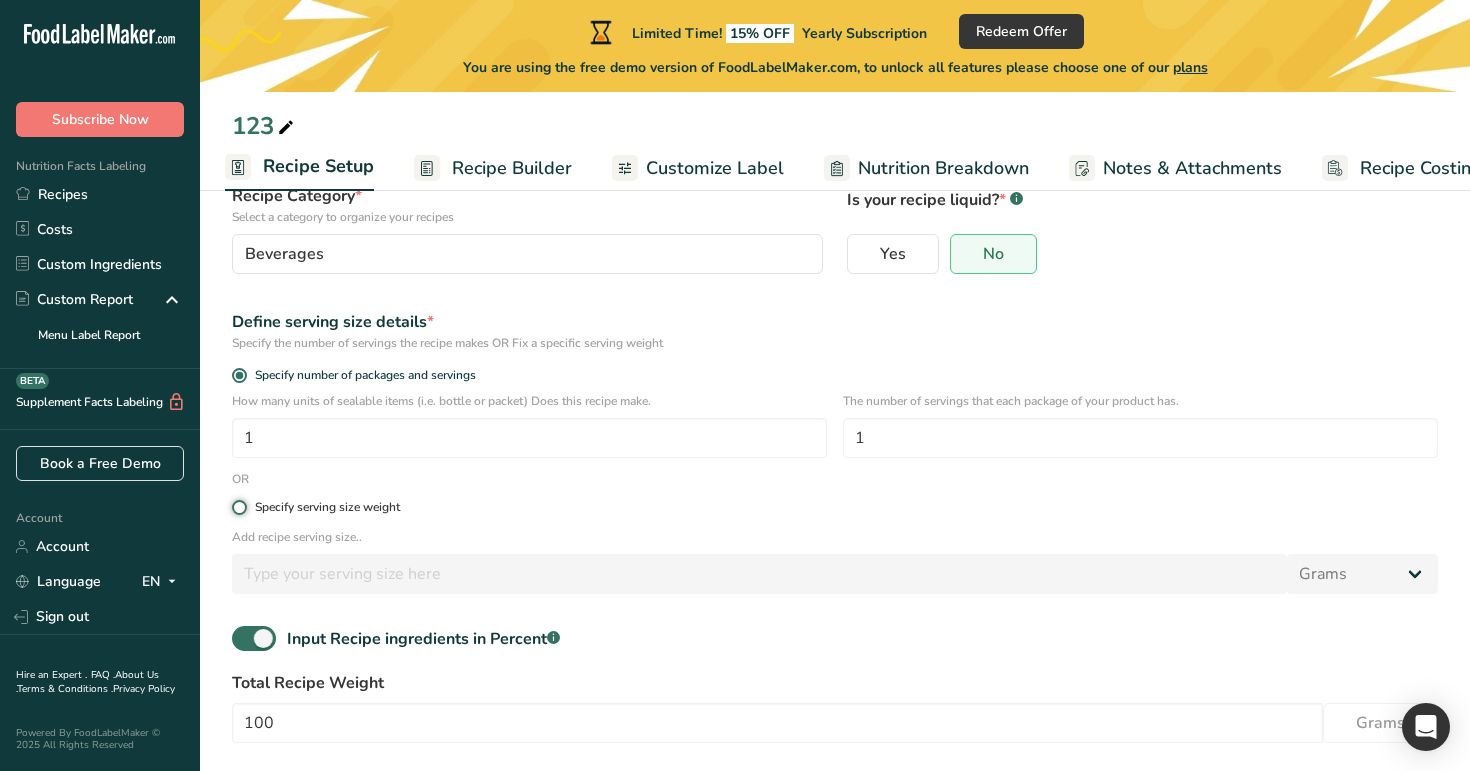 radio on "true" 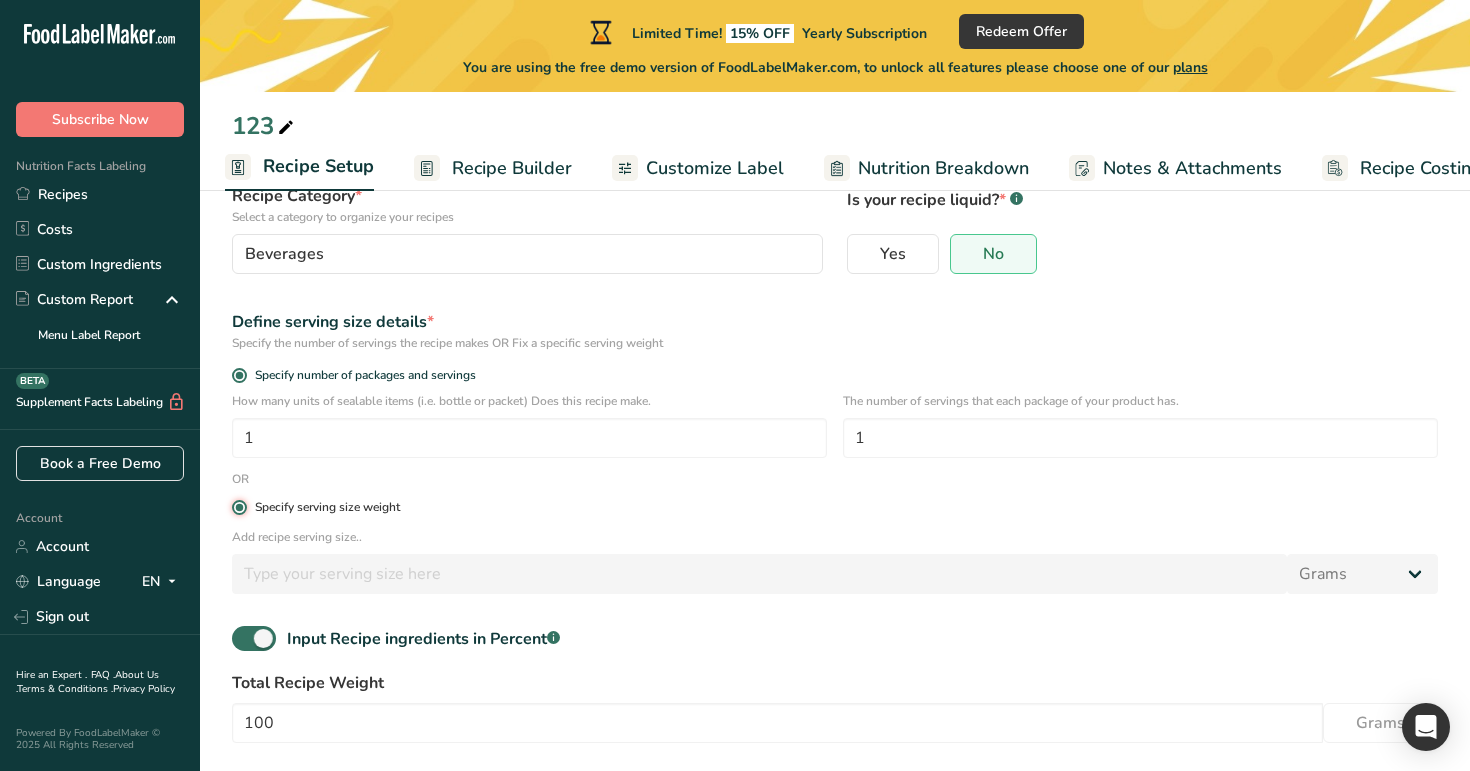 radio on "false" 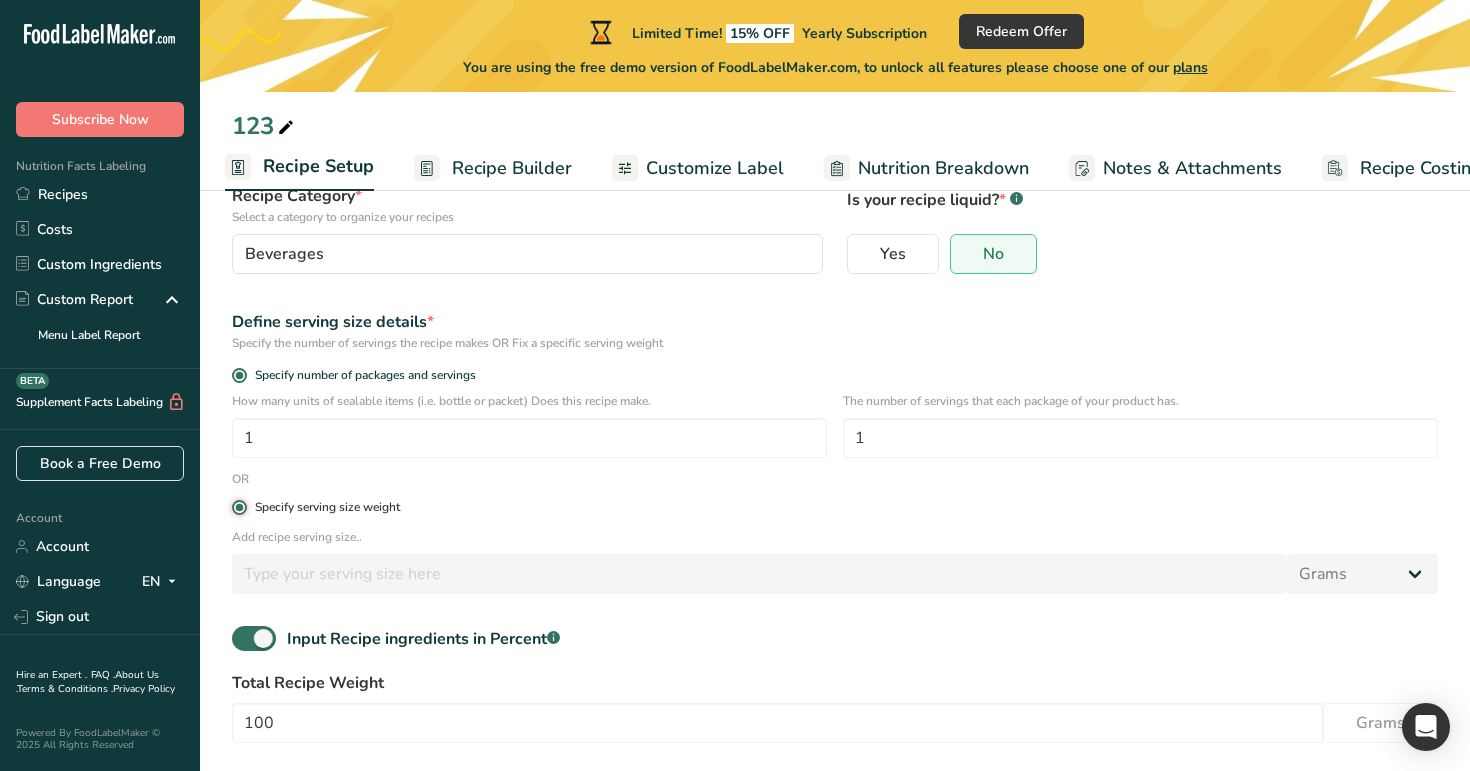 type 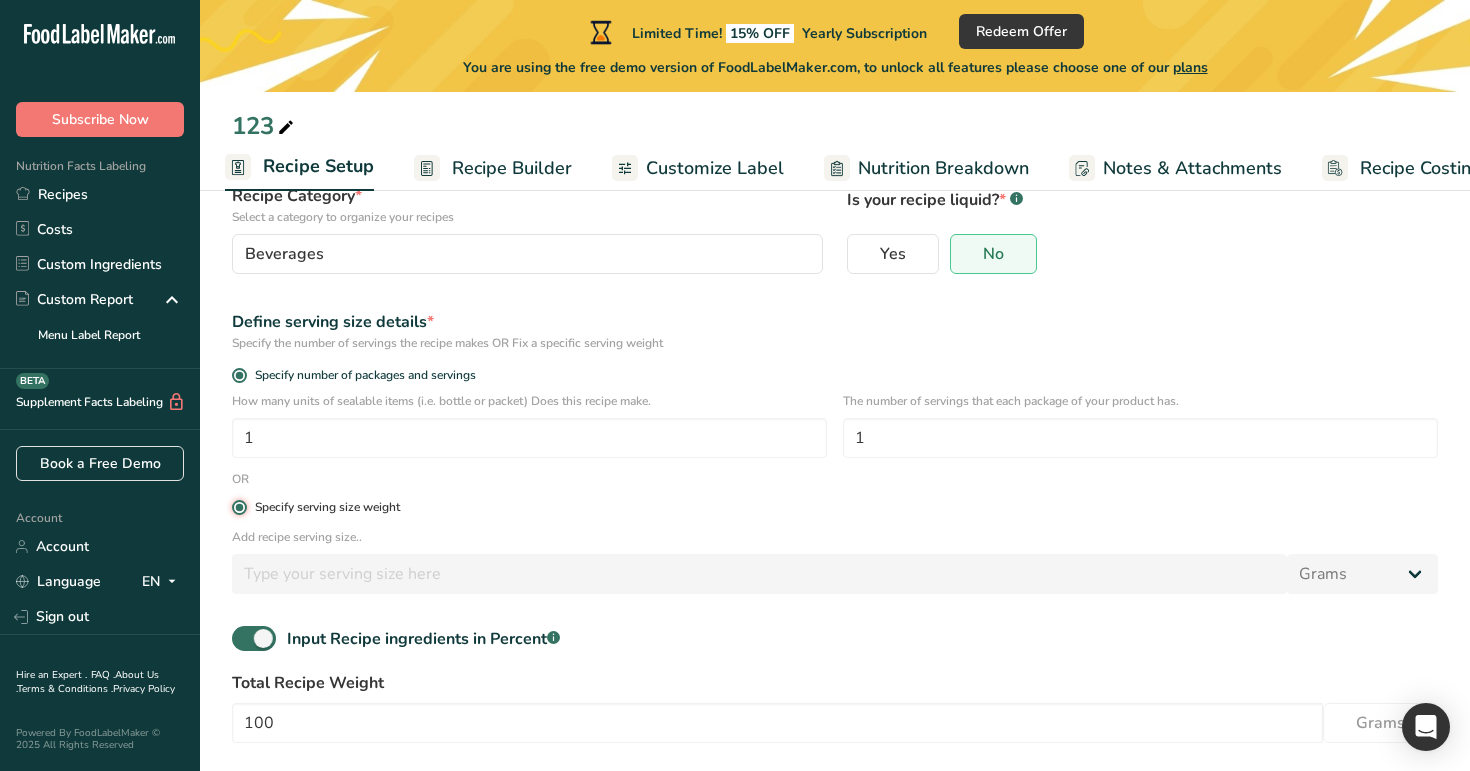 type 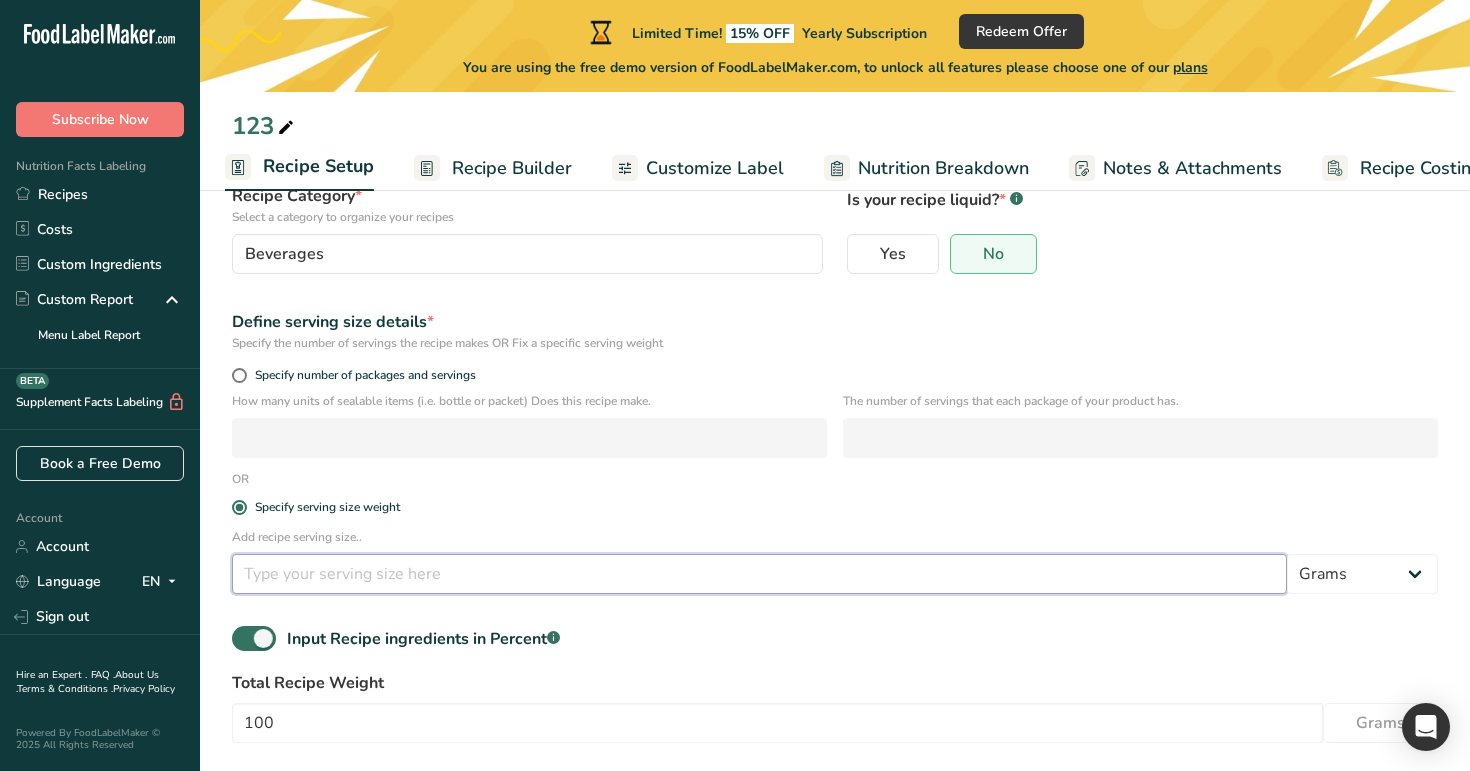 click at bounding box center (759, 574) 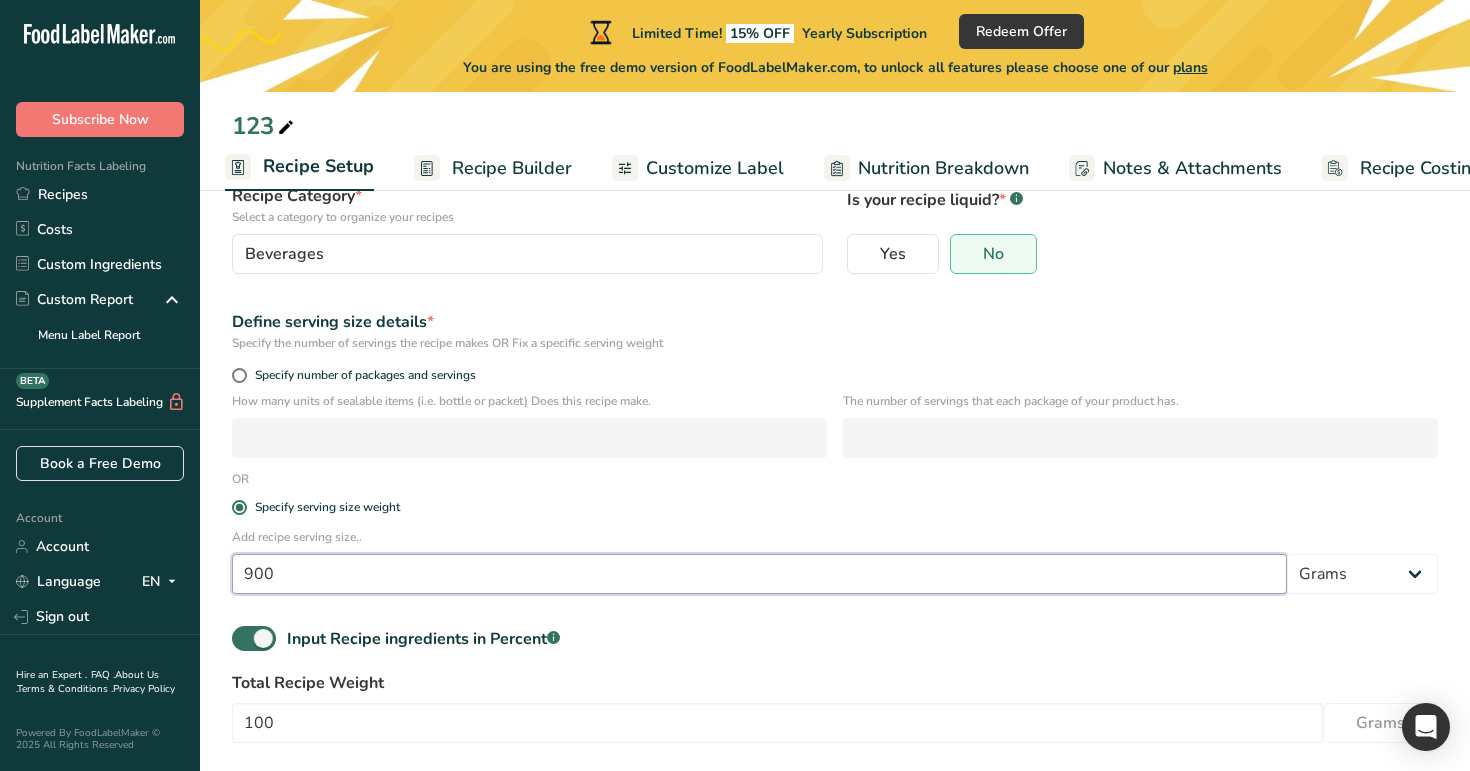 type on "900" 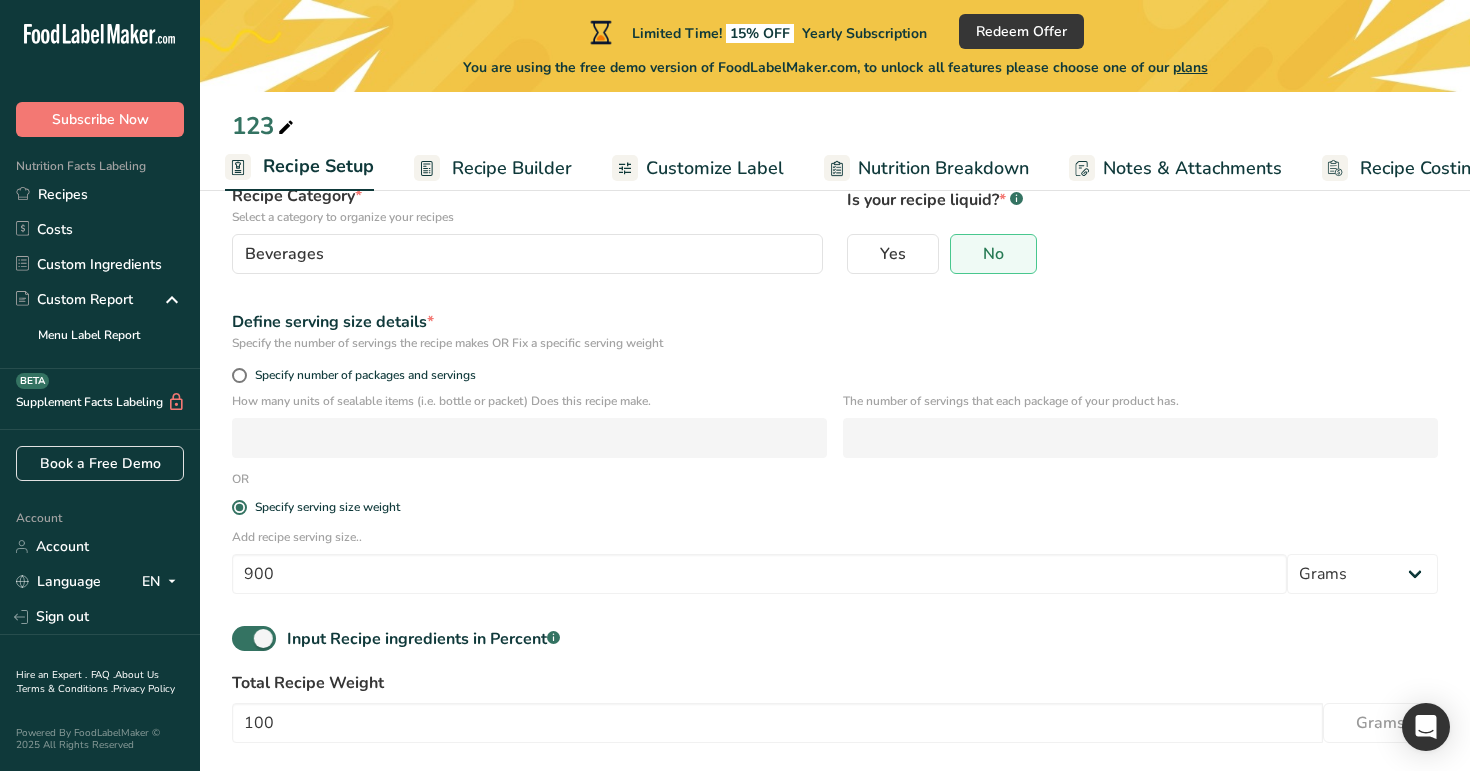click on "Recipe name *   123
Recipe code
.a-a{fill:#347362;}.b-a{fill:#fff;}
Recipe Category *
Select a category to organize your recipes
Beverages
Standard Categories
Custom Categories
.a-a{fill:#347362;}.b-a{fill:#fff;}
Baked Goods
Beverages
category
Cooked Meals, Salads, & Sauces
Dairy
Drink
Food
Other
Snacks
standard
test
Add New Category
Is your recipe liquid? *   .a-a{fill:#347362;}.b-a{fill:#fff;}           Yes   No
Define serving size details *
OR
900" at bounding box center (835, 451) 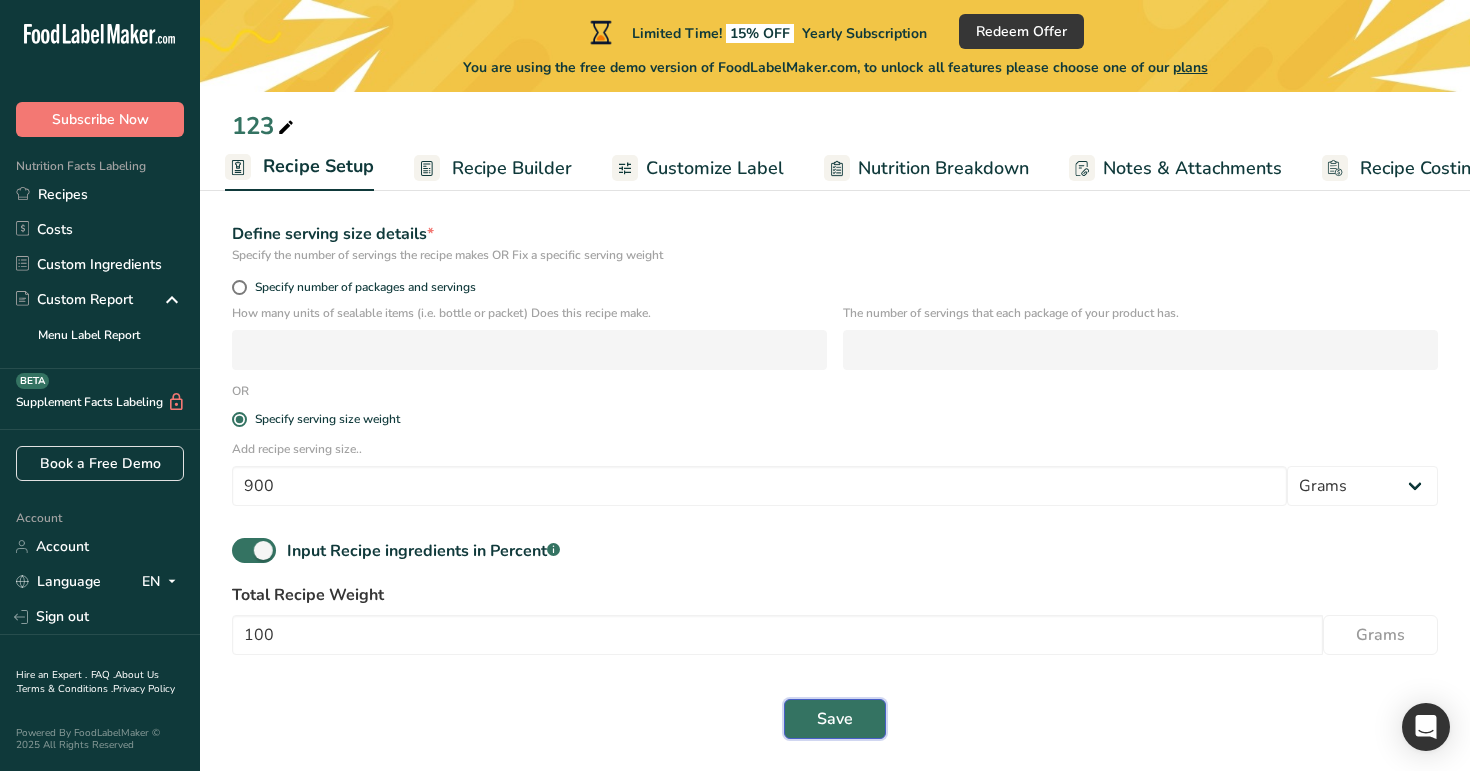 click on "Save" at bounding box center [835, 719] 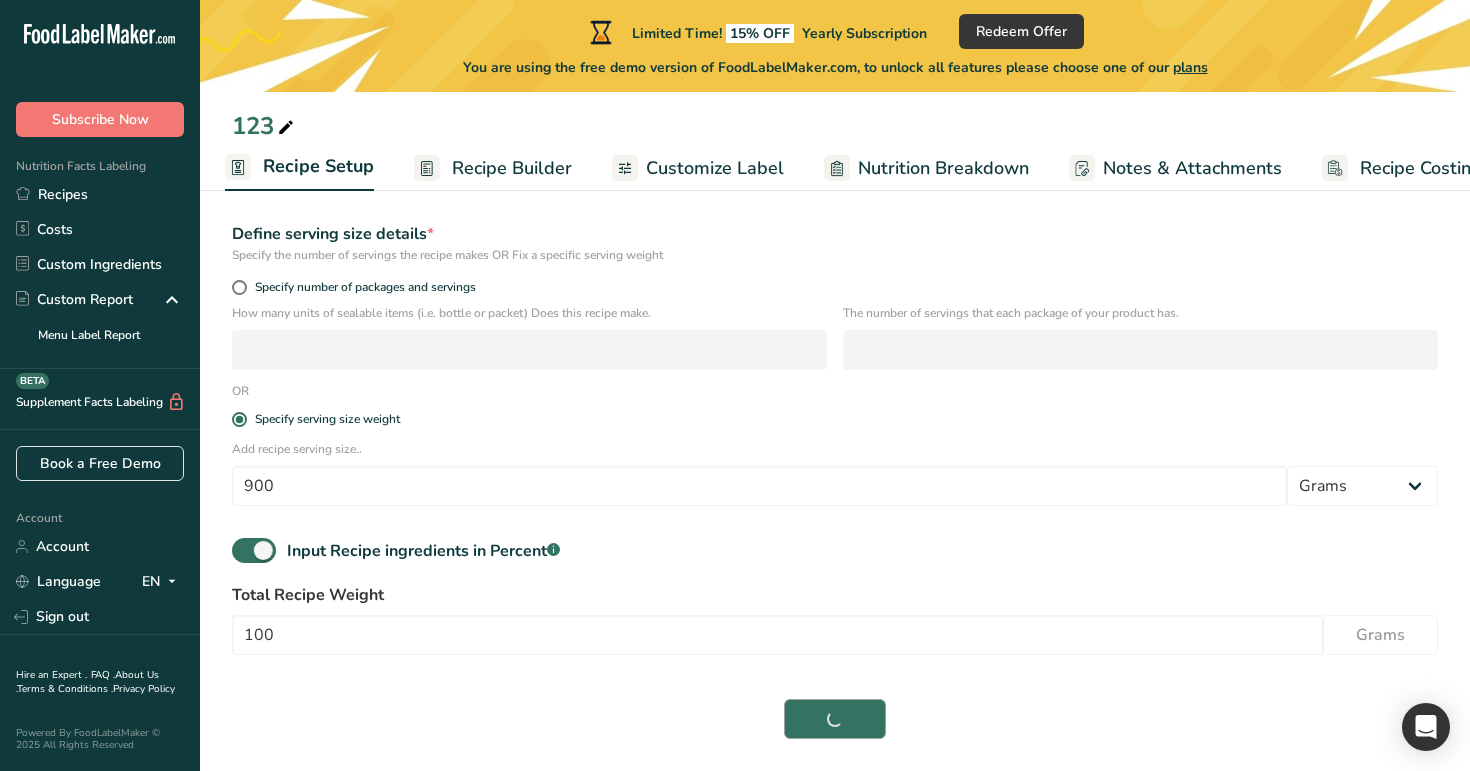click on "Save" at bounding box center (835, 719) 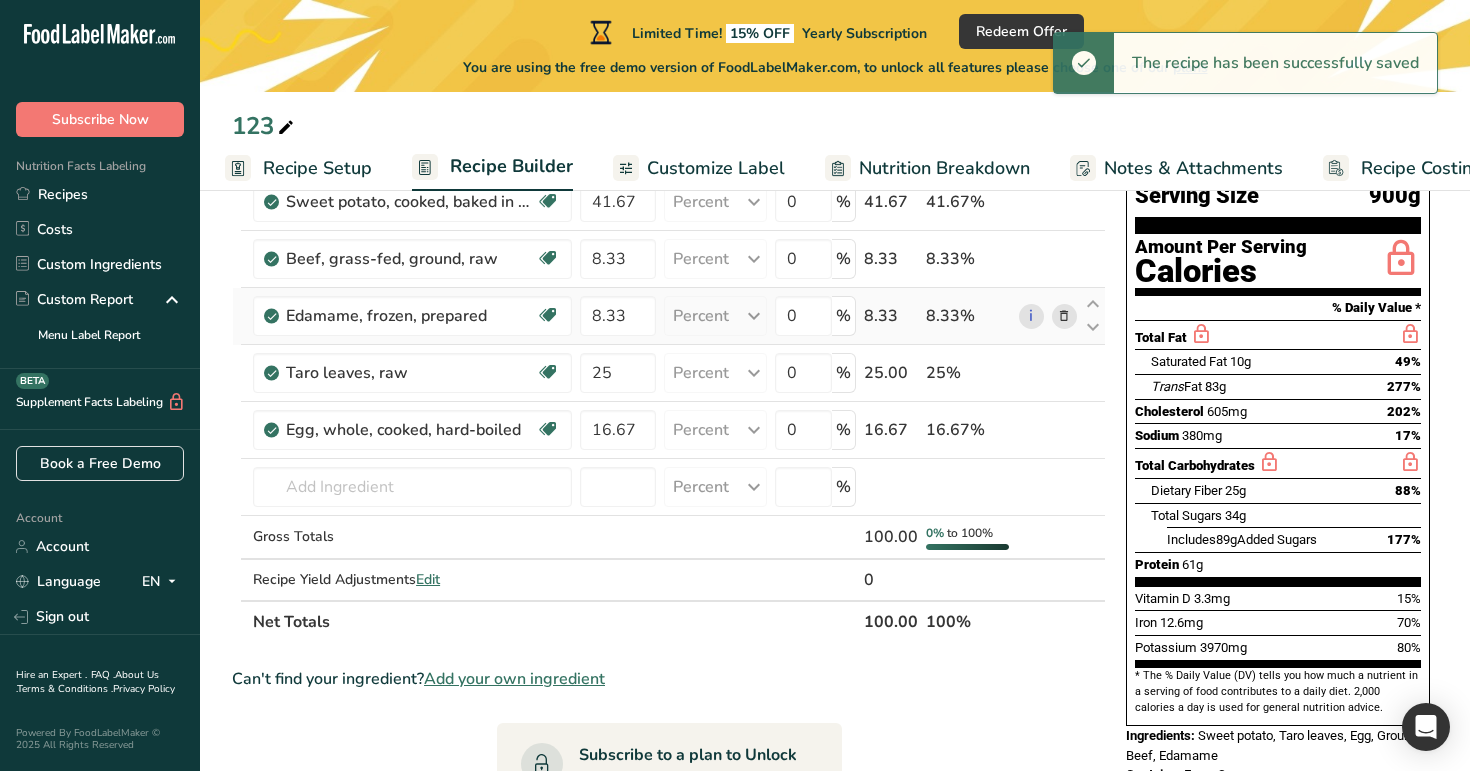 scroll, scrollTop: 0, scrollLeft: 0, axis: both 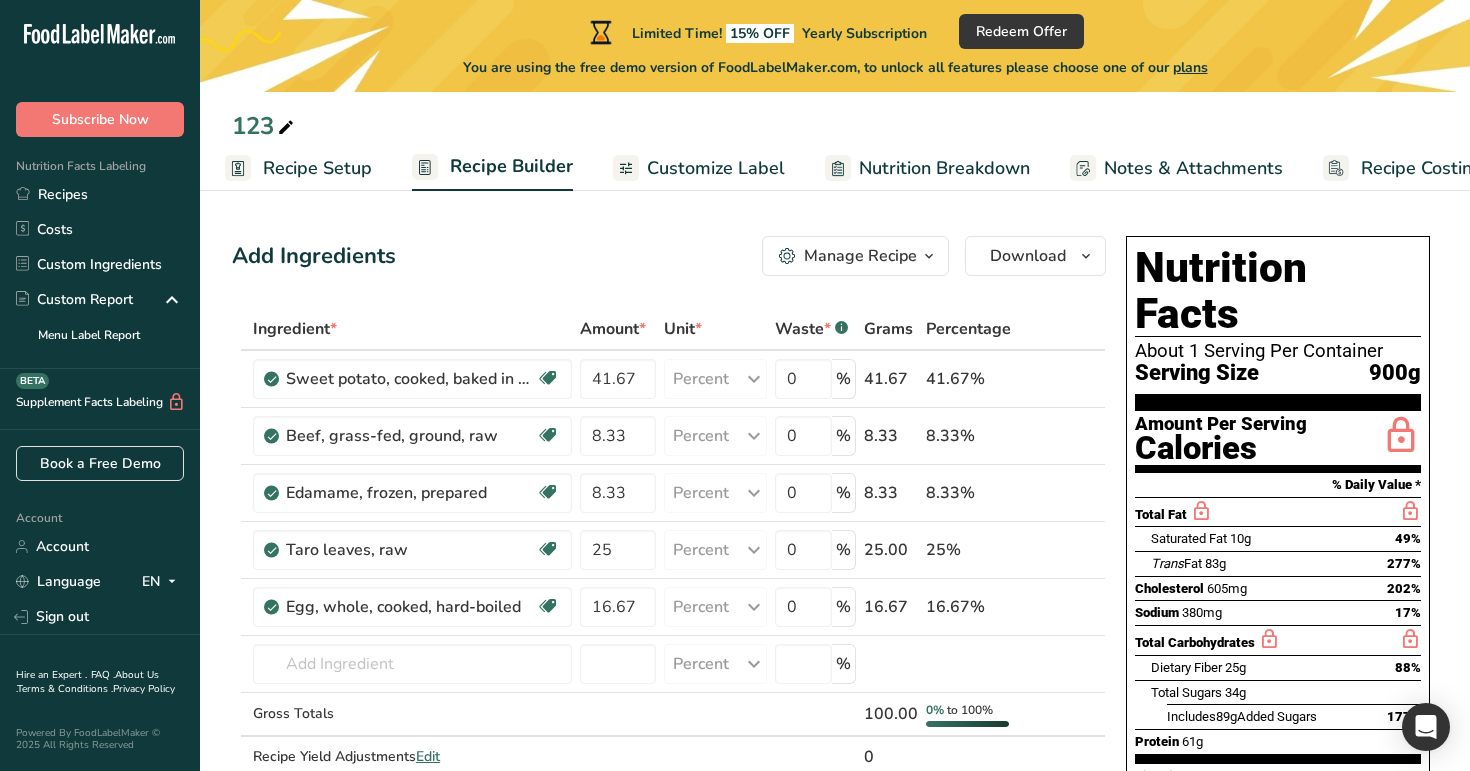 click on "Recipe Setup" at bounding box center (317, 168) 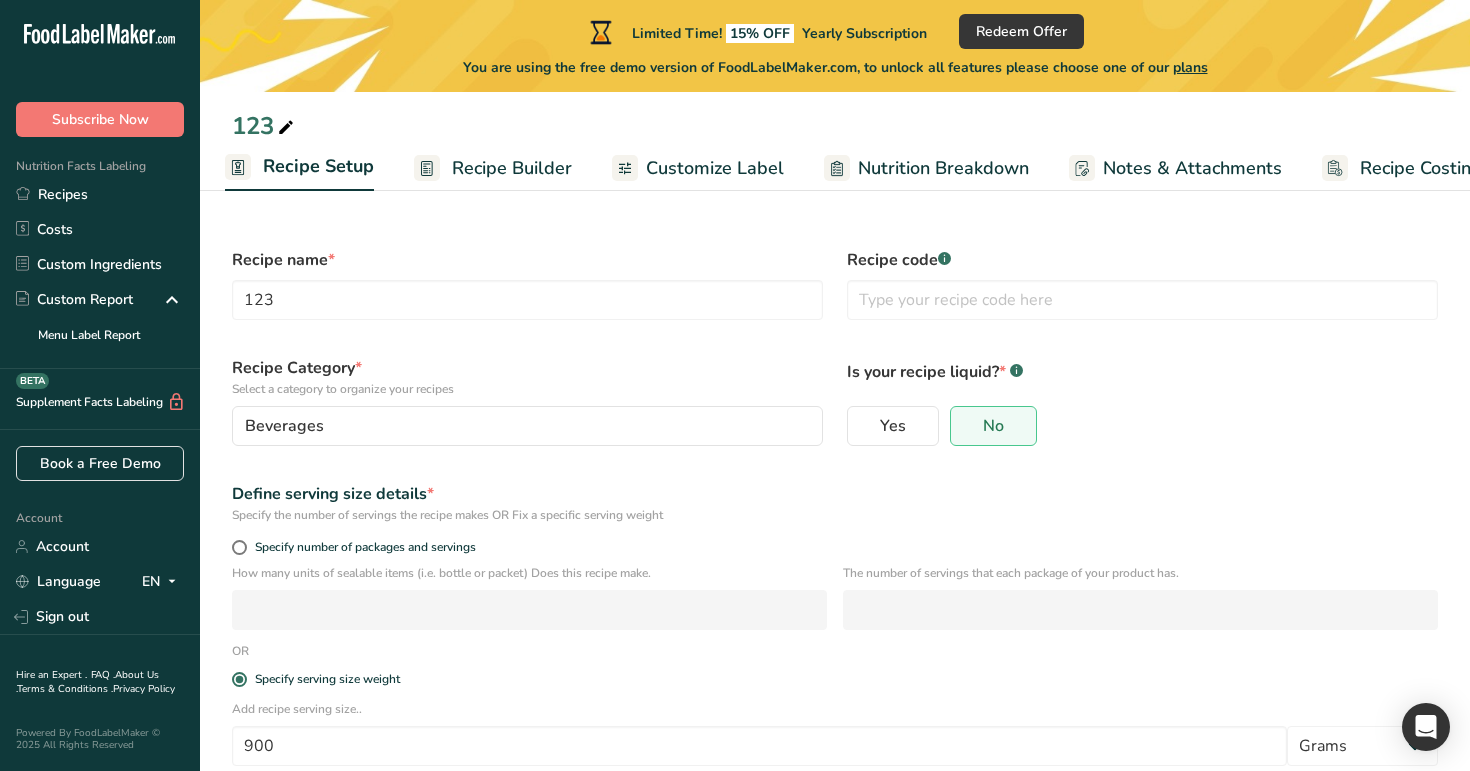 scroll, scrollTop: 260, scrollLeft: 0, axis: vertical 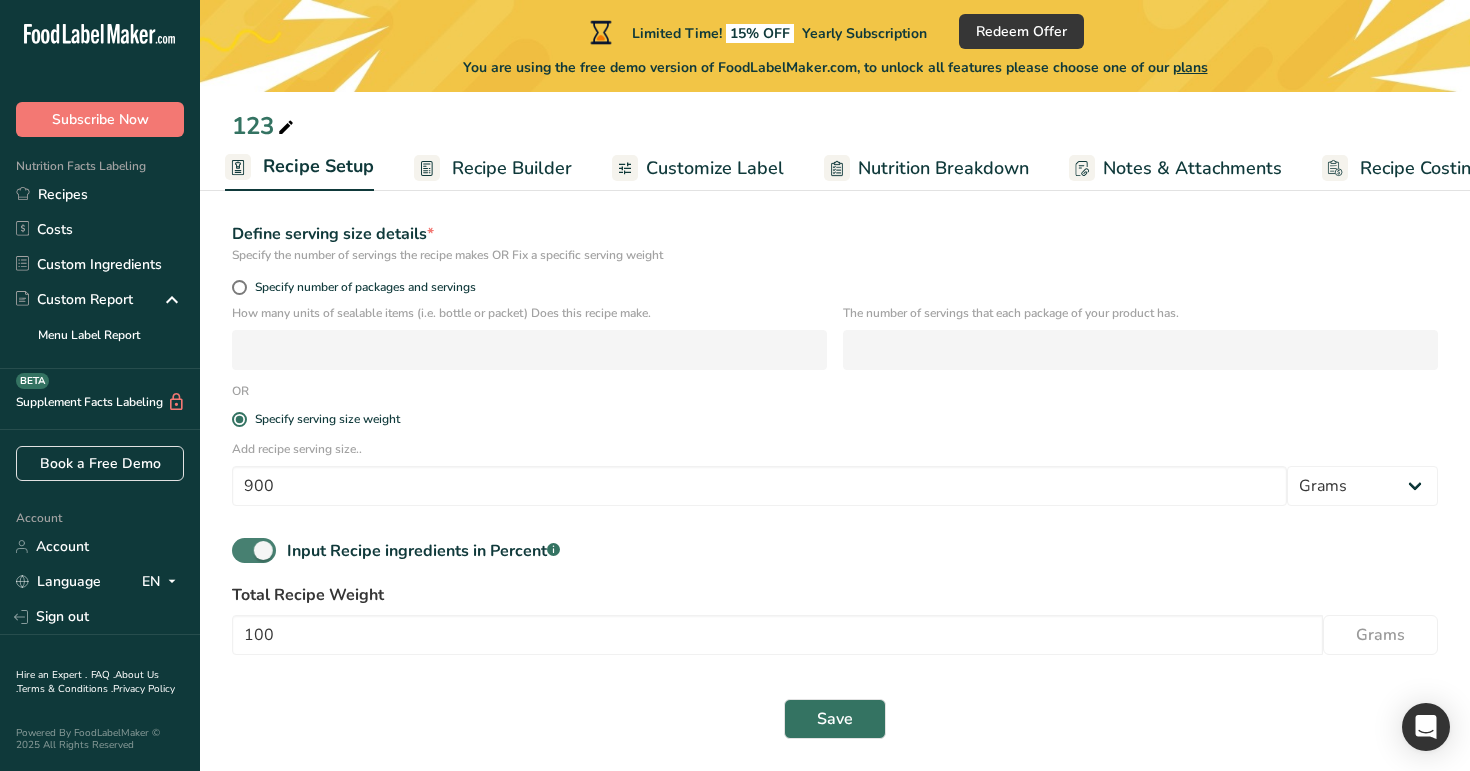 click at bounding box center (254, 550) 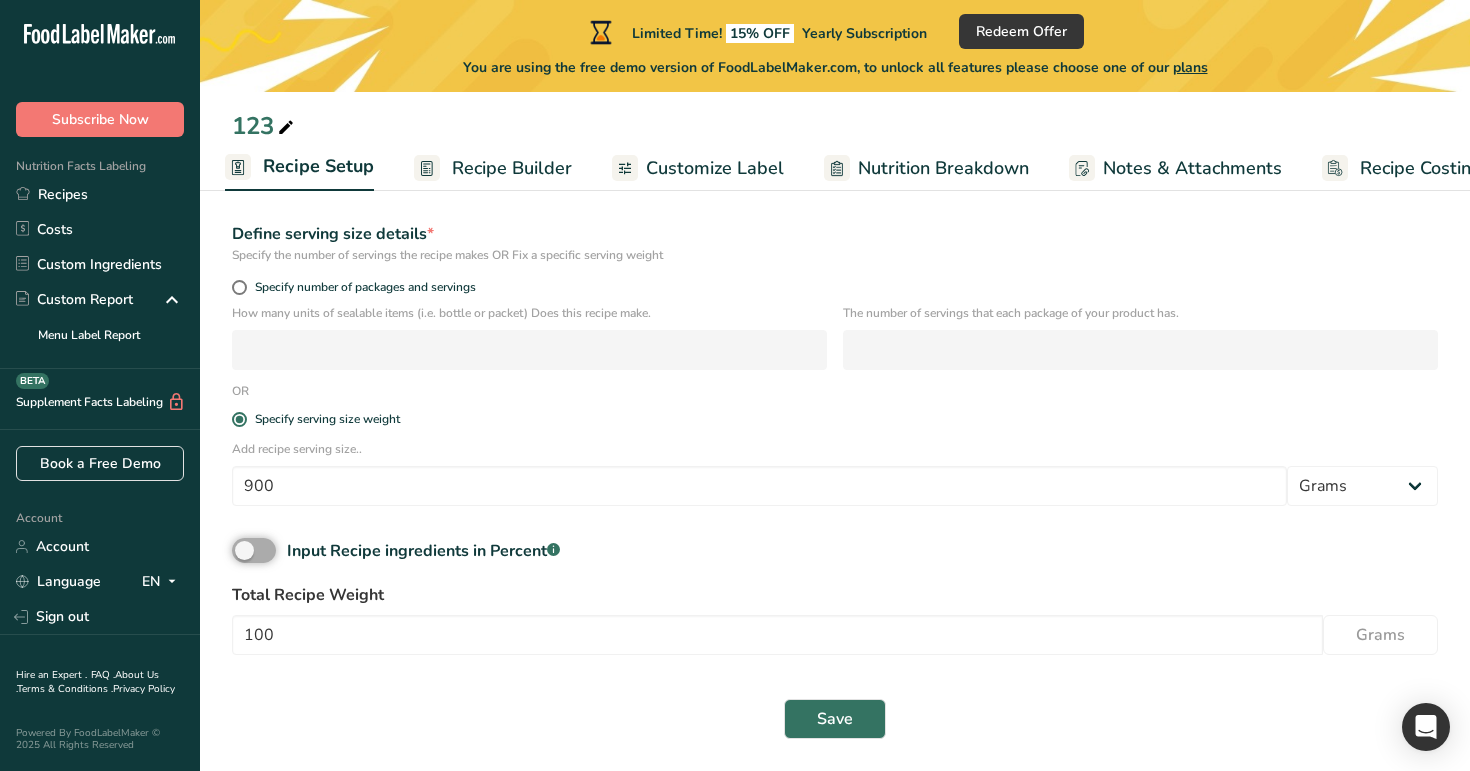 scroll, scrollTop: 172, scrollLeft: 0, axis: vertical 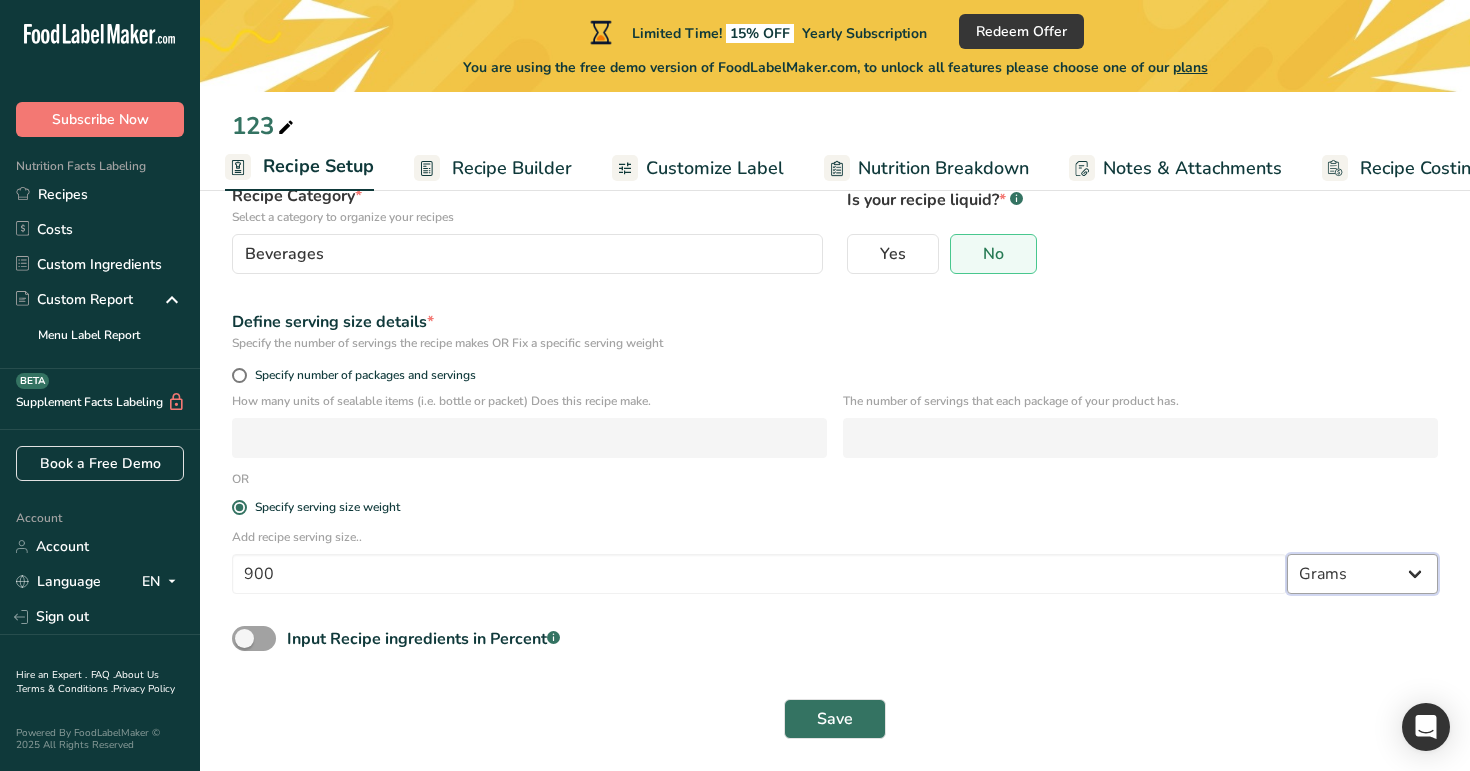 click on "Grams
ppm
ug
kg
mg
mcg
lb
oz
quarter cup
half cup
l
ml
fl oz
tbsp
tsp
cup
qt
gallon" at bounding box center (1362, 574) 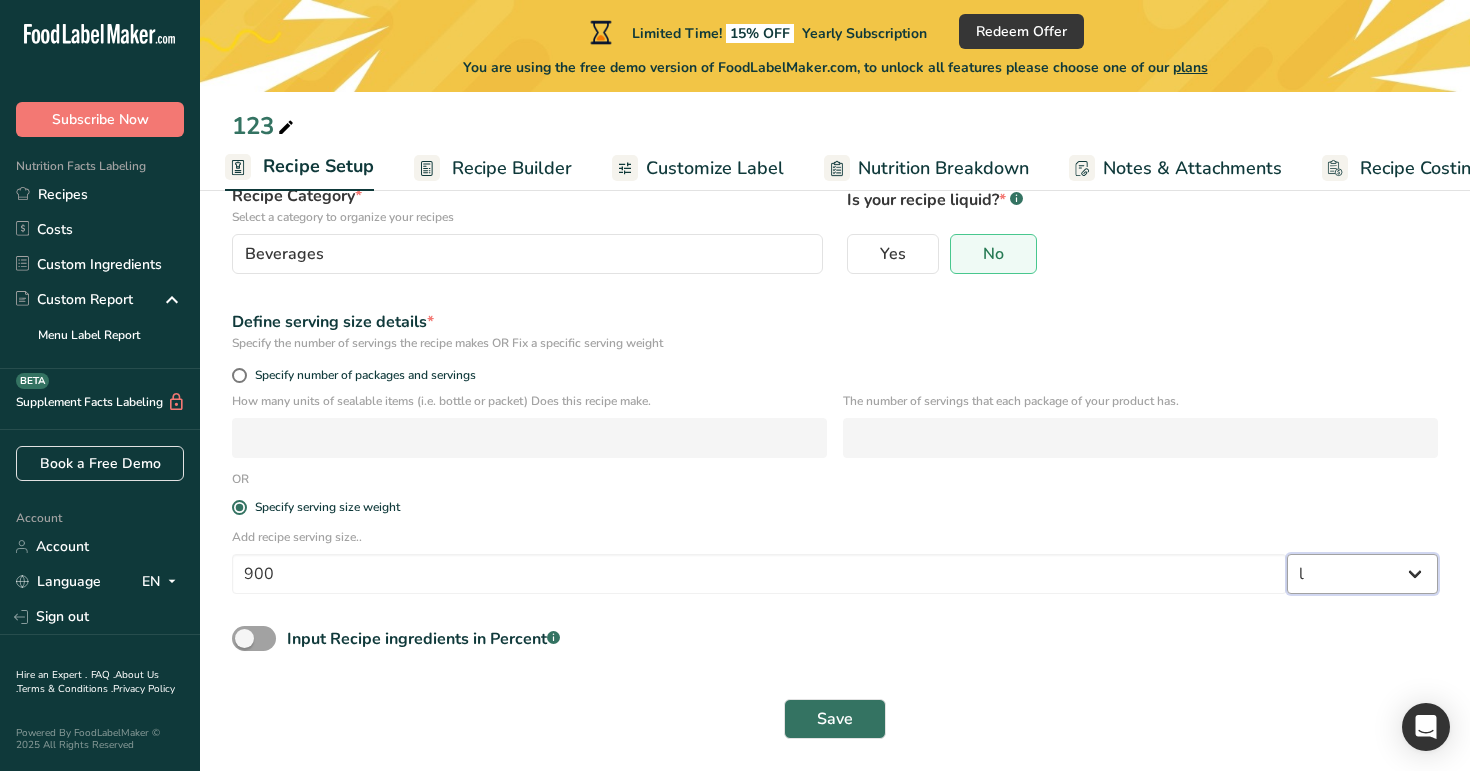 select on "29" 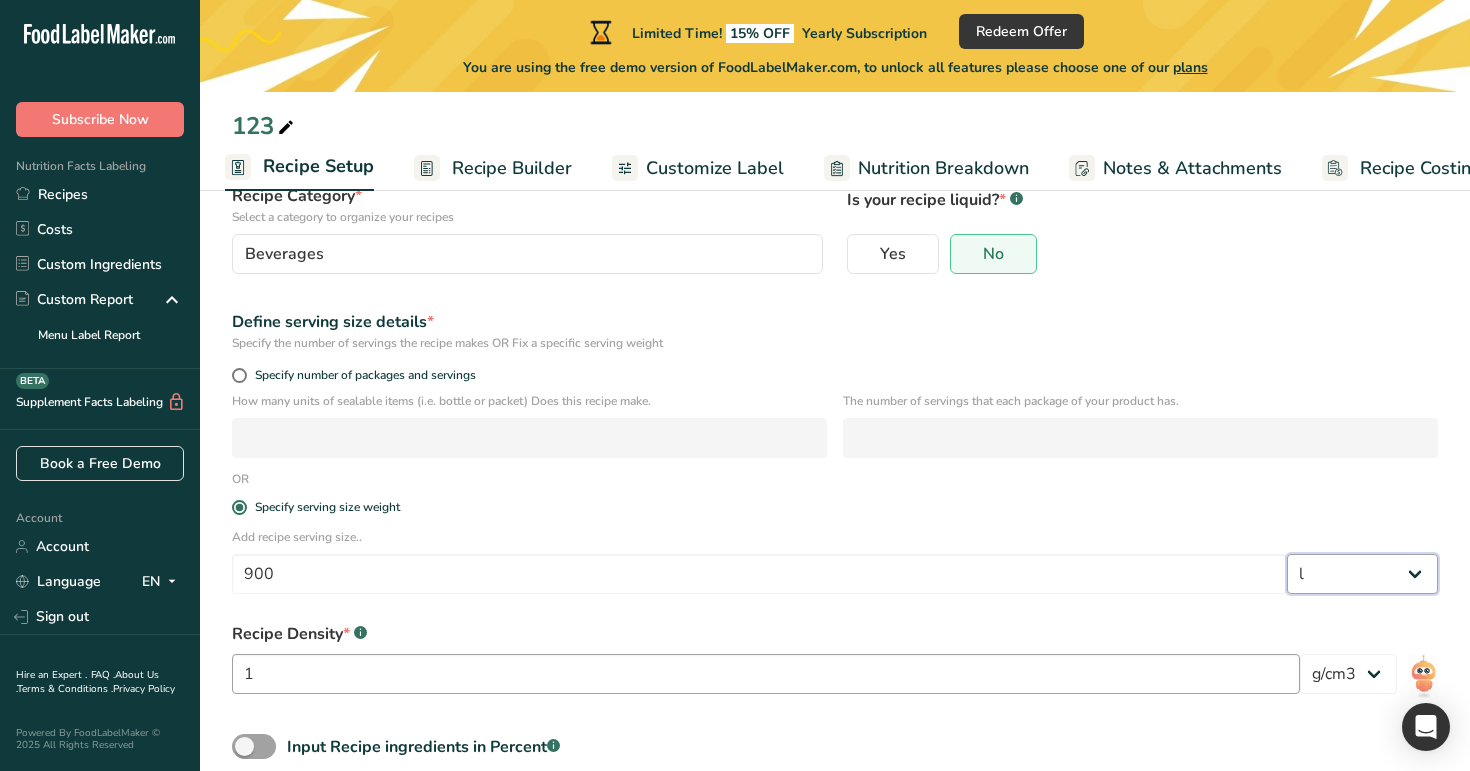 scroll, scrollTop: 280, scrollLeft: 0, axis: vertical 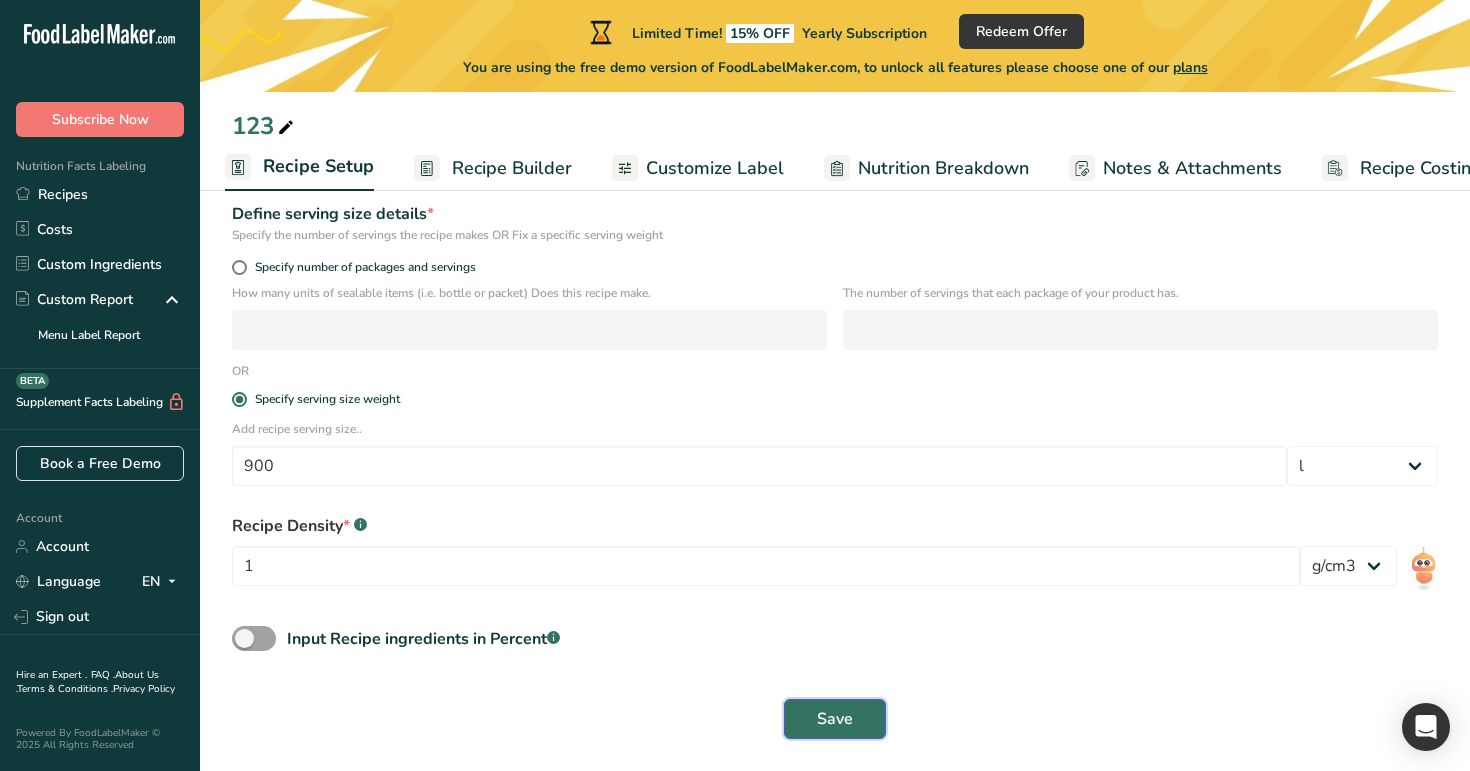 click on "Save" at bounding box center [835, 719] 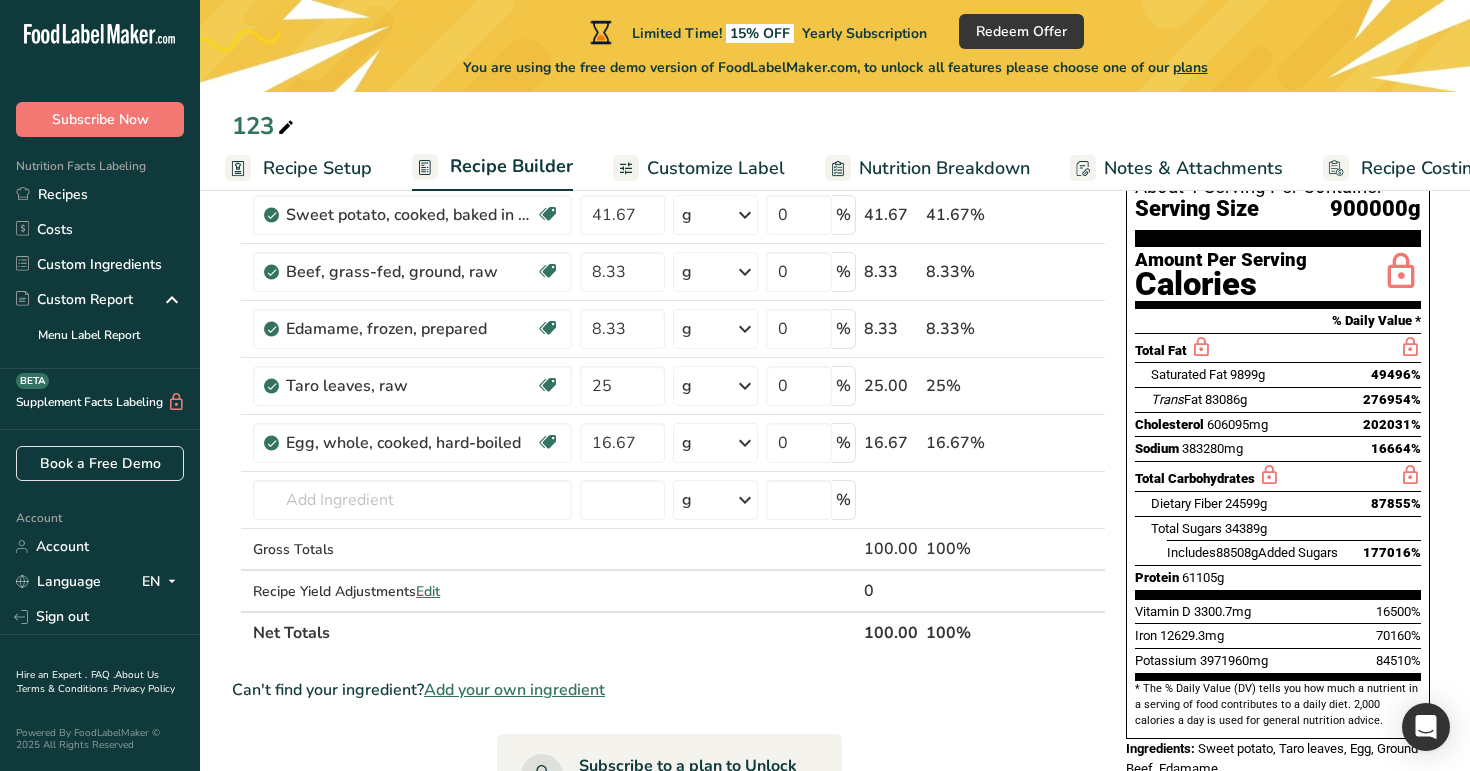 scroll, scrollTop: 0, scrollLeft: 0, axis: both 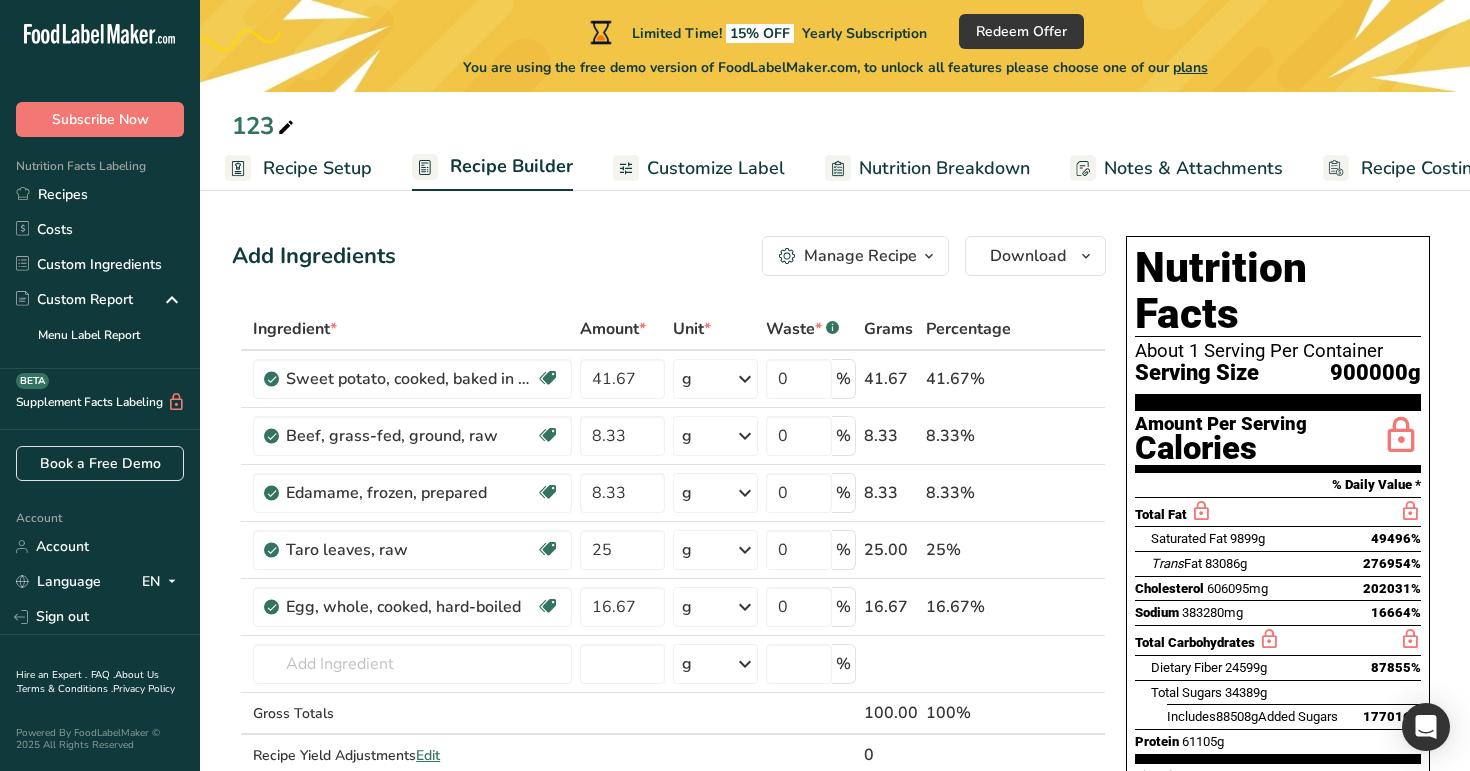 click on "Recipe Setup" at bounding box center (317, 168) 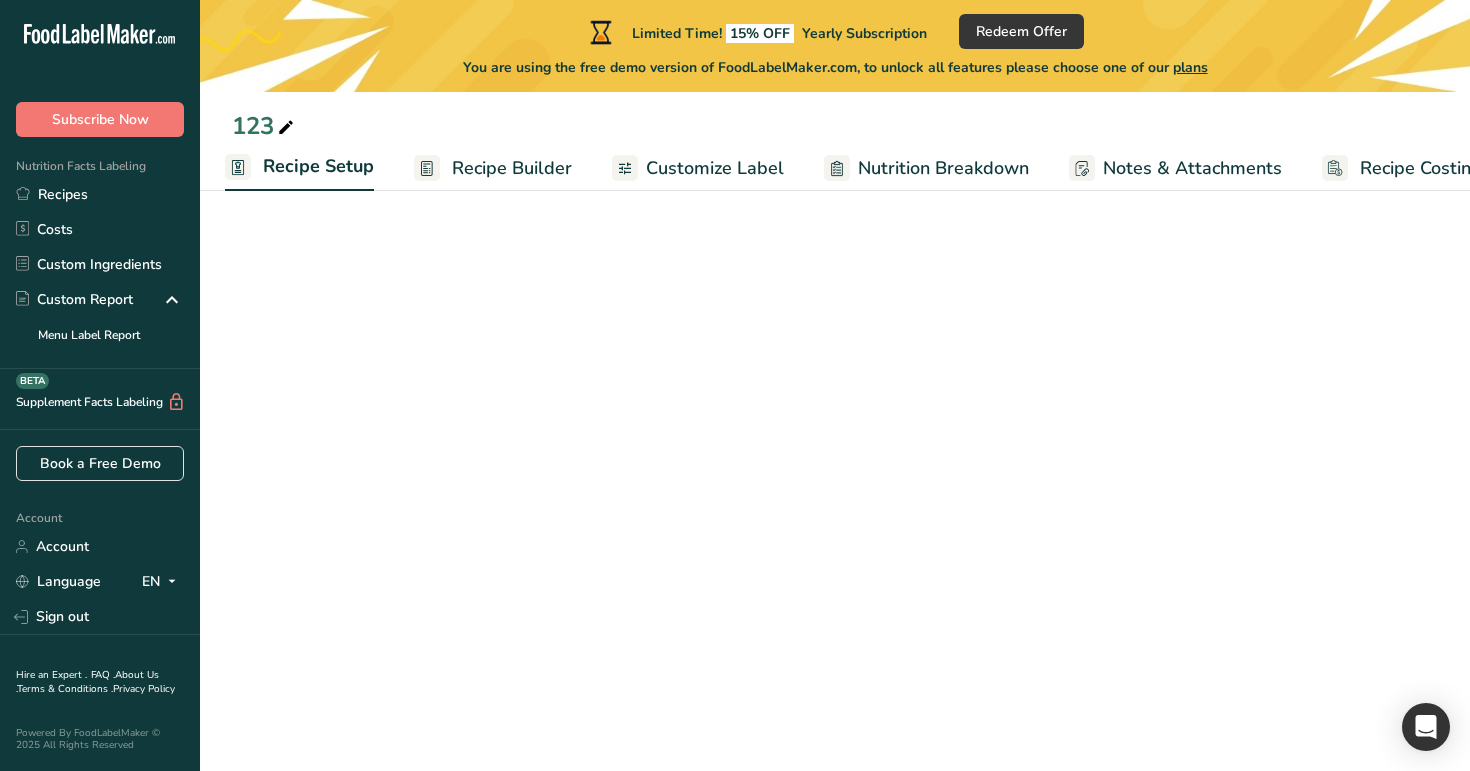 select on "28" 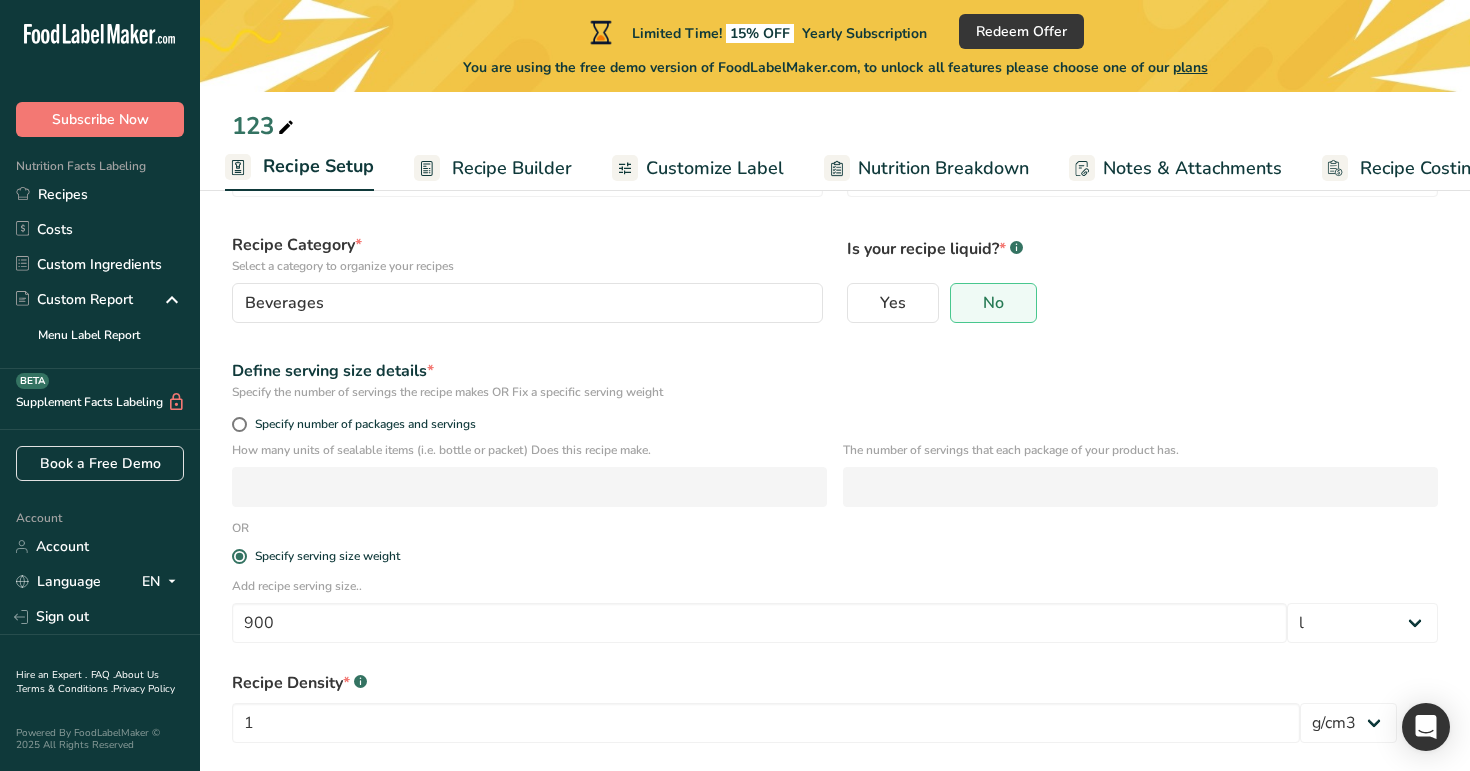 scroll, scrollTop: 280, scrollLeft: 0, axis: vertical 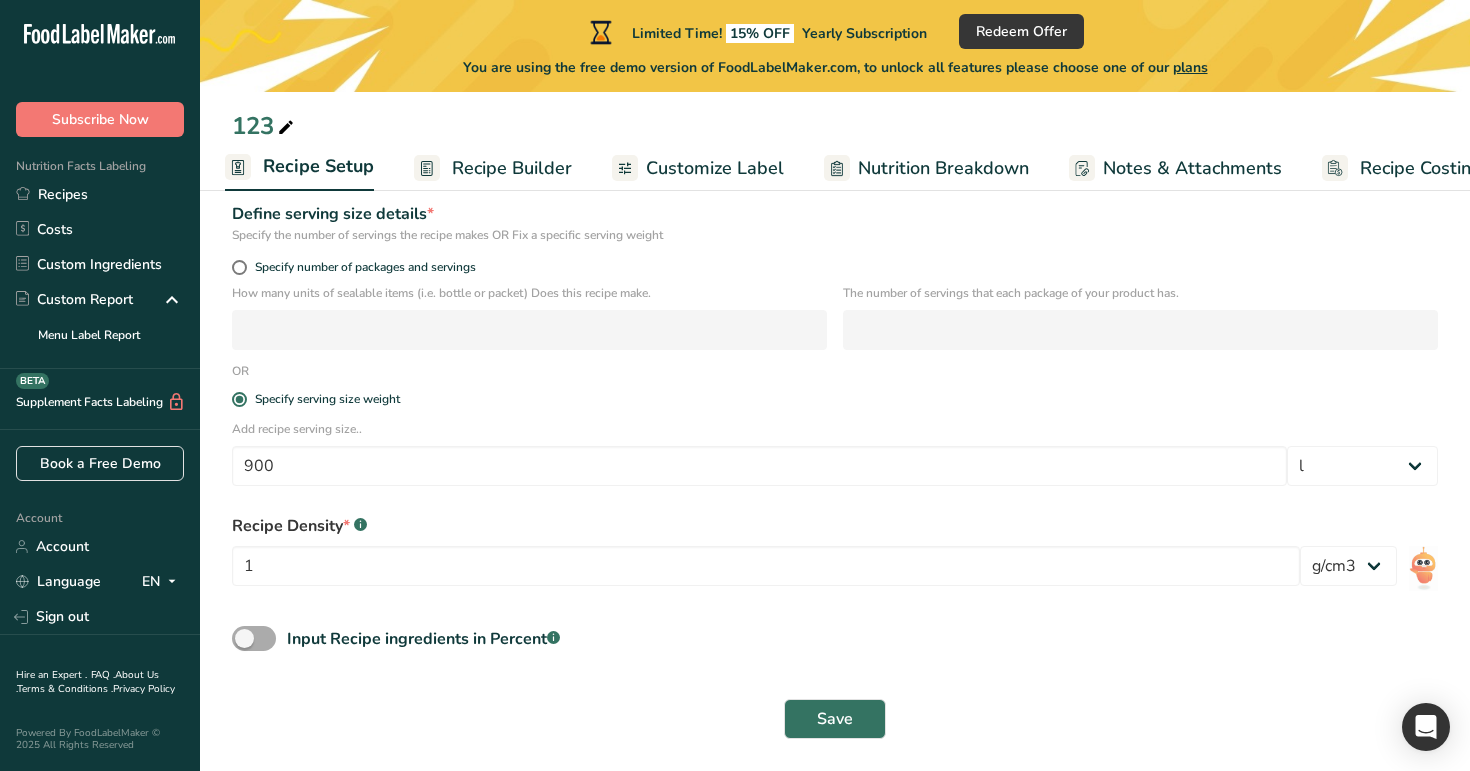 click on "Input Recipe ingredients in Percent
.a-a{fill:#347362;}.b-a{fill:#fff;}" at bounding box center (423, 639) 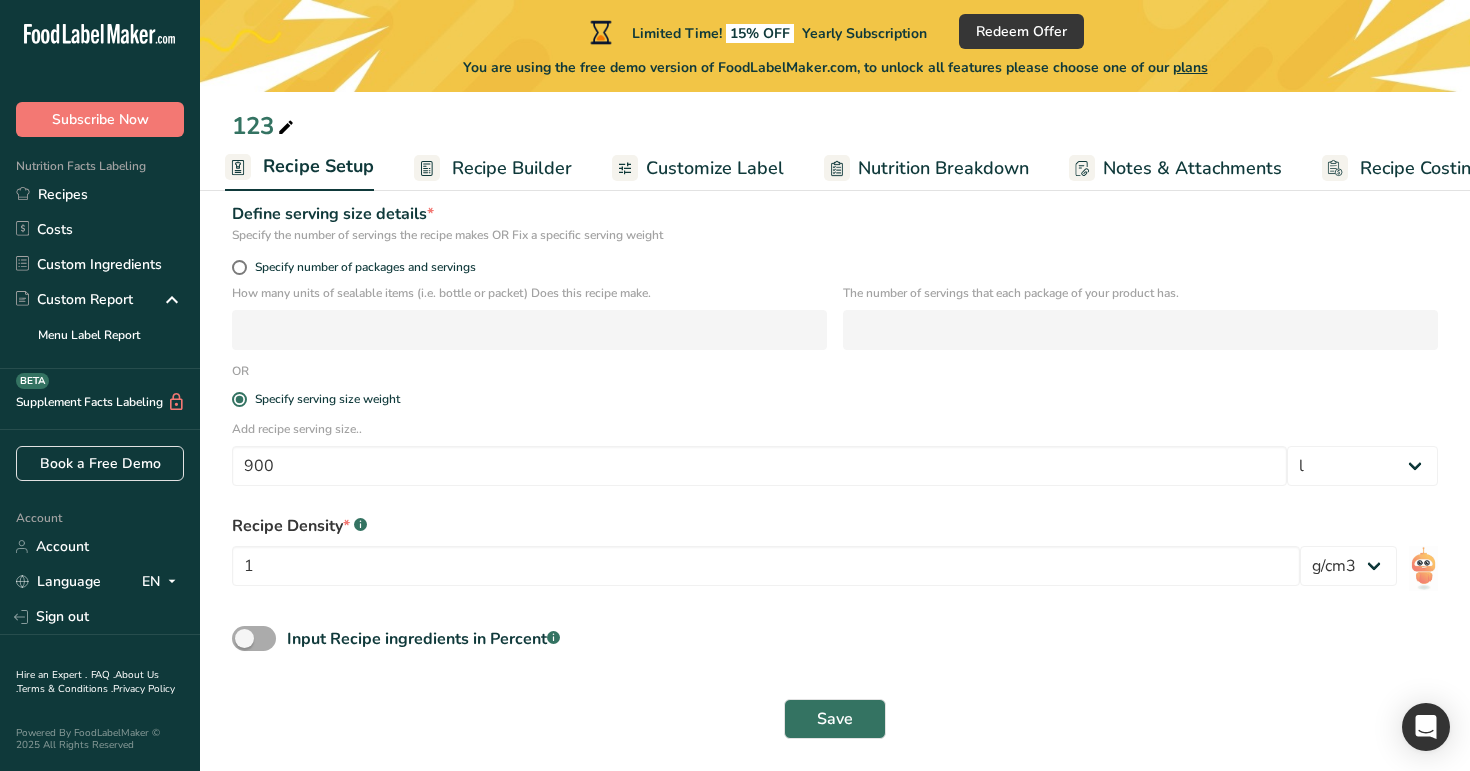 click on "Input Recipe ingredients in Percent
.a-a{fill:#347362;}.b-a{fill:#fff;}" at bounding box center (238, 638) 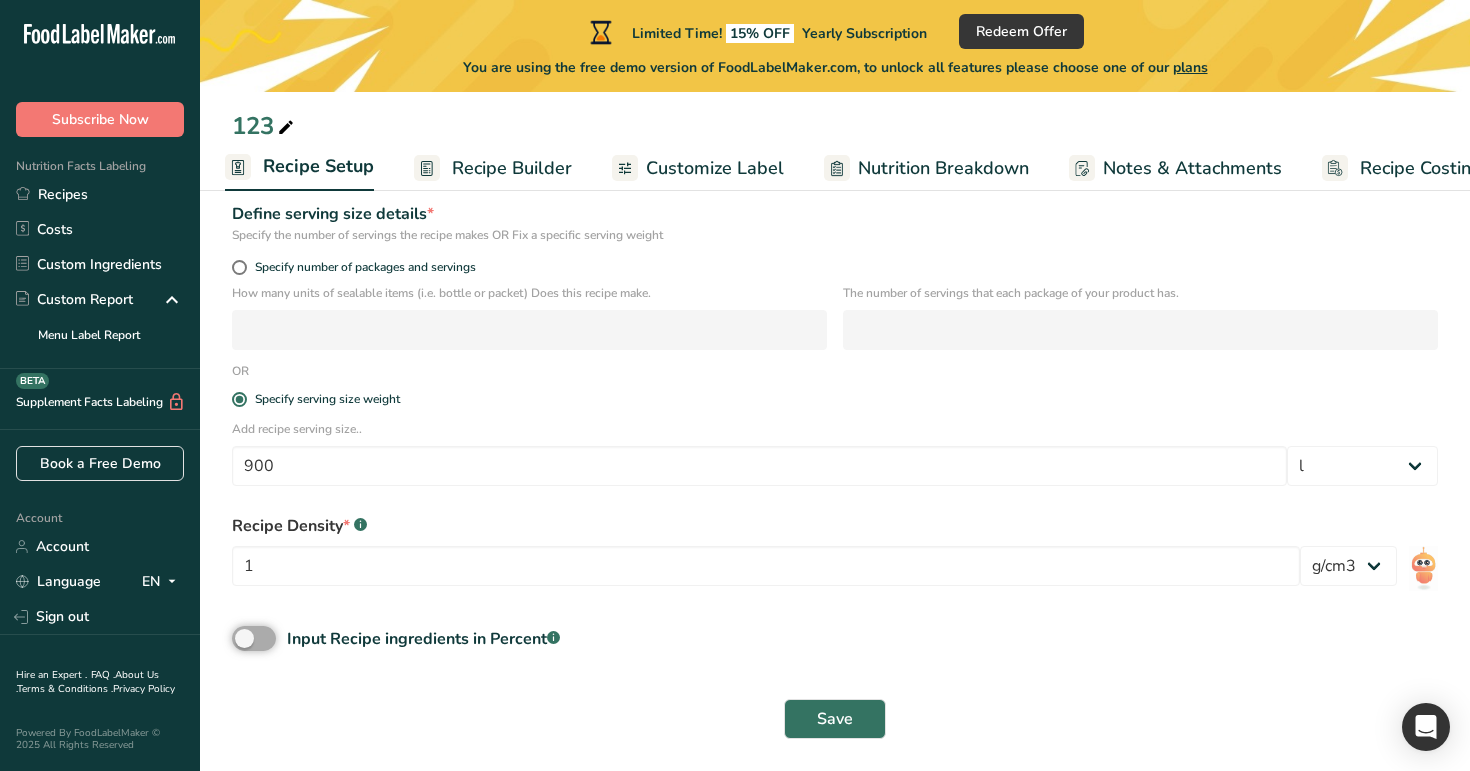 checkbox on "true" 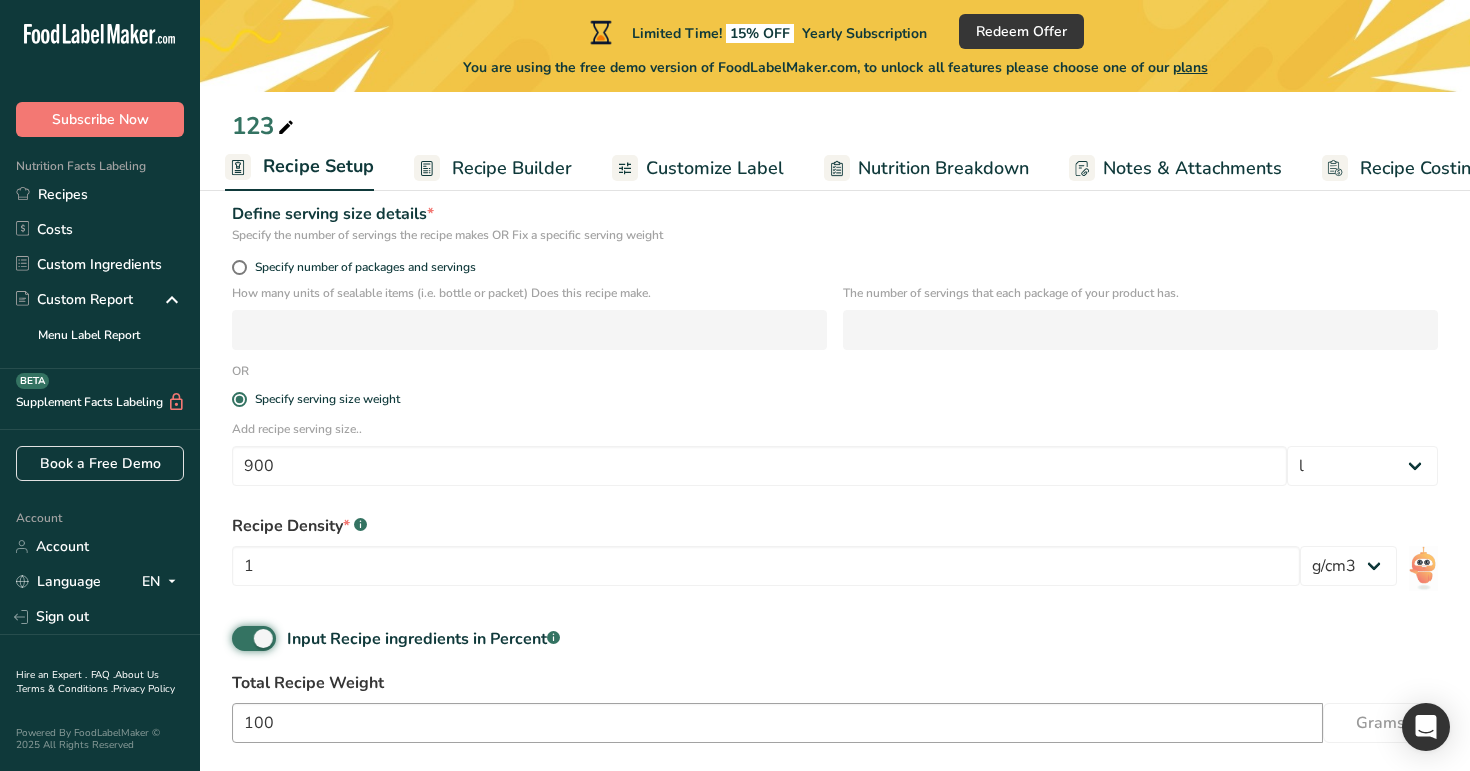 scroll, scrollTop: 368, scrollLeft: 0, axis: vertical 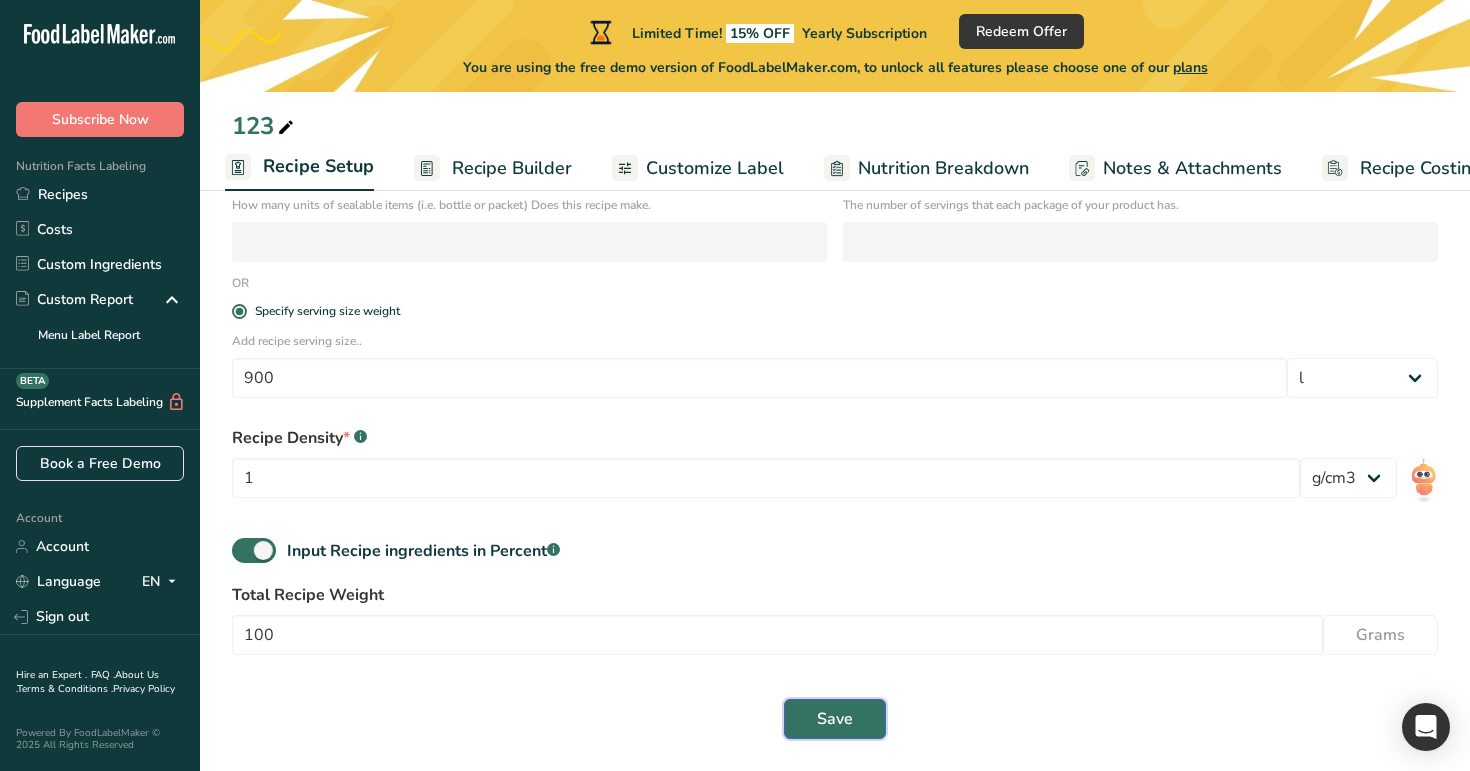 click on "Save" at bounding box center [835, 719] 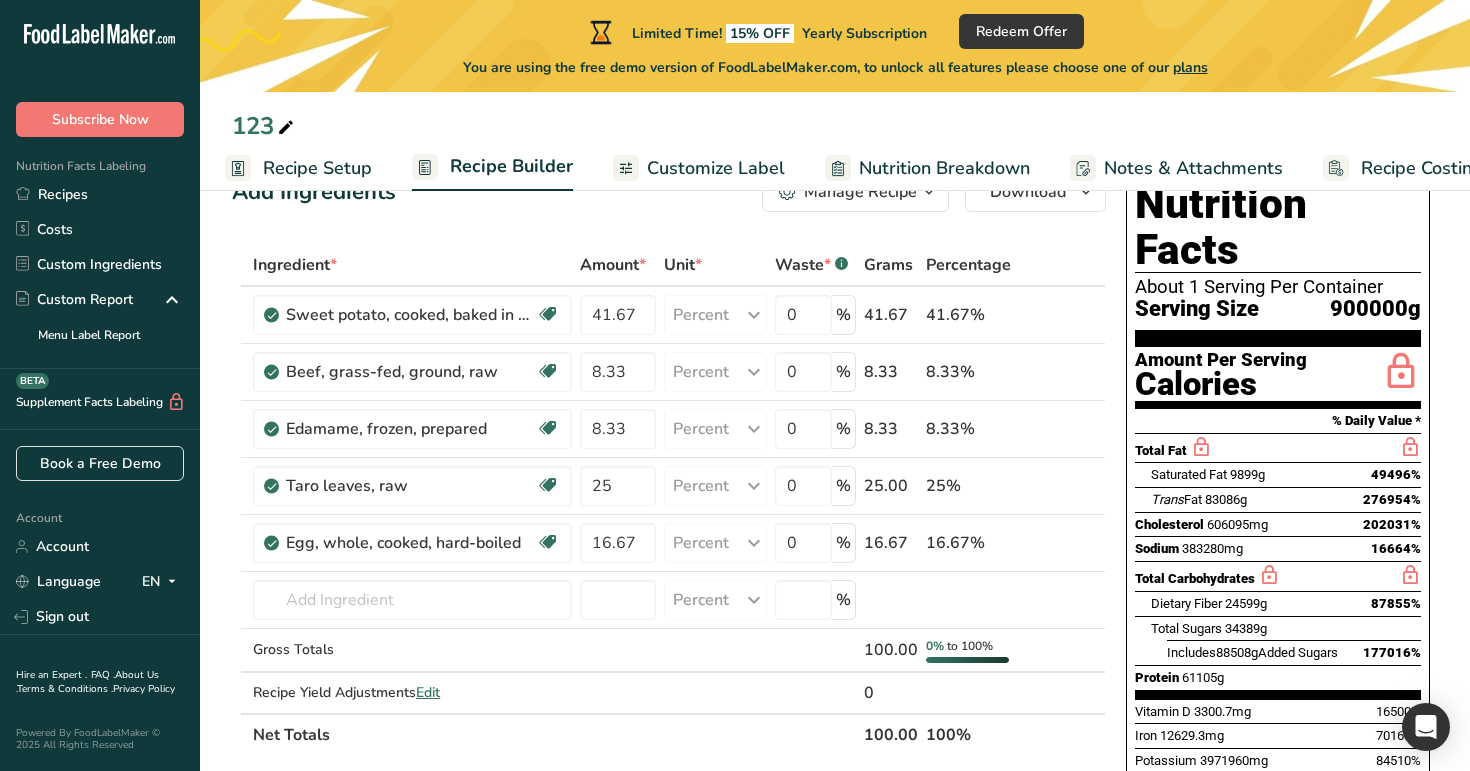 scroll, scrollTop: 92, scrollLeft: 0, axis: vertical 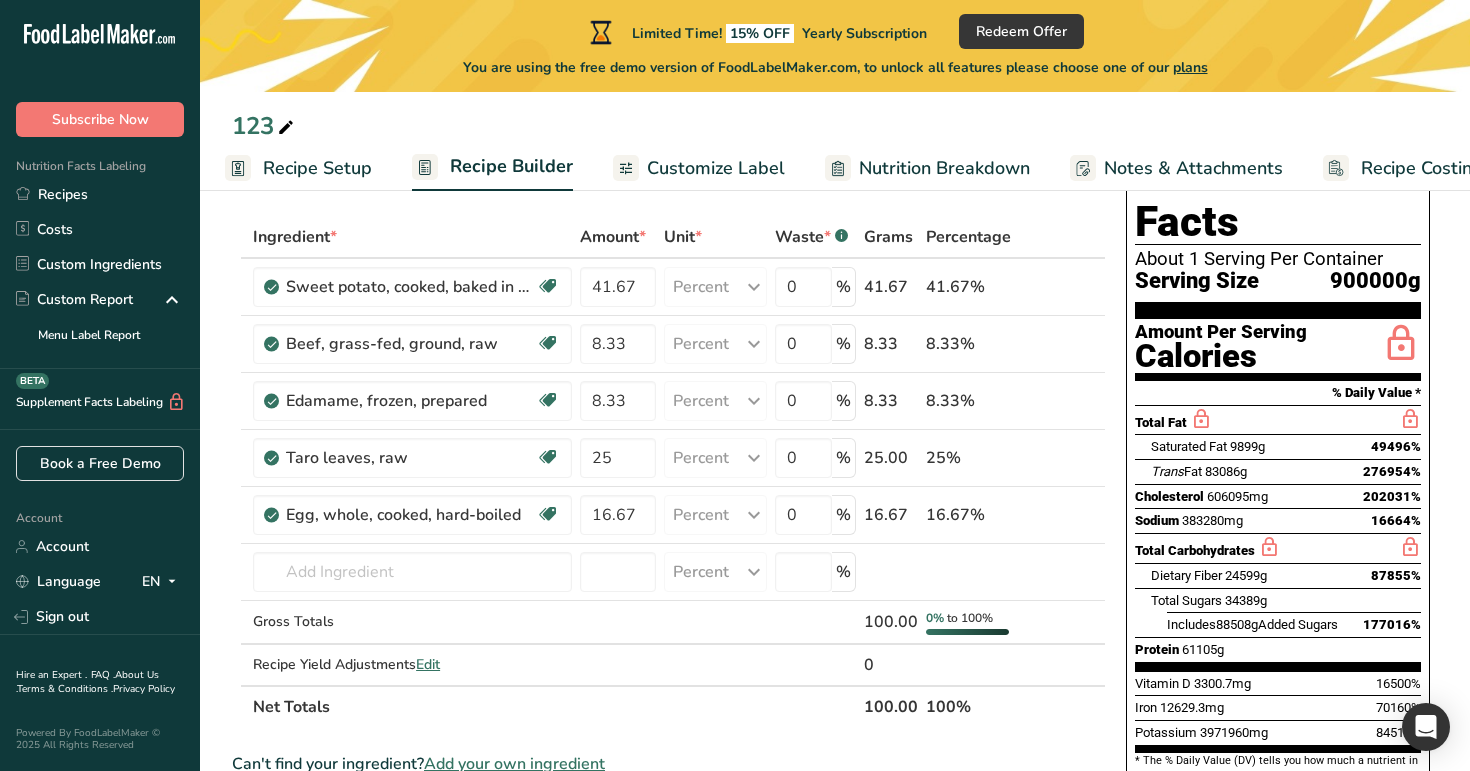 click on "Recipe Setup" at bounding box center (317, 168) 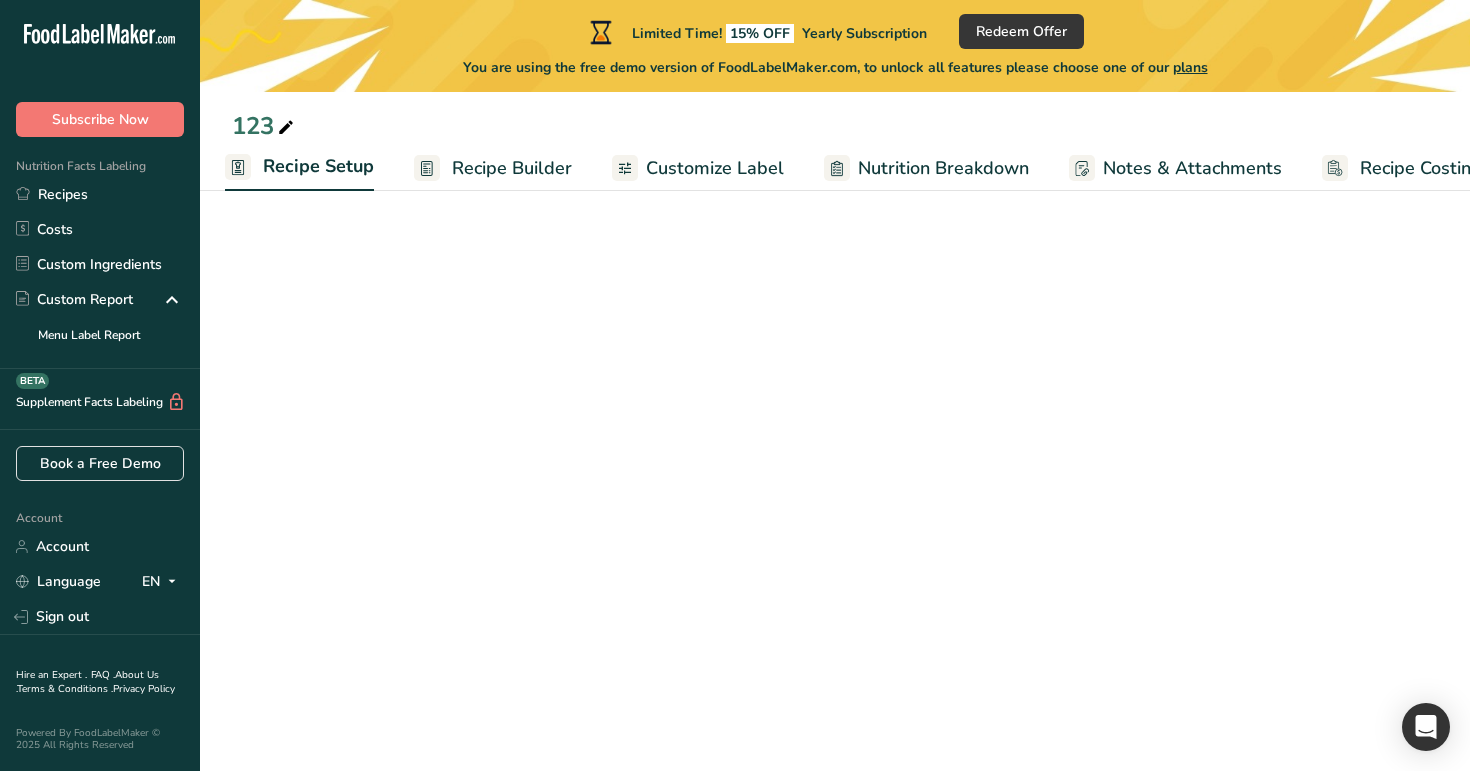 select on "28" 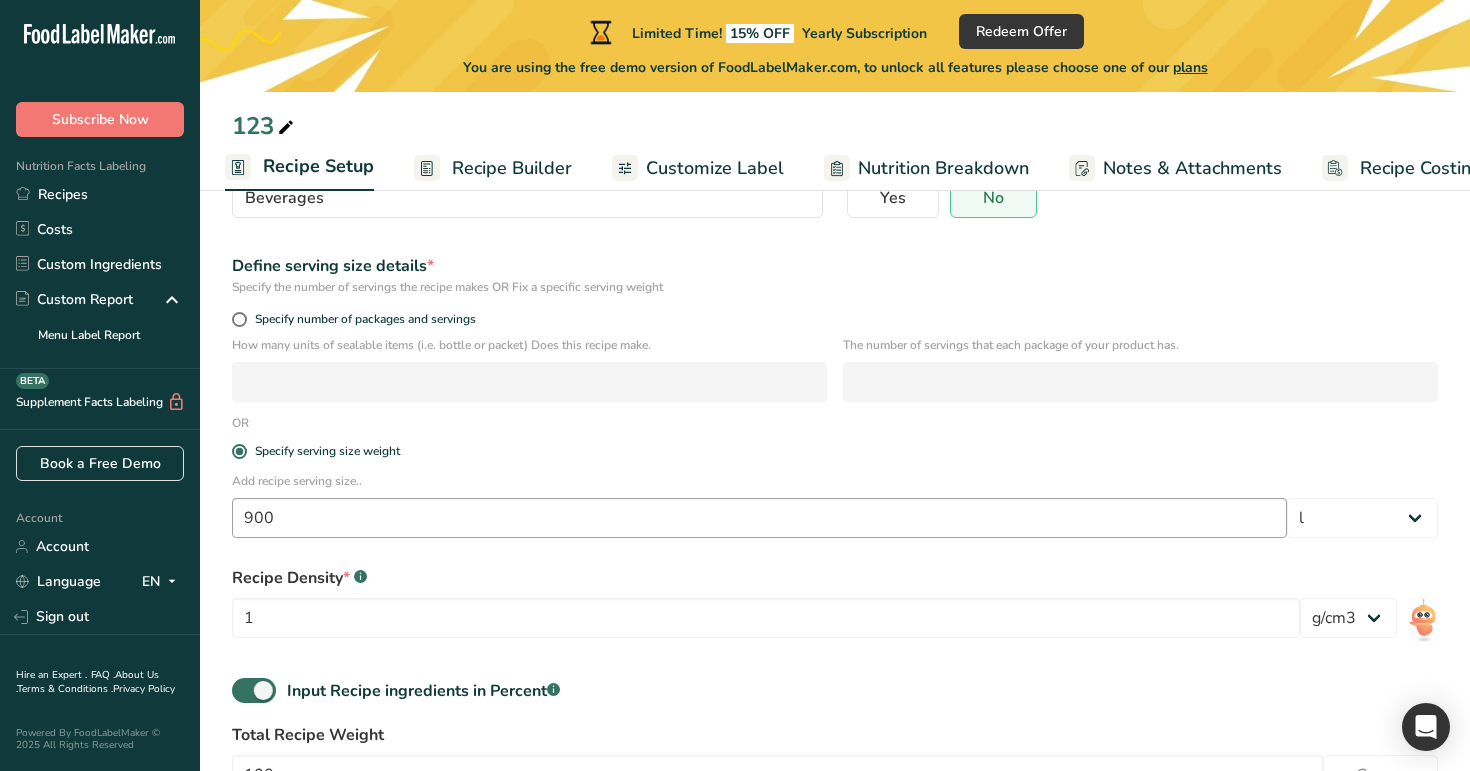 scroll, scrollTop: 368, scrollLeft: 0, axis: vertical 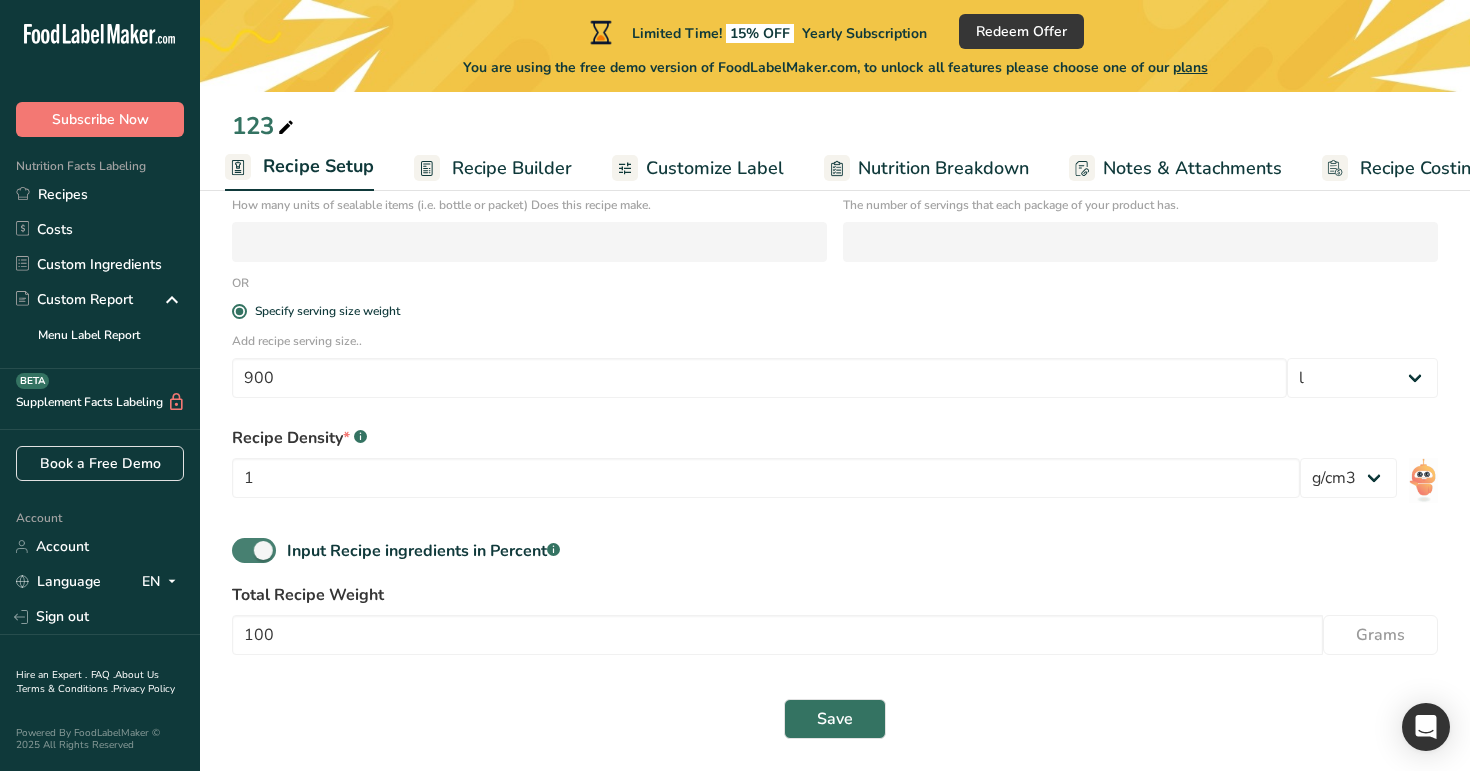 click at bounding box center [254, 550] 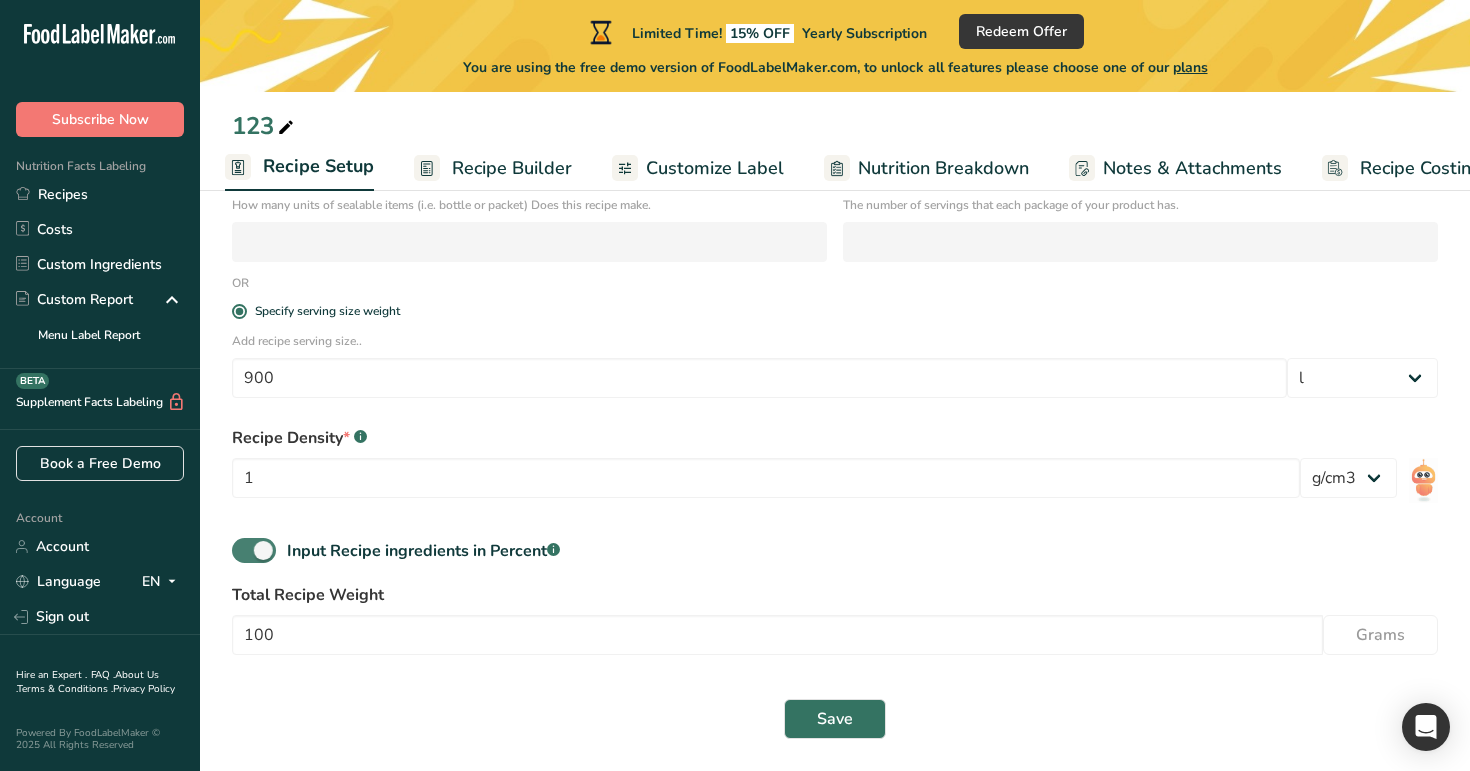 click on "Input Recipe ingredients in Percent
.a-a{fill:#347362;}.b-a{fill:#fff;}" at bounding box center [238, 550] 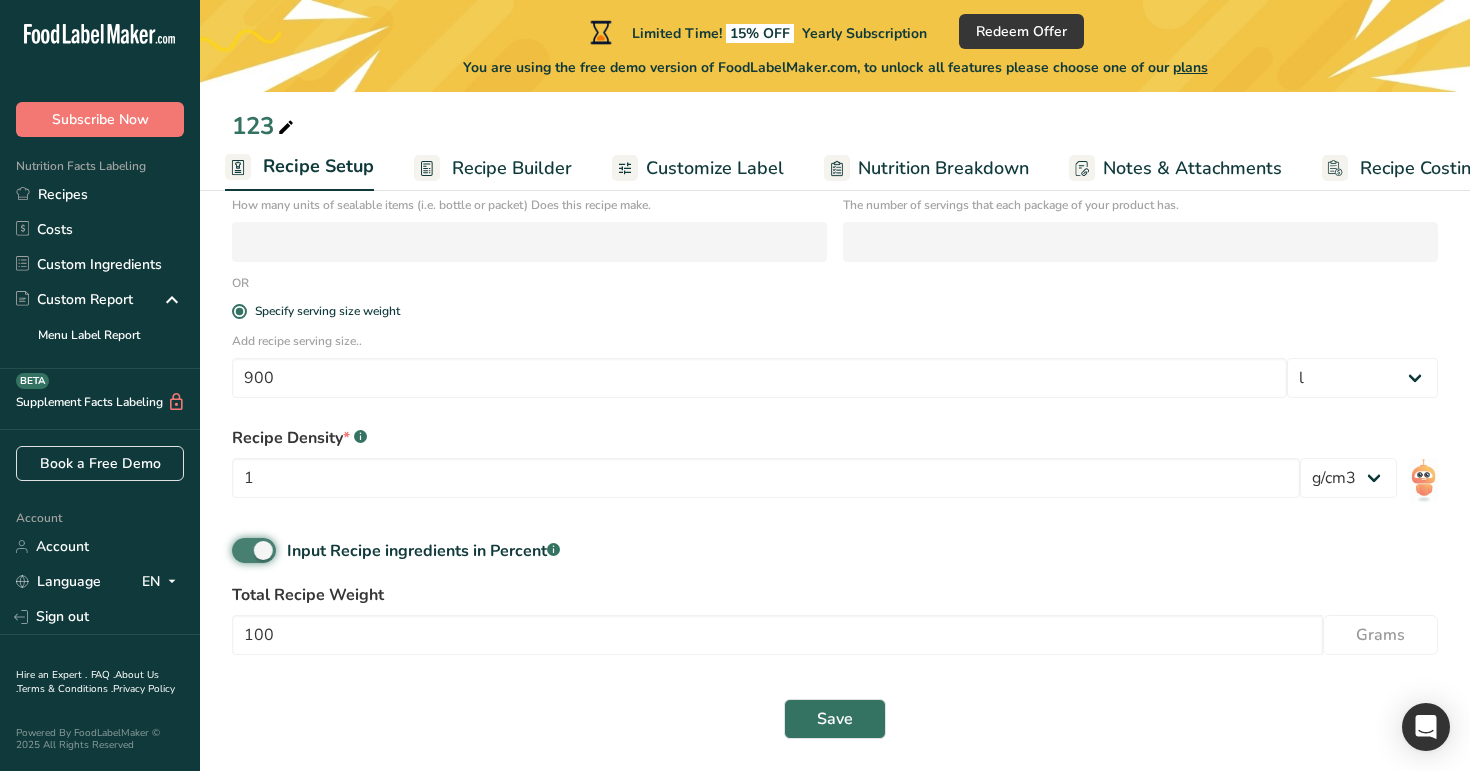 checkbox on "false" 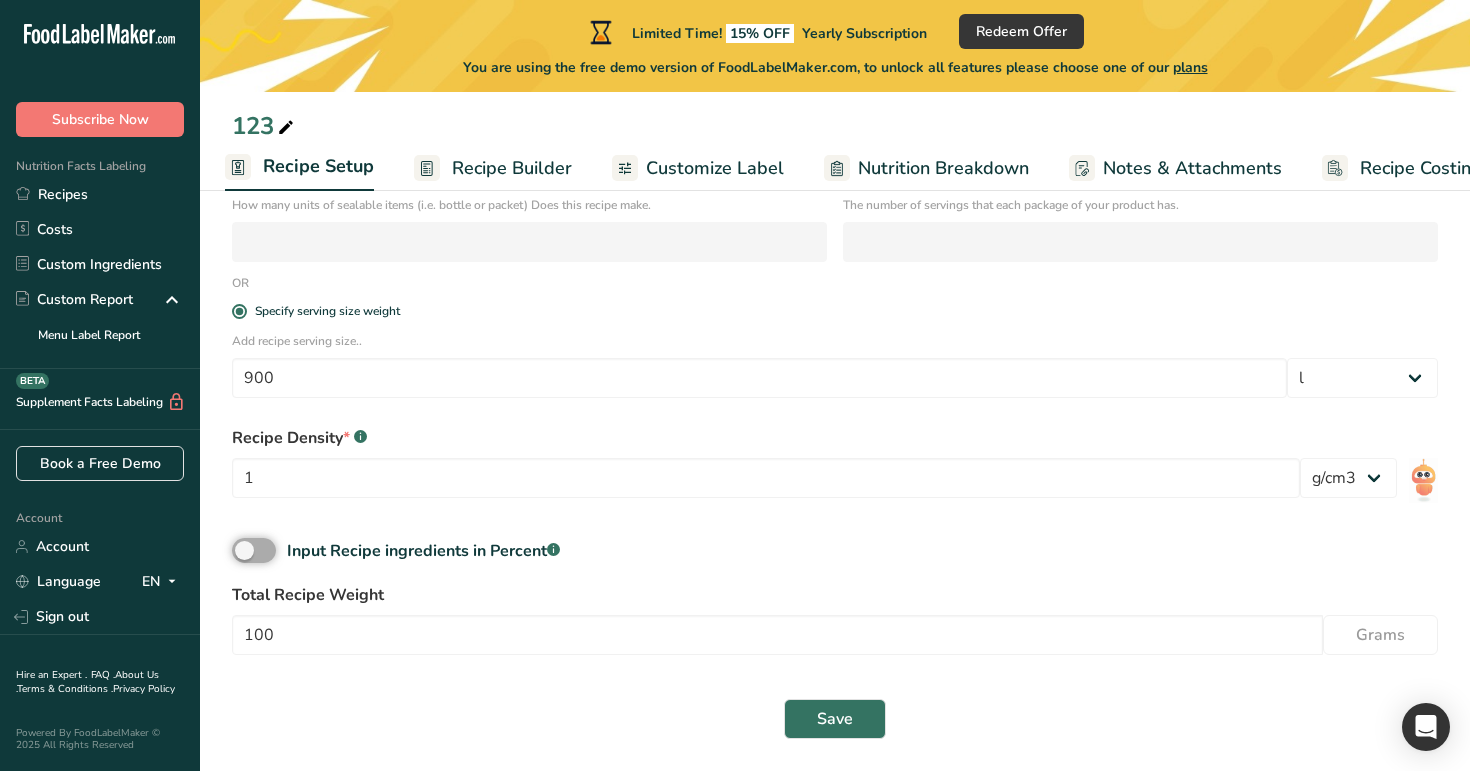 scroll, scrollTop: 280, scrollLeft: 0, axis: vertical 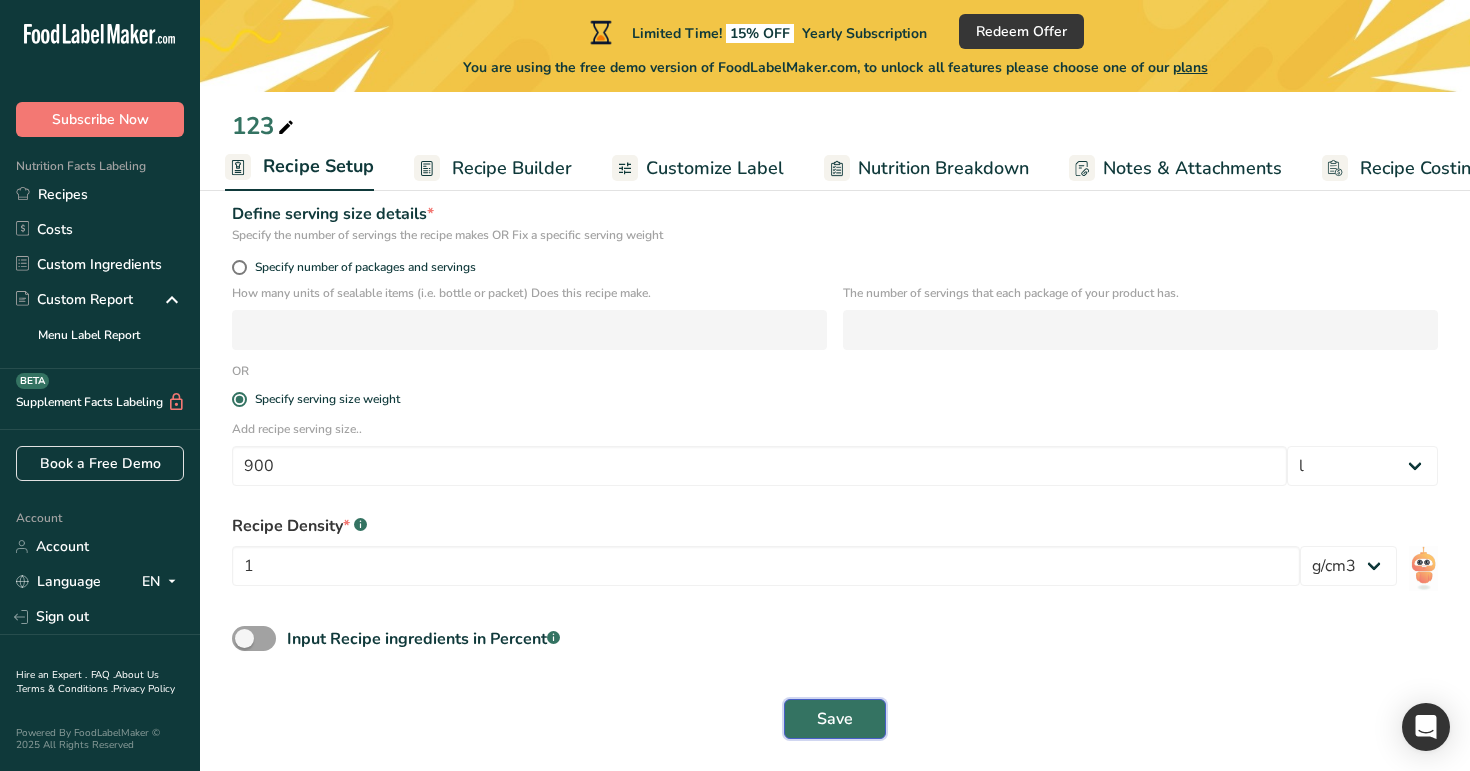 click on "Save" at bounding box center (835, 719) 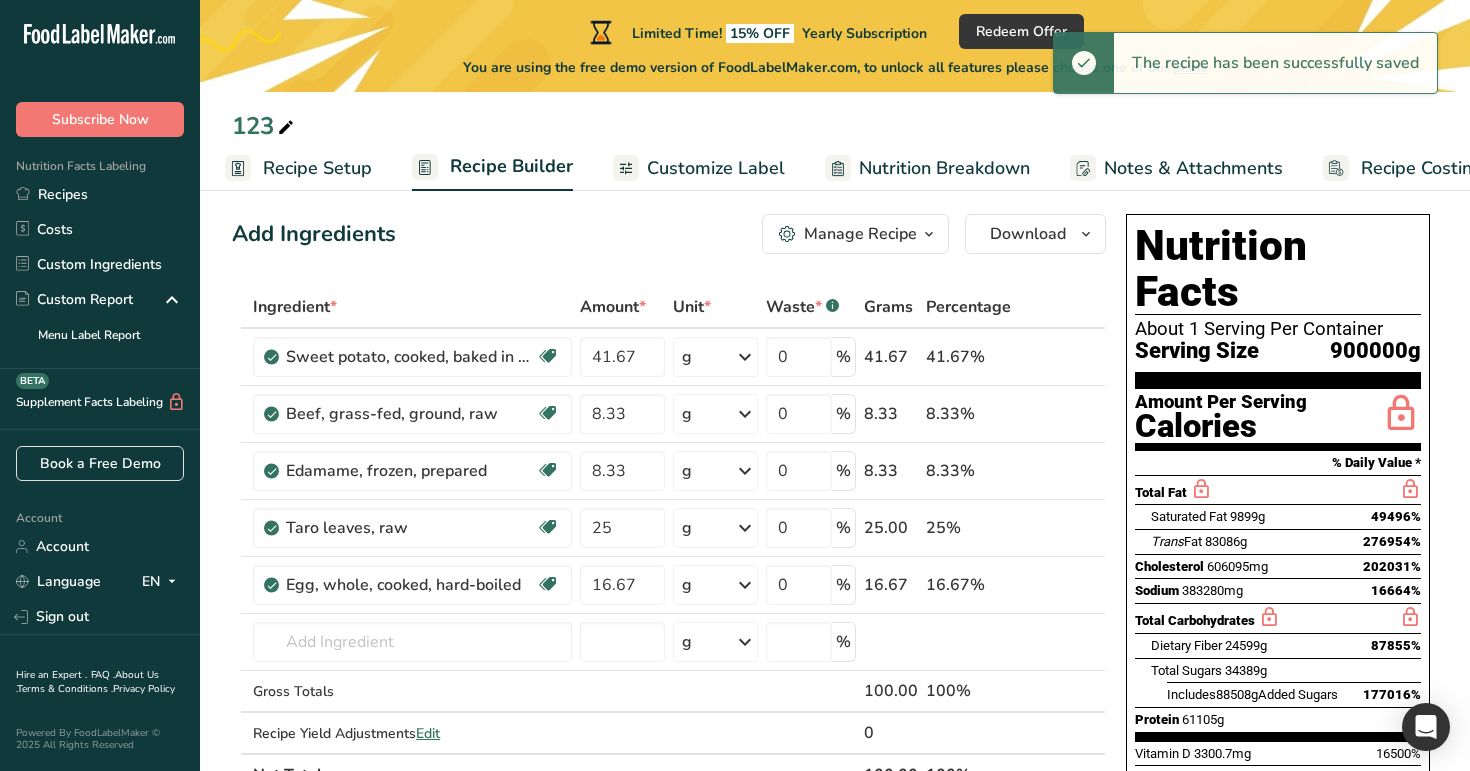 scroll, scrollTop: 0, scrollLeft: 0, axis: both 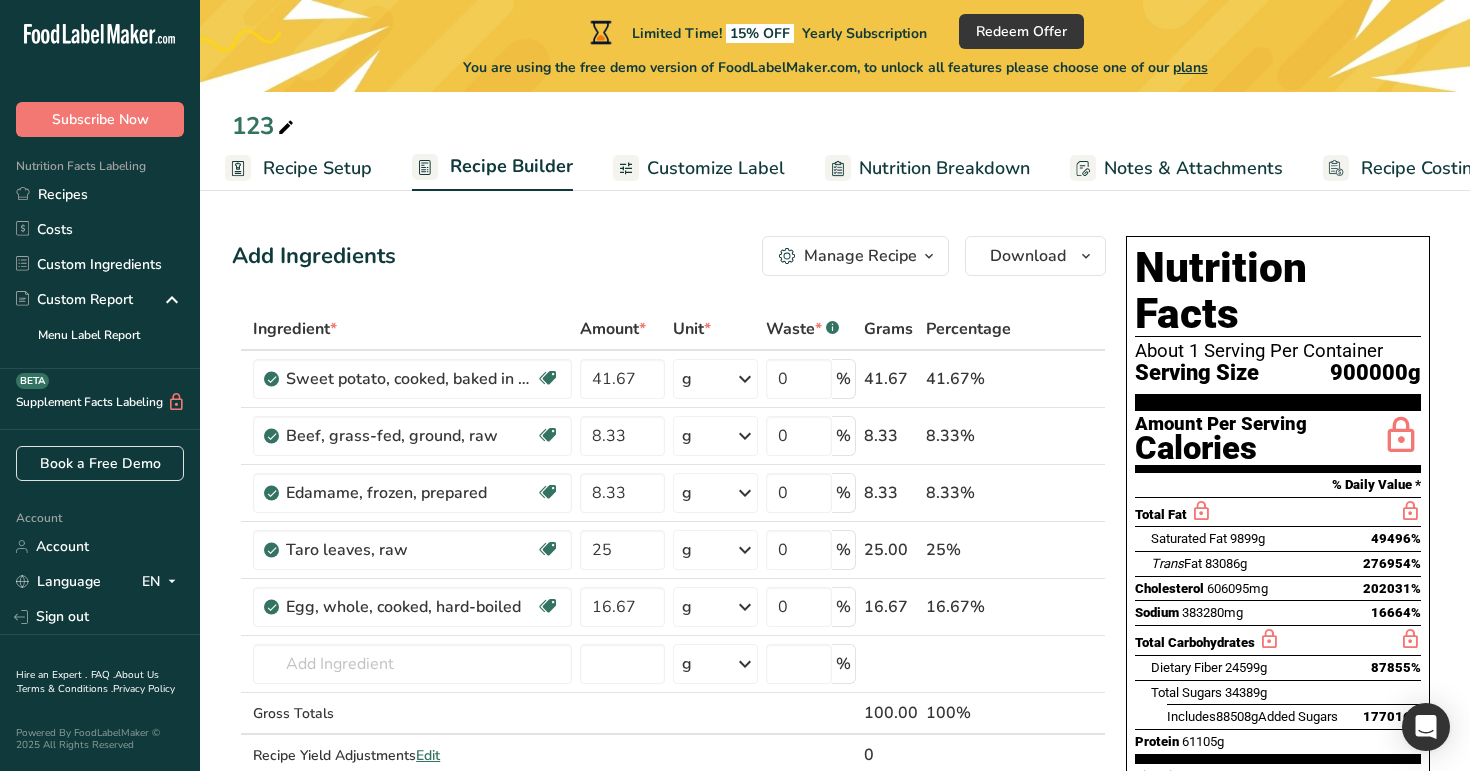 click on "Recipe Setup" at bounding box center [317, 168] 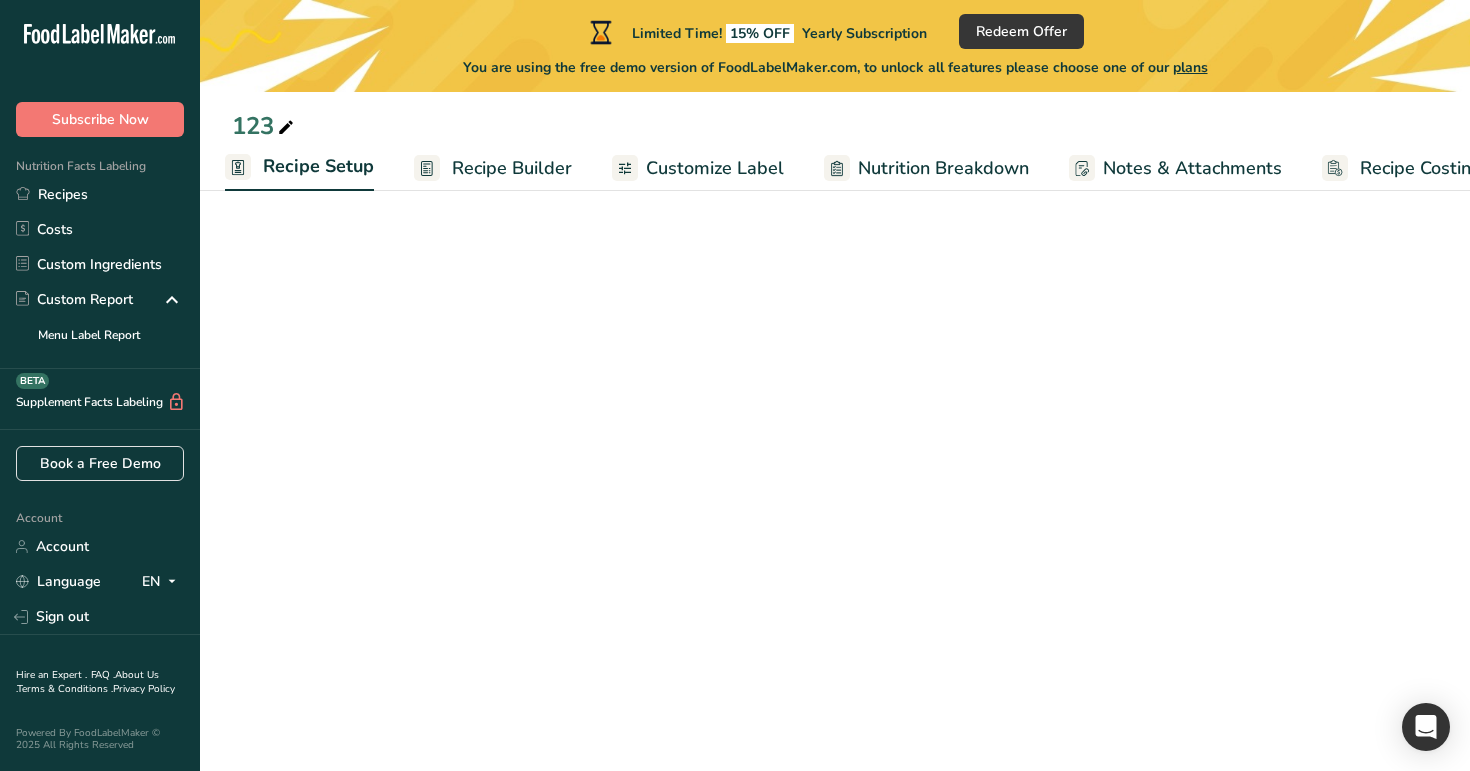 select on "28" 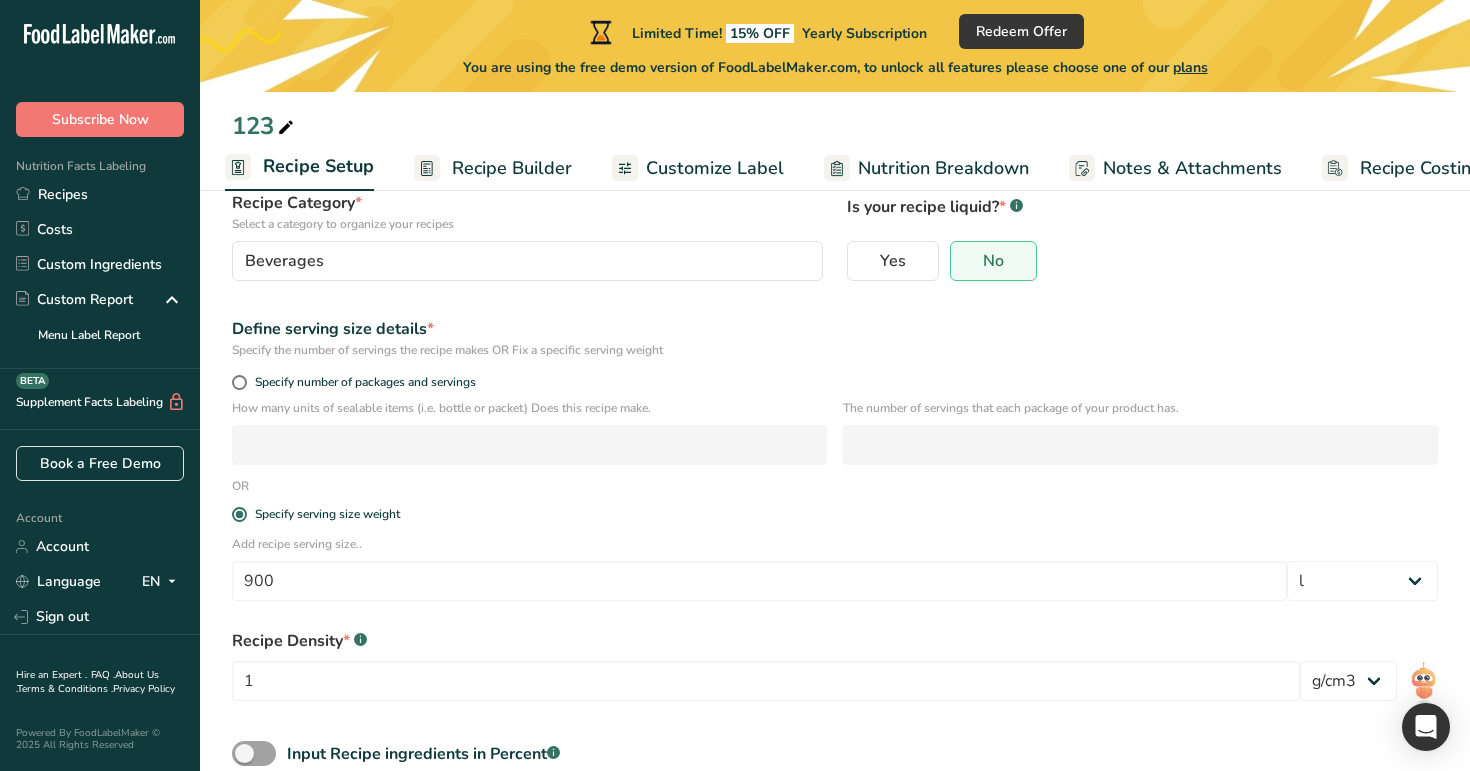 scroll, scrollTop: 280, scrollLeft: 0, axis: vertical 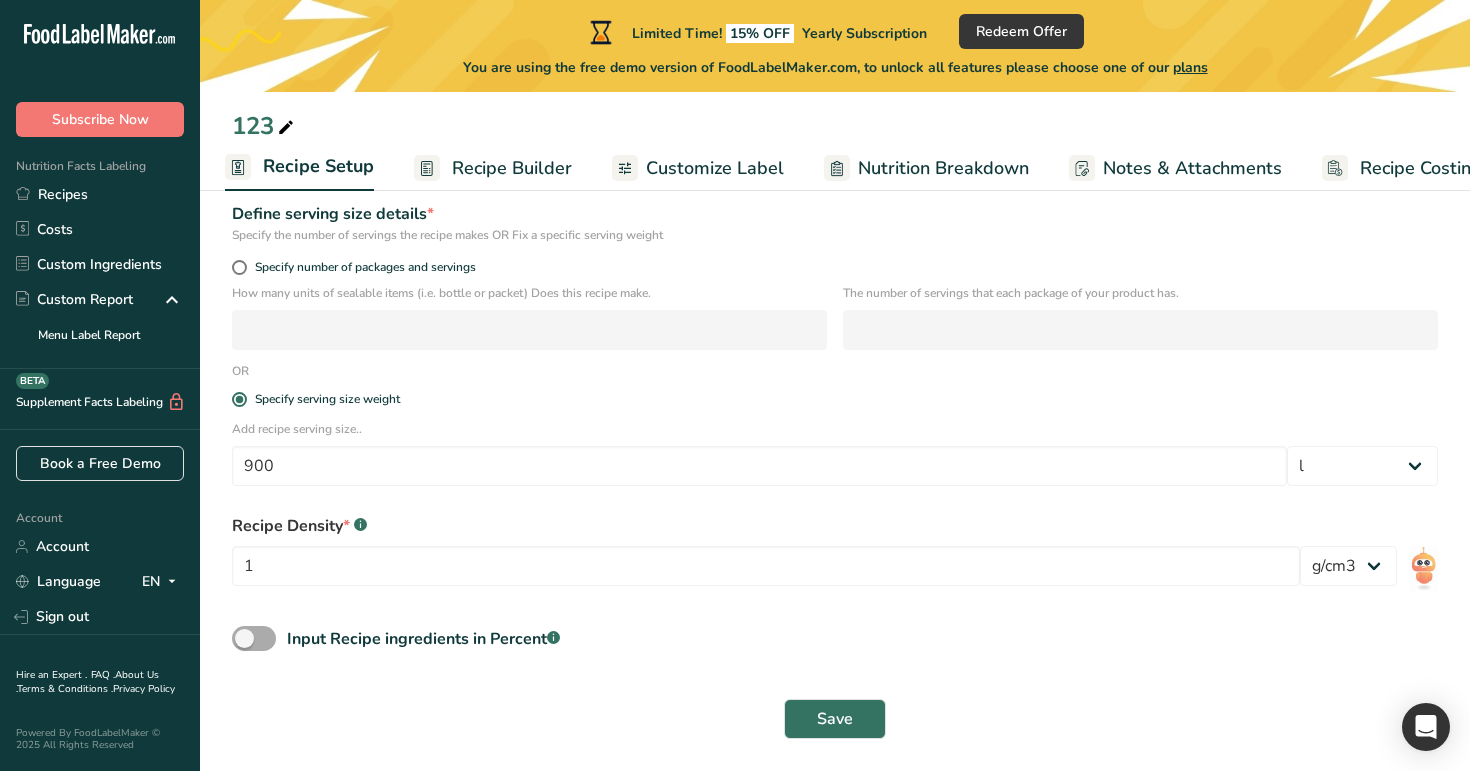 click on "Input Recipe ingredients in Percent
.a-a{fill:#347362;}.b-a{fill:#fff;}" at bounding box center [418, 639] 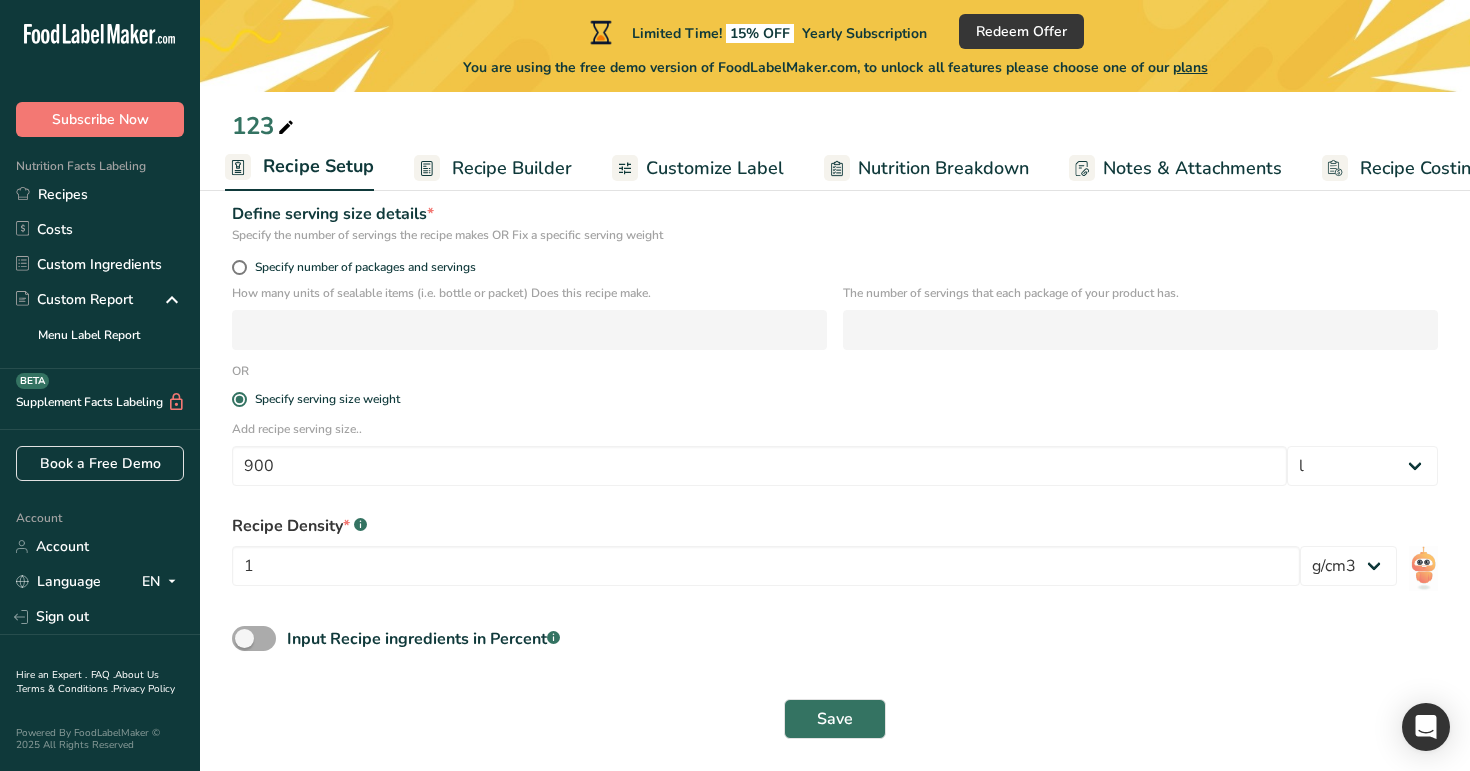 click on "Input Recipe ingredients in Percent
.a-a{fill:#347362;}.b-a{fill:#fff;}" at bounding box center [238, 638] 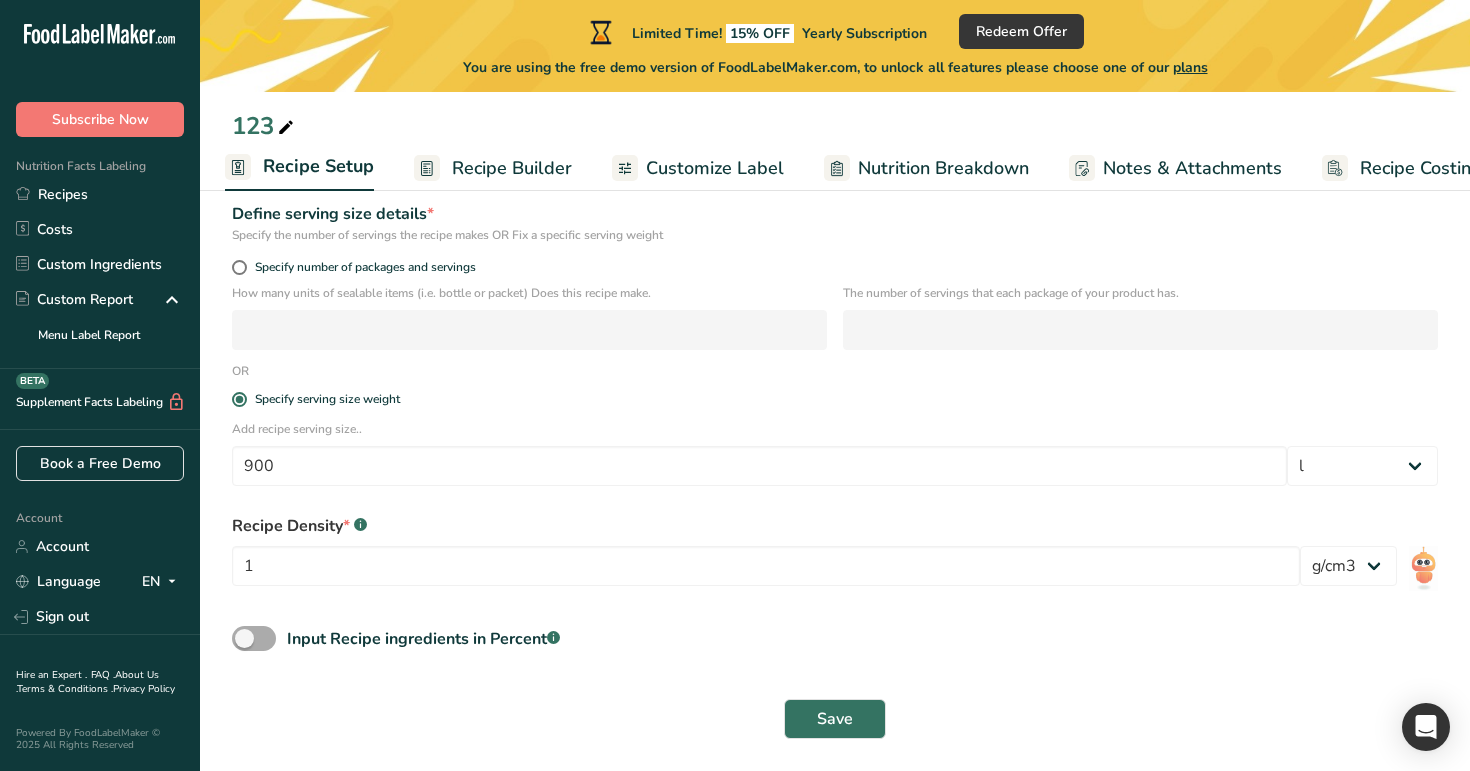 checkbox on "true" 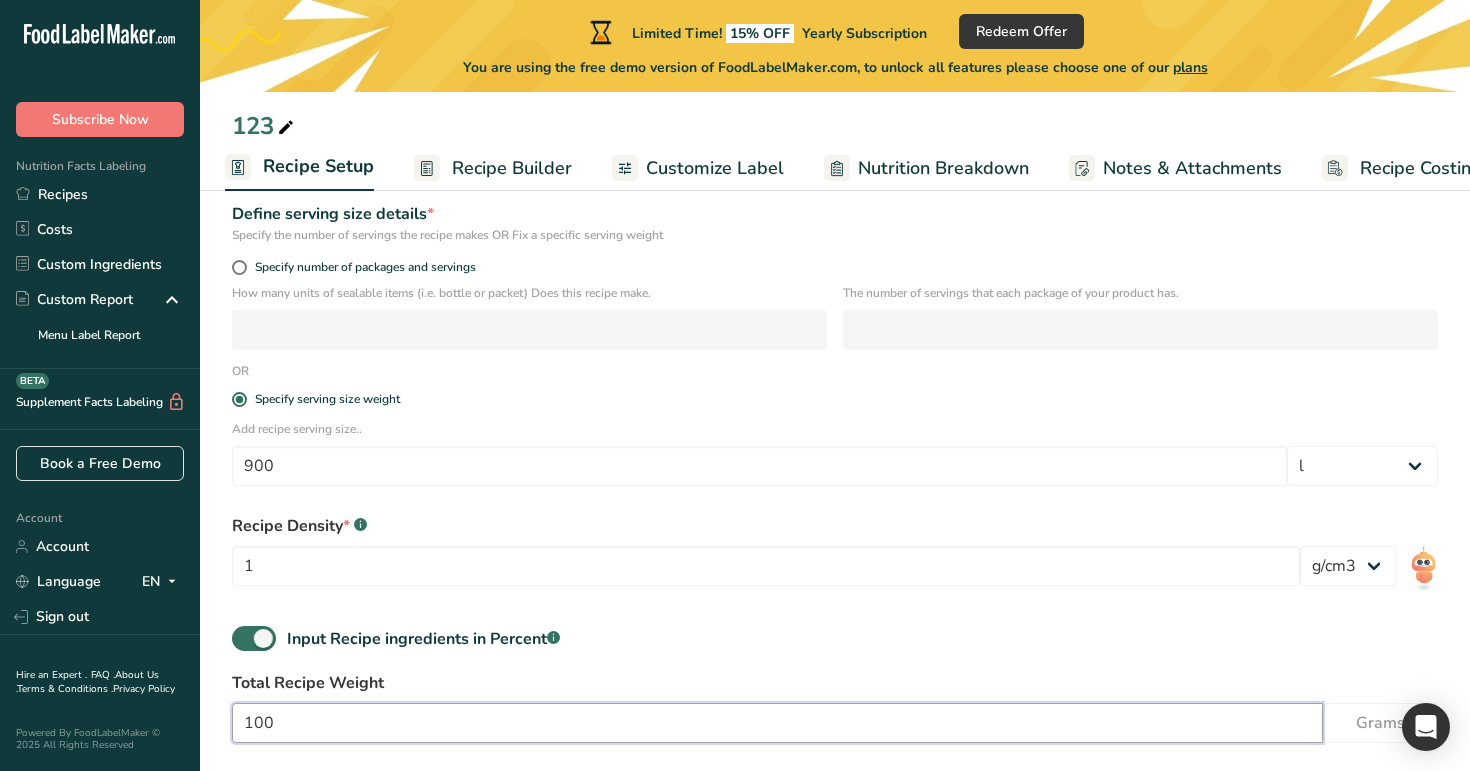 click on "100" at bounding box center (777, 723) 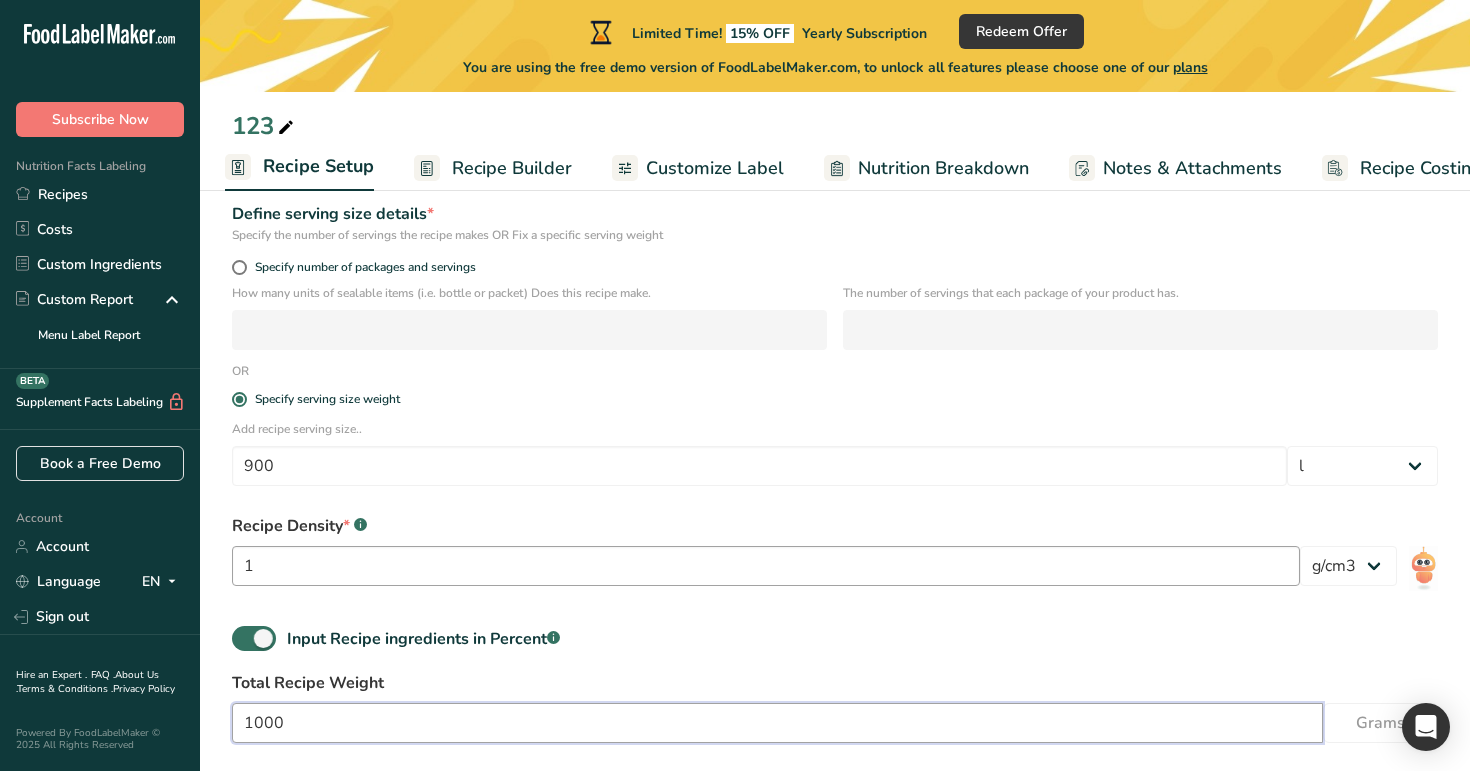scroll, scrollTop: 368, scrollLeft: 0, axis: vertical 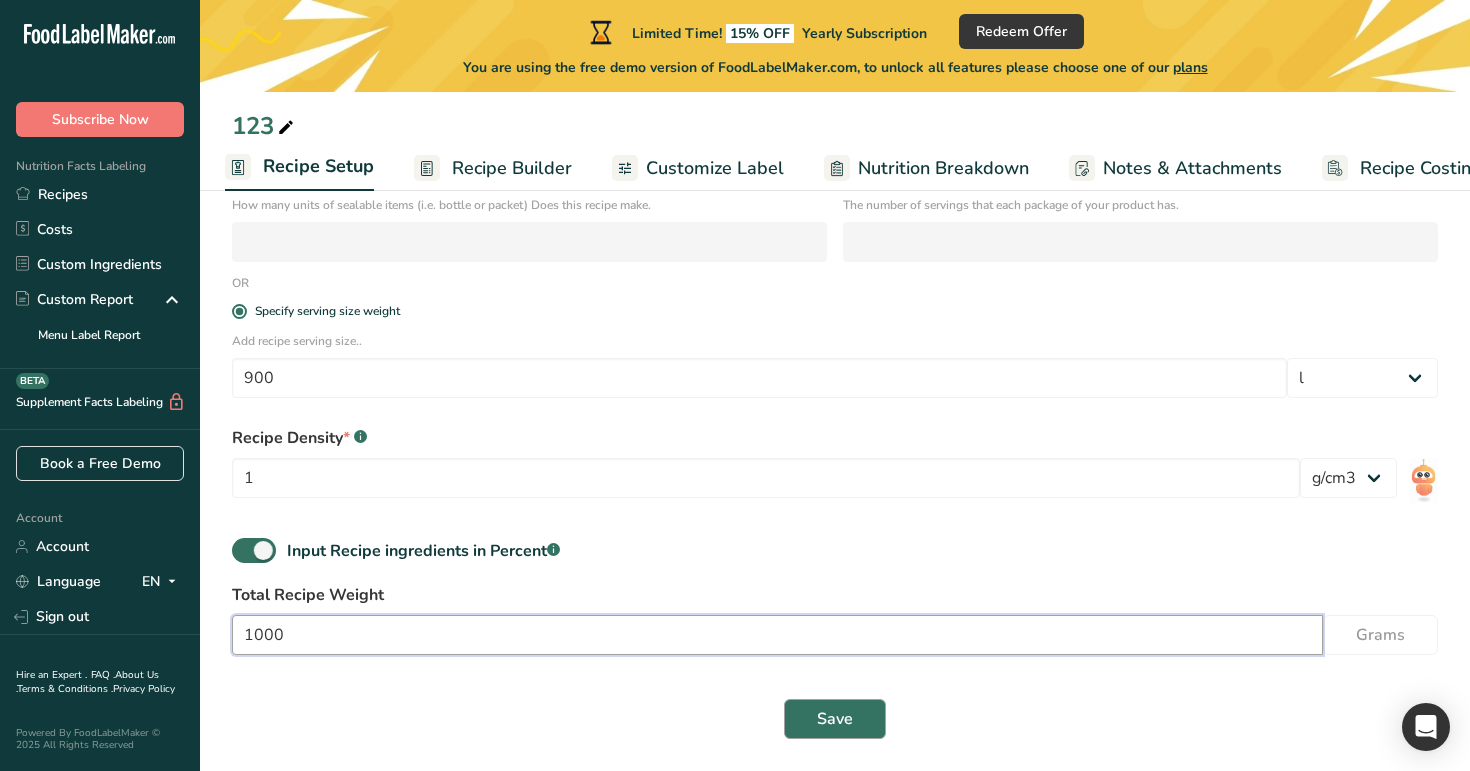 type on "1000" 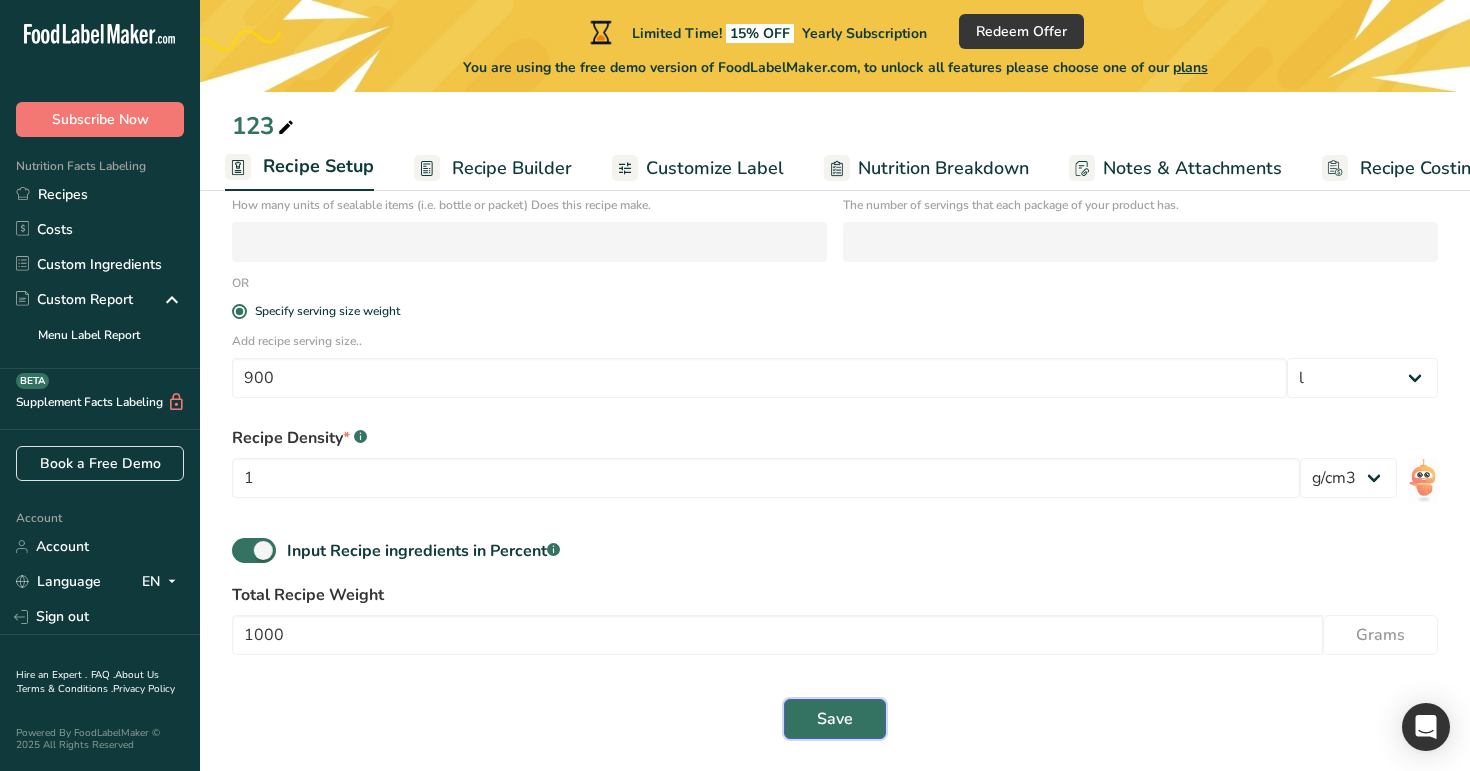 click on "Save" at bounding box center (835, 719) 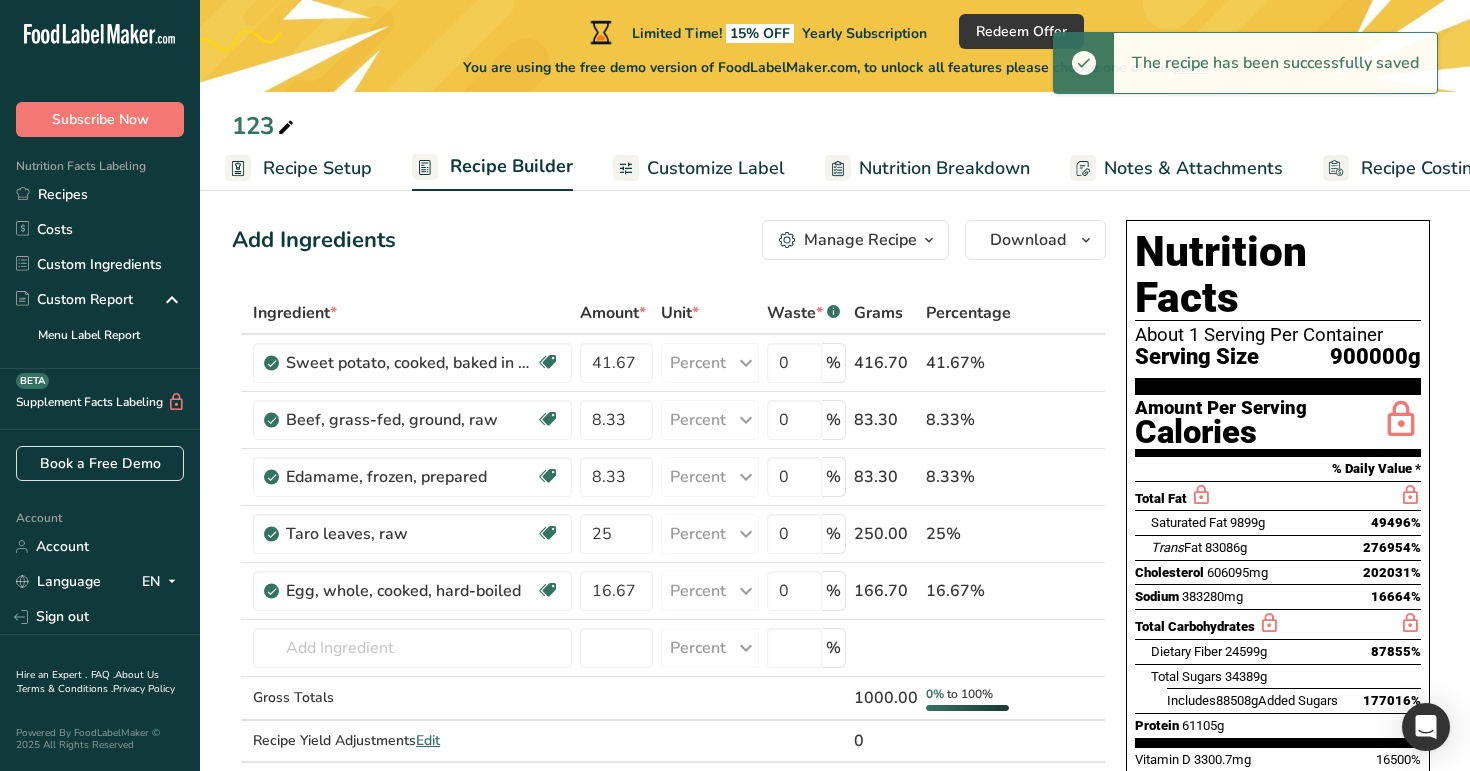 scroll, scrollTop: 0, scrollLeft: 0, axis: both 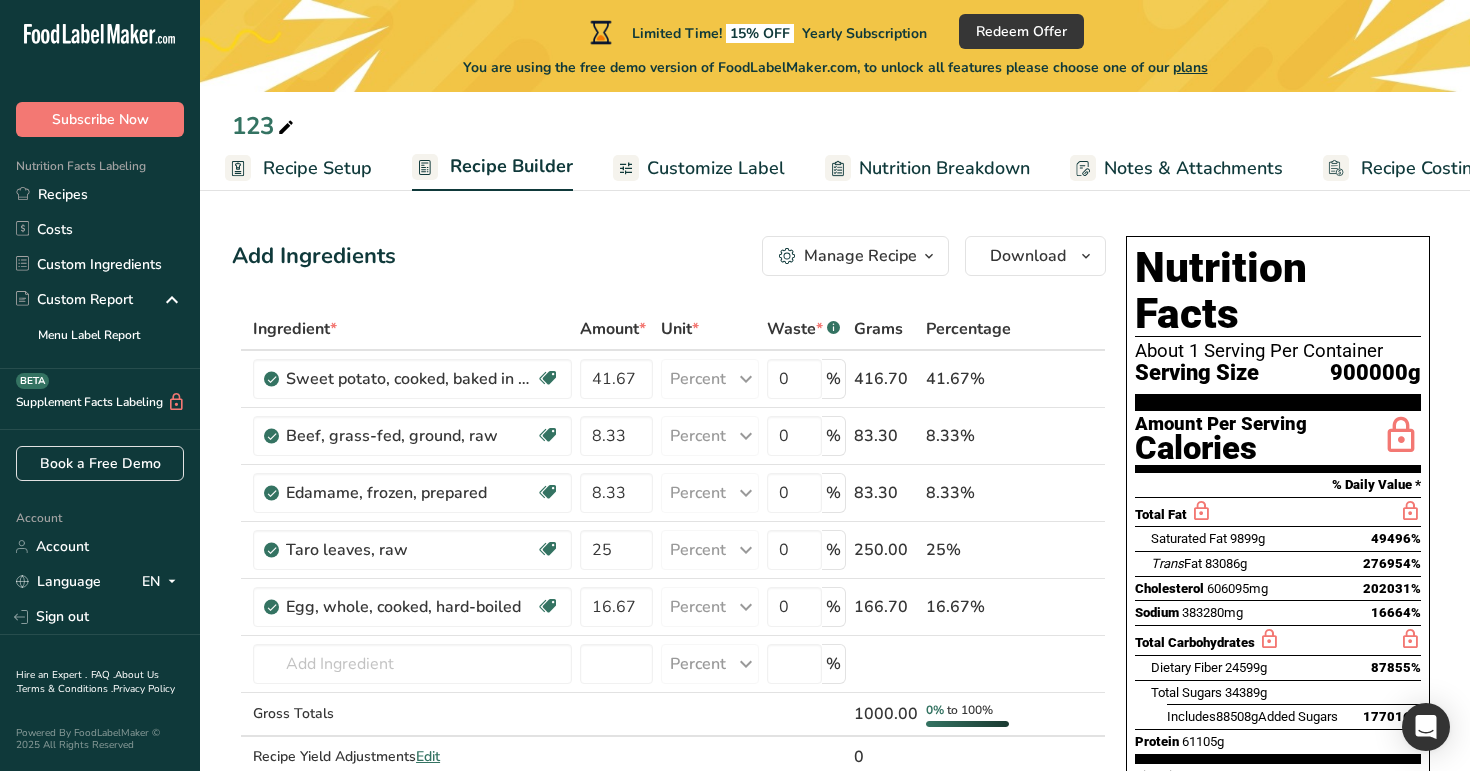 click on "Recipe Setup" at bounding box center [317, 168] 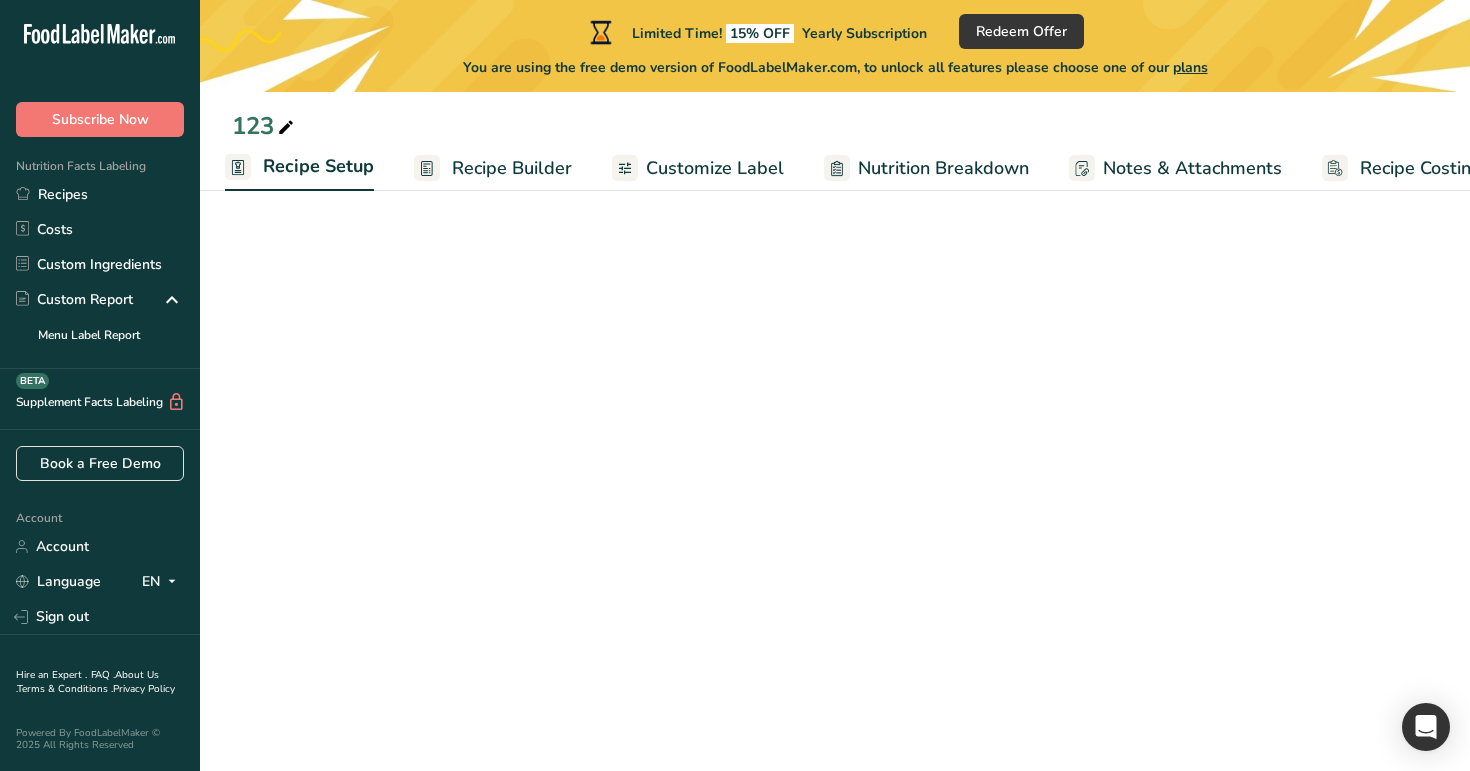 select on "28" 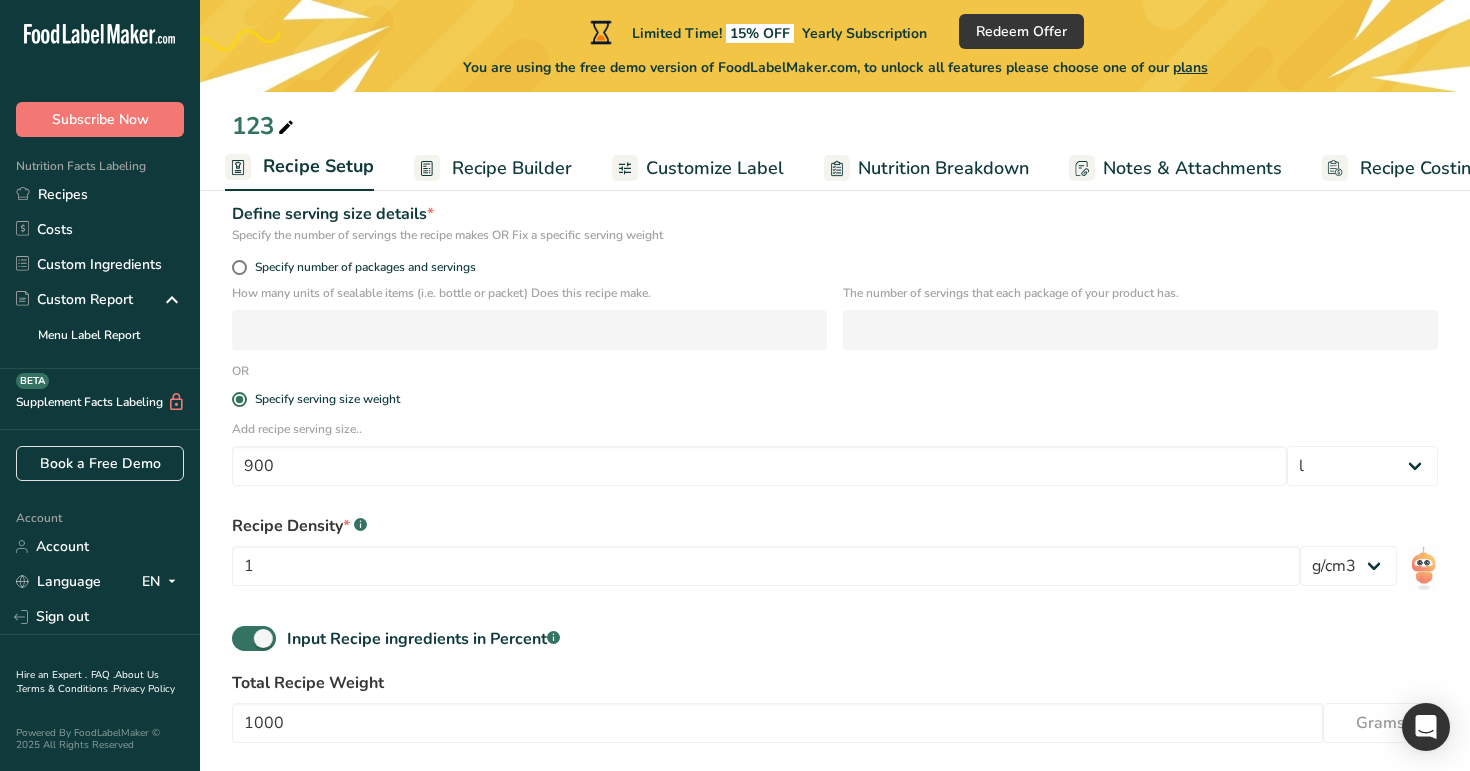 scroll, scrollTop: 362, scrollLeft: 0, axis: vertical 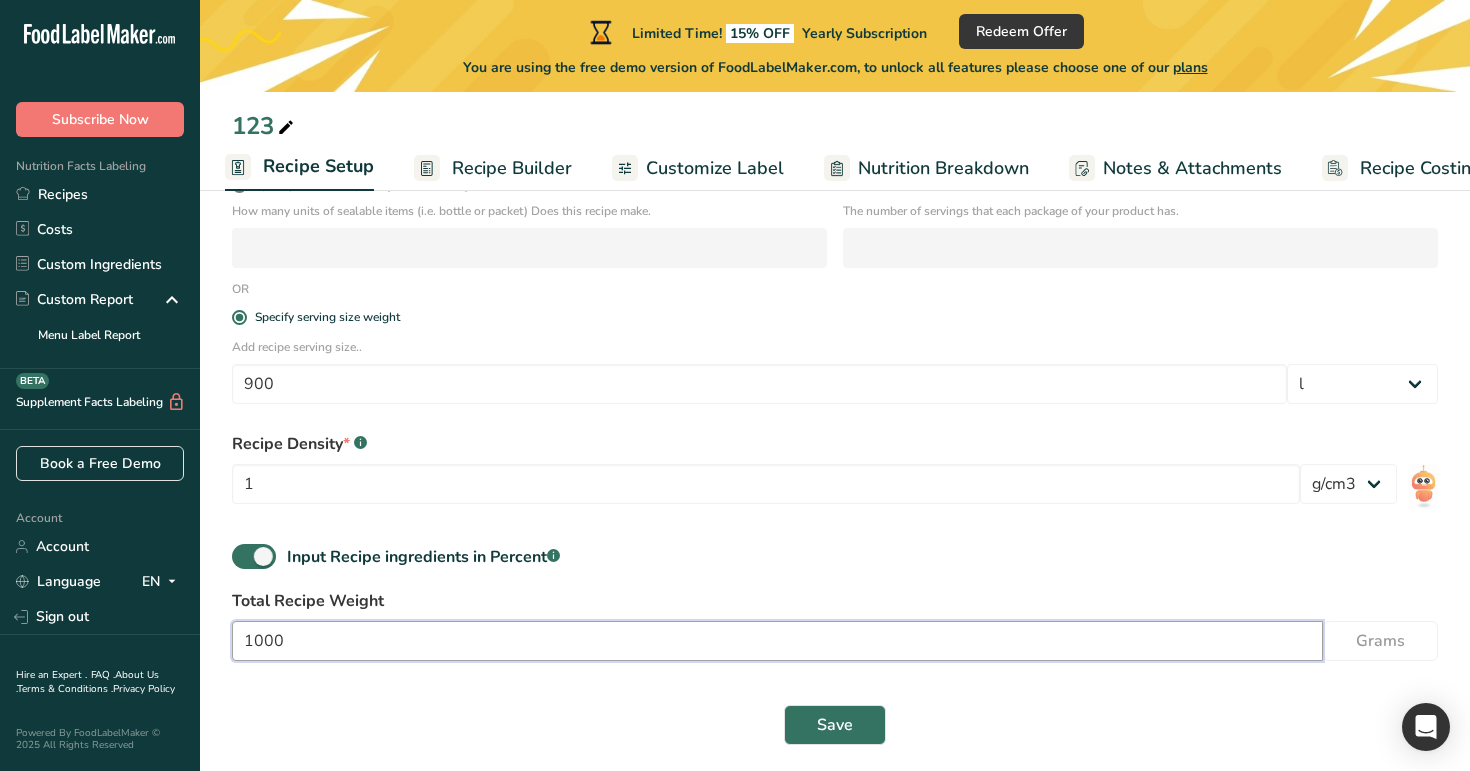 click on "1000" at bounding box center (777, 641) 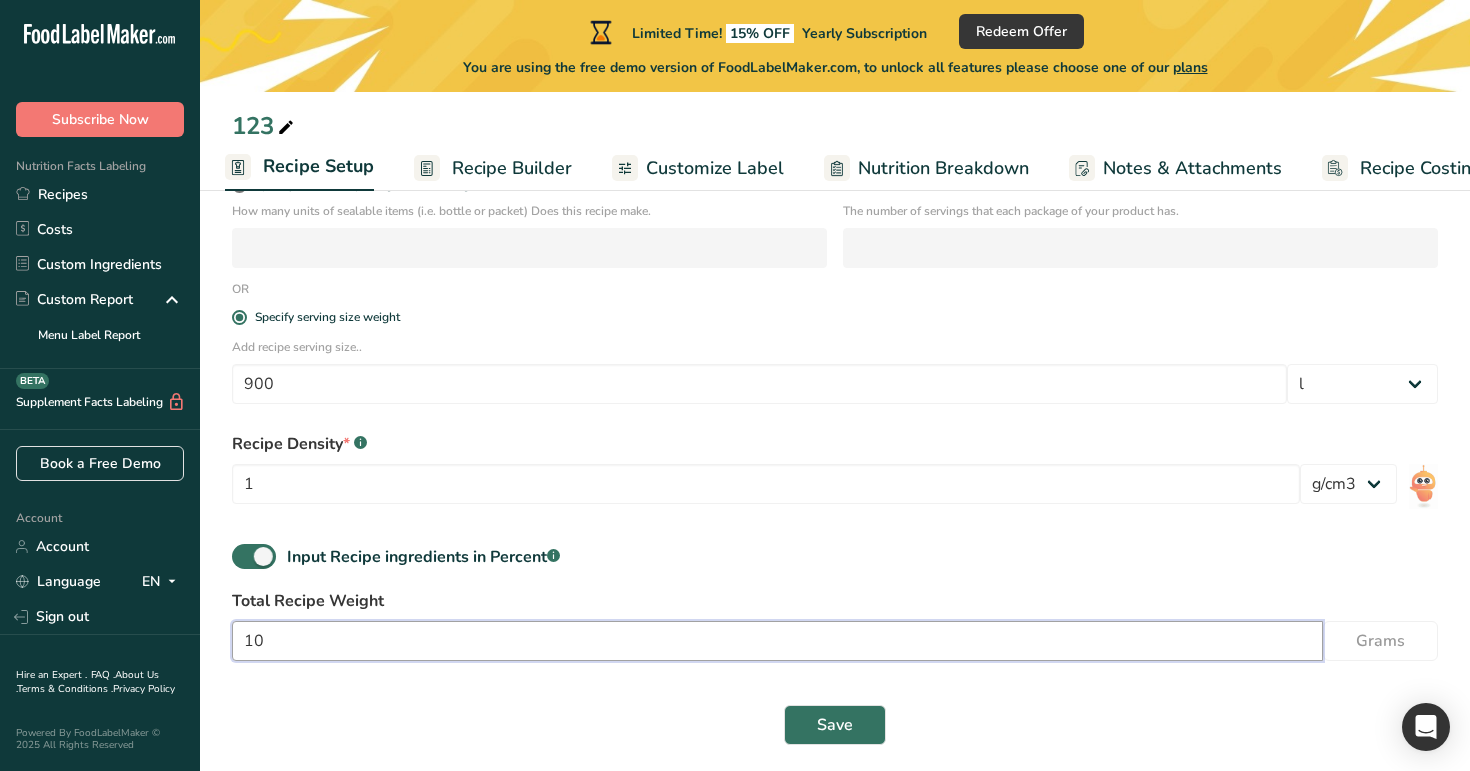 type on "1" 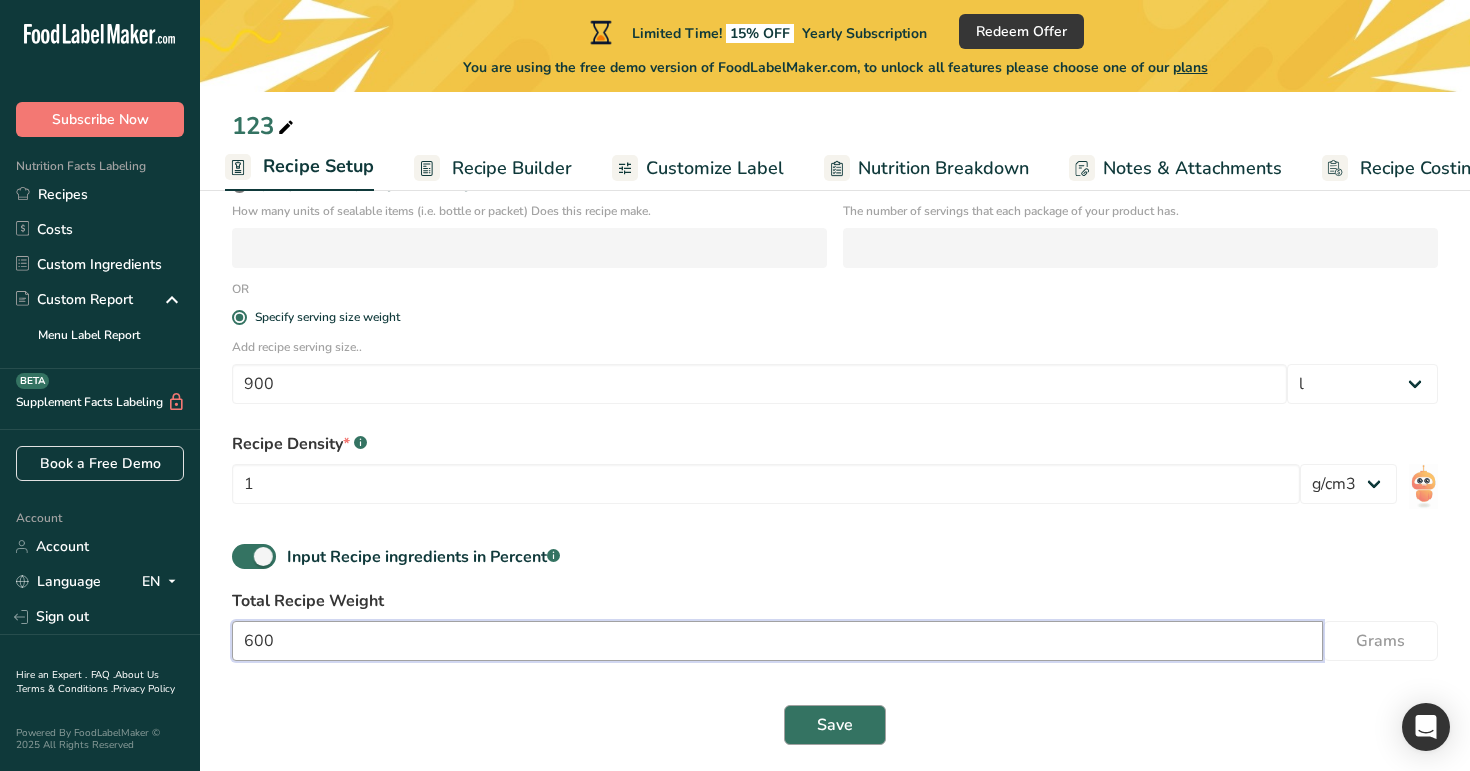 type on "600" 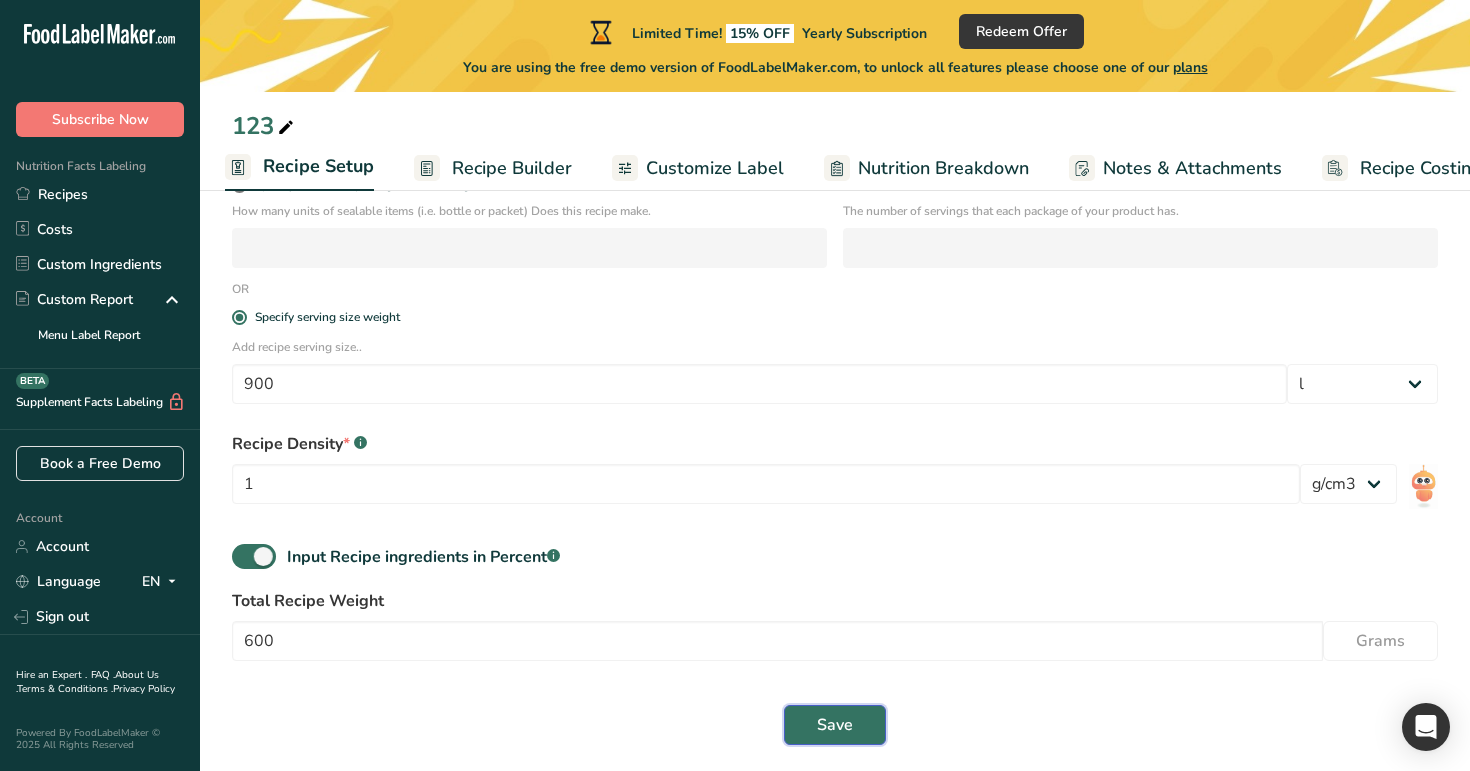 click on "Save" at bounding box center [835, 725] 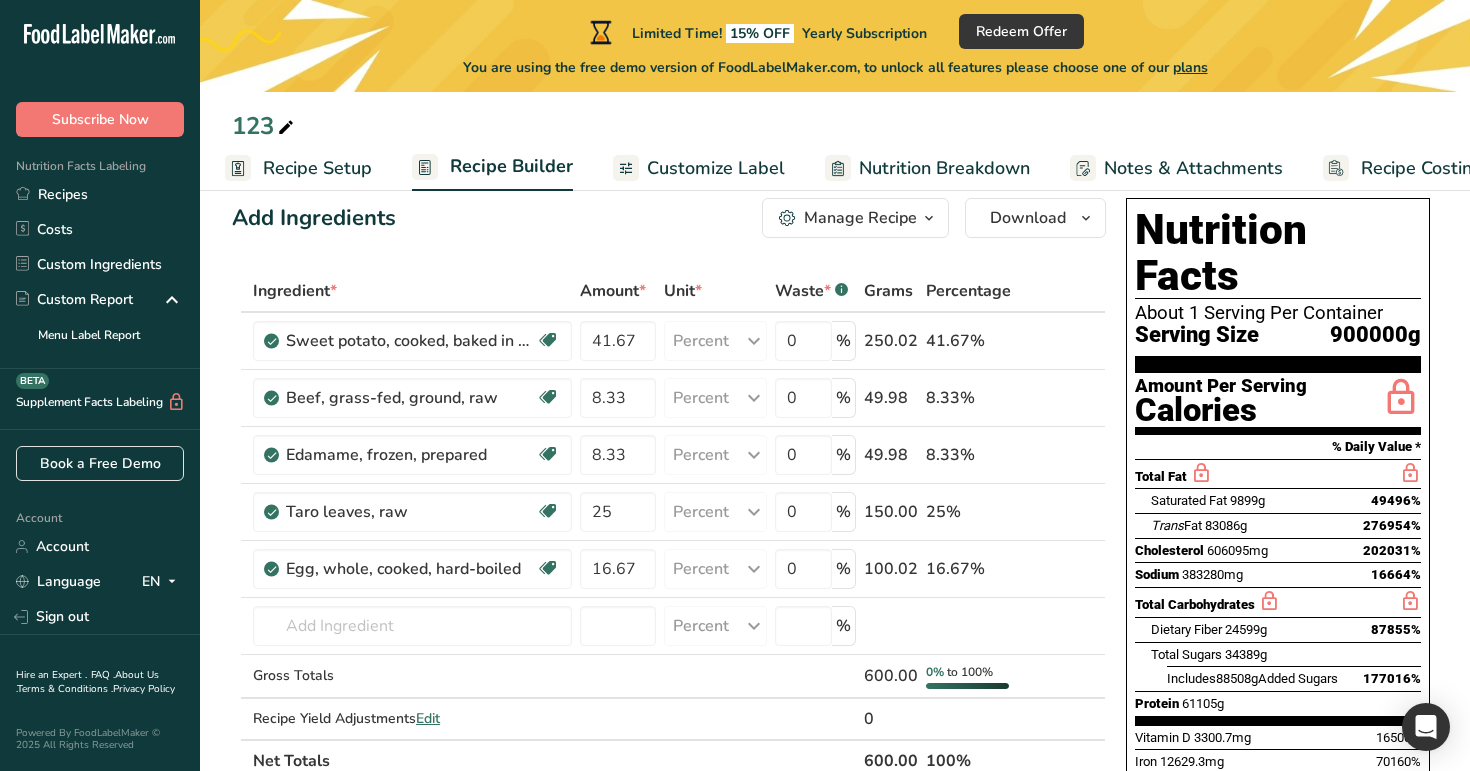 scroll, scrollTop: 39, scrollLeft: 0, axis: vertical 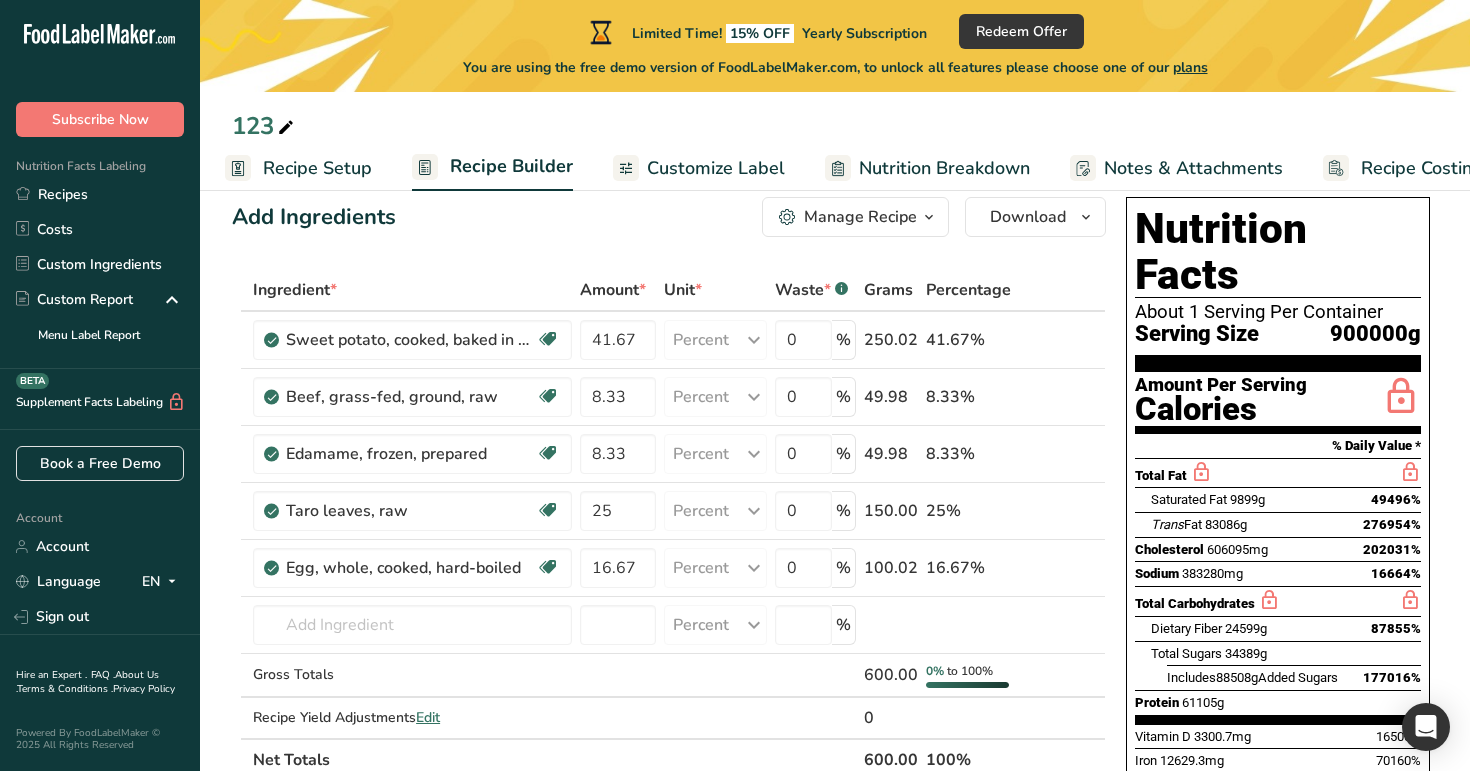 click on "Customize Label" at bounding box center (716, 168) 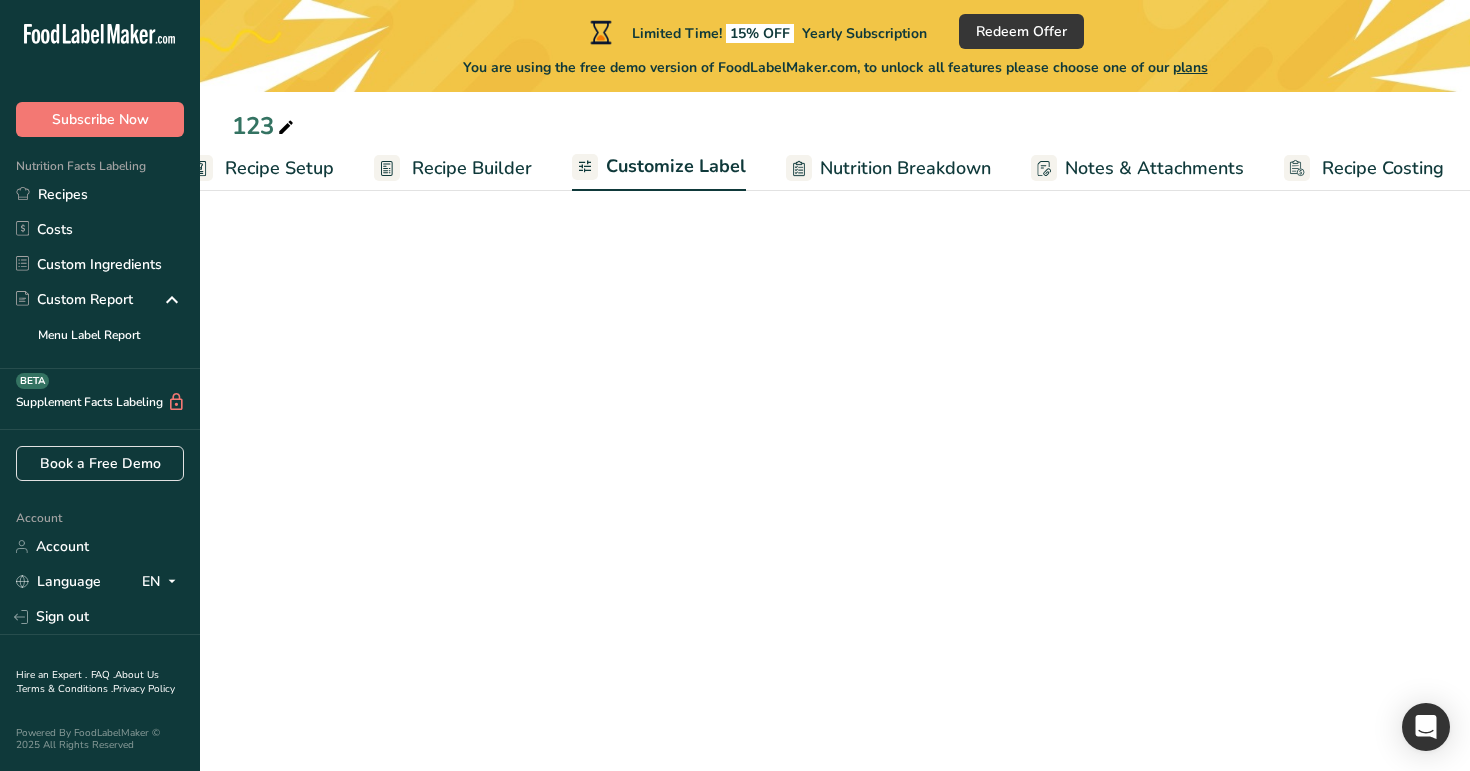 scroll, scrollTop: 0, scrollLeft: 51, axis: horizontal 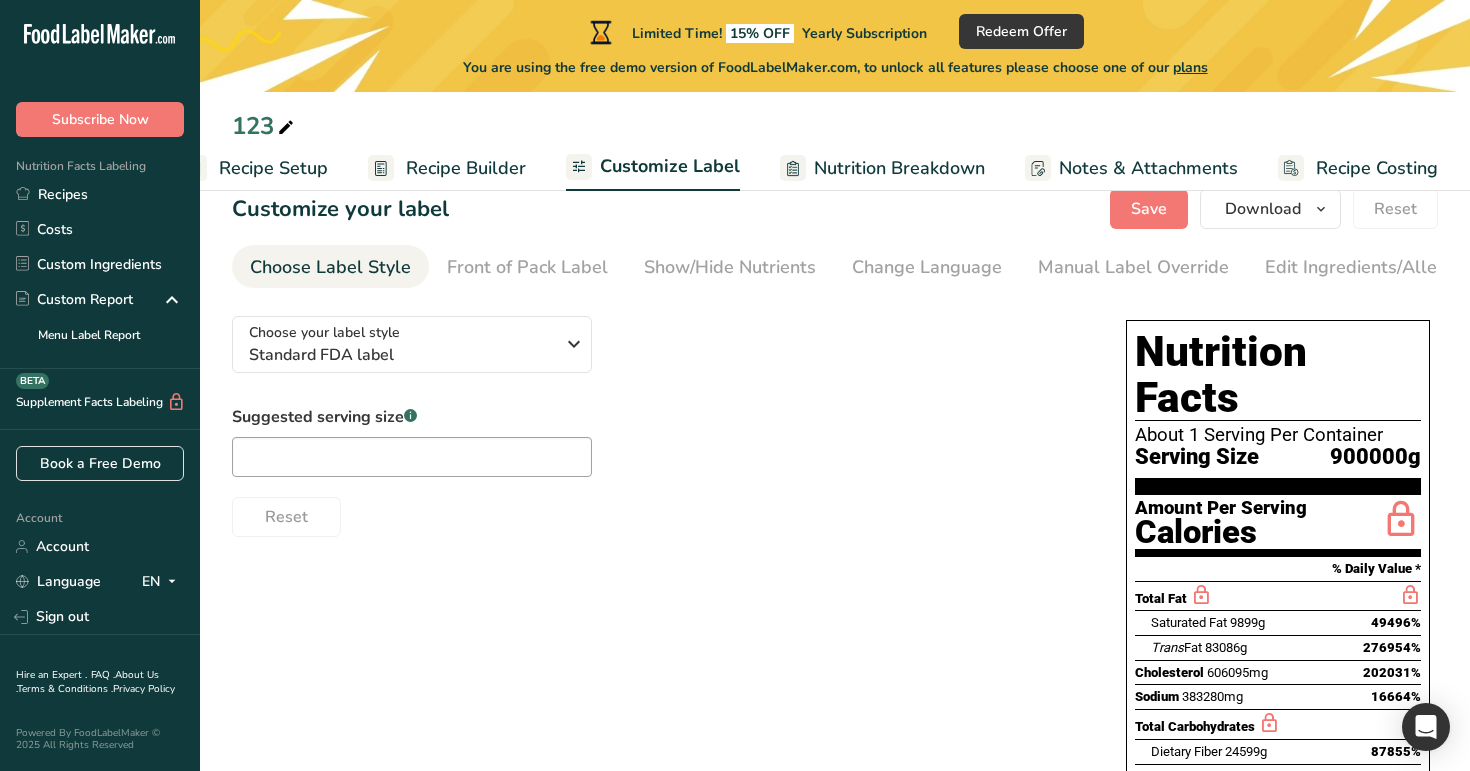 click on "Recipe Builder" at bounding box center (466, 168) 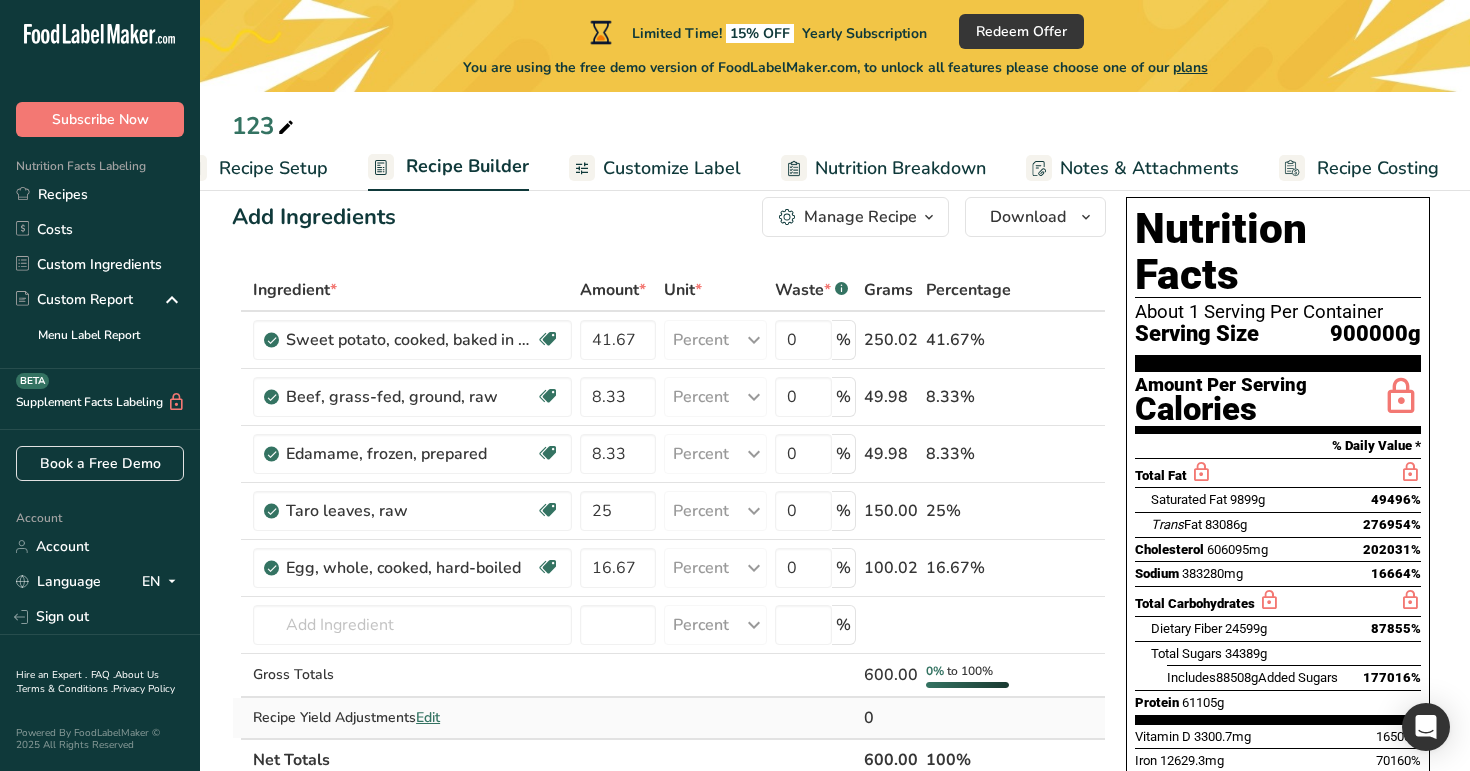 click on "Edit" at bounding box center (428, 717) 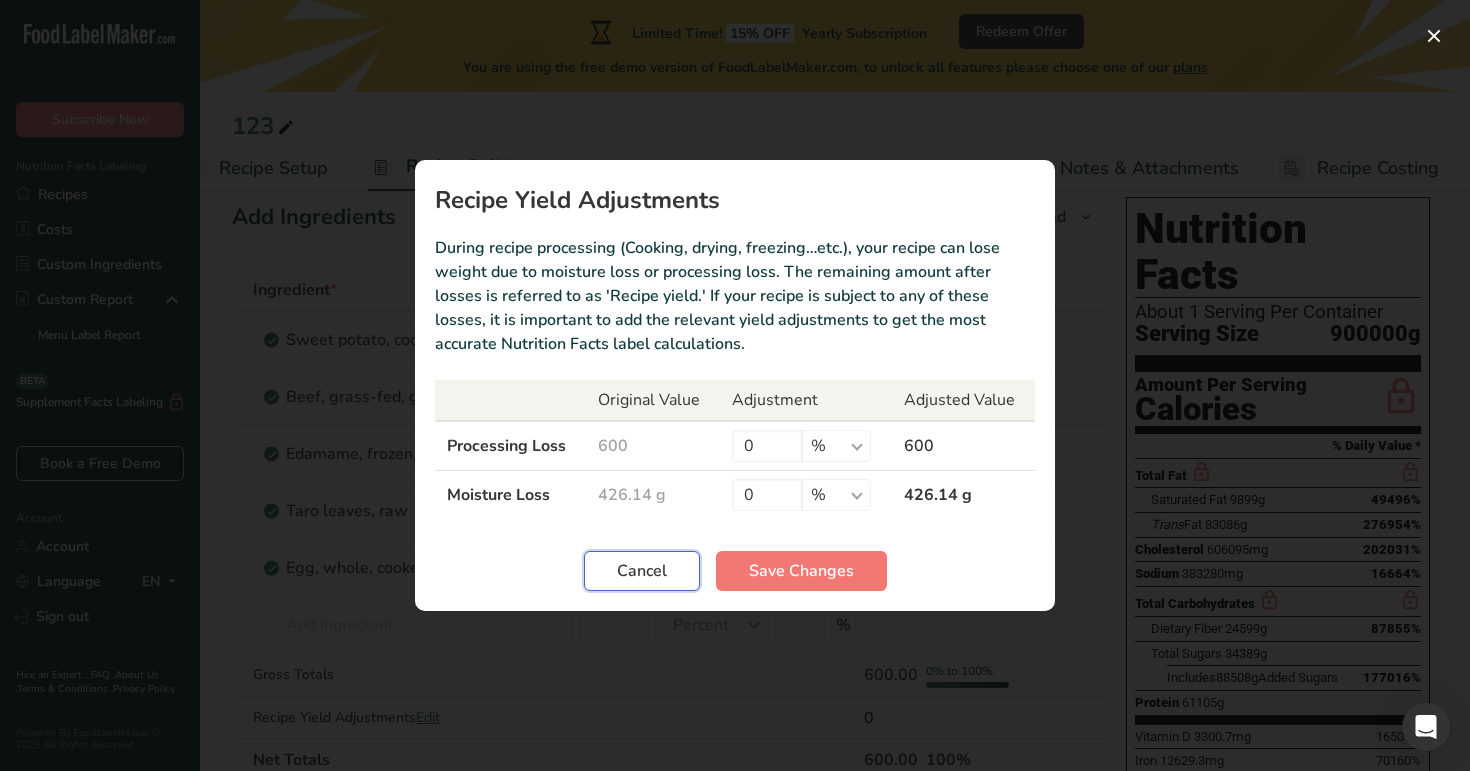 click on "Cancel" at bounding box center (642, 571) 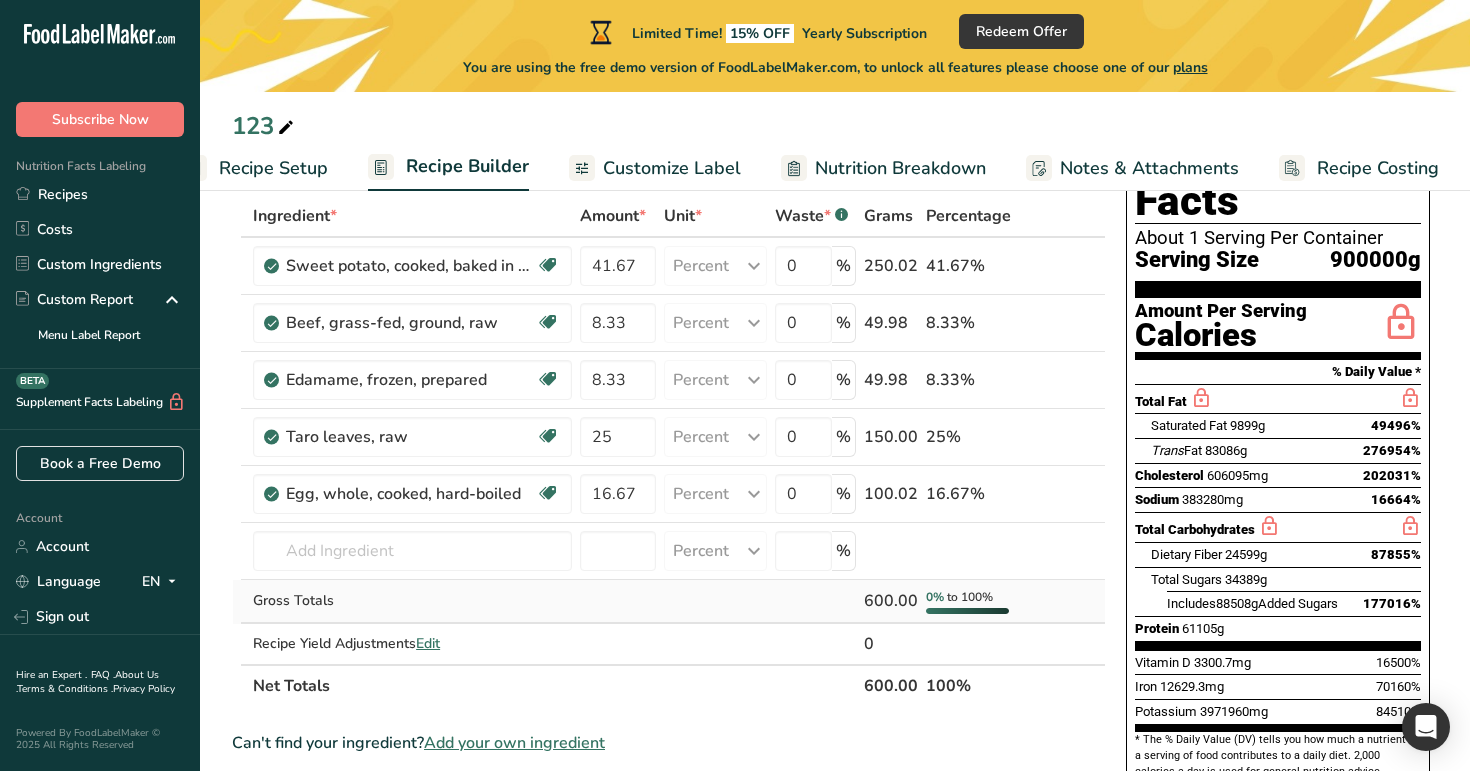 scroll, scrollTop: 115, scrollLeft: 0, axis: vertical 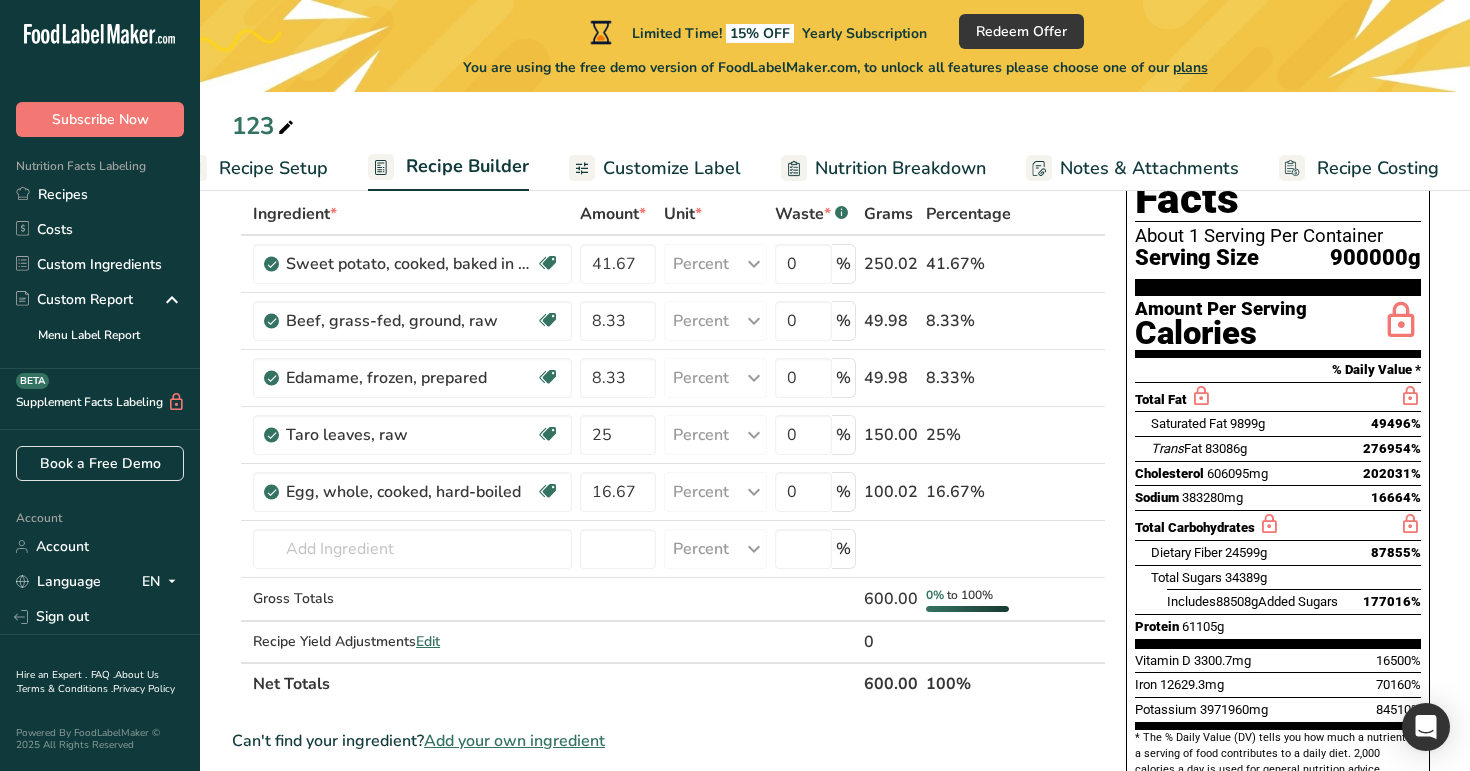 click on "Recipe Setup" at bounding box center [273, 168] 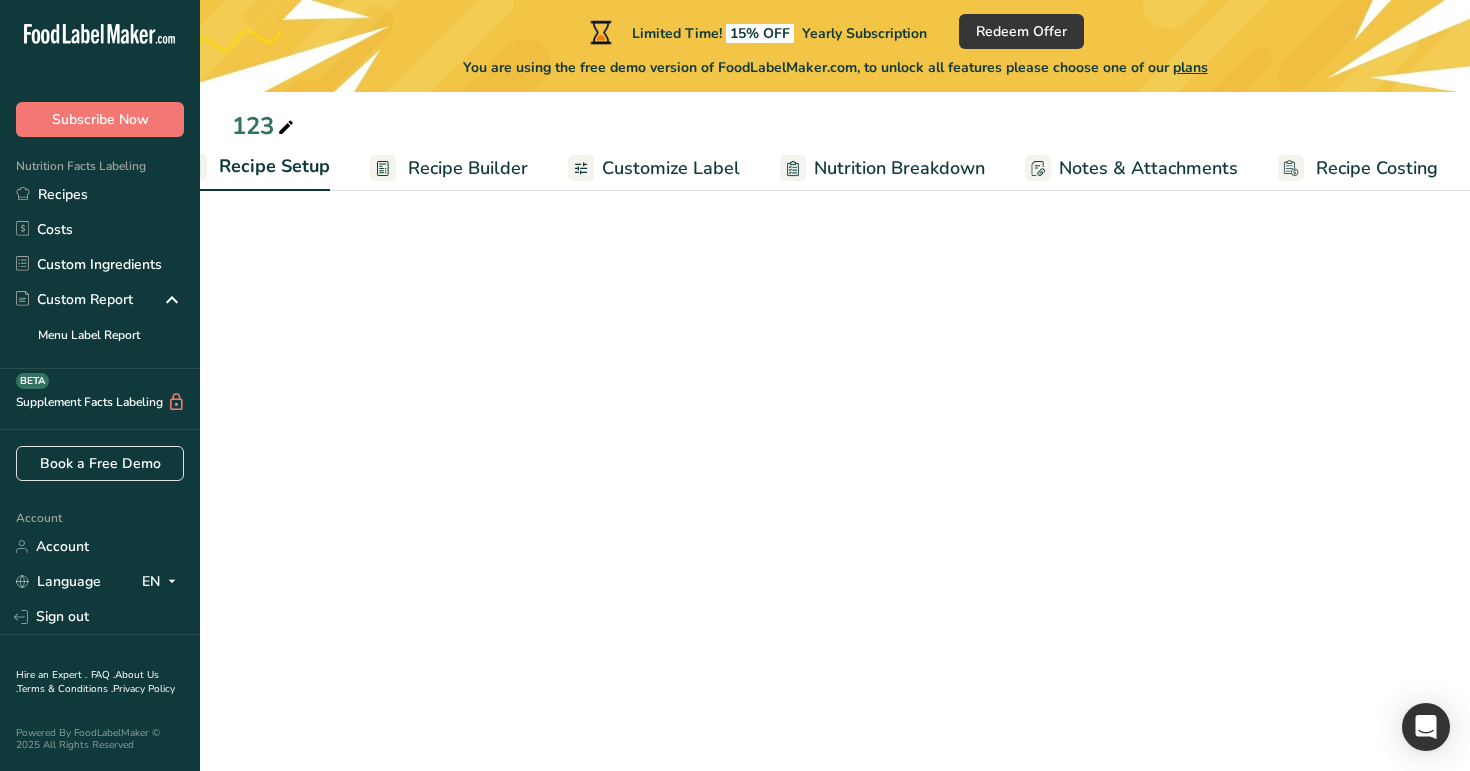 scroll, scrollTop: 0, scrollLeft: 7, axis: horizontal 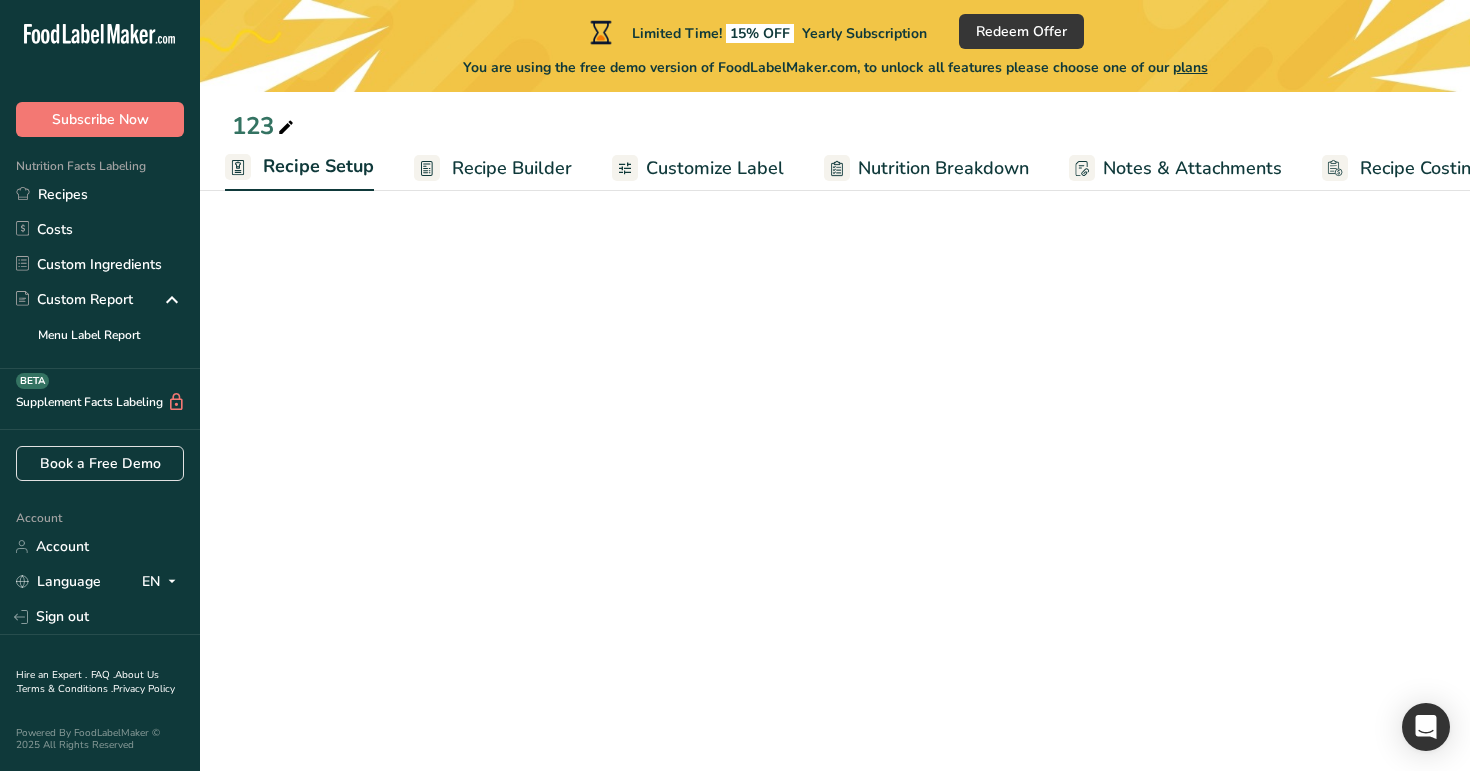 select on "28" 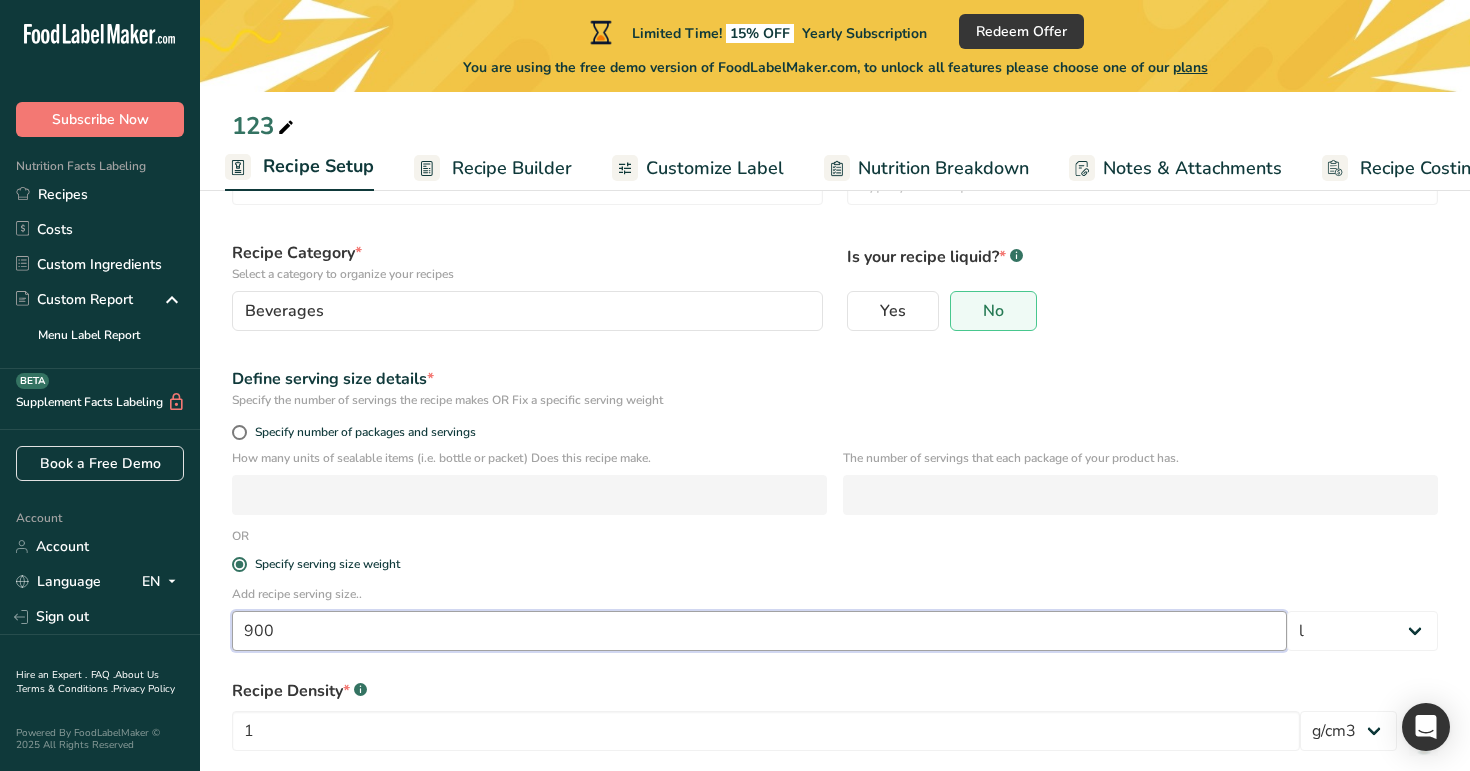 click on "900" at bounding box center (759, 631) 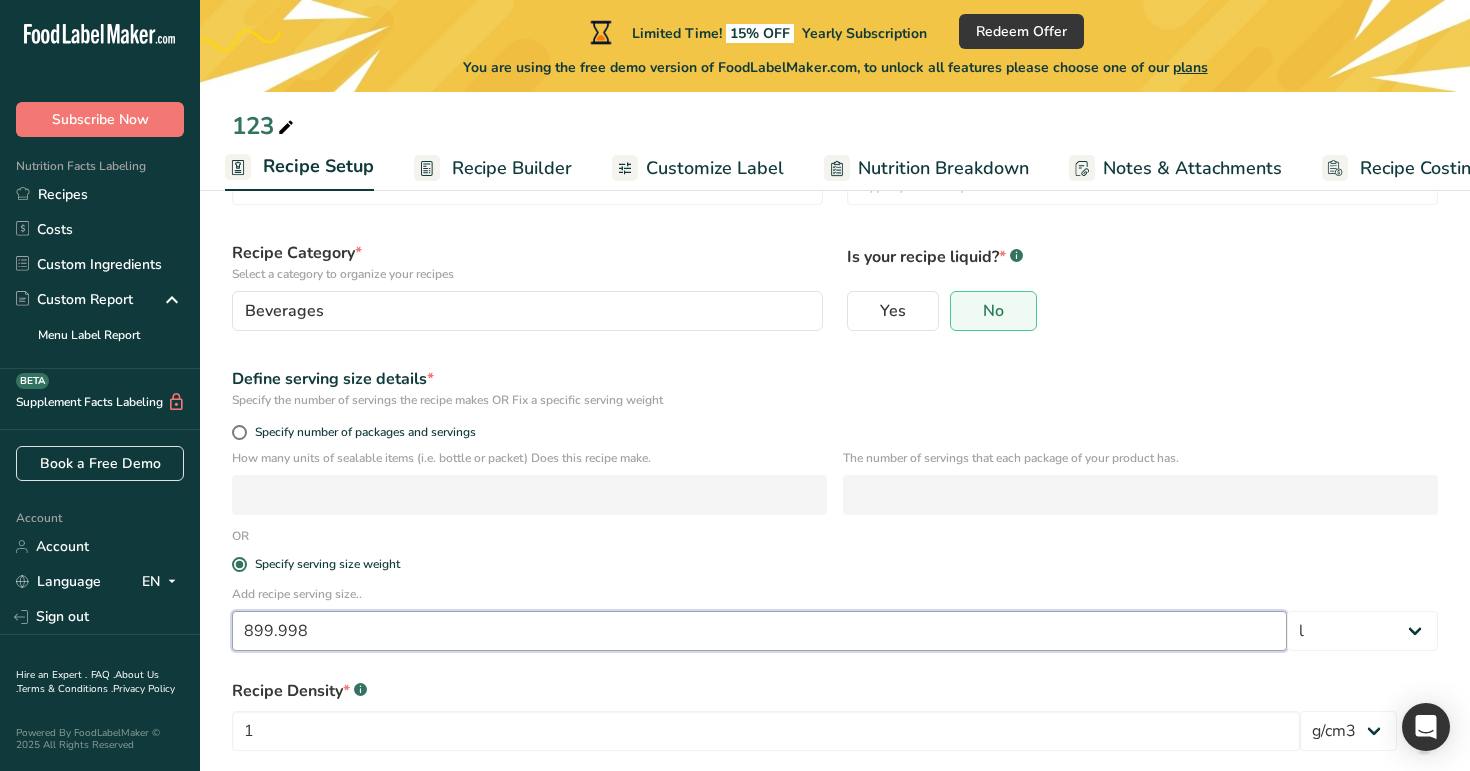 scroll, scrollTop: 368, scrollLeft: 0, axis: vertical 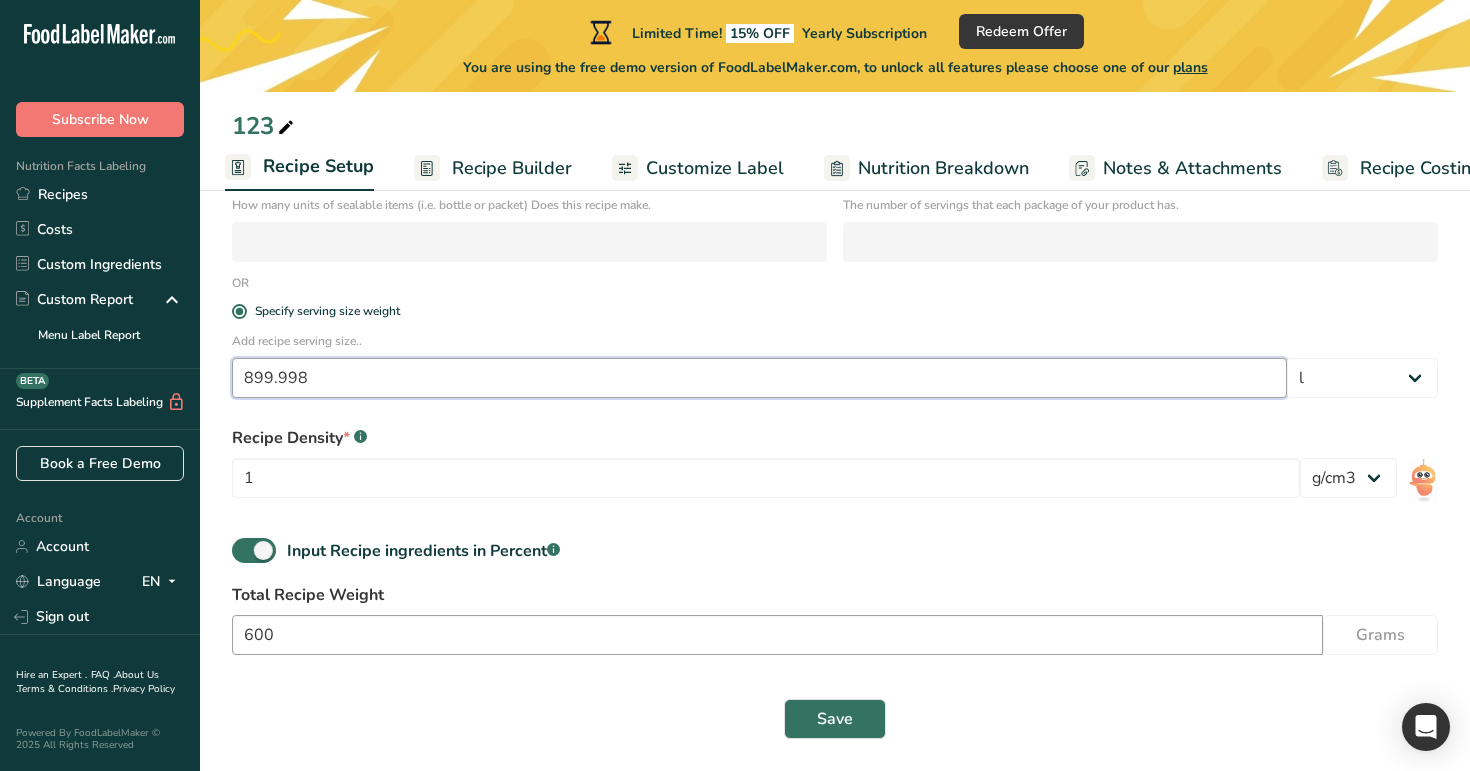 type on "899.998" 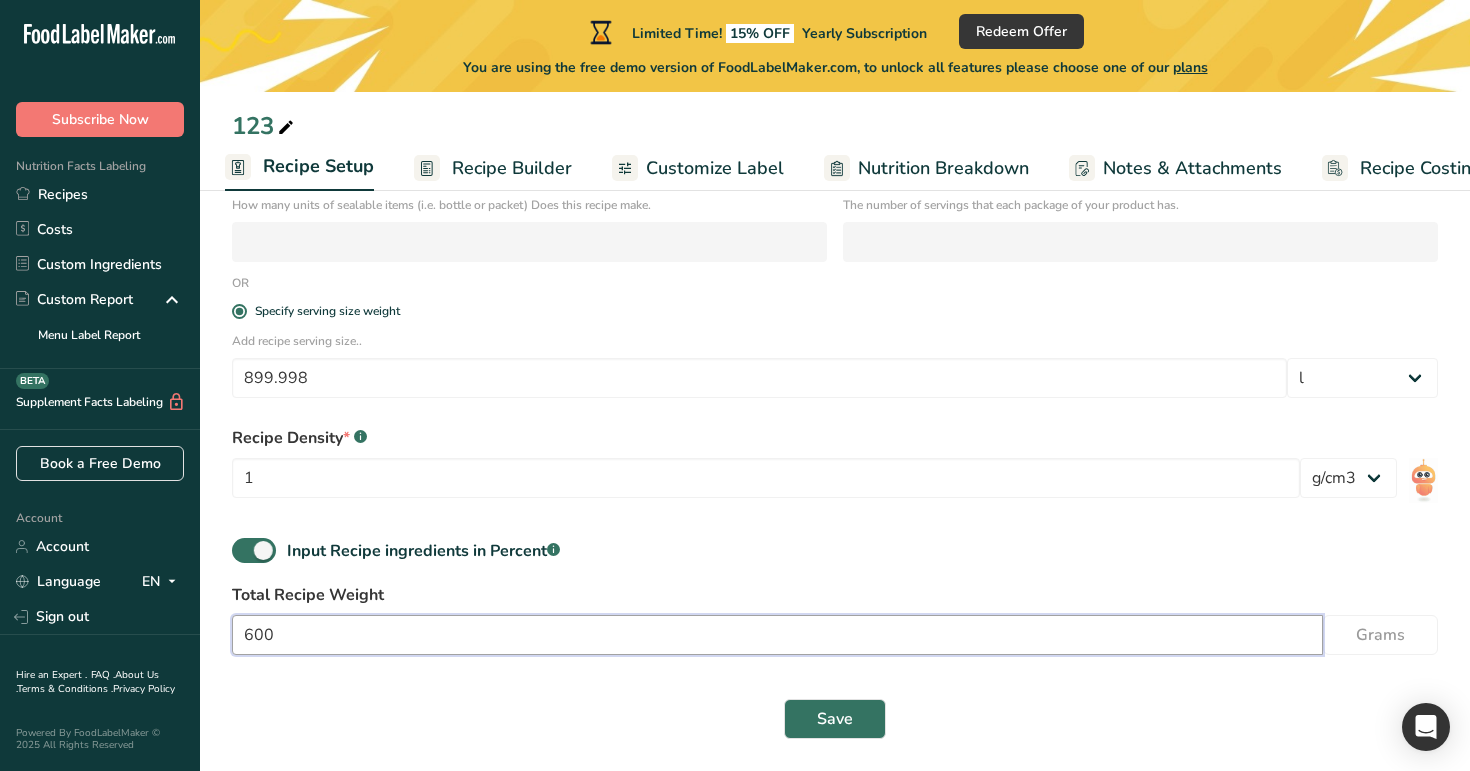 click on "600" at bounding box center [777, 635] 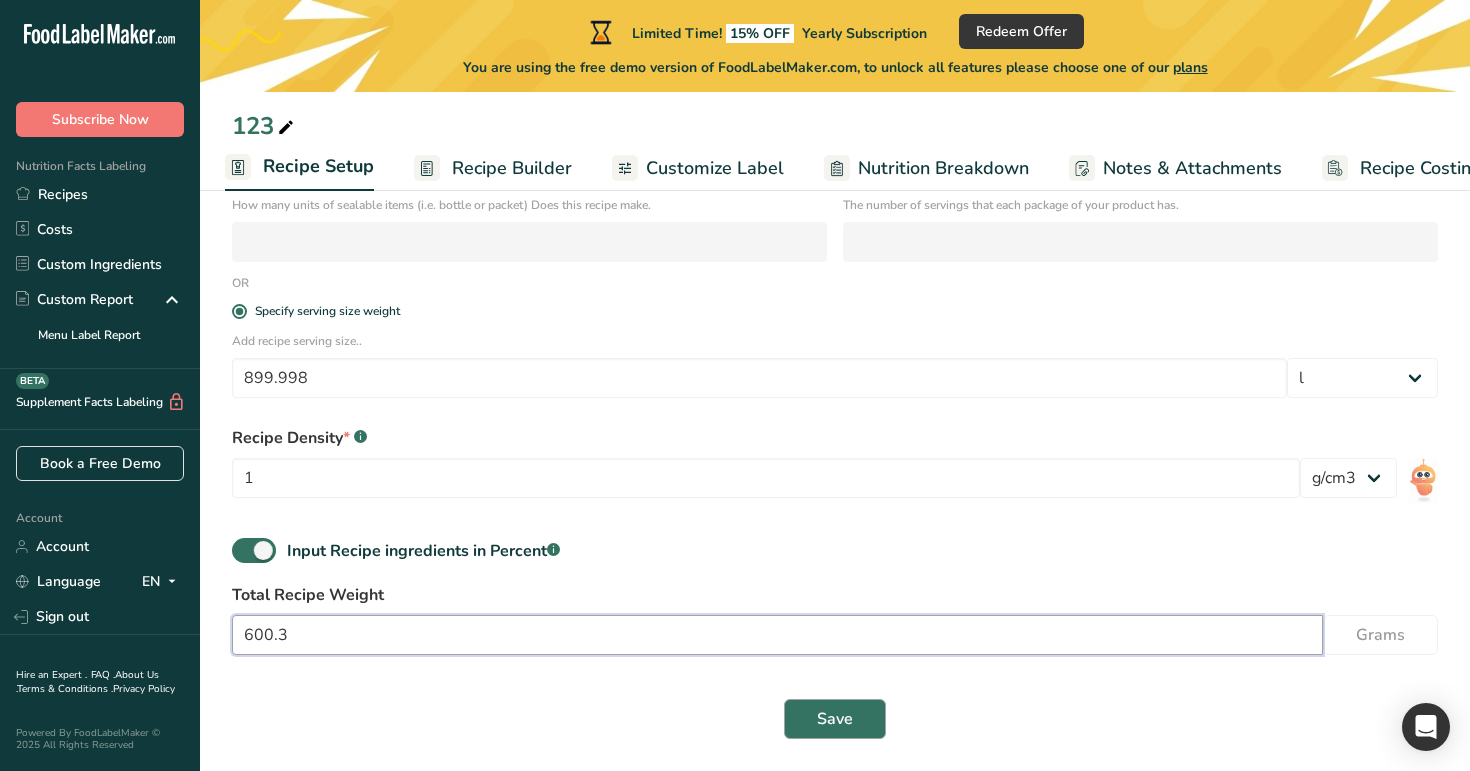 type on "600.3" 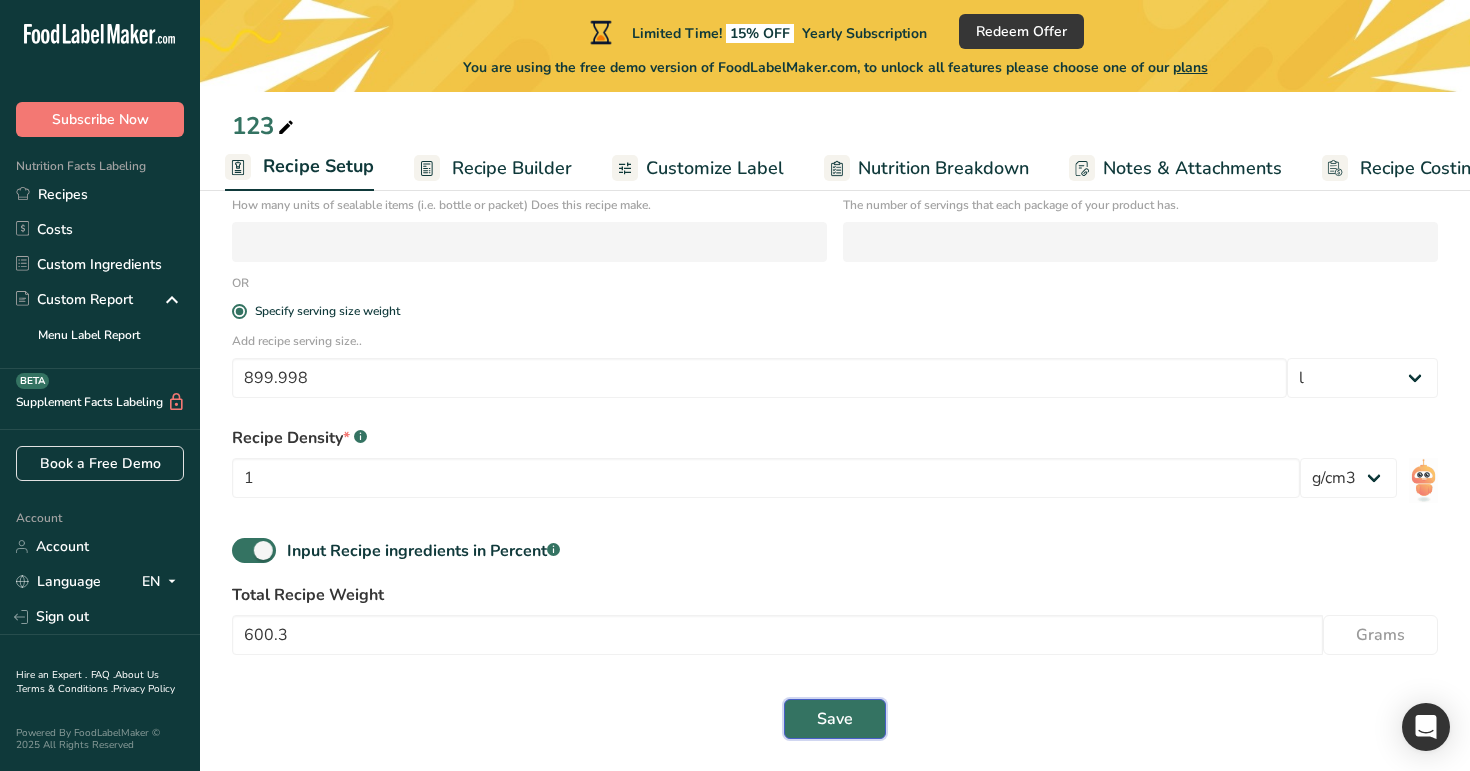 click on "Save" at bounding box center (835, 719) 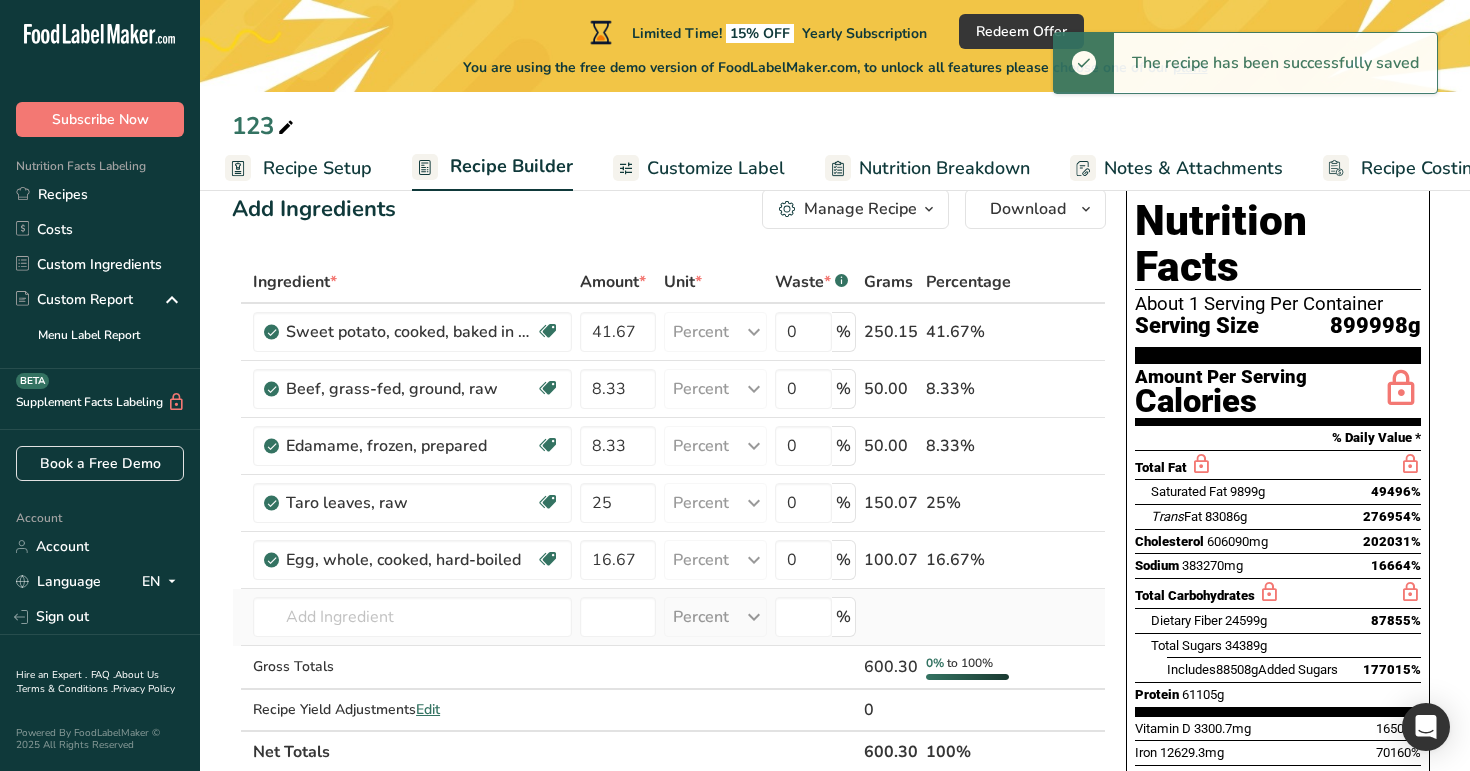 scroll, scrollTop: 46, scrollLeft: 0, axis: vertical 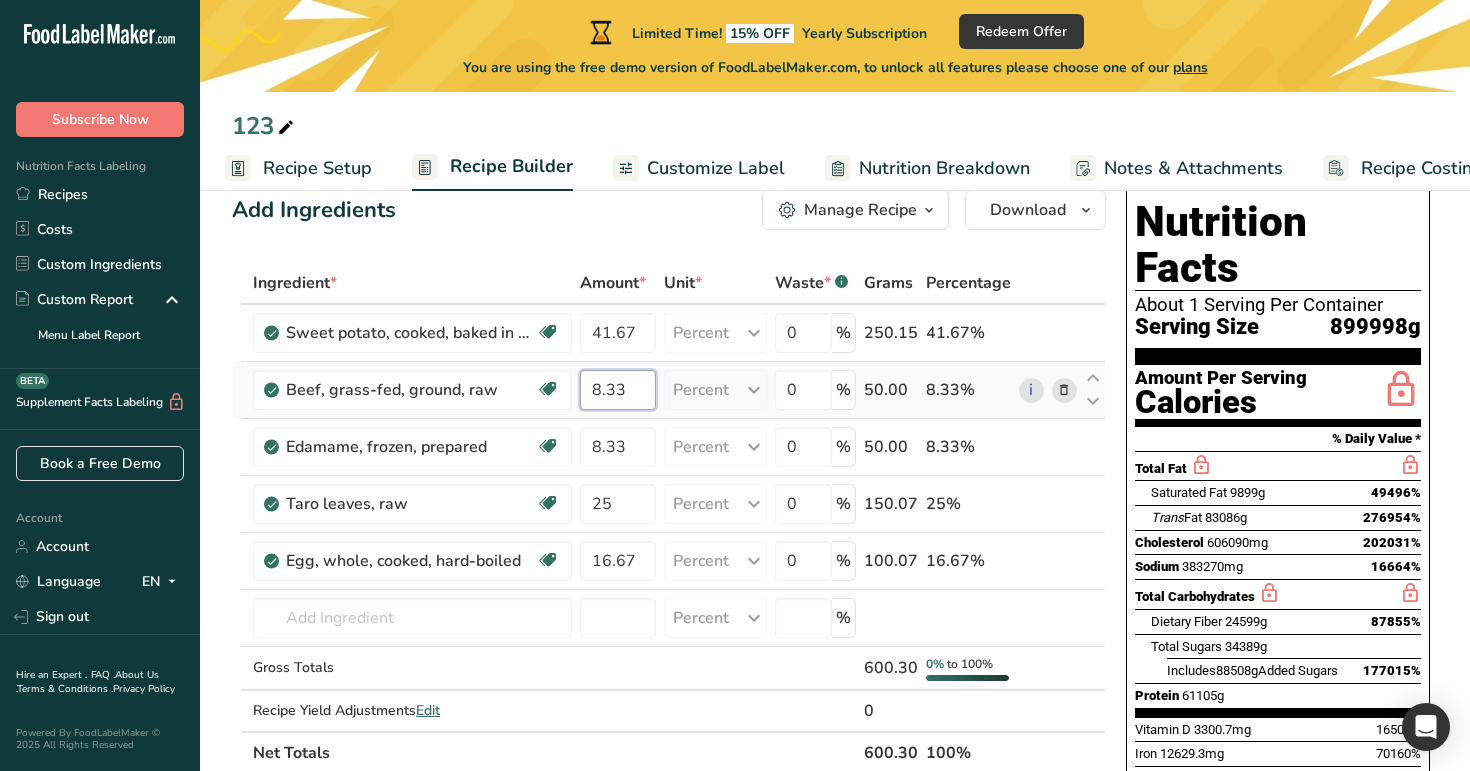 click on "8.33" at bounding box center [618, 390] 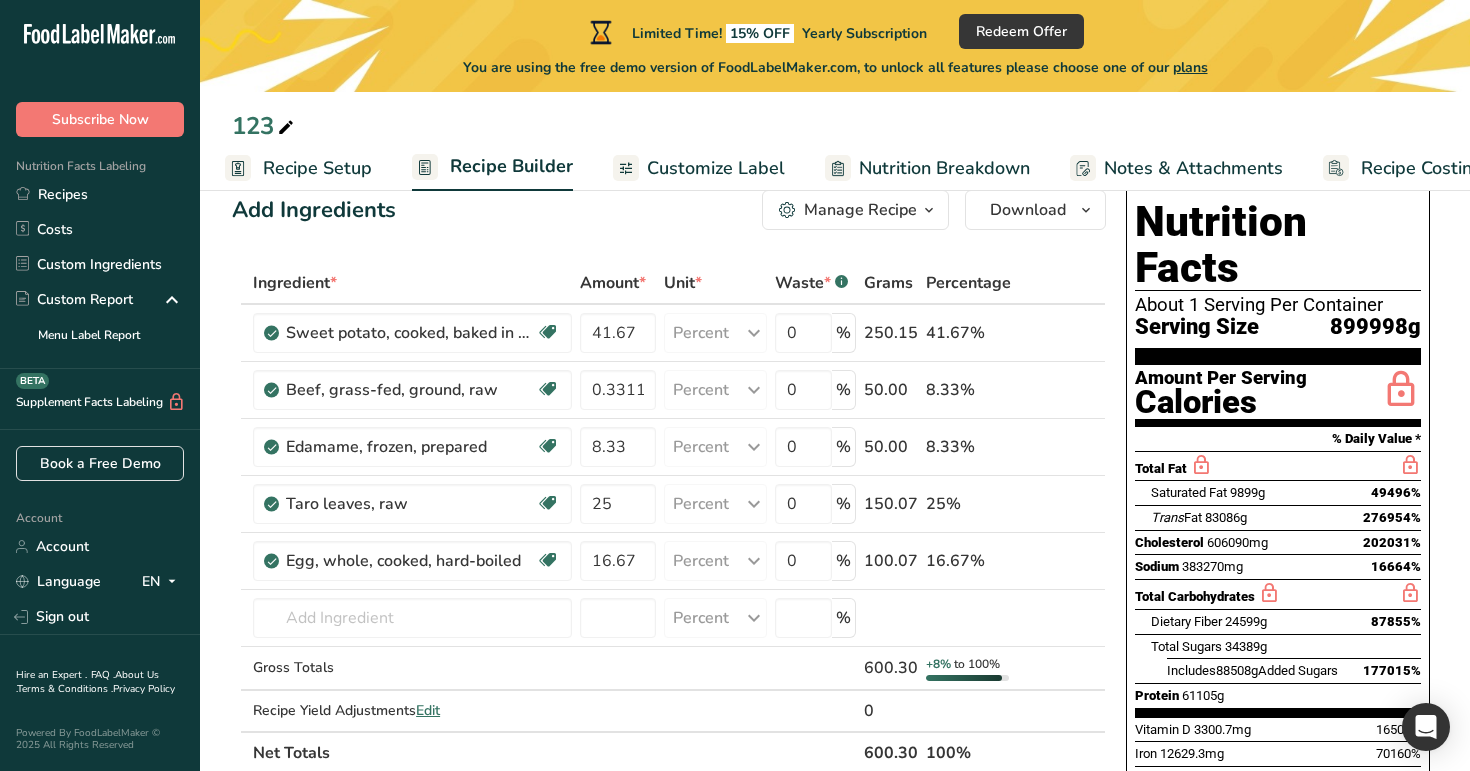click on "Add Ingredients
Manage Recipe         Delete Recipe             Duplicate Recipe               Scale Recipe               Save as Sub-Recipe   .a-a{fill:#347362;}.b-a{fill:#fff;}                                 Nutrition Breakdown                 Recipe Card
NEW
Amino Acids Pattern Report             Activity History
Download
Choose your preferred label style
Standard FDA label
Standard FDA label
The most common format for nutrition facts labels in compliance with the FDA's typeface, style and requirements
Tabular FDA label
A label format compliant with the FDA regulations presented in a tabular (horizontal) display.
Linear FDA label
A simple linear display for small sized packages.
Simplified FDA label" at bounding box center [675, 928] 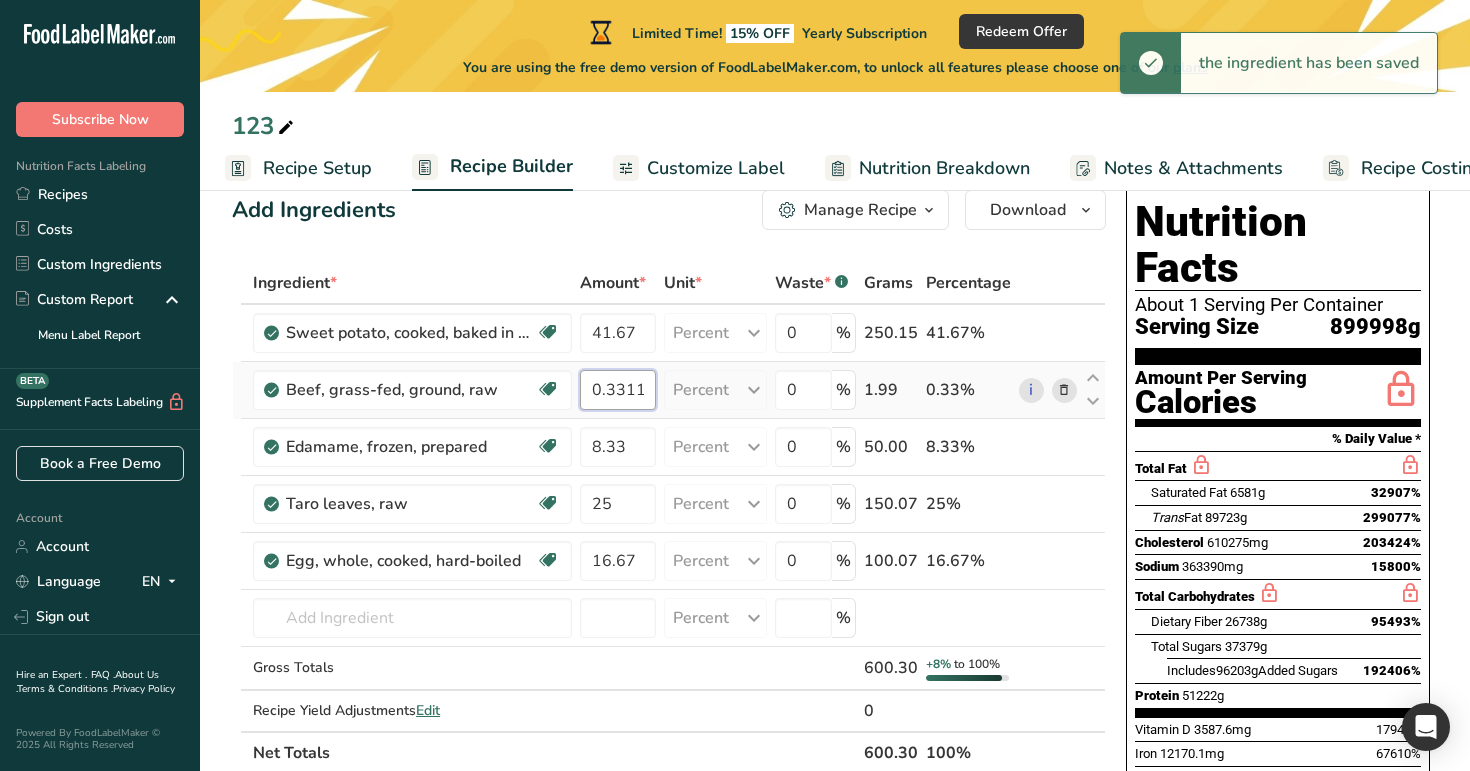 click on "0.3311" at bounding box center (618, 390) 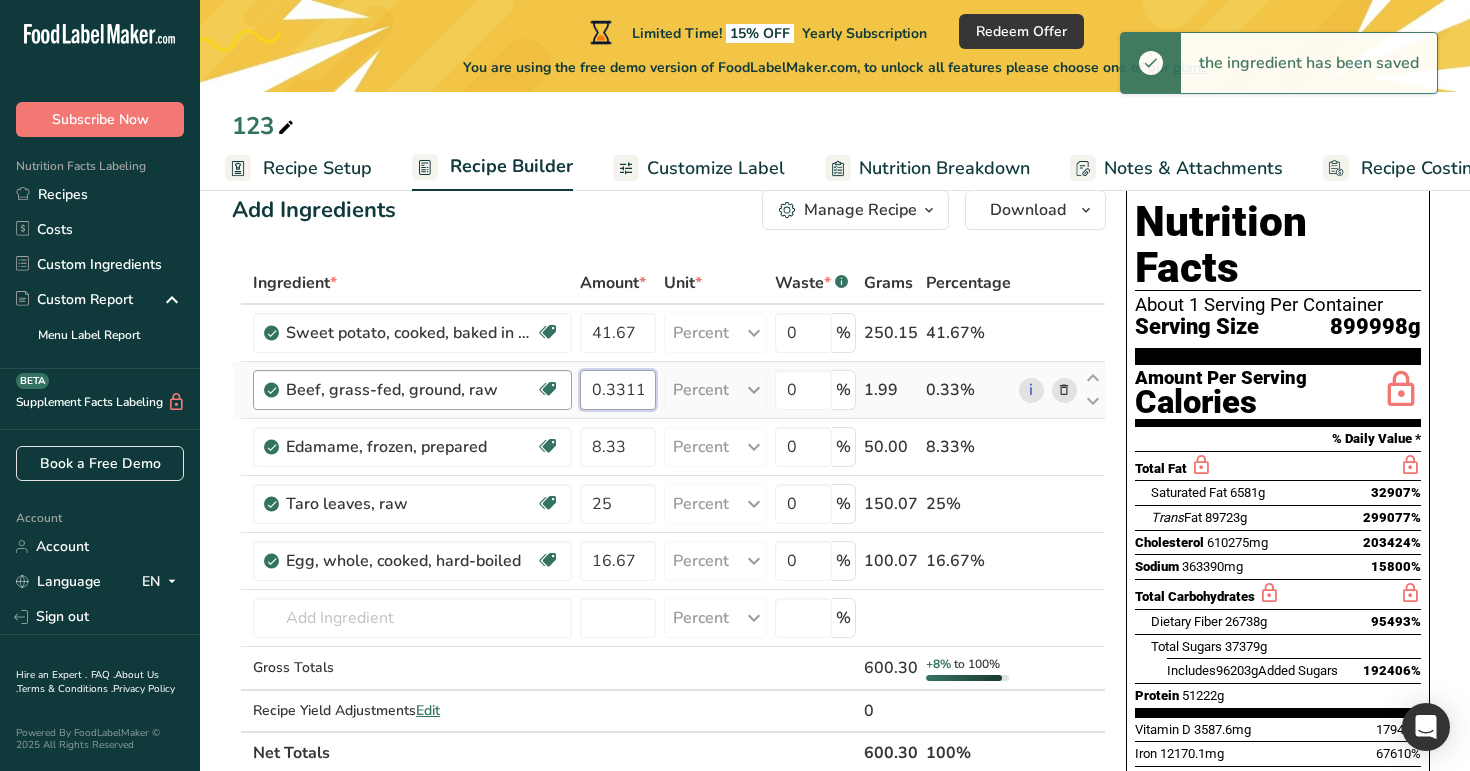 drag, startPoint x: 648, startPoint y: 392, endPoint x: 566, endPoint y: 383, distance: 82.492424 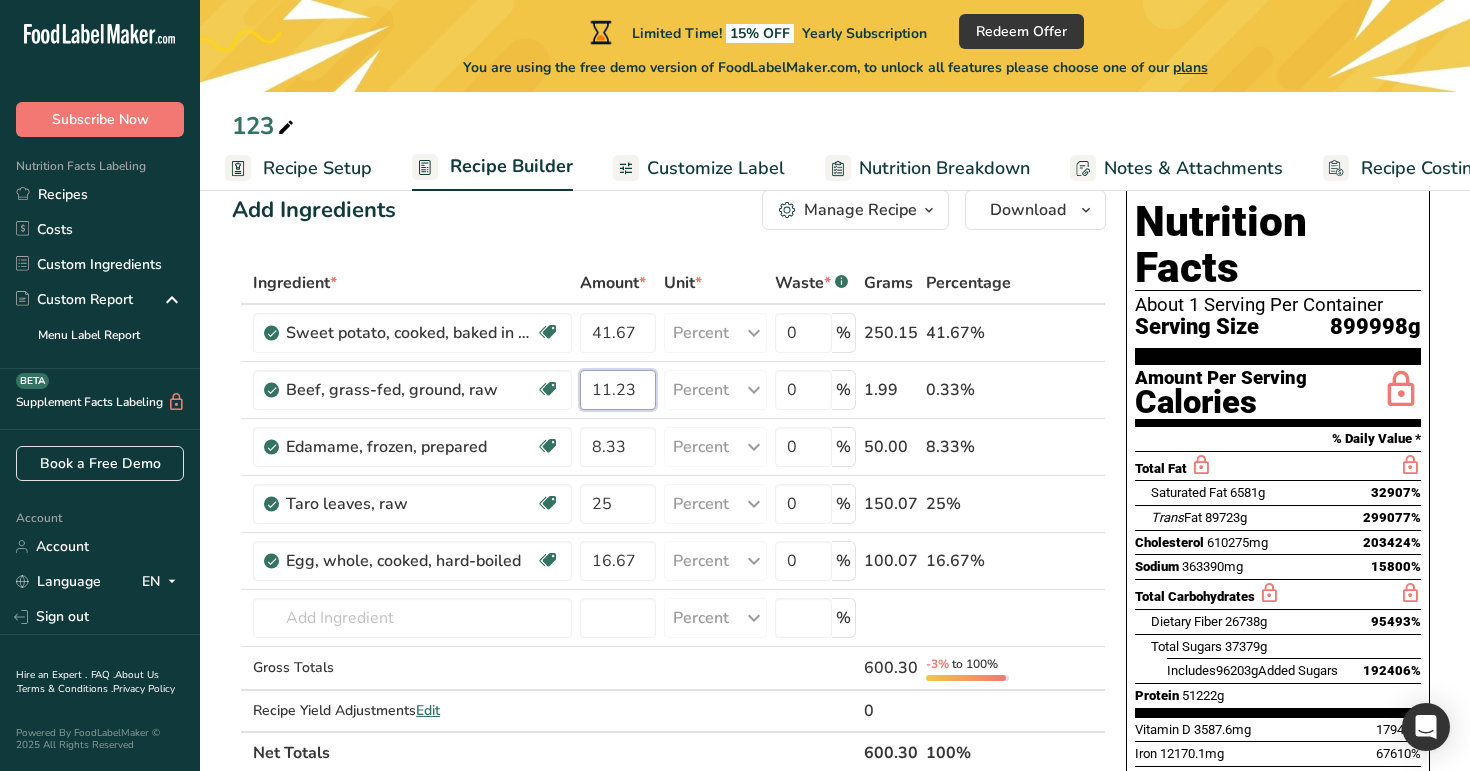 type on "11.23" 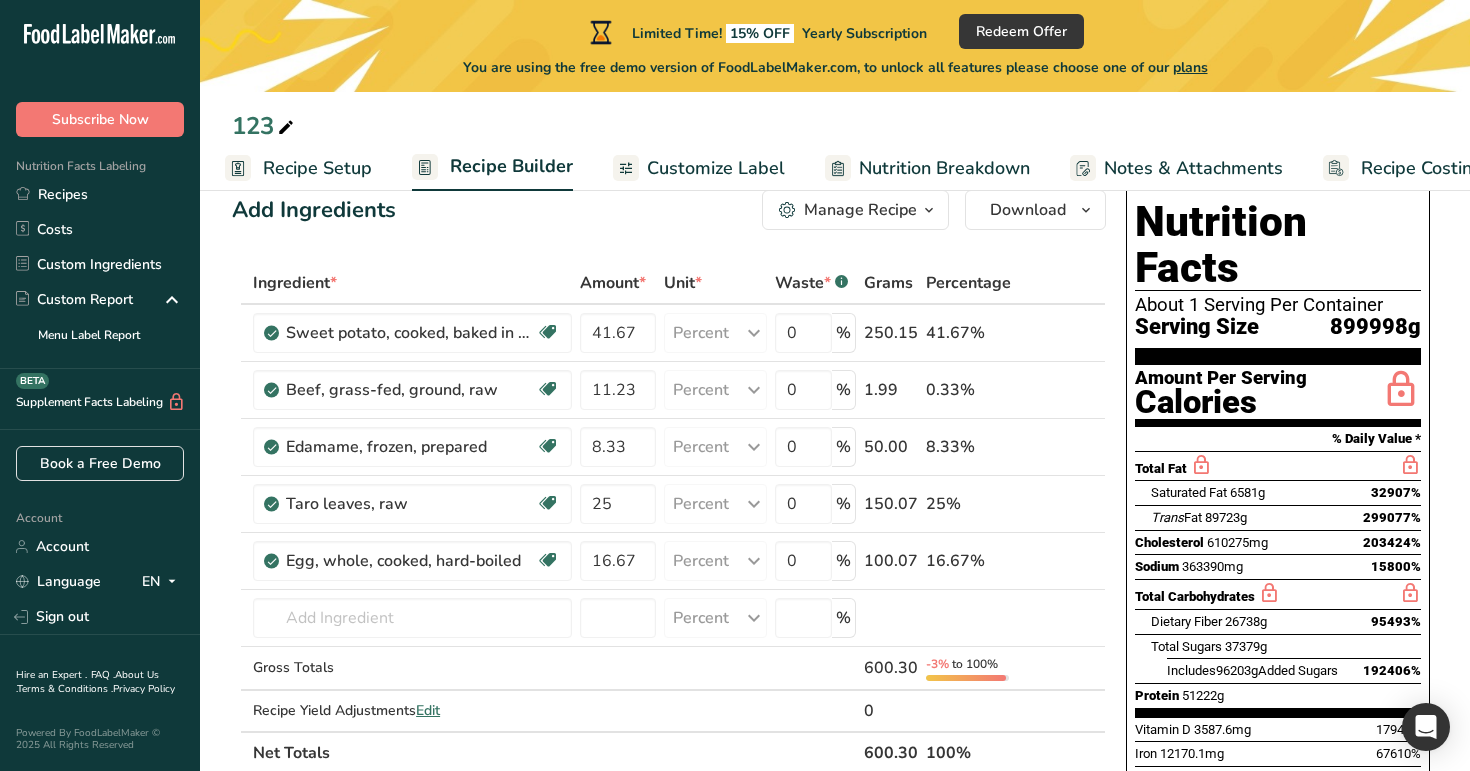 click on "Add Ingredients
Manage Recipe         Delete Recipe             Duplicate Recipe               Scale Recipe               Save as Sub-Recipe   .a-a{fill:#347362;}.b-a{fill:#fff;}                                 Nutrition Breakdown                 Recipe Card
NEW
Amino Acids Pattern Report             Activity History
Download
Choose your preferred label style
Standard FDA label
Standard FDA label
The most common format for nutrition facts labels in compliance with the FDA's typeface, style and requirements
Tabular FDA label
A label format compliant with the FDA regulations presented in a tabular (horizontal) display.
Linear FDA label
A simple linear display for small sized packages.
Simplified FDA label" at bounding box center (675, 928) 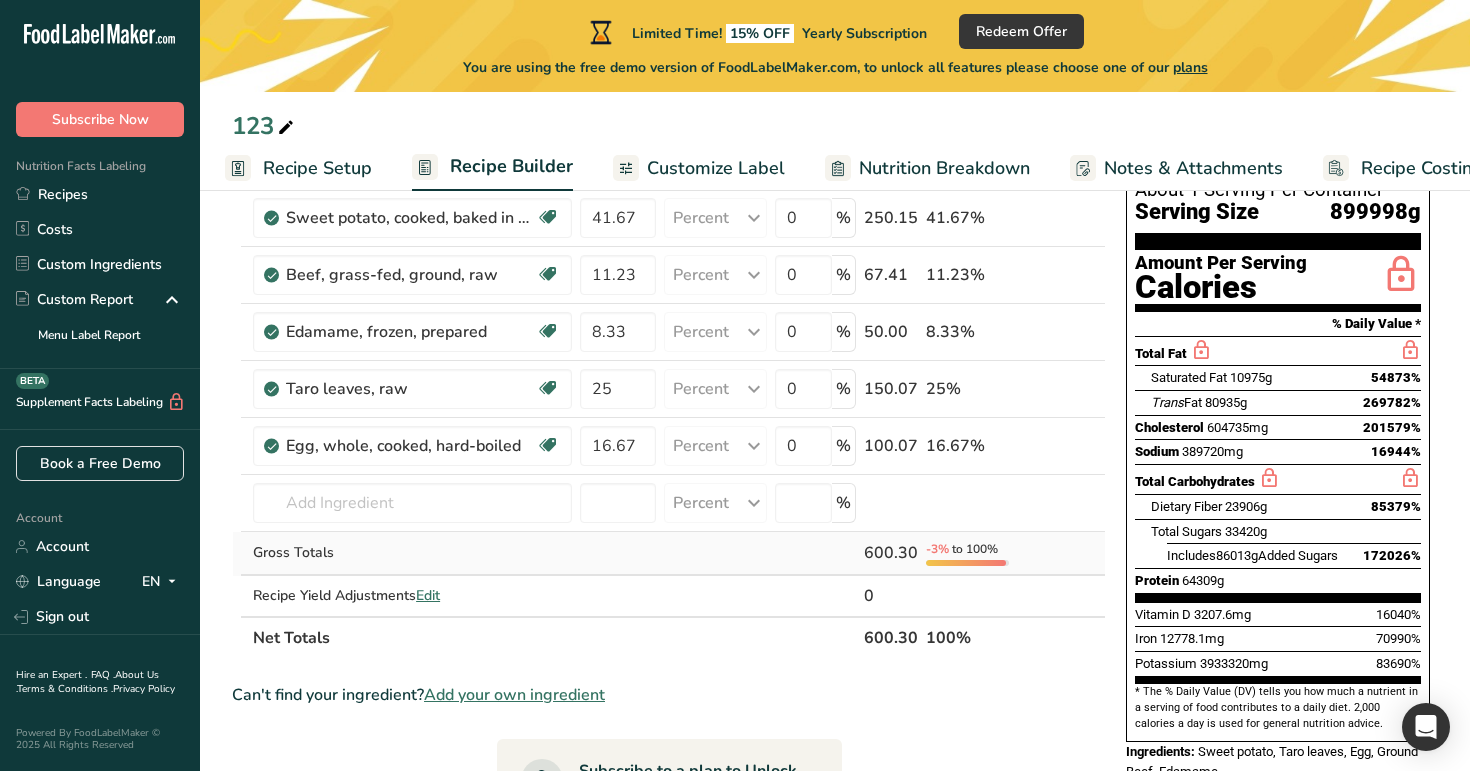 scroll, scrollTop: 164, scrollLeft: 0, axis: vertical 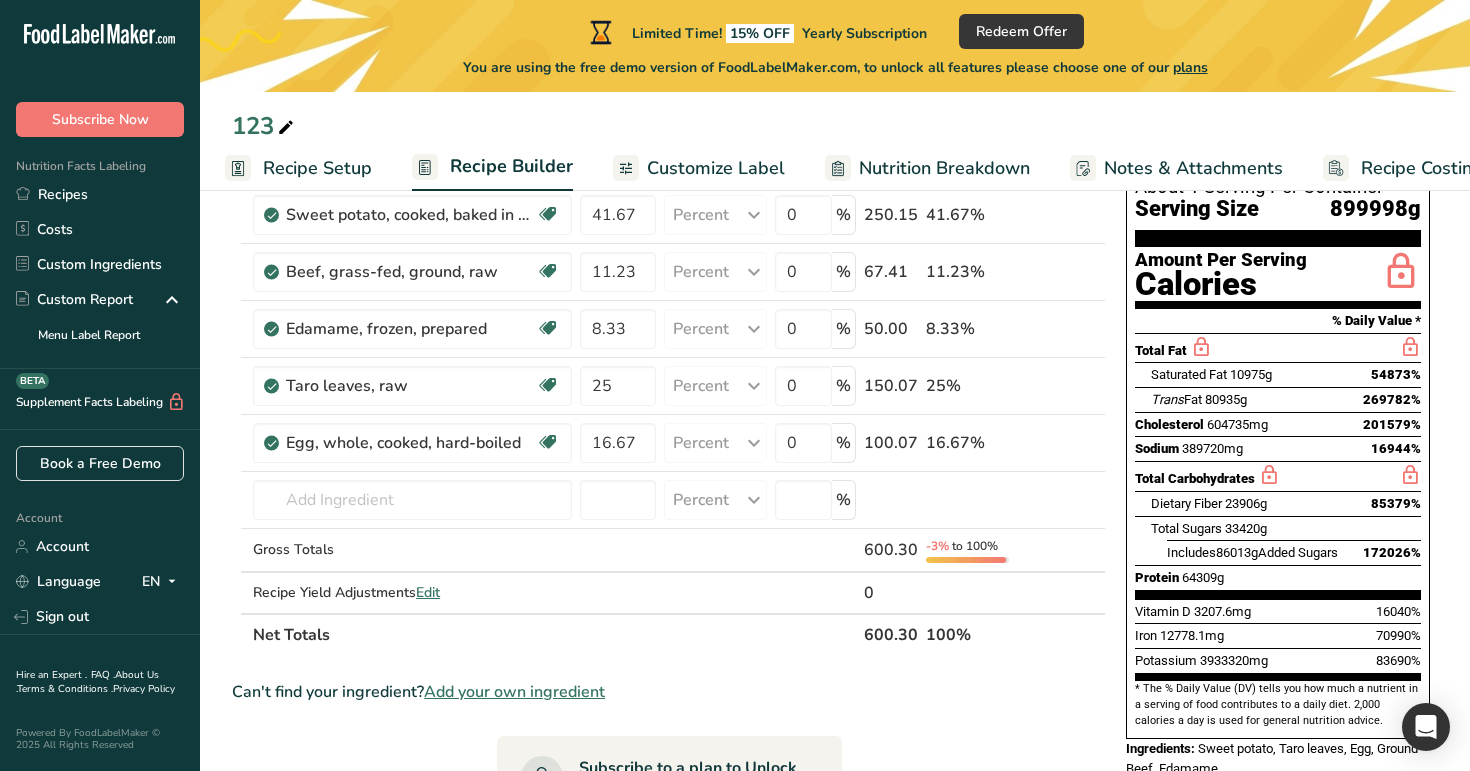 click on "Recipe Setup" at bounding box center (317, 168) 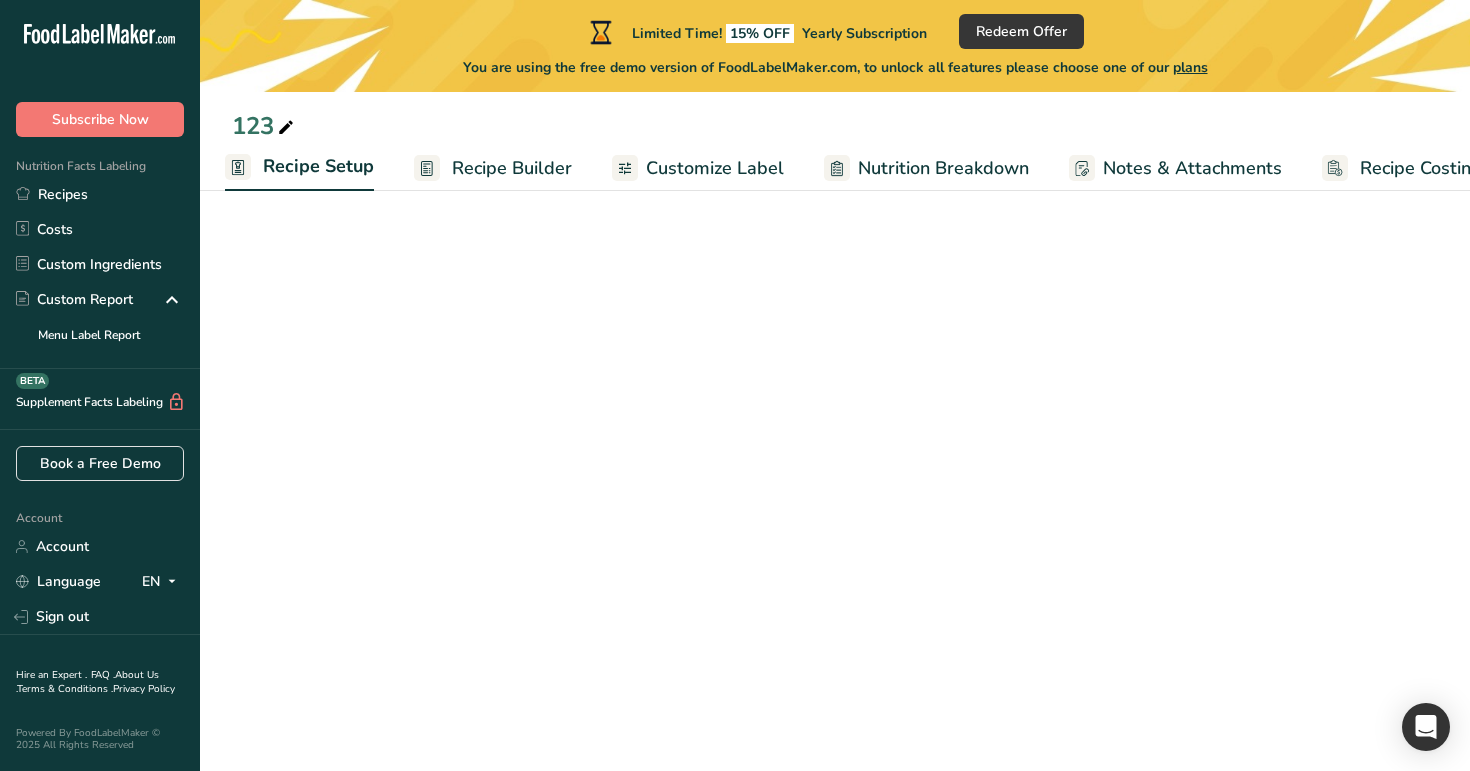 select on "28" 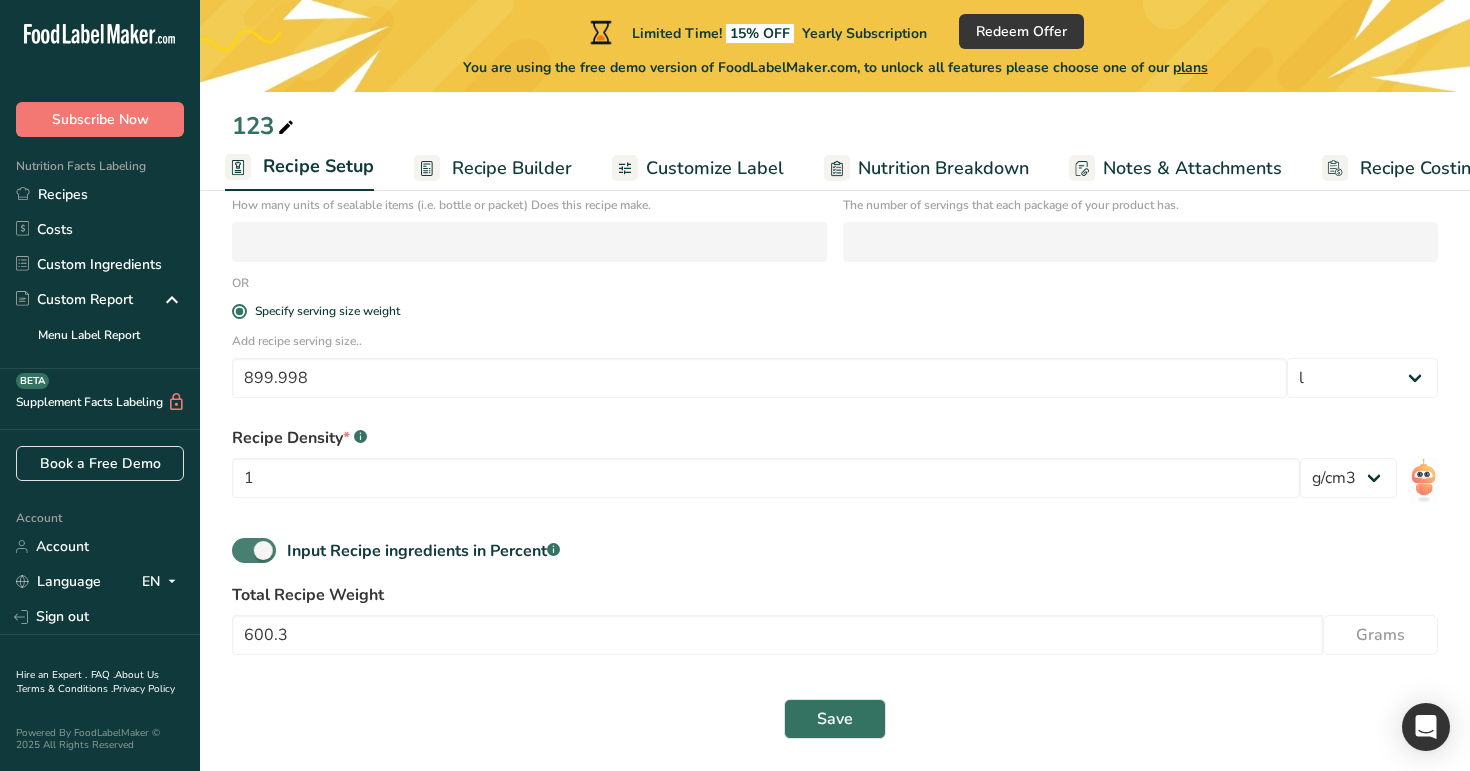 click at bounding box center (254, 550) 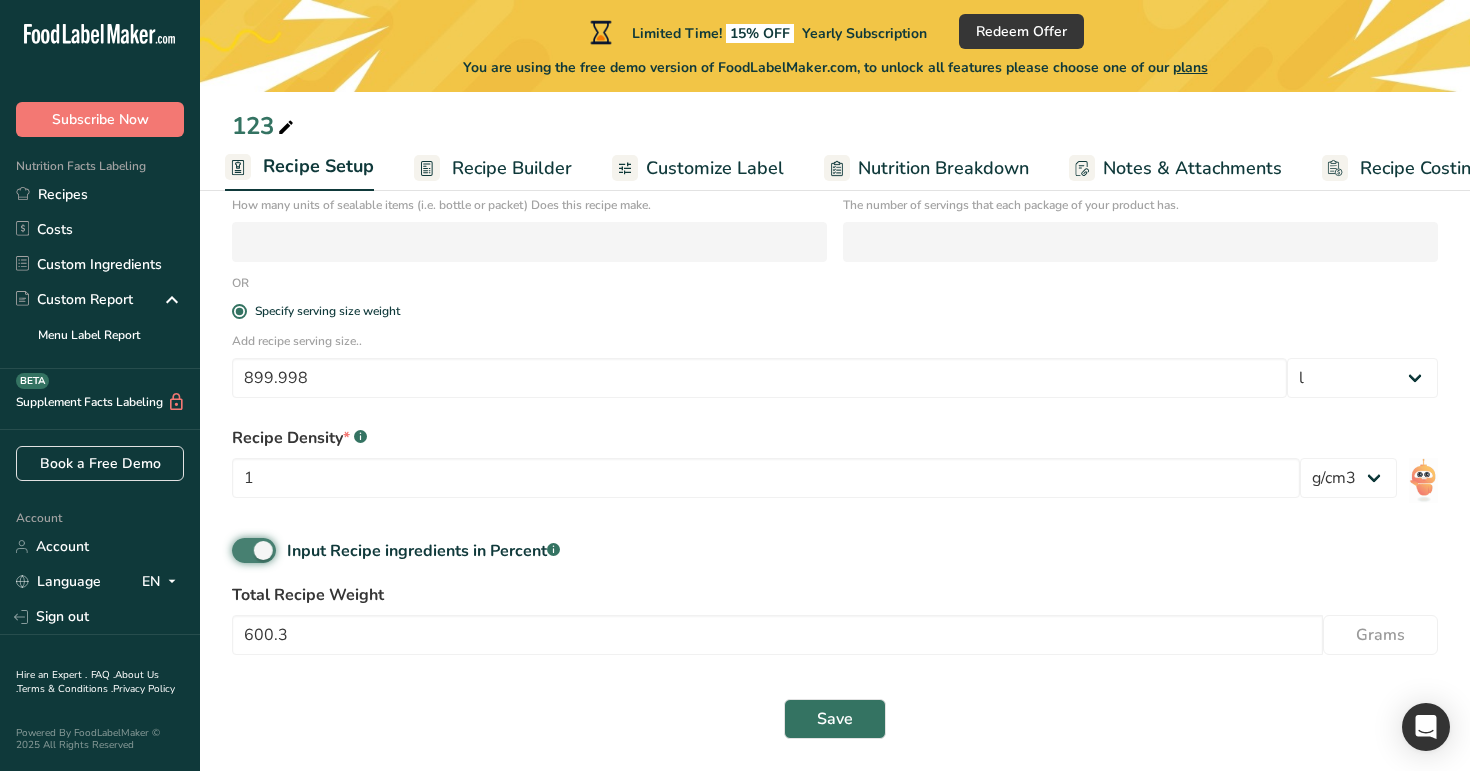click on "Input Recipe ingredients in Percent
.a-a{fill:#347362;}.b-a{fill:#fff;}" at bounding box center (238, 550) 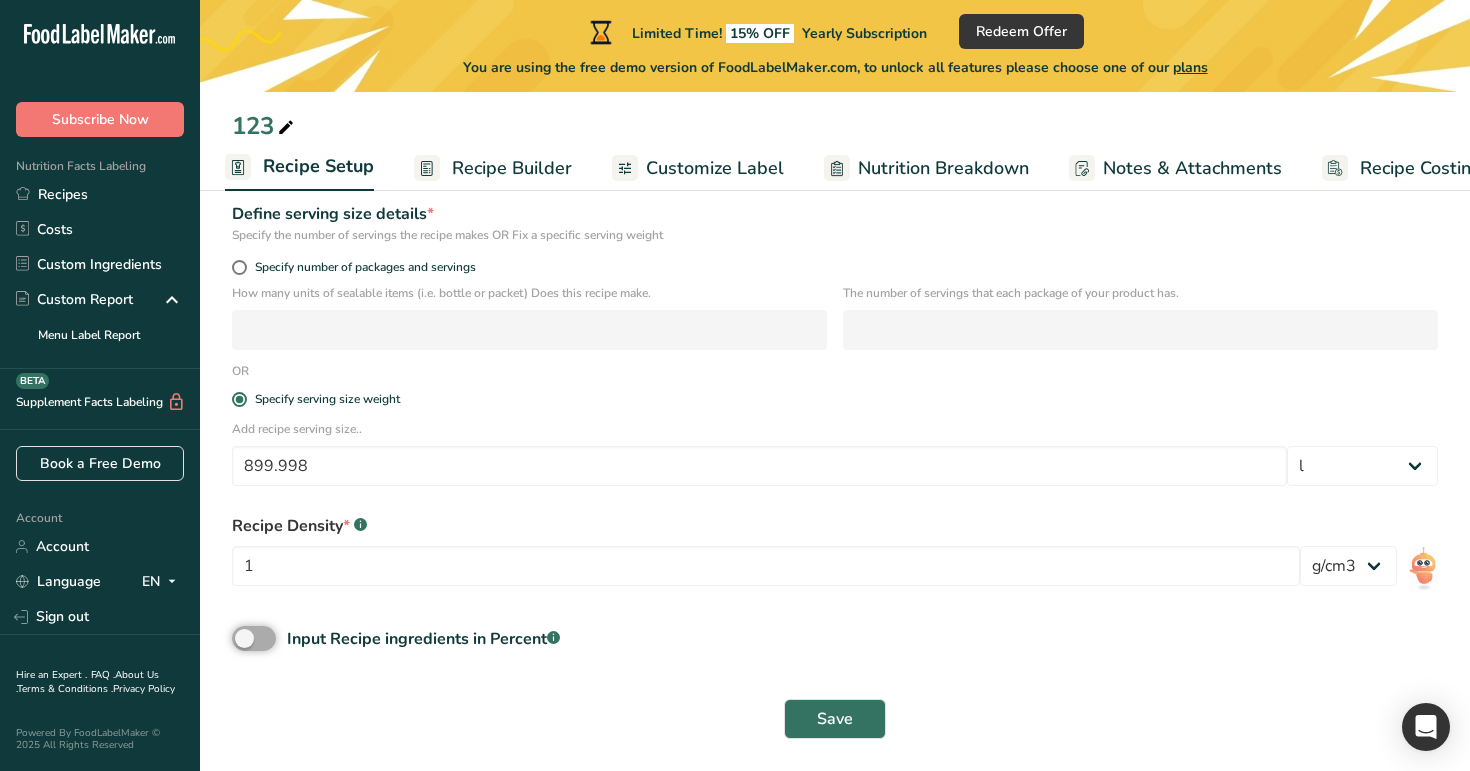 scroll, scrollTop: 280, scrollLeft: 0, axis: vertical 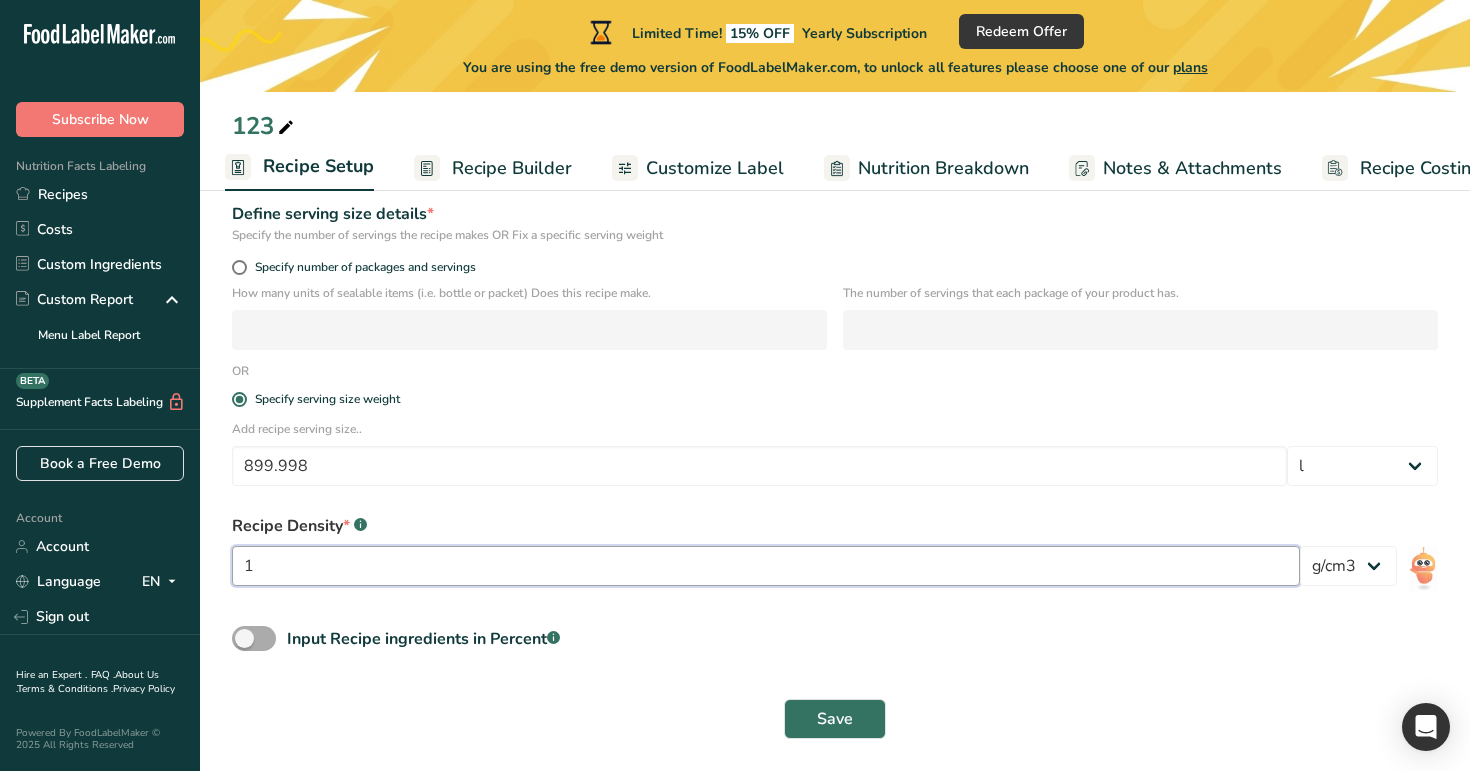 click on "1" at bounding box center (766, 566) 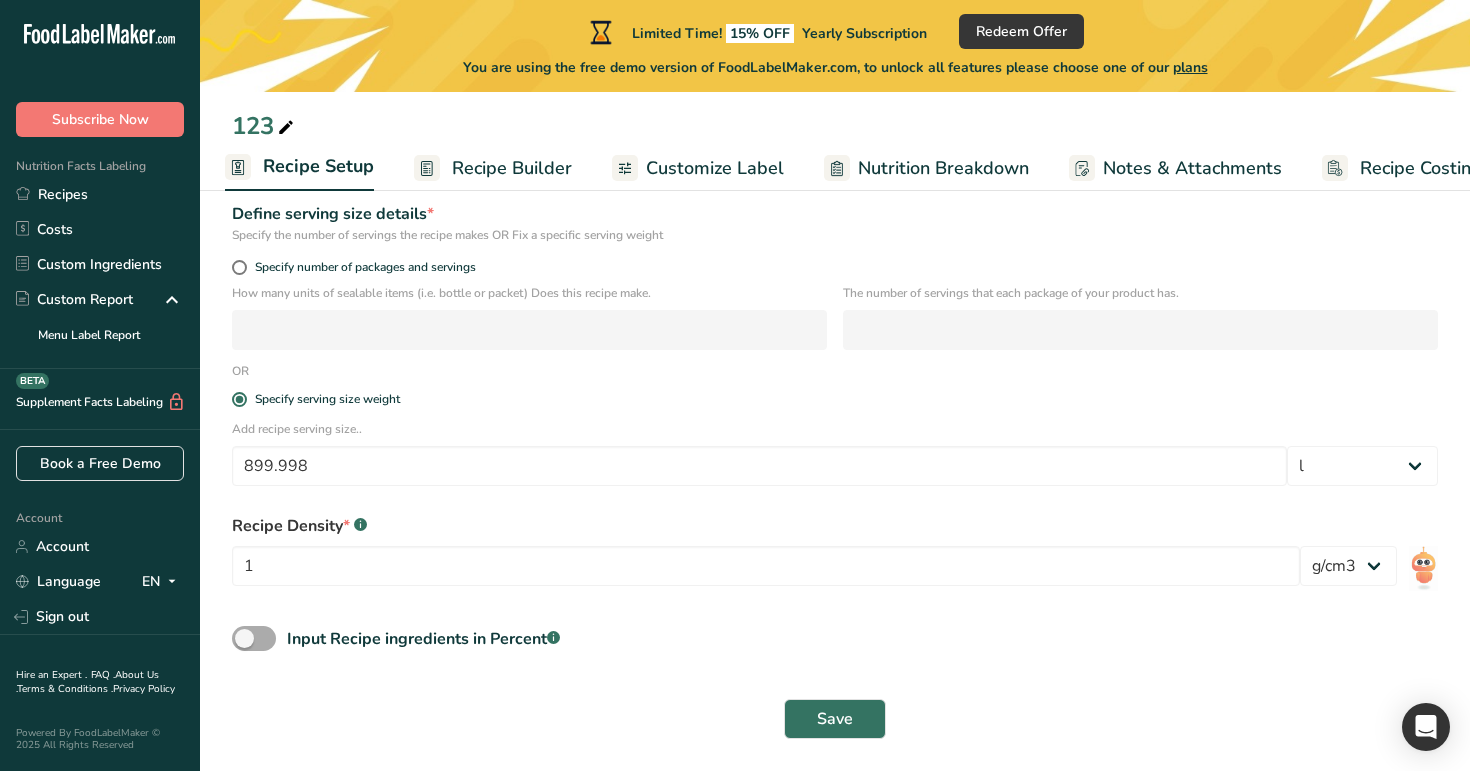 click at bounding box center [254, 638] 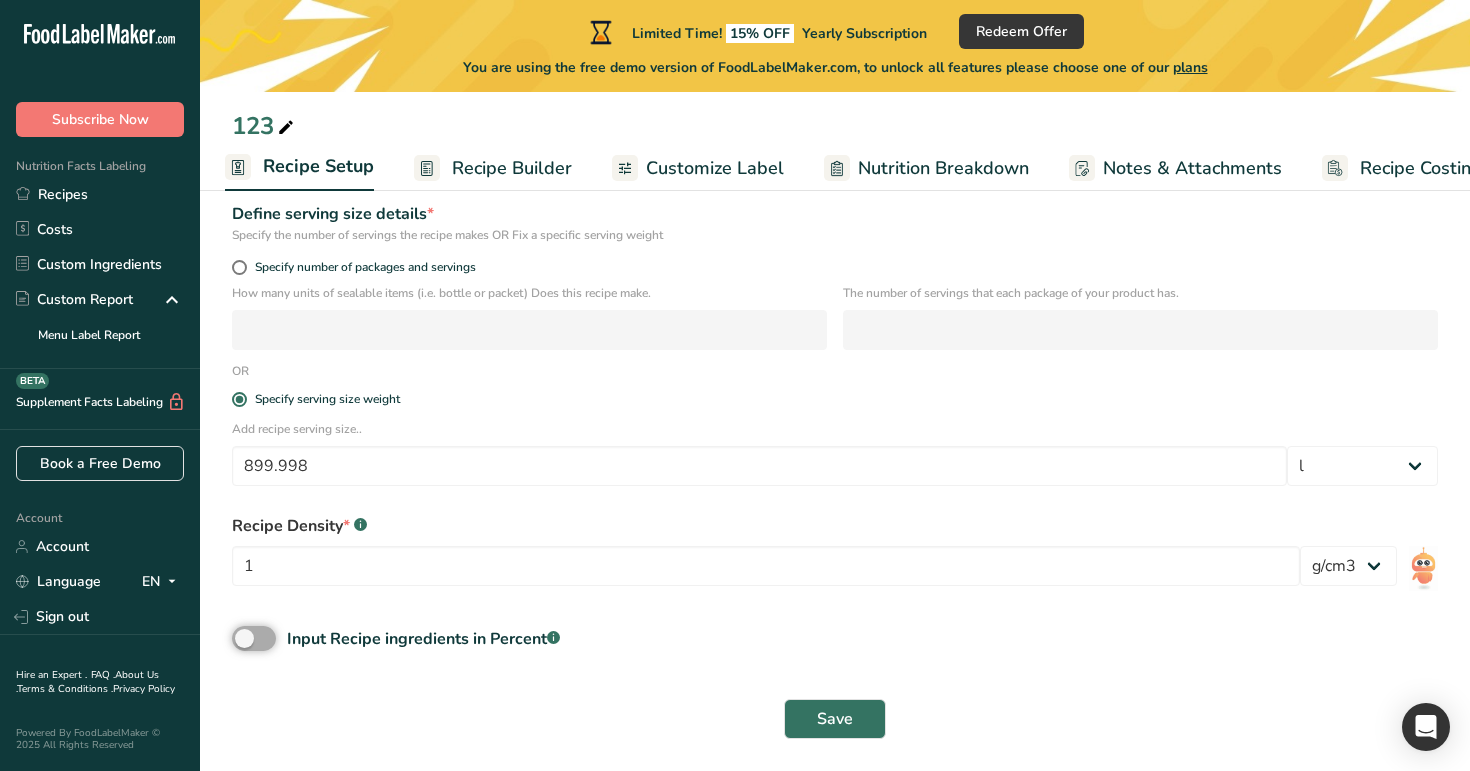 click on "Input Recipe ingredients in Percent
.a-a{fill:#347362;}.b-a{fill:#fff;}" at bounding box center [238, 638] 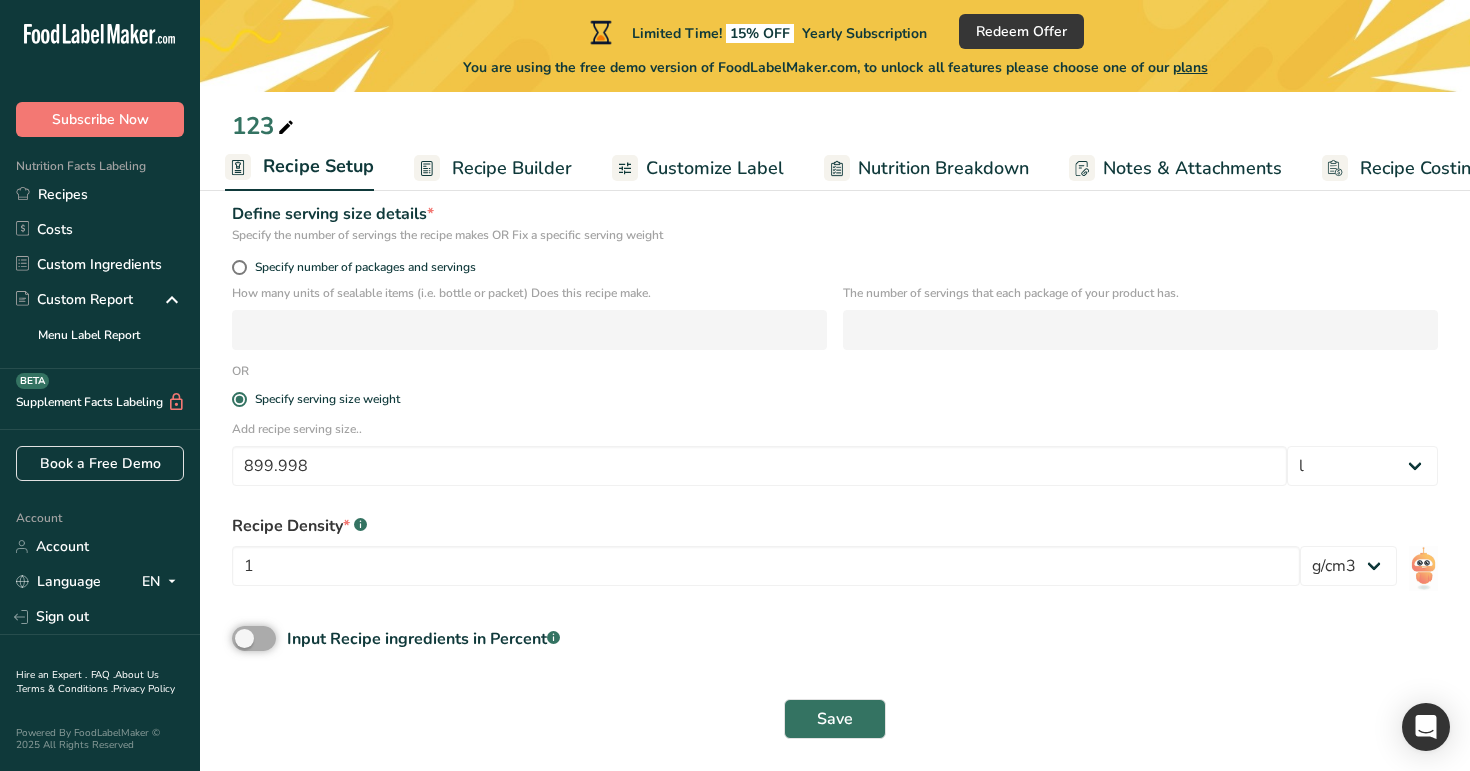 checkbox on "true" 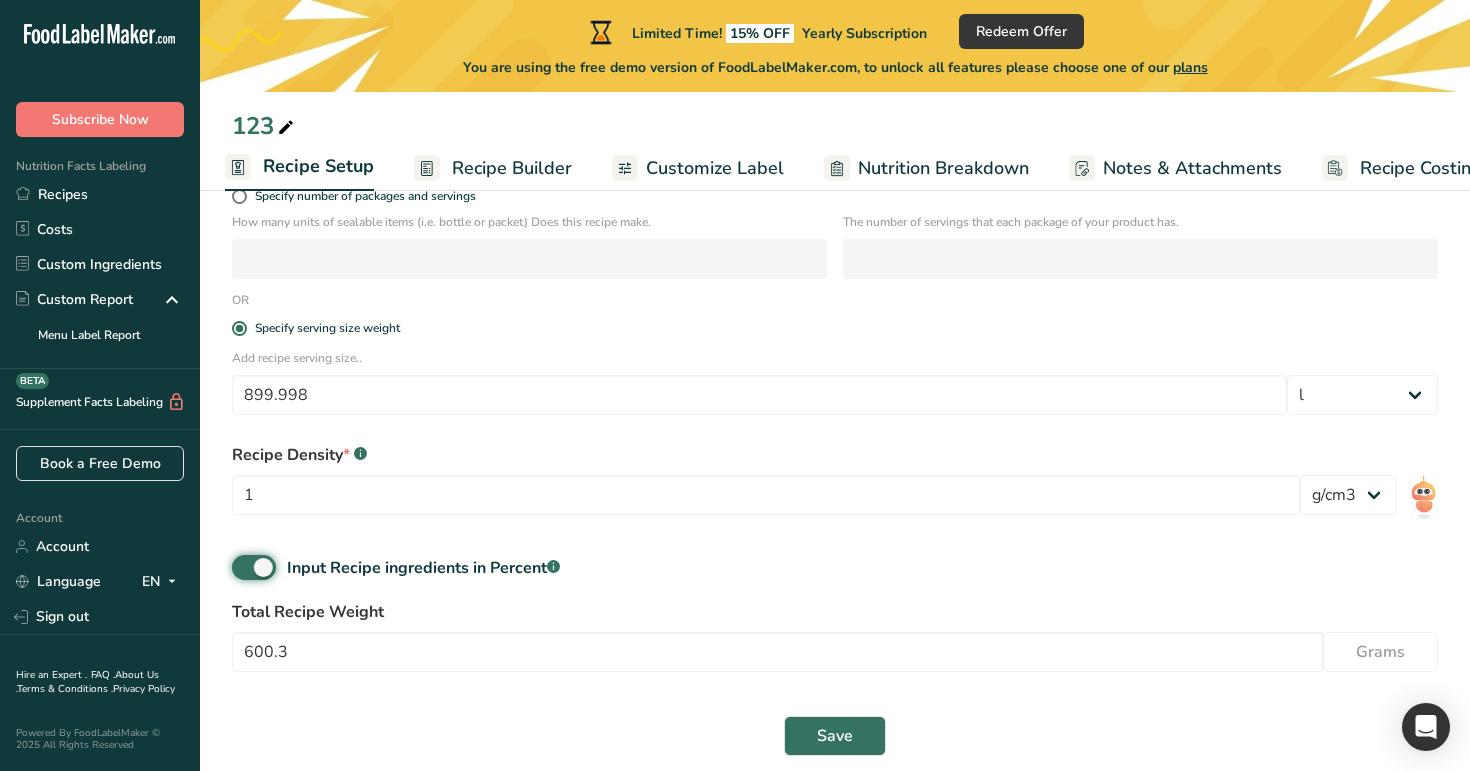 scroll, scrollTop: 368, scrollLeft: 0, axis: vertical 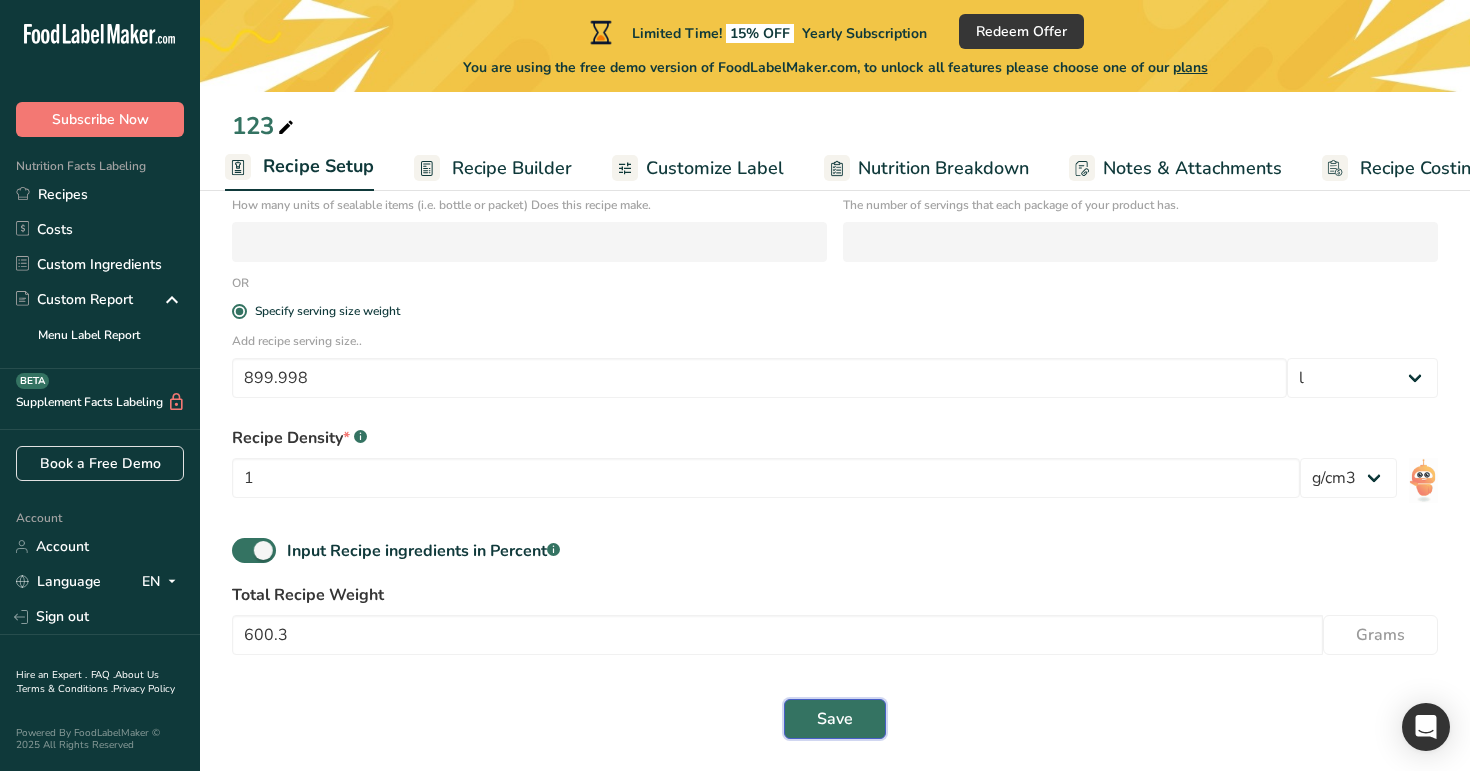 click on "Save" at bounding box center [835, 719] 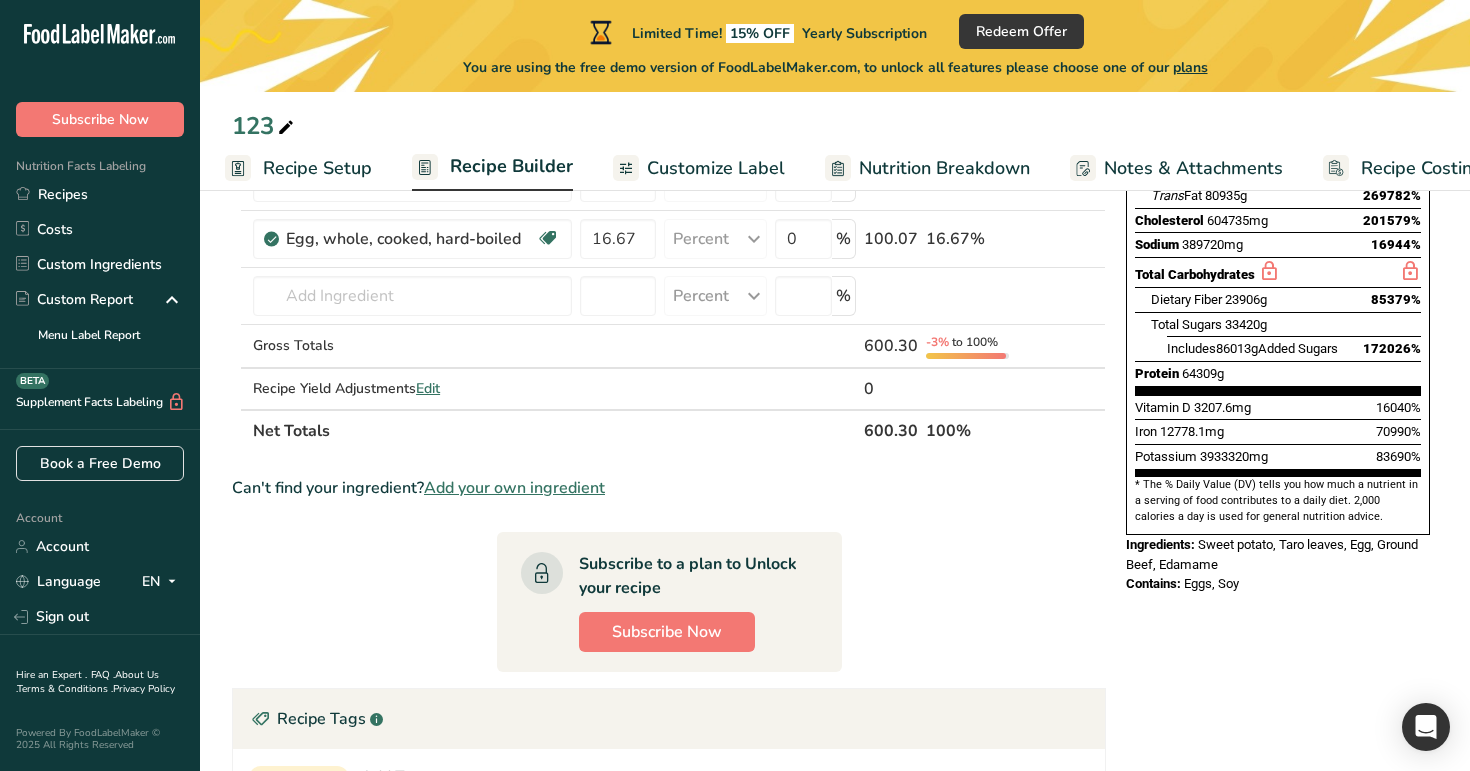 click on "Recipe Builder" at bounding box center [511, 166] 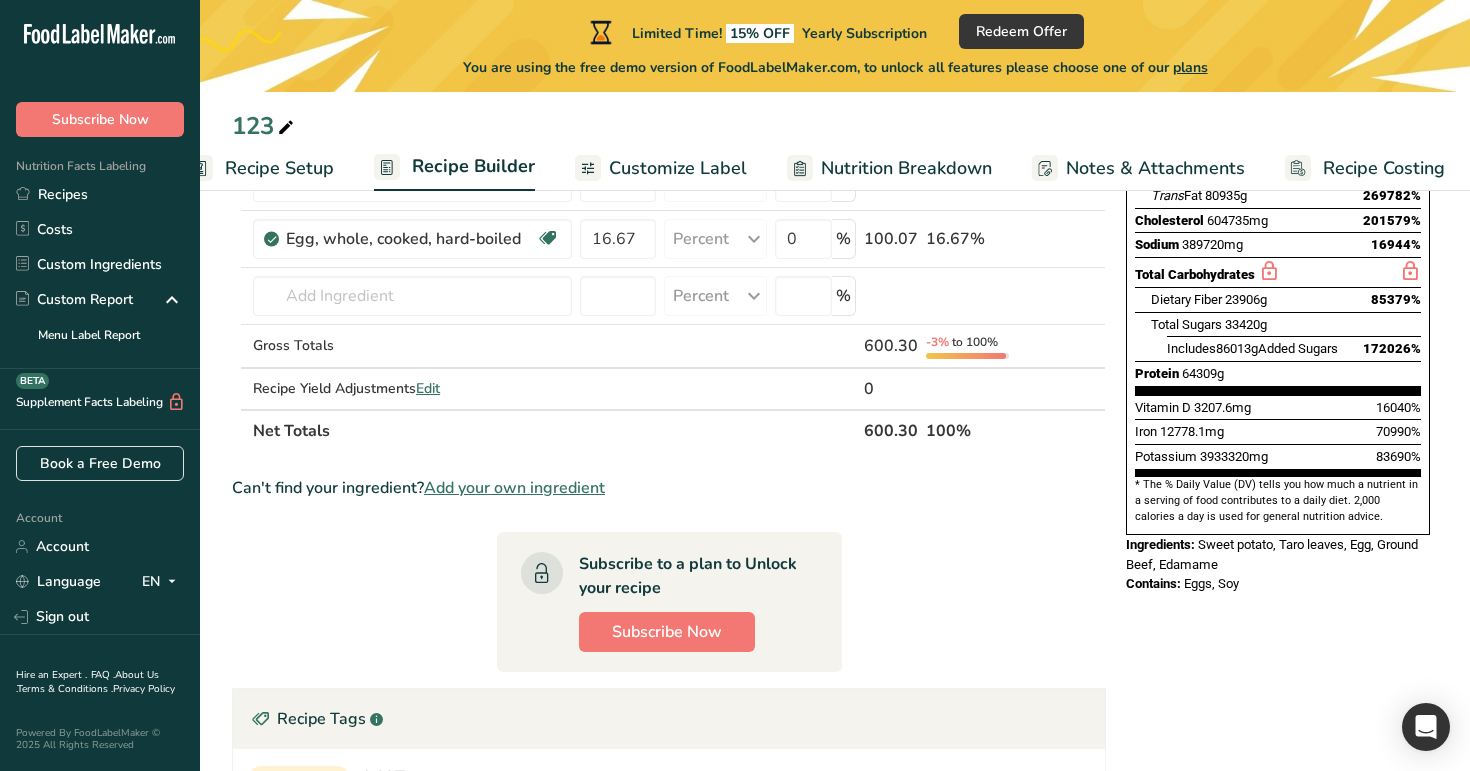 scroll, scrollTop: 0, scrollLeft: 51, axis: horizontal 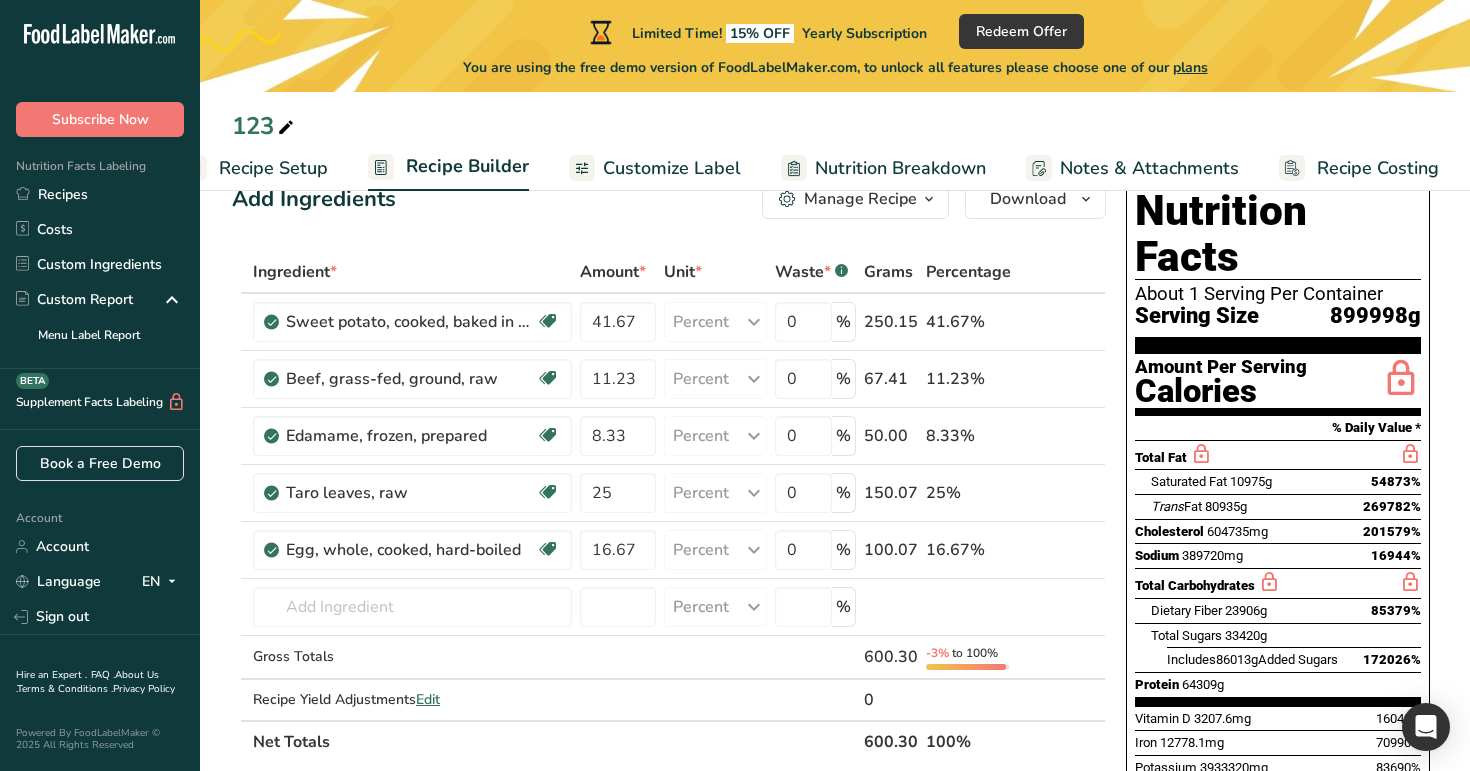 click on "Recipe Setup" at bounding box center [273, 168] 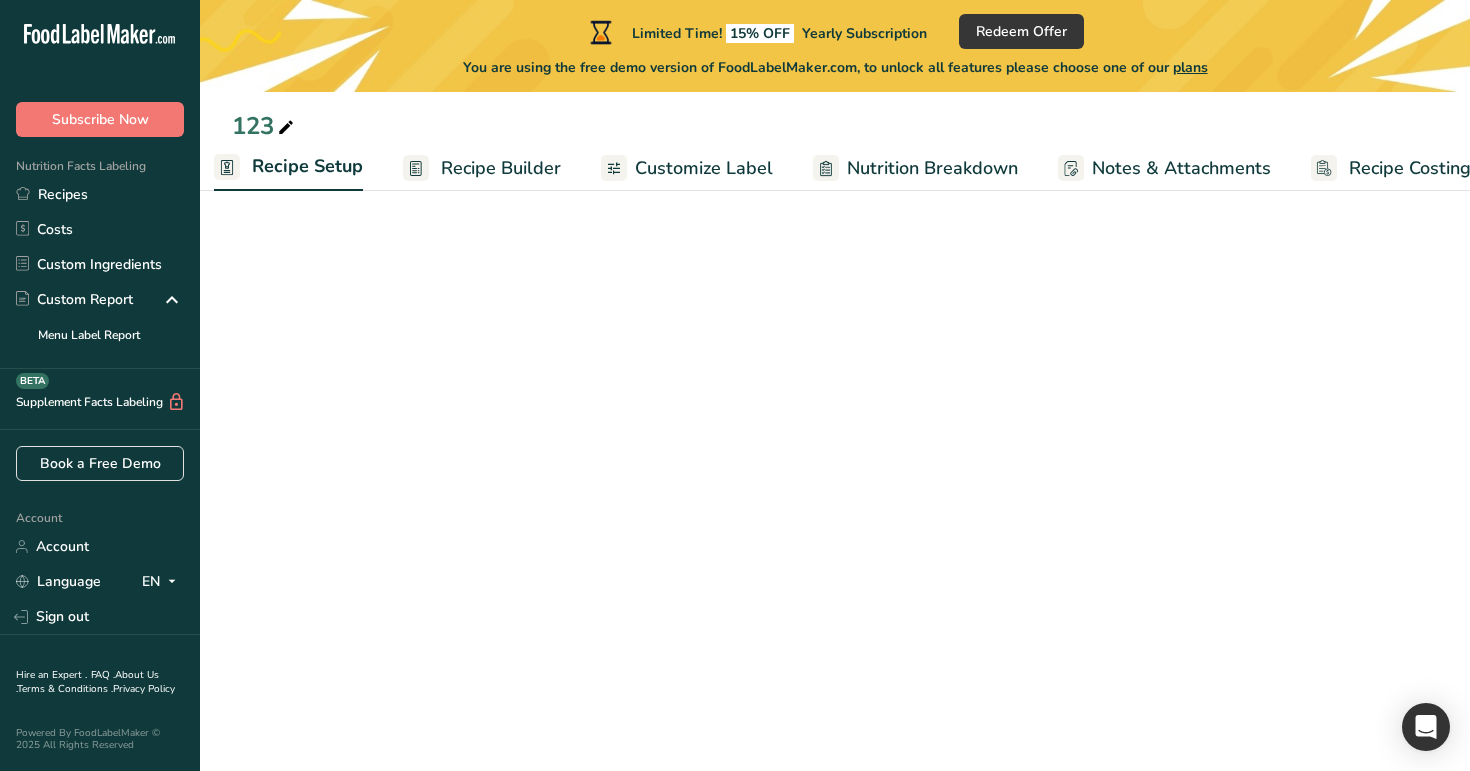 scroll, scrollTop: 0, scrollLeft: 7, axis: horizontal 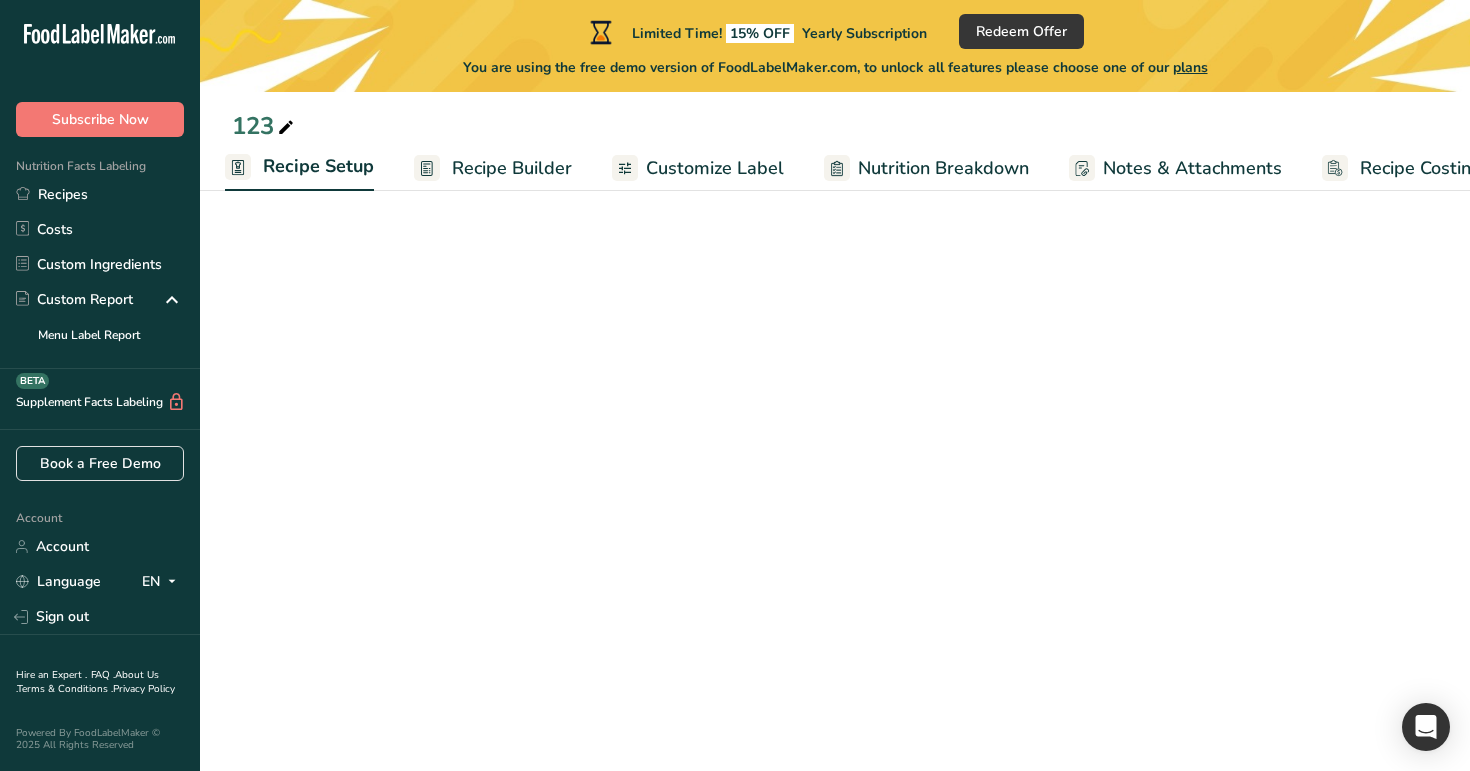 select on "28" 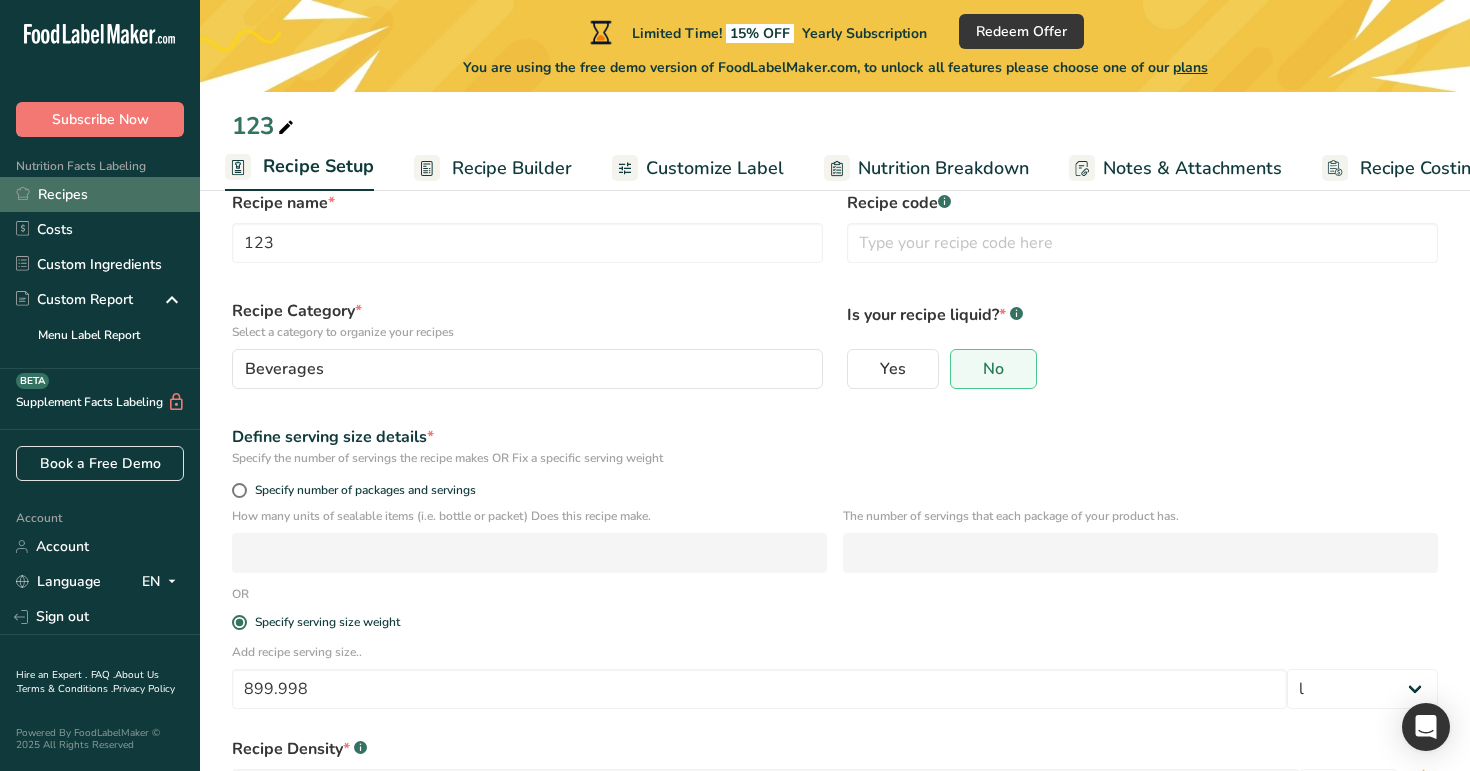 click on "Recipes" at bounding box center (100, 194) 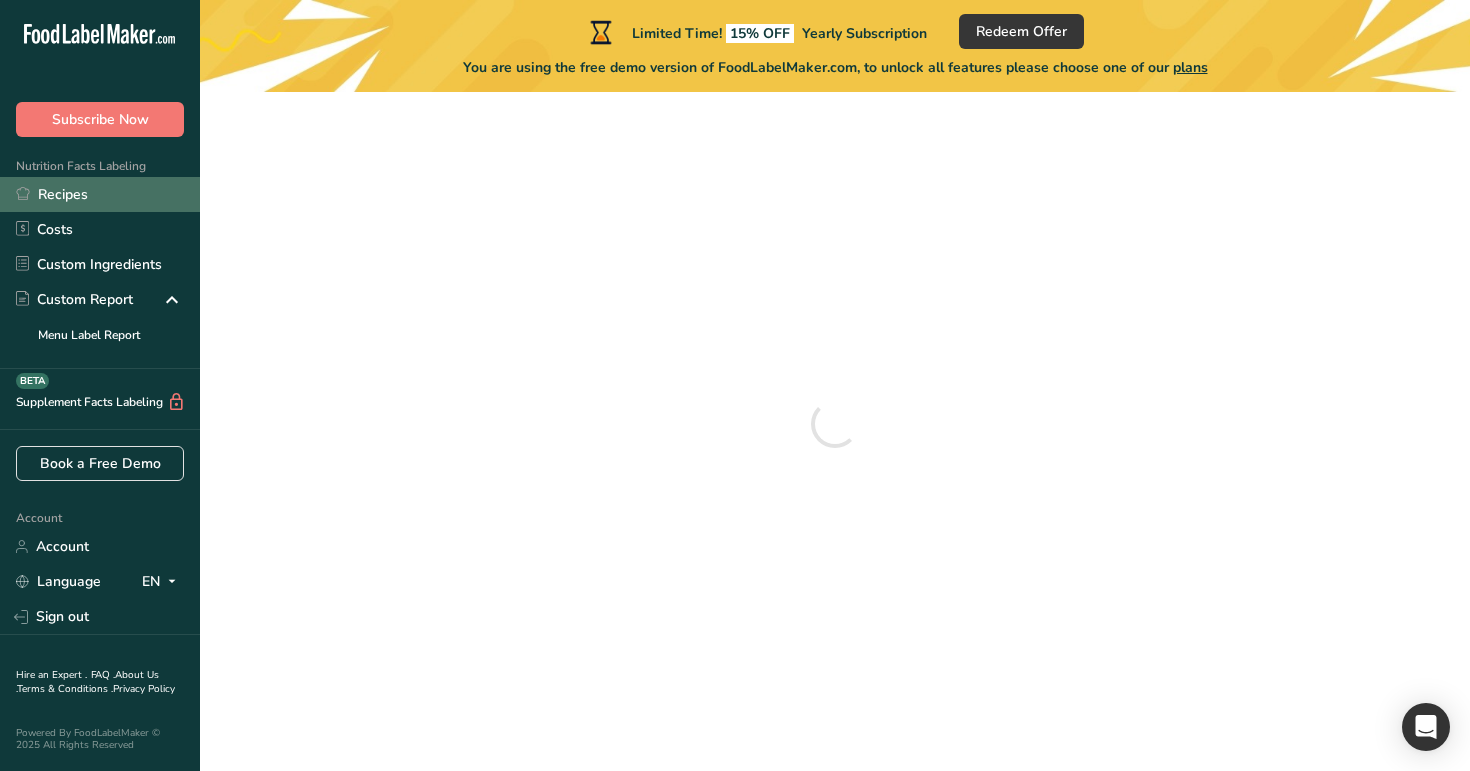 scroll, scrollTop: 0, scrollLeft: 0, axis: both 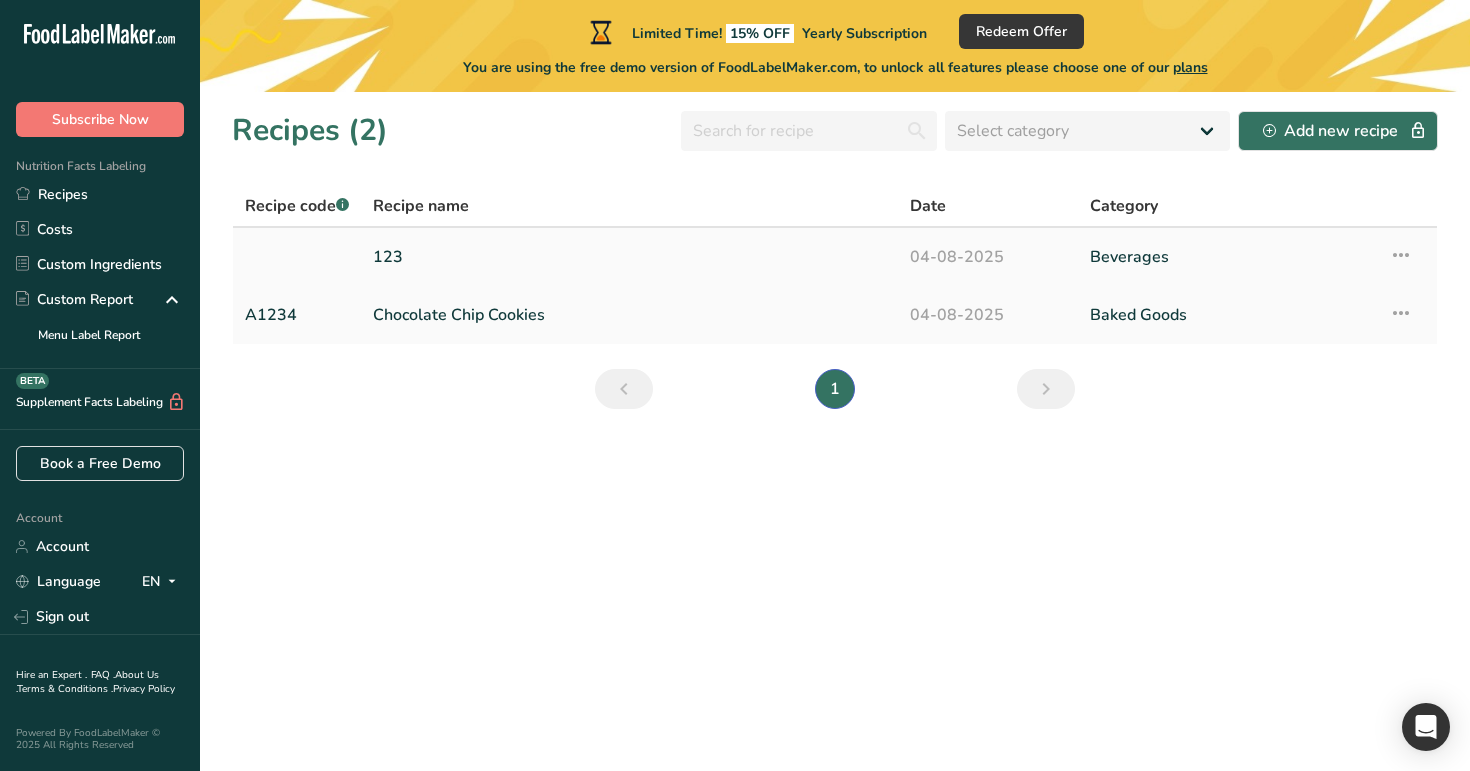 click on "123" at bounding box center [629, 257] 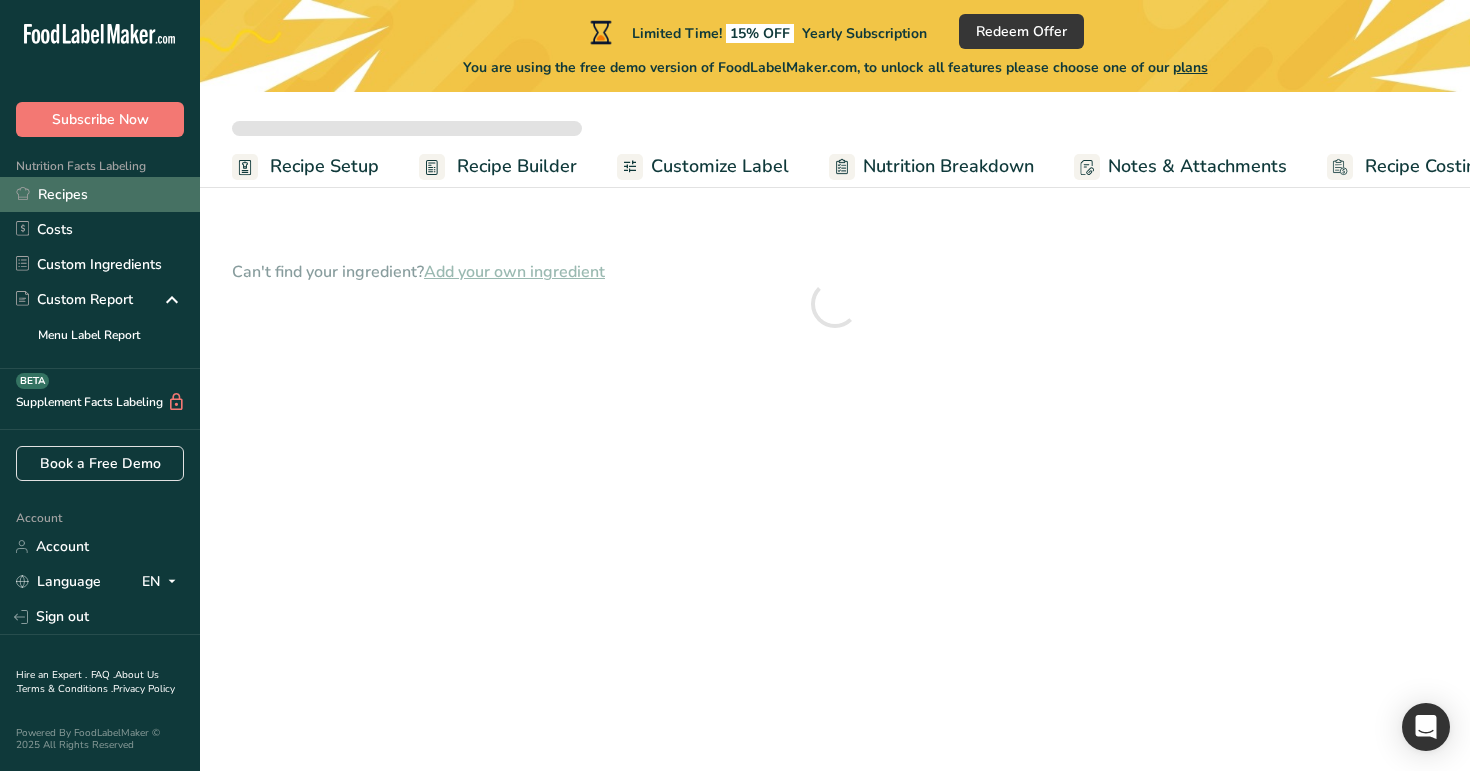 click on "Recipes" at bounding box center [100, 194] 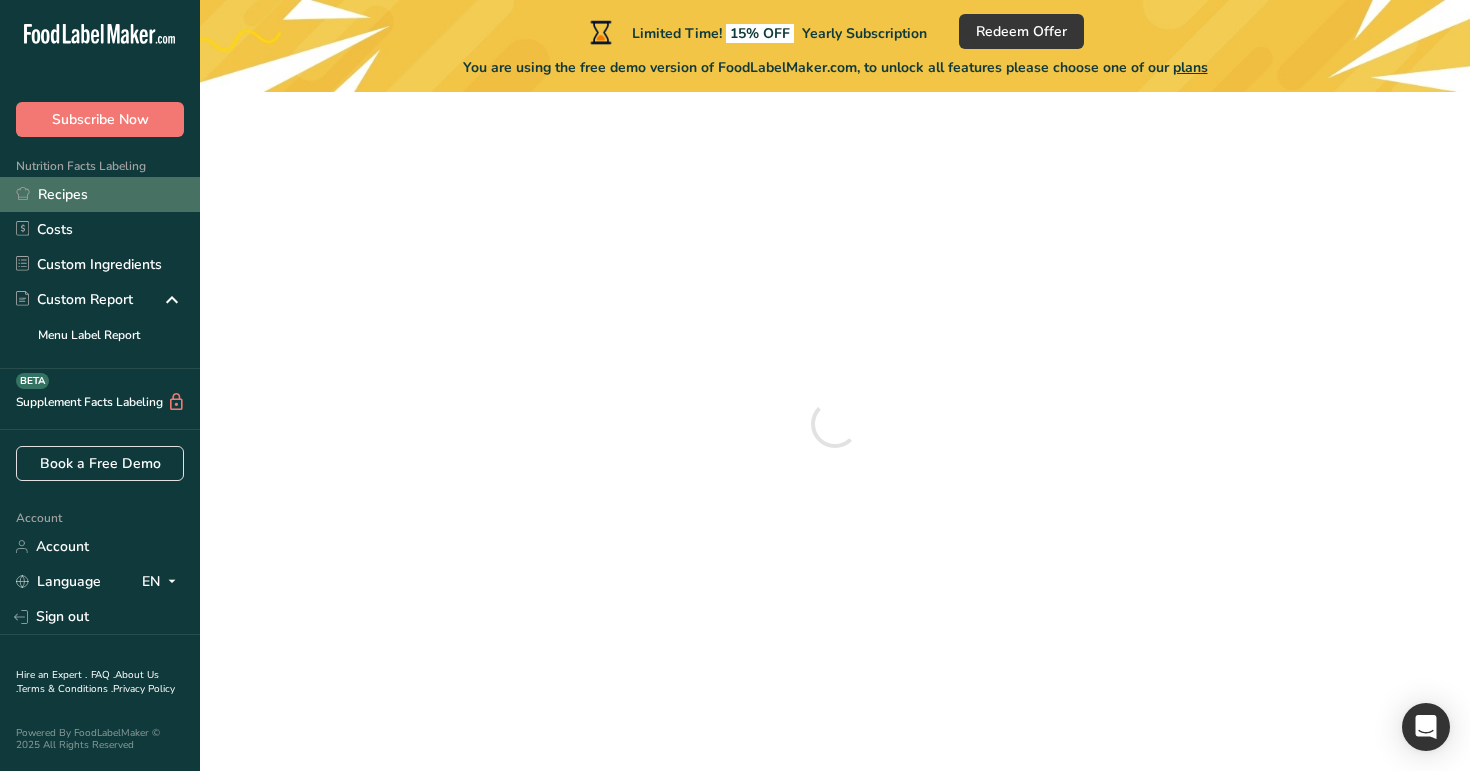 click on "Recipes" at bounding box center [100, 194] 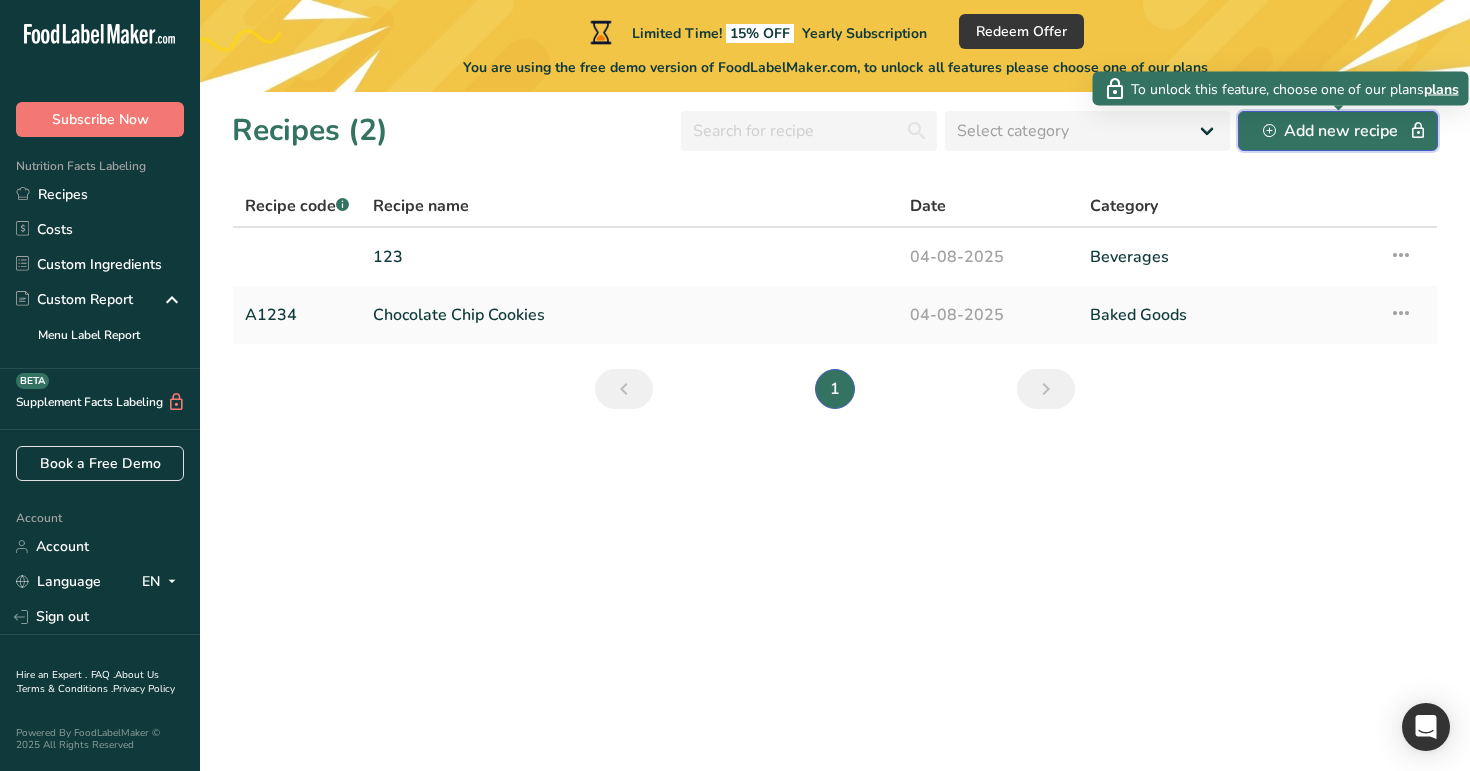 click on "Add new recipe" at bounding box center [1338, 131] 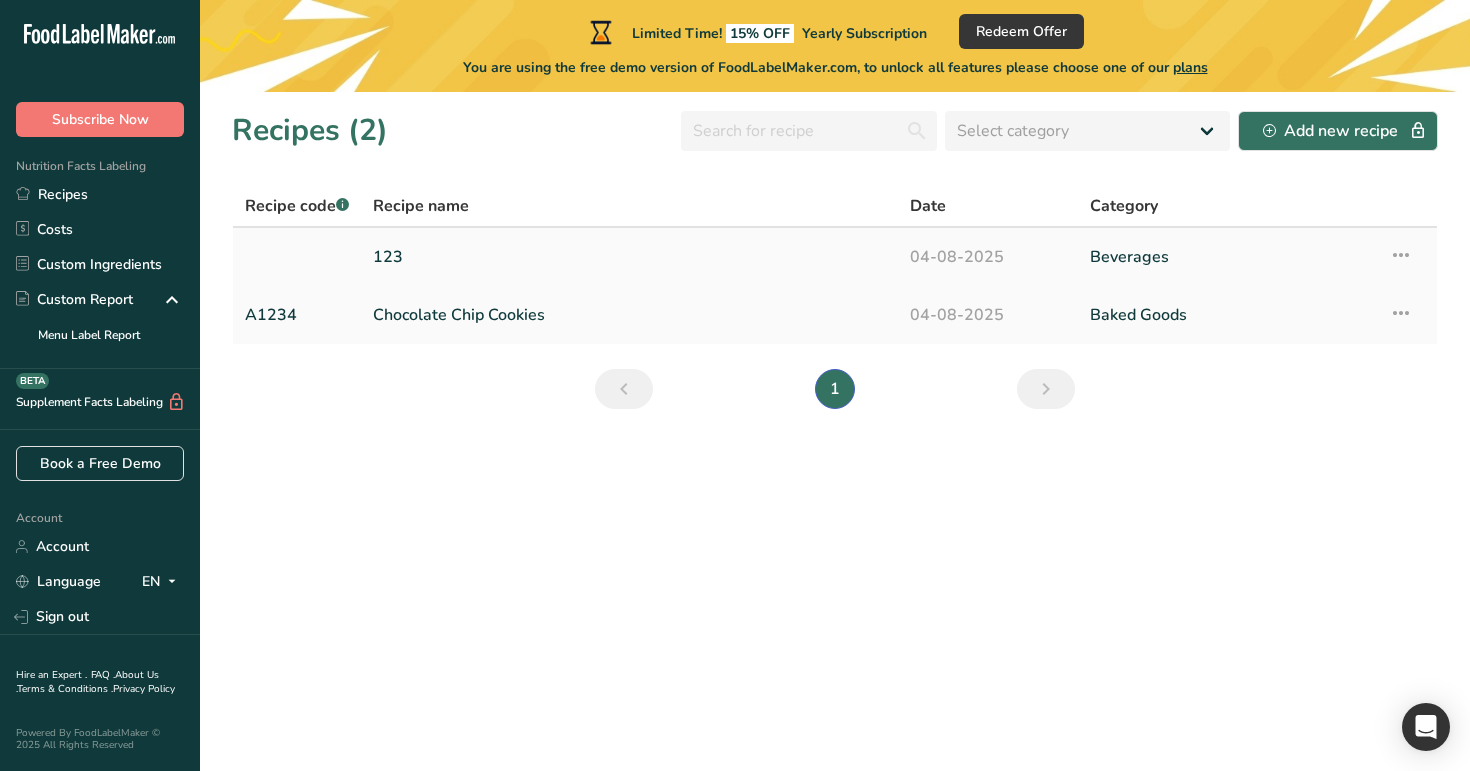 click on "123" at bounding box center (629, 257) 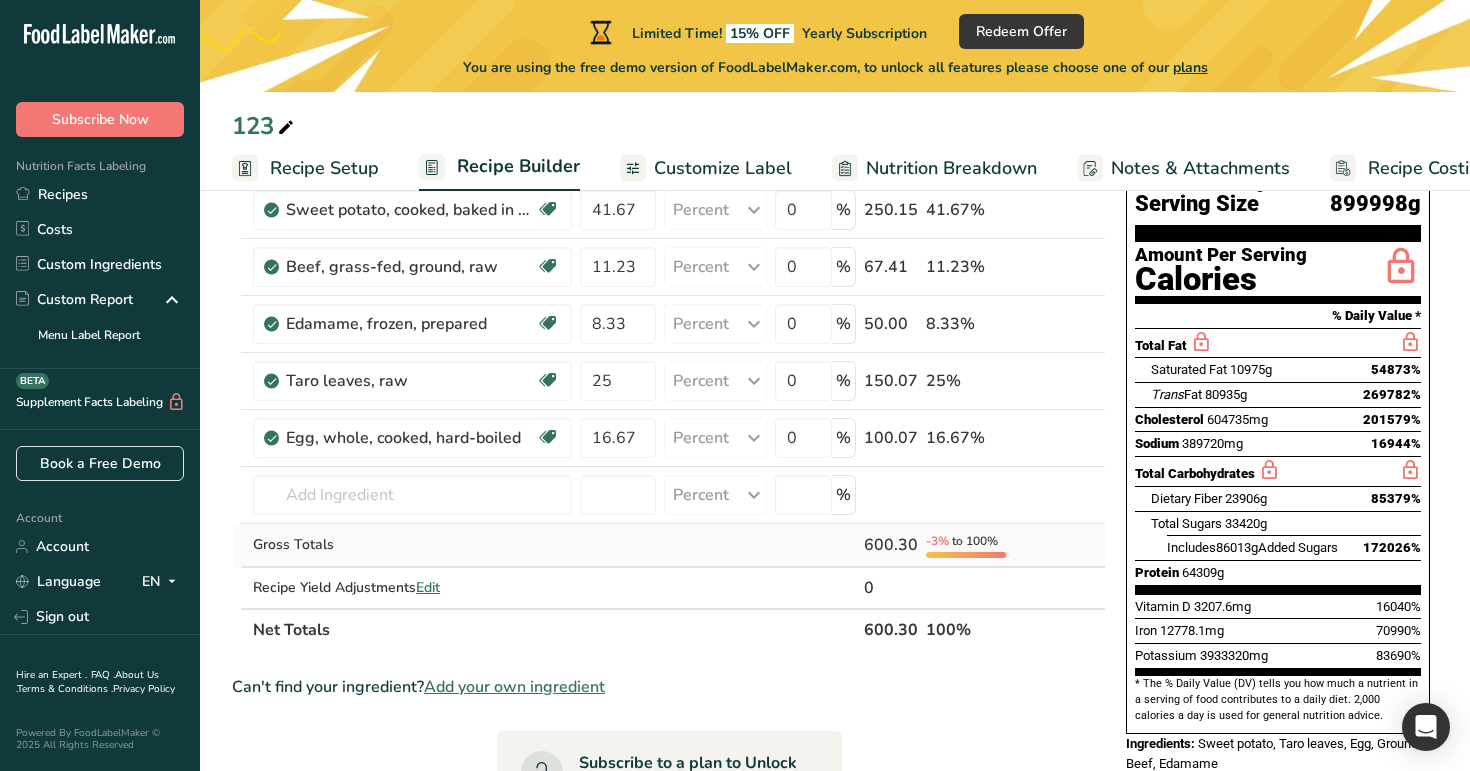 scroll, scrollTop: 82, scrollLeft: 0, axis: vertical 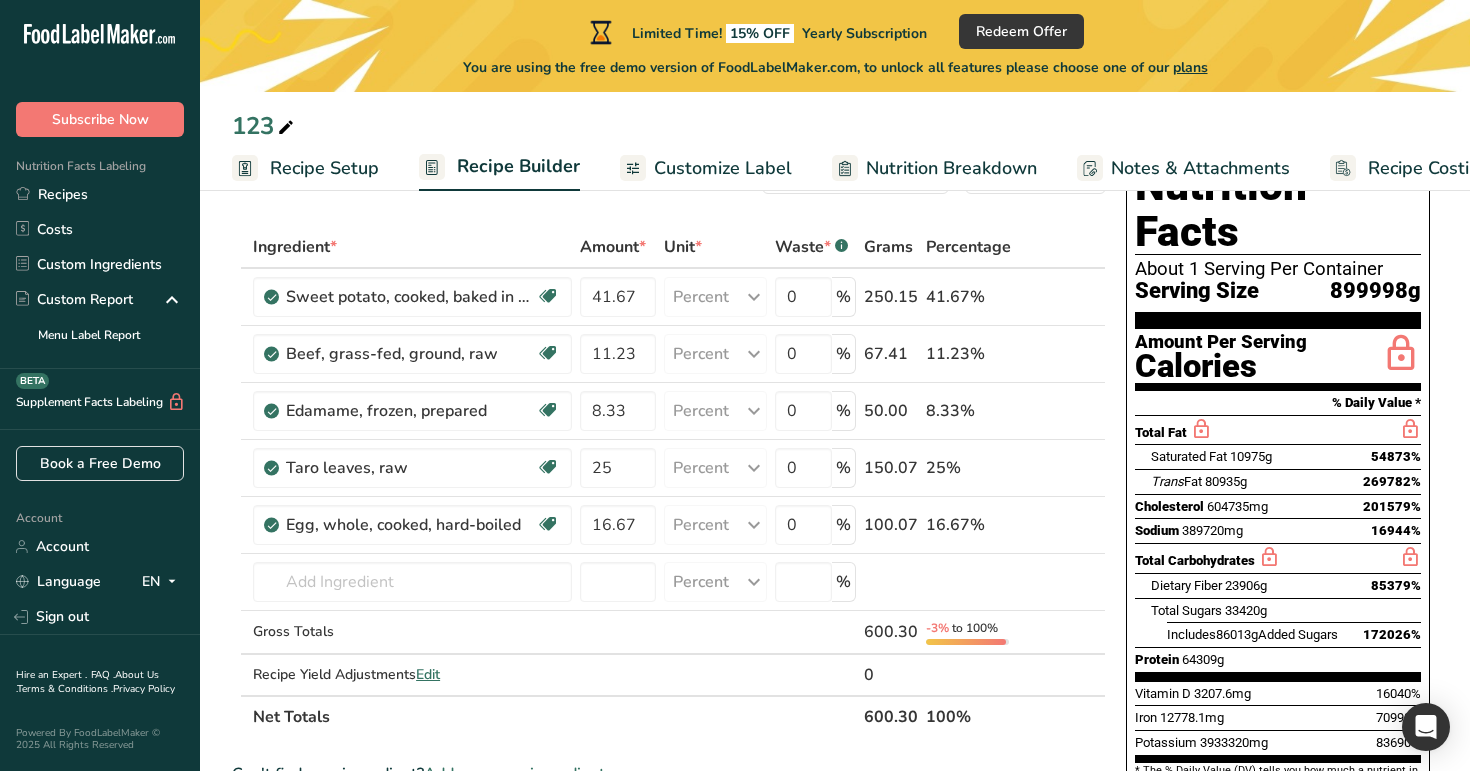 click on "Recipe Setup" at bounding box center (324, 168) 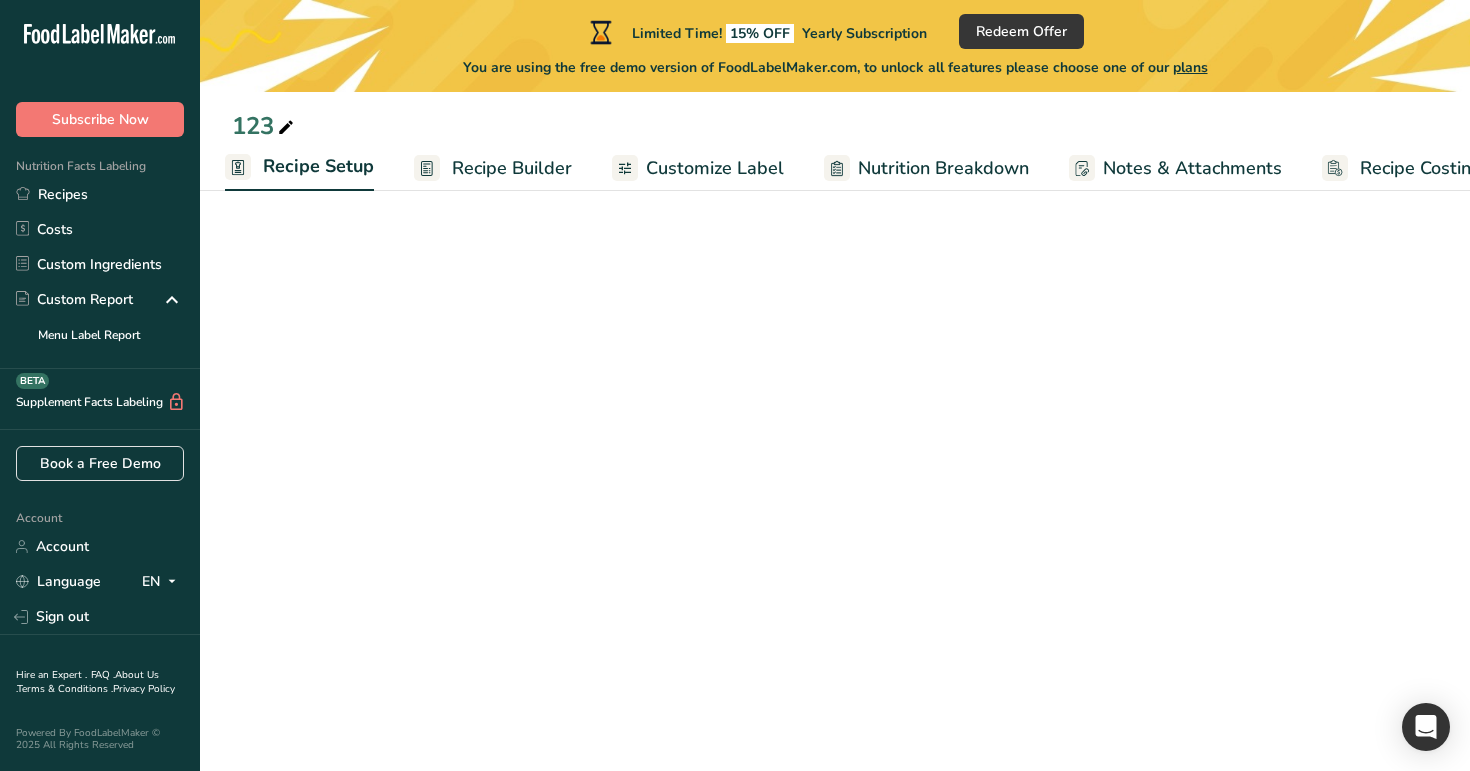select on "28" 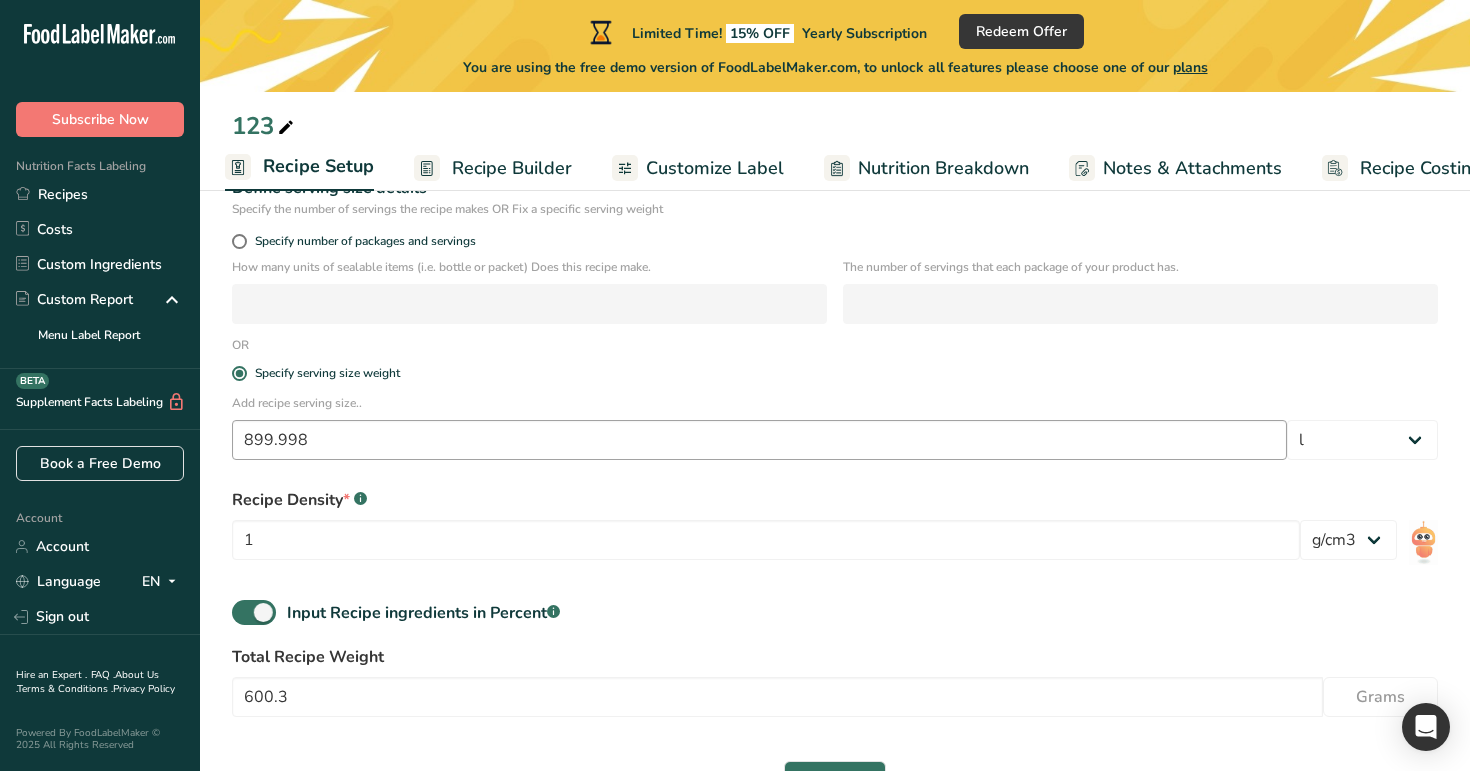 scroll, scrollTop: 368, scrollLeft: 0, axis: vertical 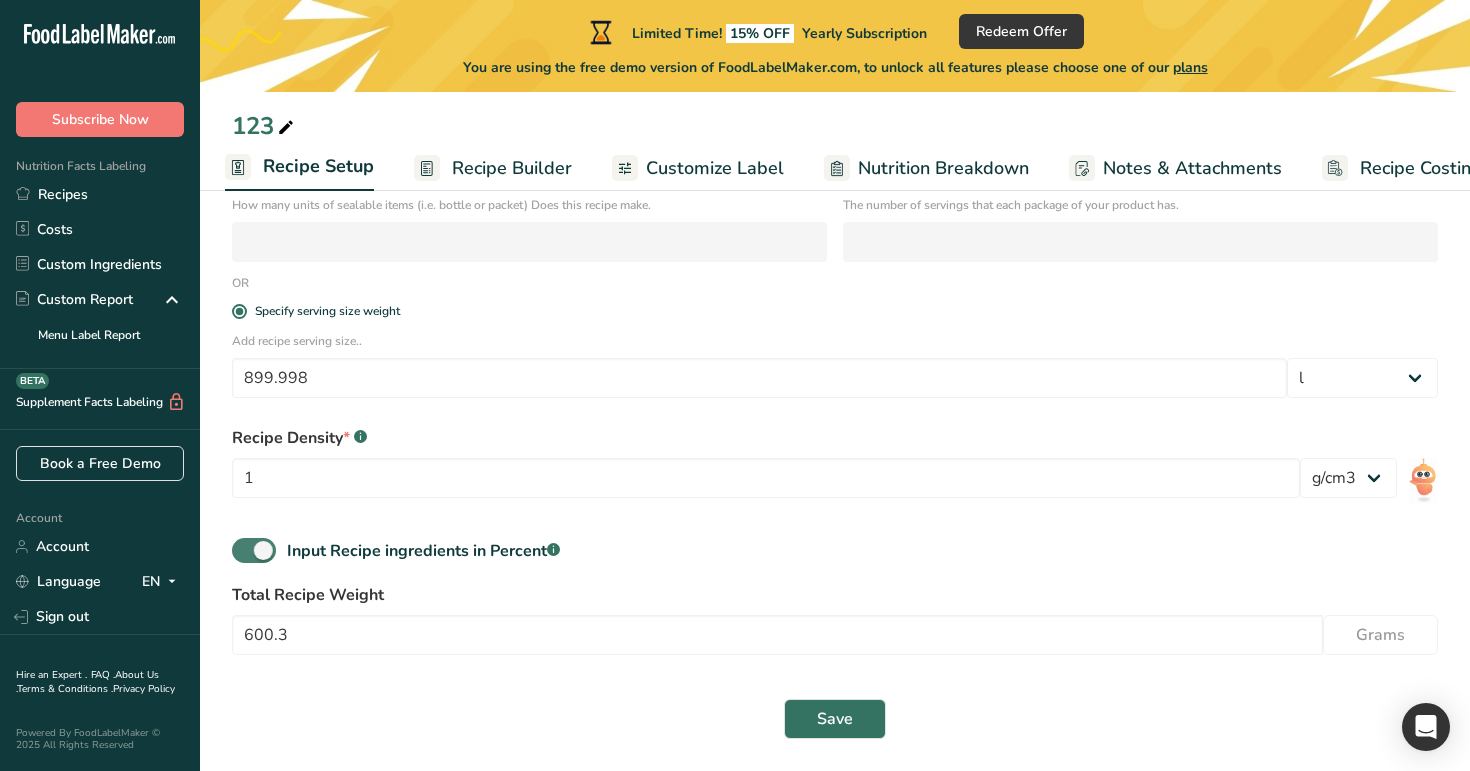 click at bounding box center (254, 550) 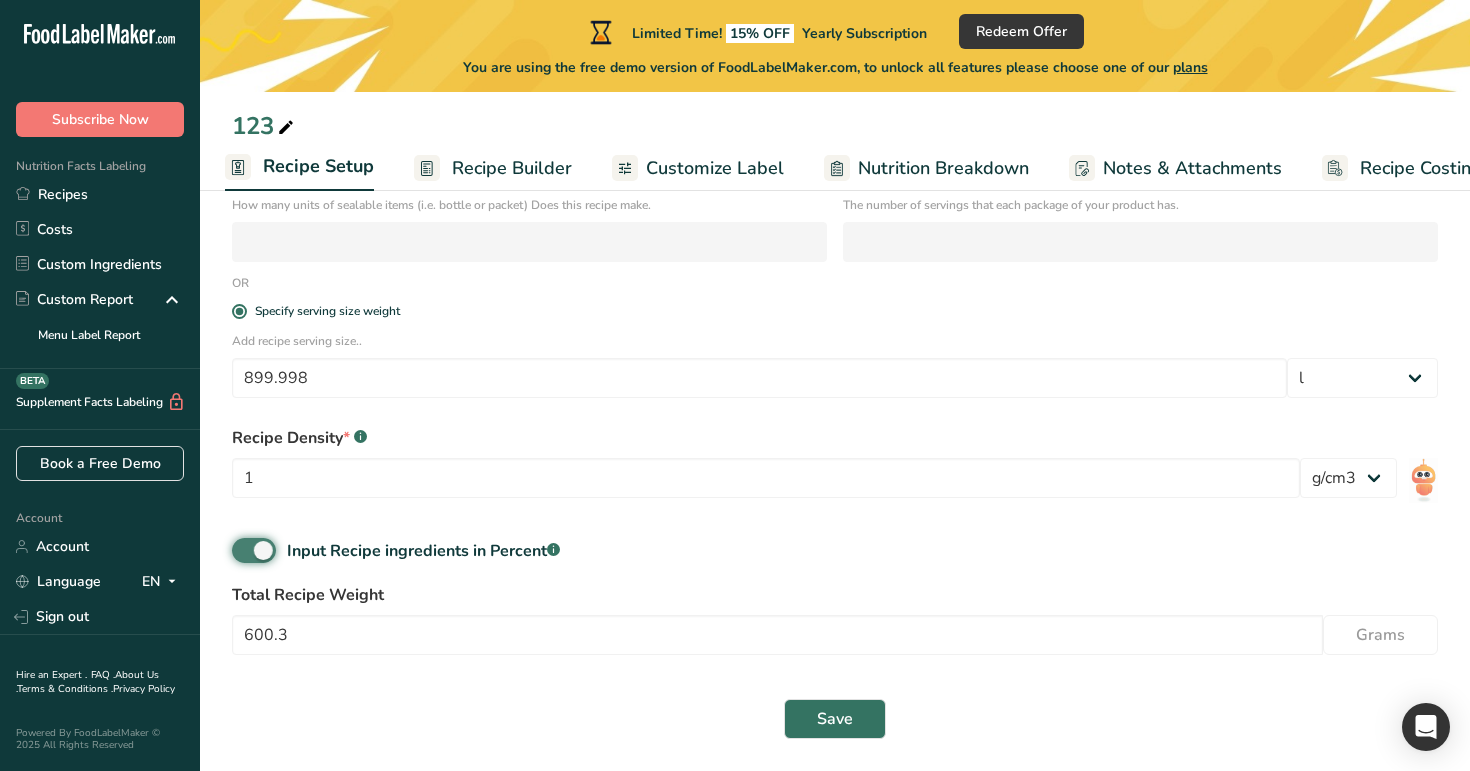 click on "Input Recipe ingredients in Percent
.a-a{fill:#347362;}.b-a{fill:#fff;}" at bounding box center (238, 550) 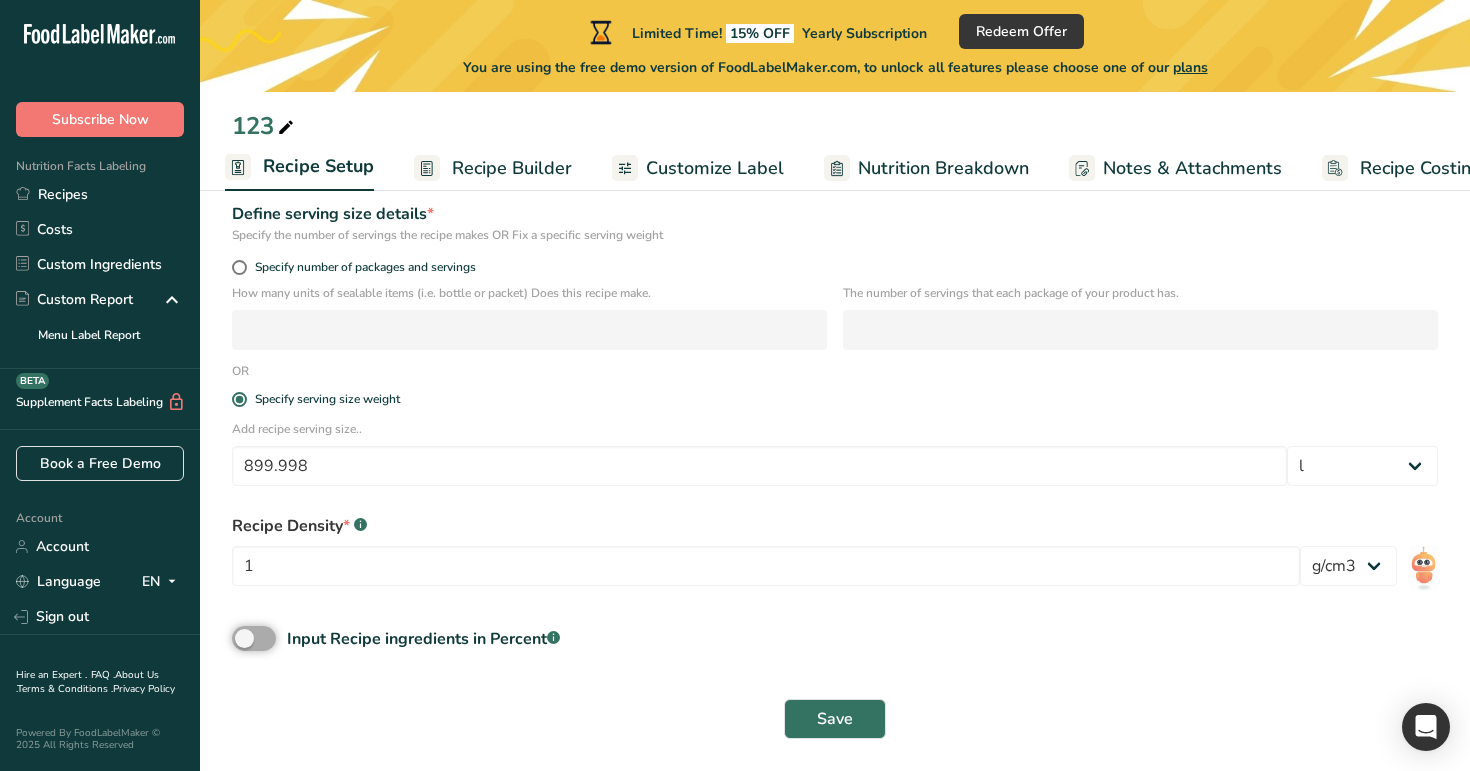 scroll, scrollTop: 280, scrollLeft: 0, axis: vertical 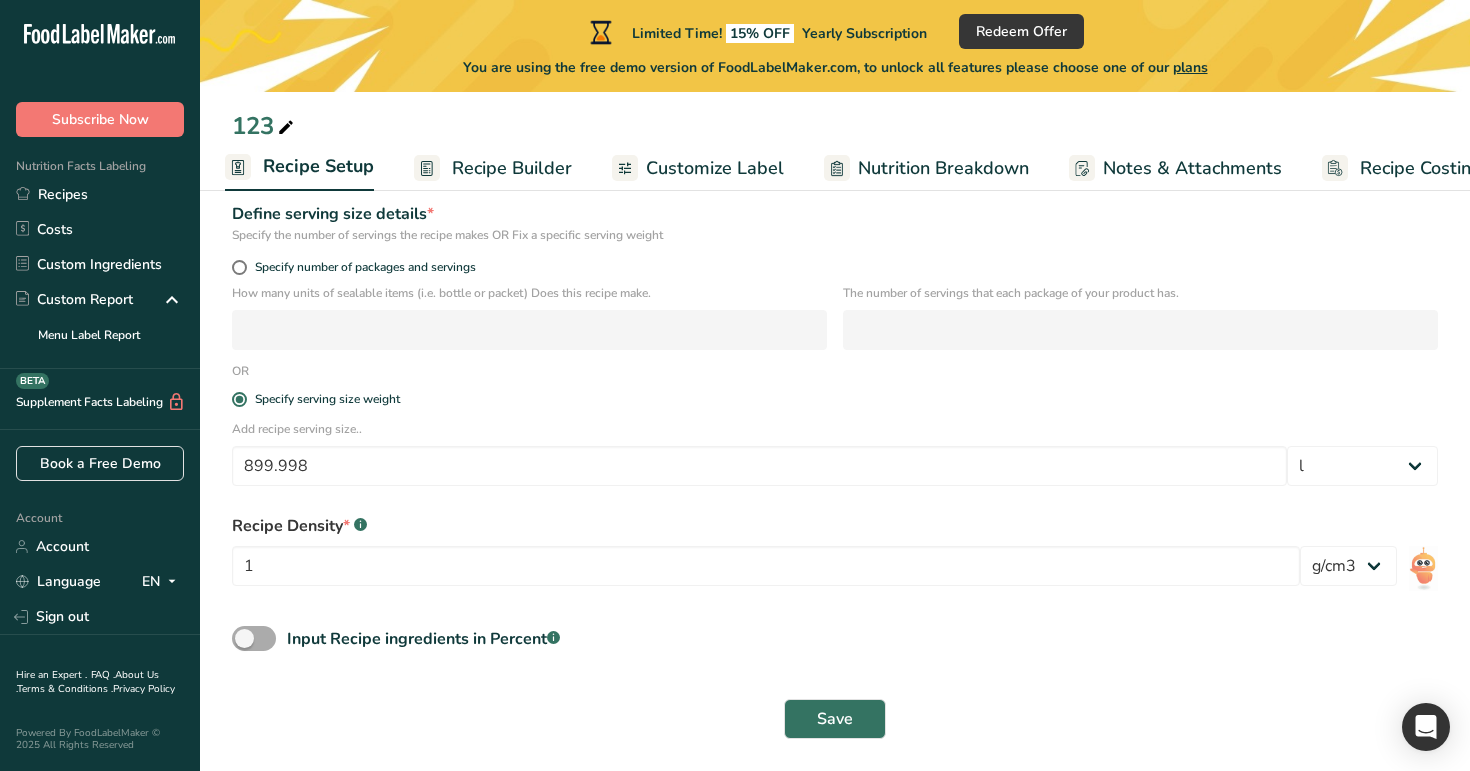 click at bounding box center (254, 638) 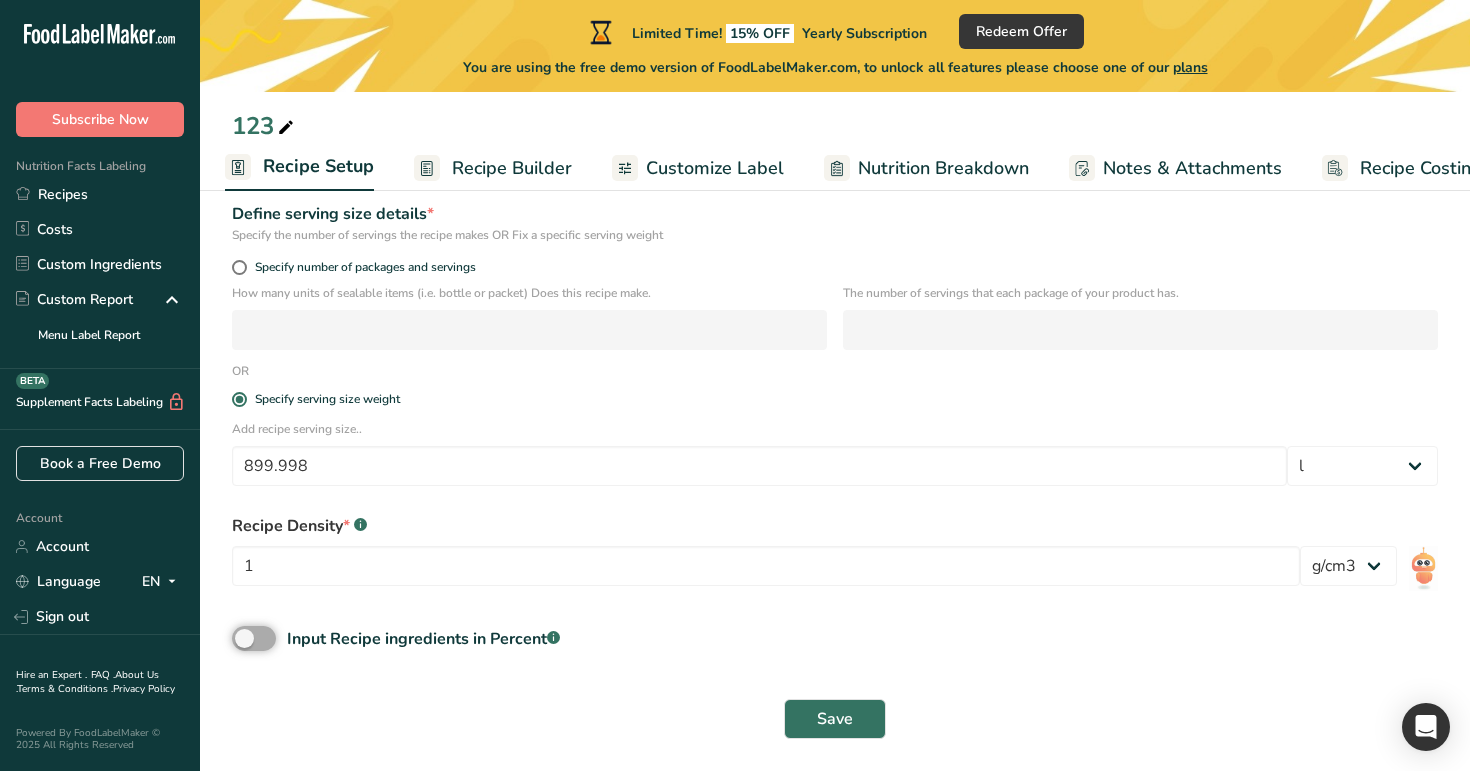 click on "Input Recipe ingredients in Percent
.a-a{fill:#347362;}.b-a{fill:#fff;}" at bounding box center [238, 638] 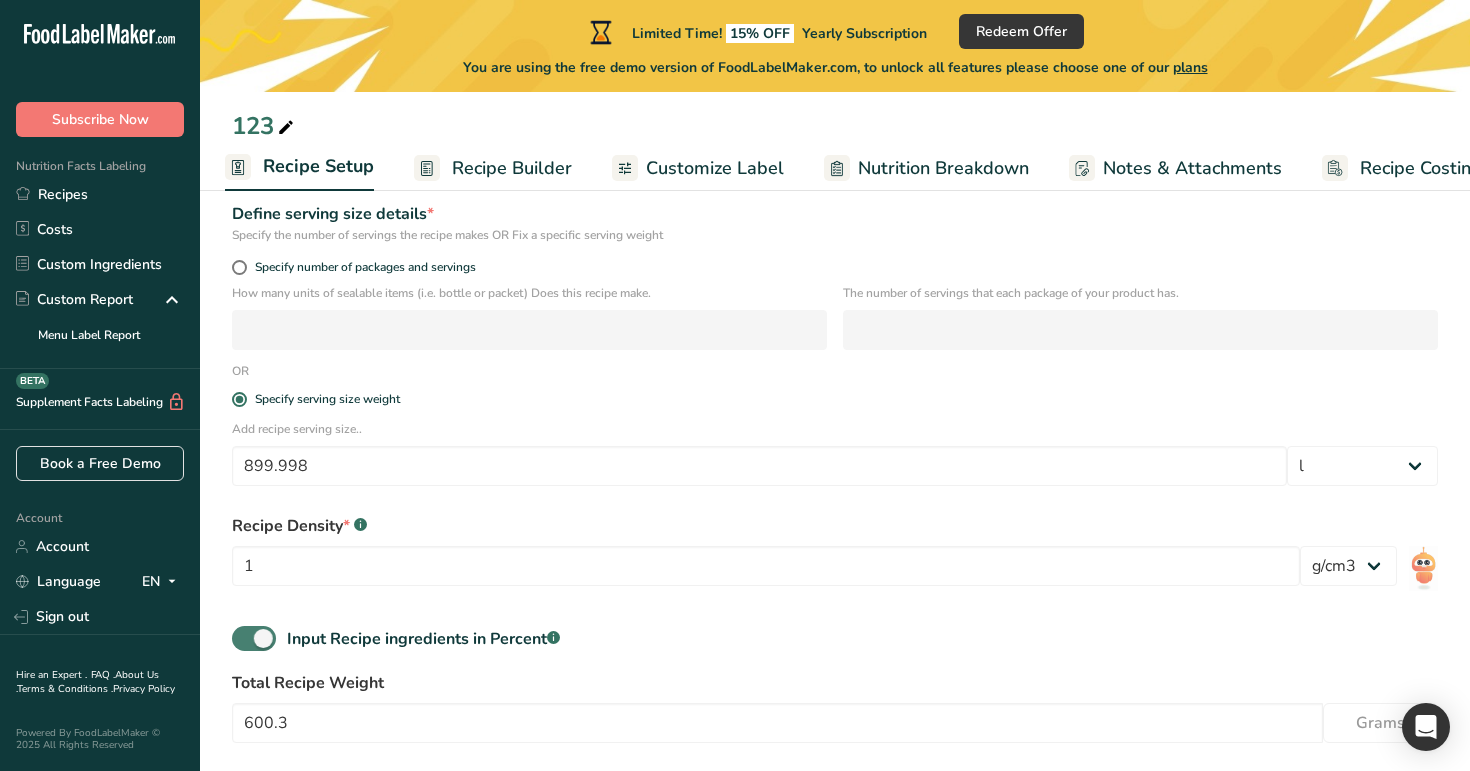 click at bounding box center [254, 638] 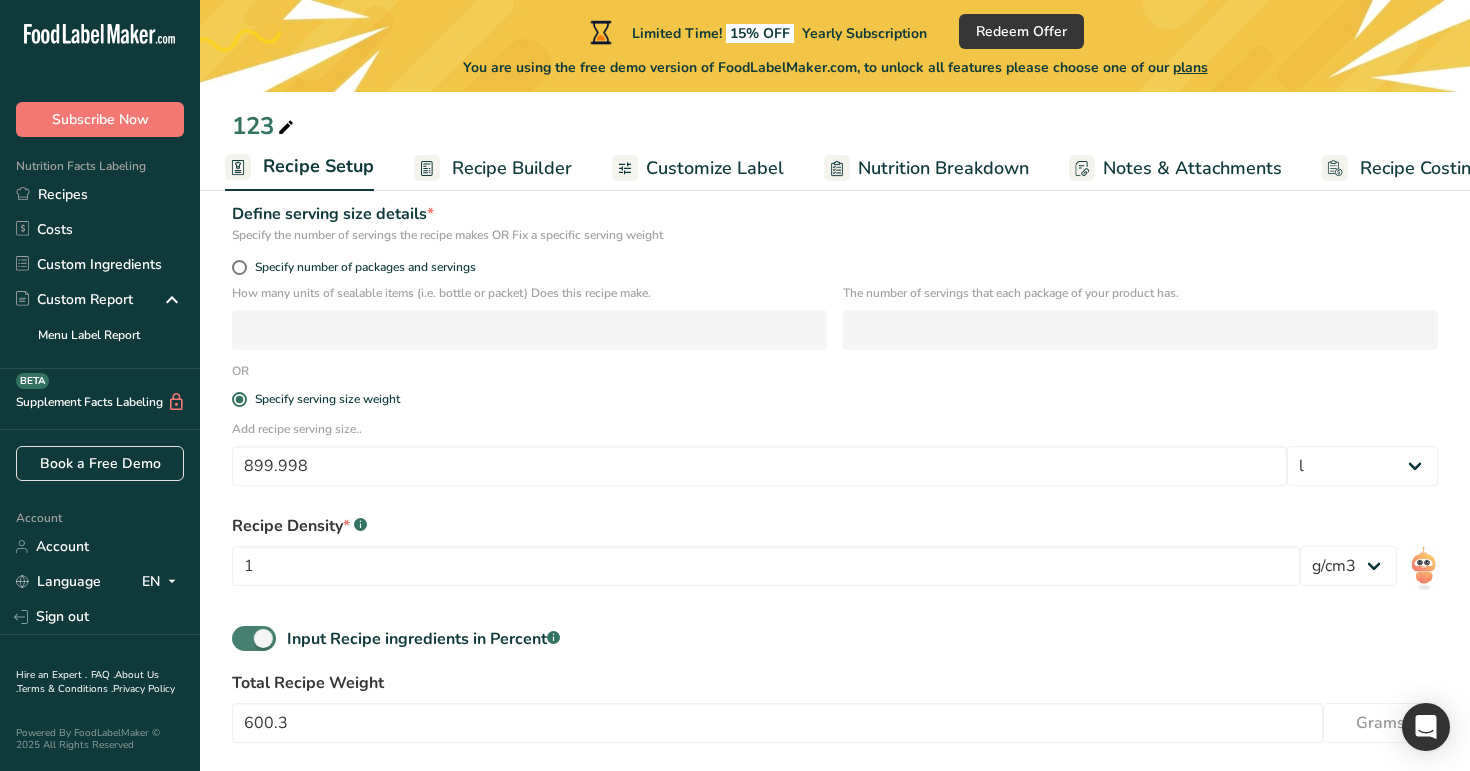 click on "Input Recipe ingredients in Percent
.a-a{fill:#347362;}.b-a{fill:#fff;}" at bounding box center (238, 638) 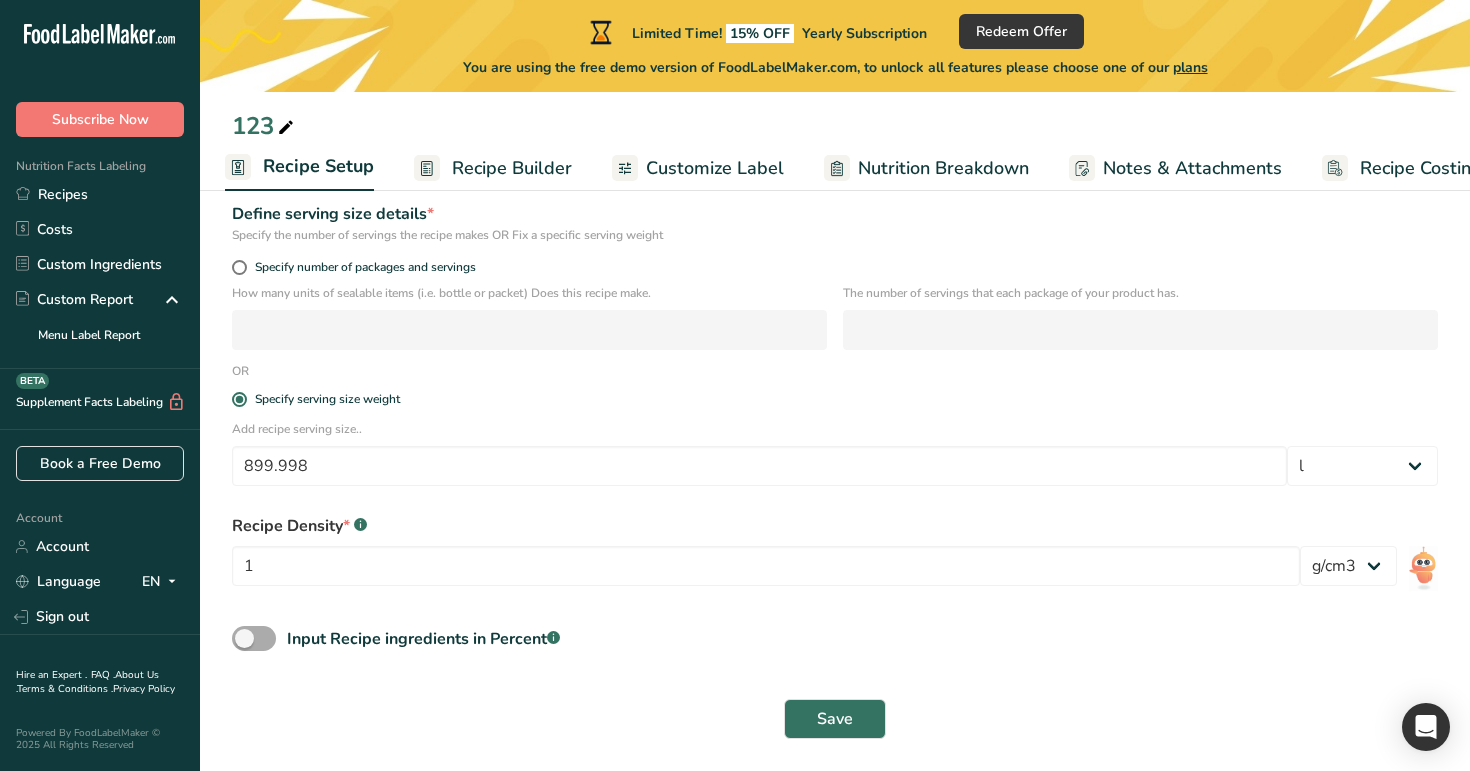 click at bounding box center [254, 638] 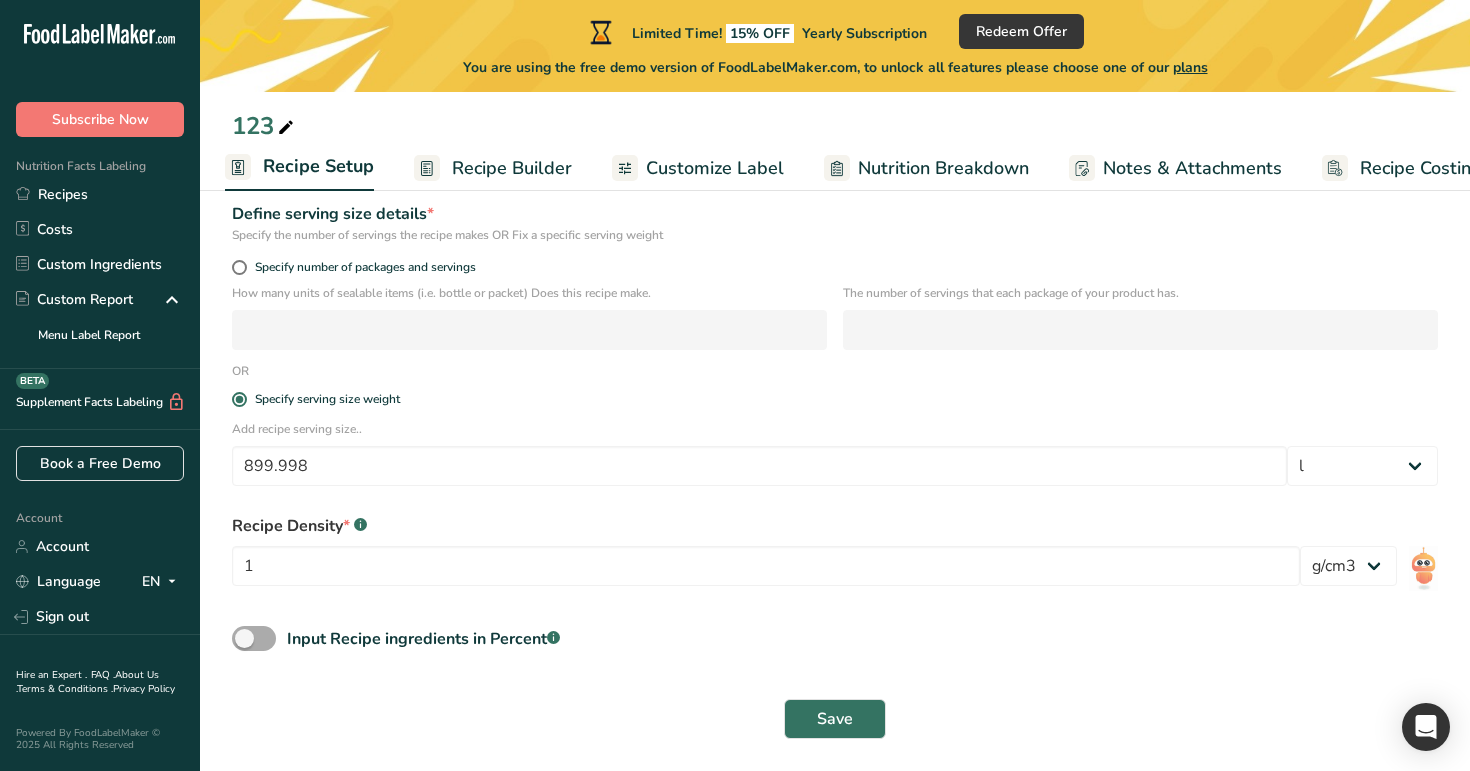 click on "Input Recipe ingredients in Percent
.a-a{fill:#347362;}.b-a{fill:#fff;}" at bounding box center (238, 638) 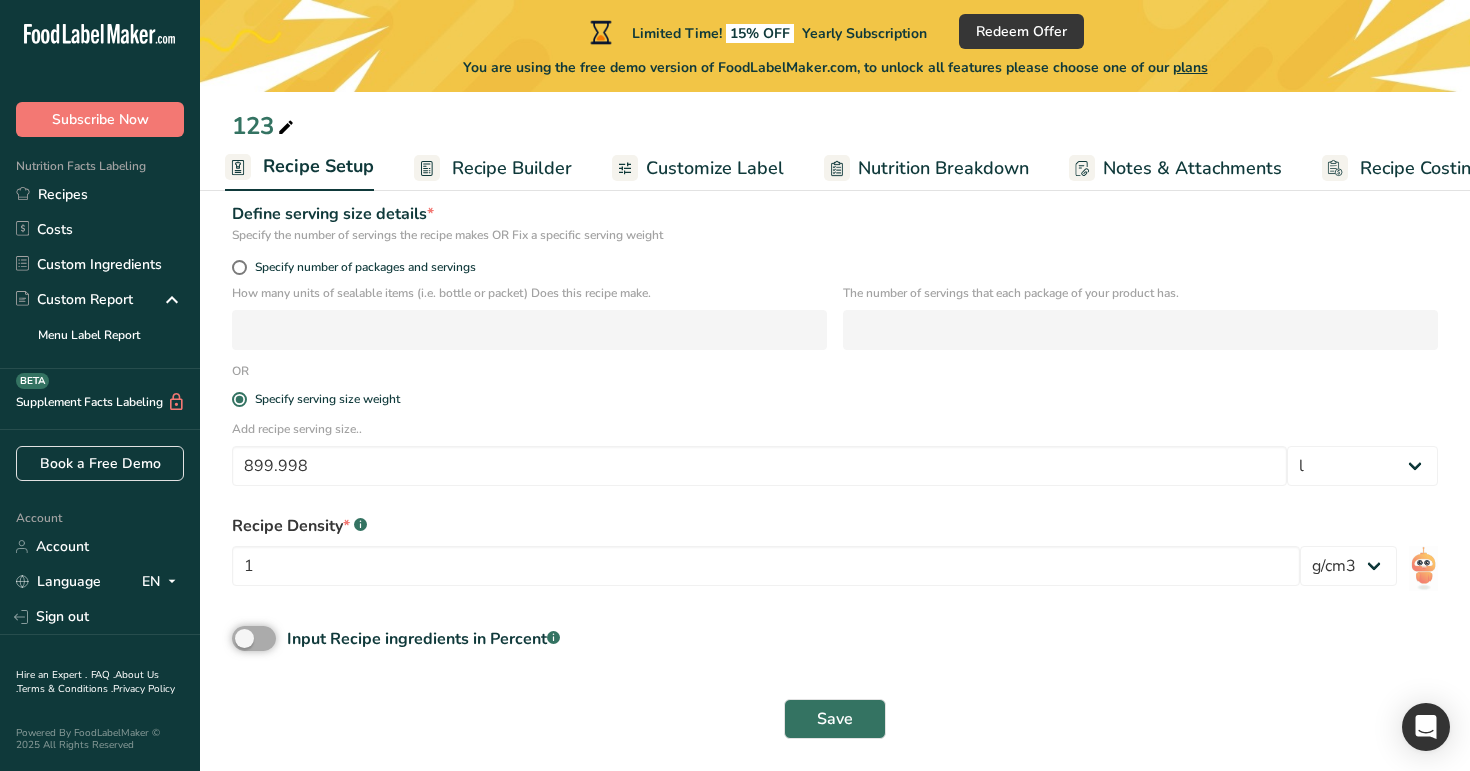 checkbox on "true" 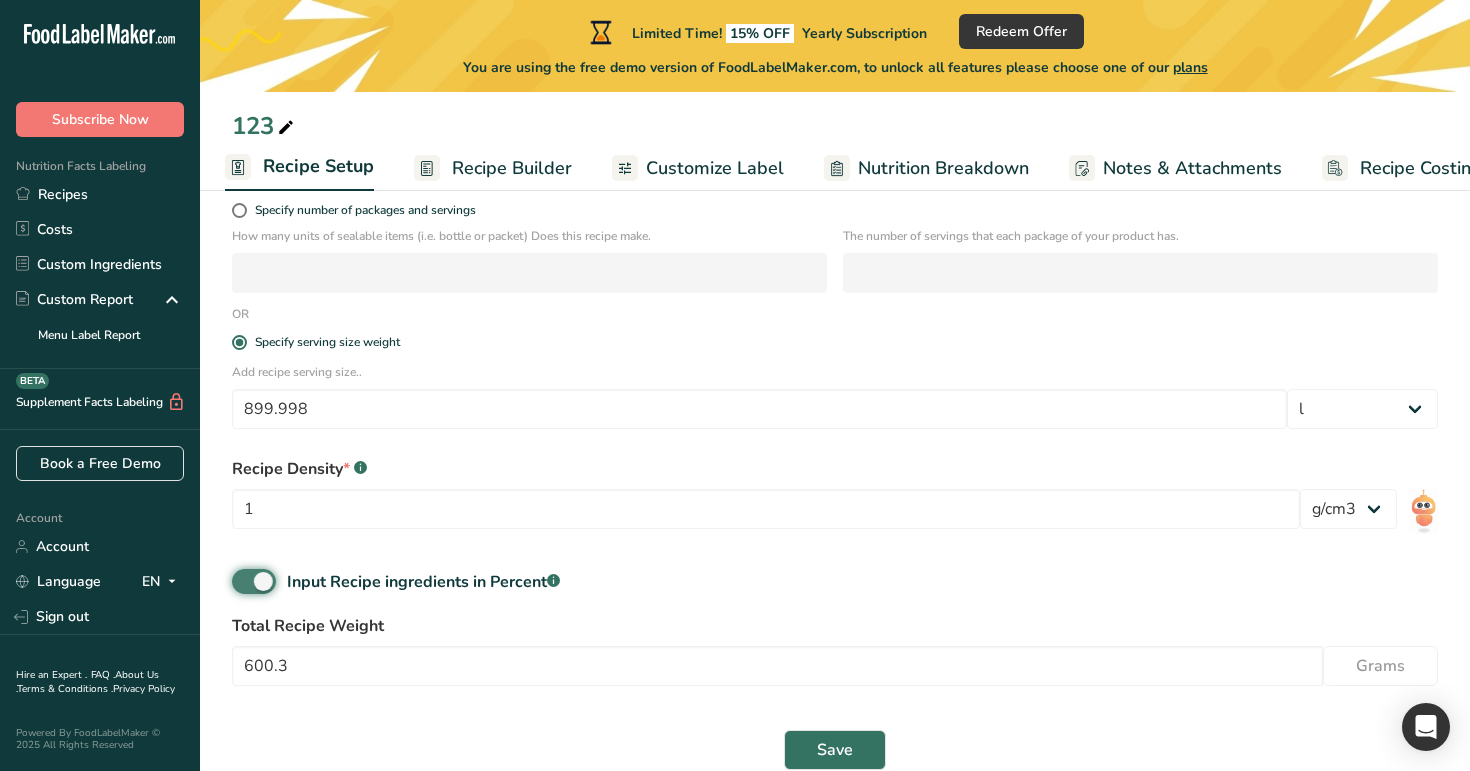 scroll, scrollTop: 368, scrollLeft: 0, axis: vertical 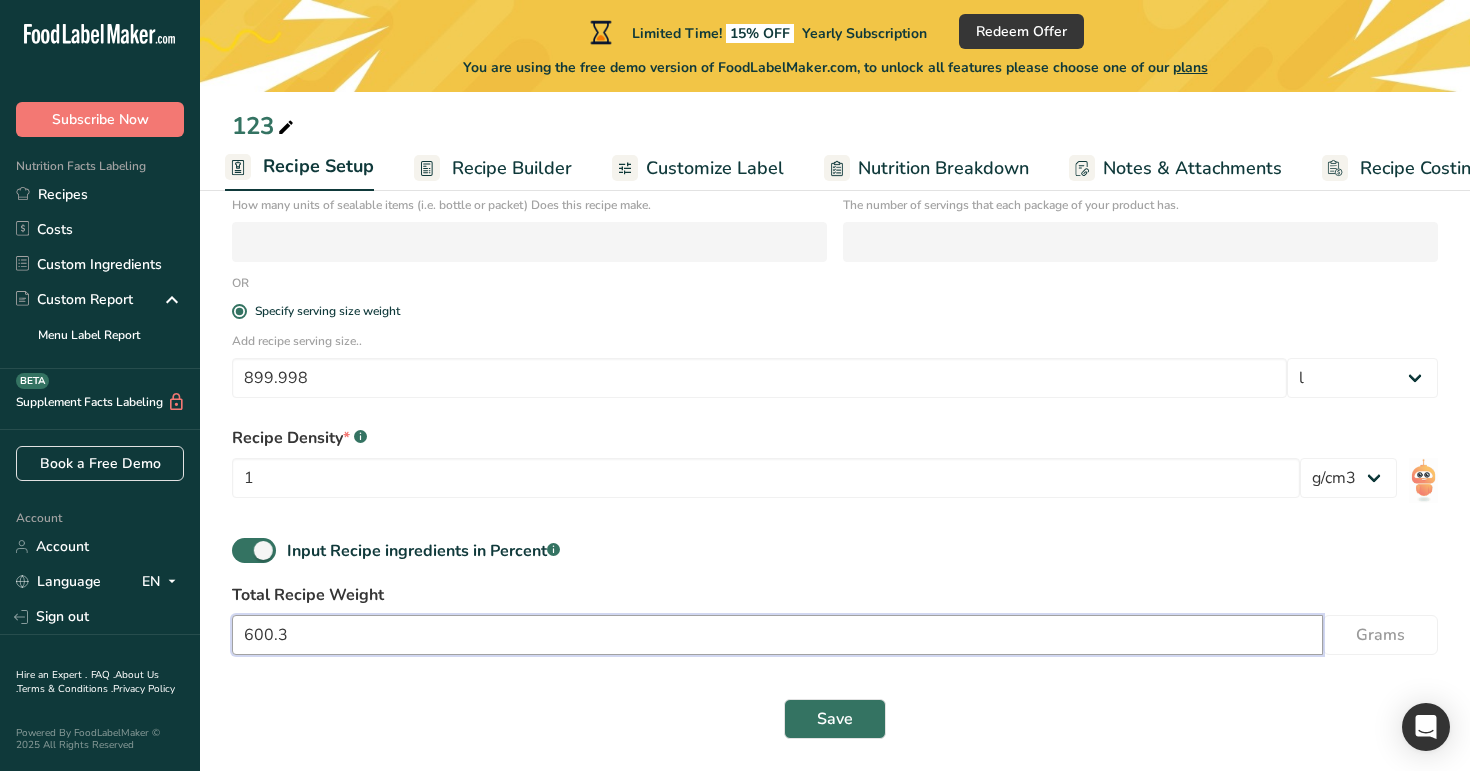 click on "600.3" at bounding box center (777, 635) 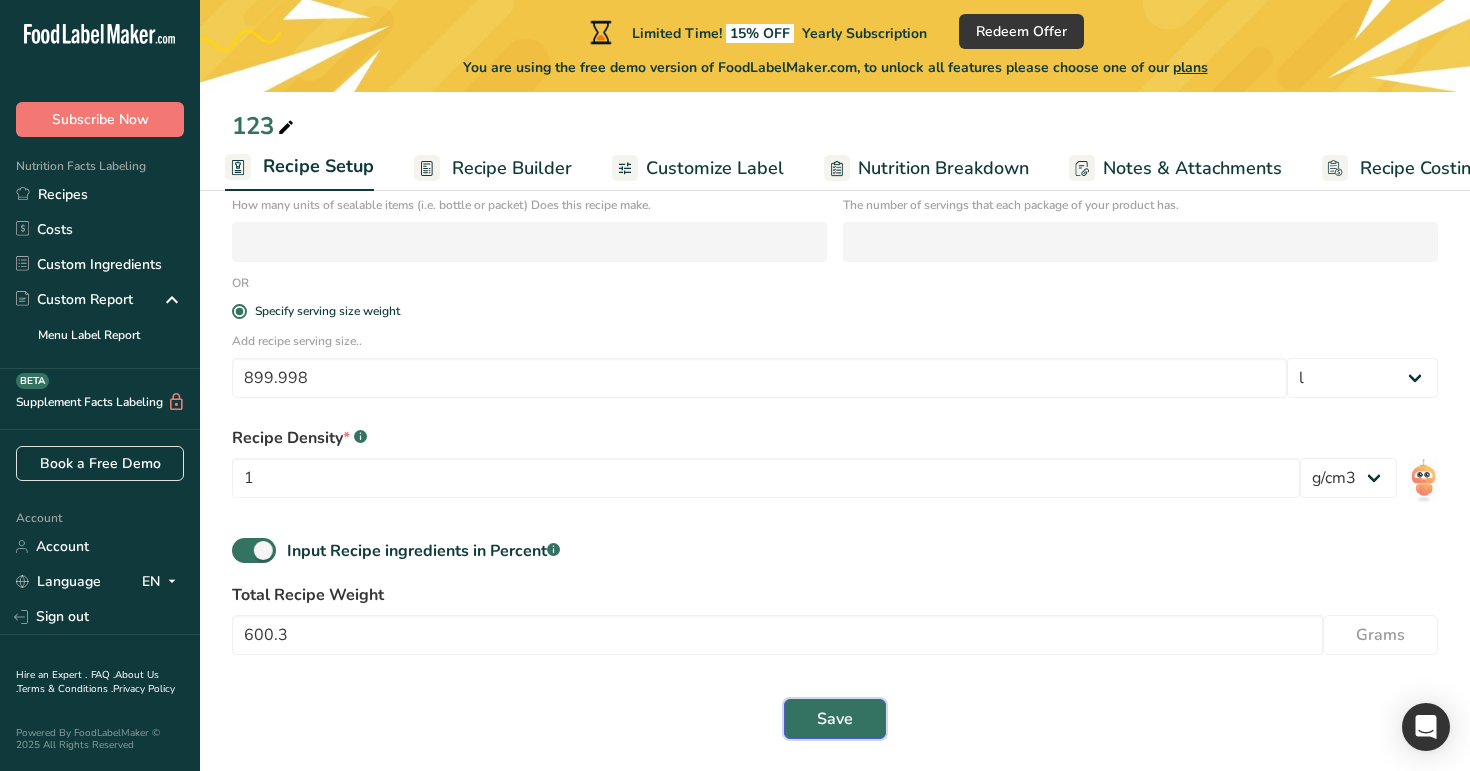 click on "Save" at bounding box center [835, 719] 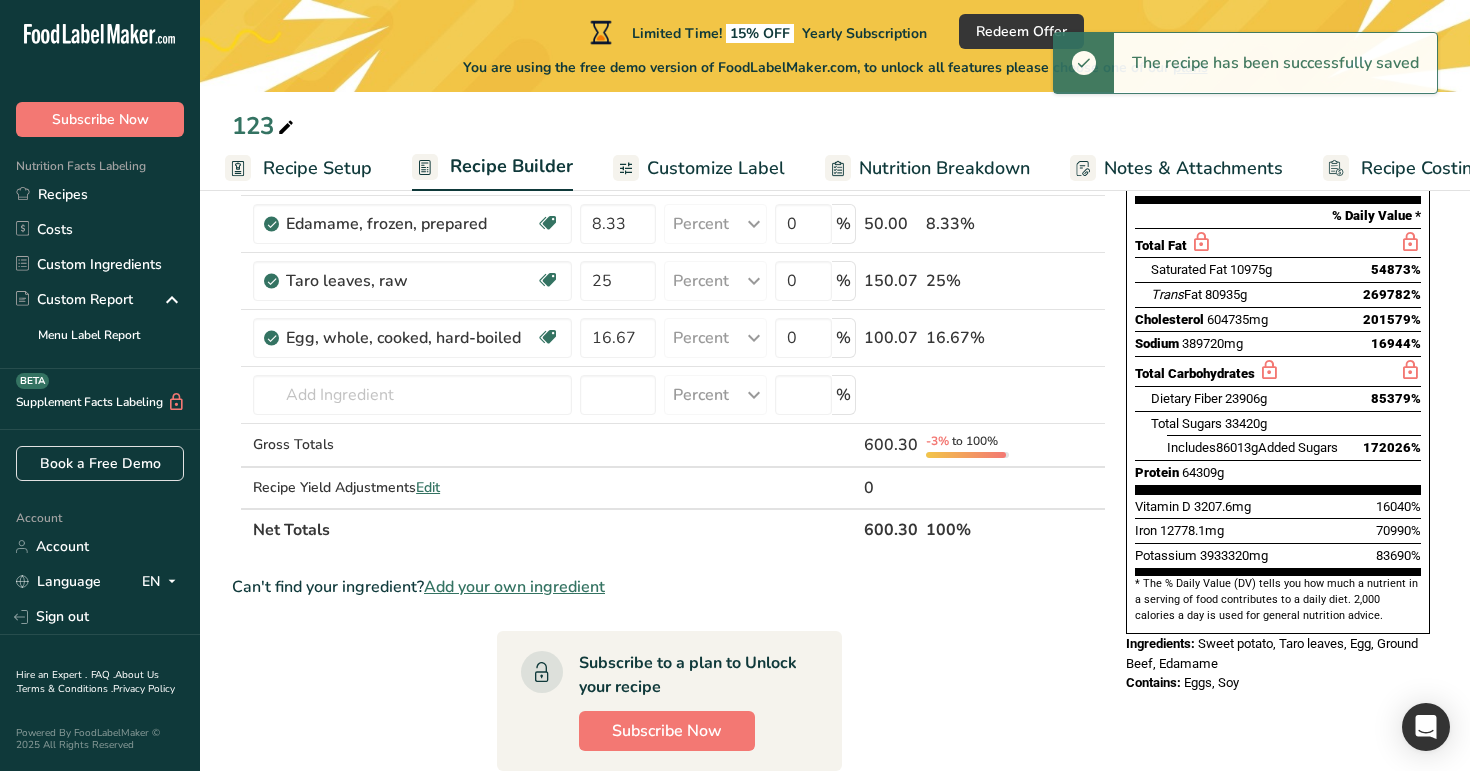 scroll, scrollTop: 3, scrollLeft: 0, axis: vertical 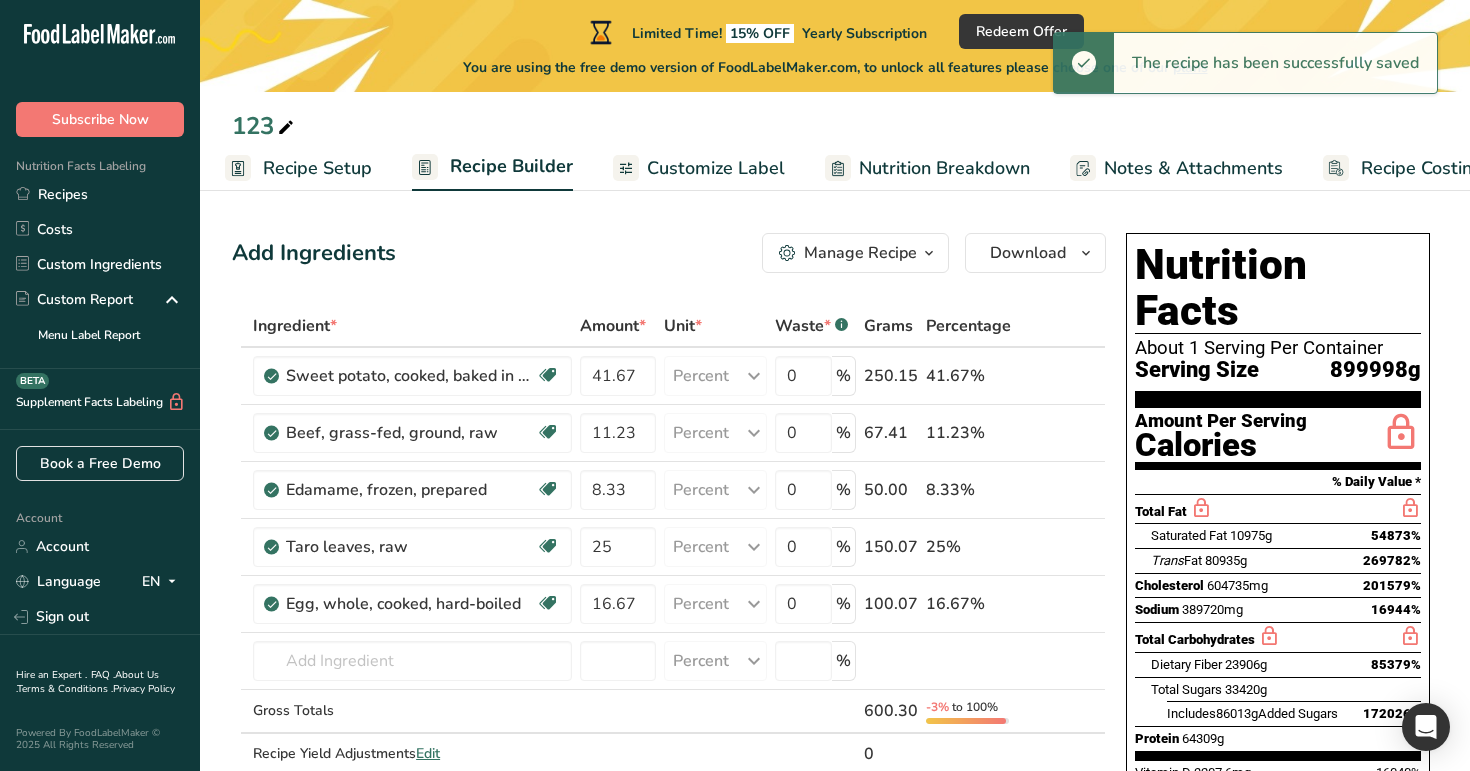 click on "Recipe Setup" at bounding box center (317, 168) 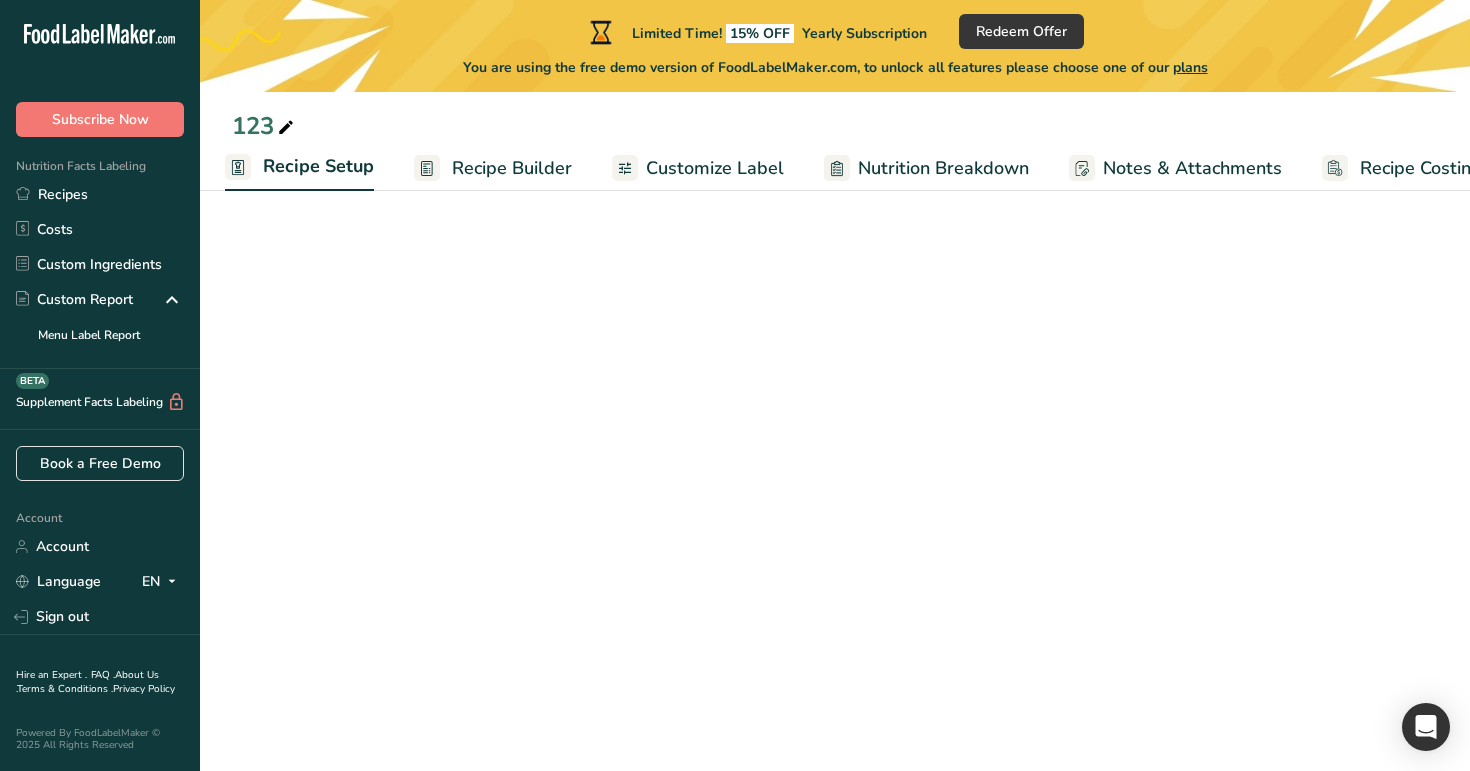 select on "28" 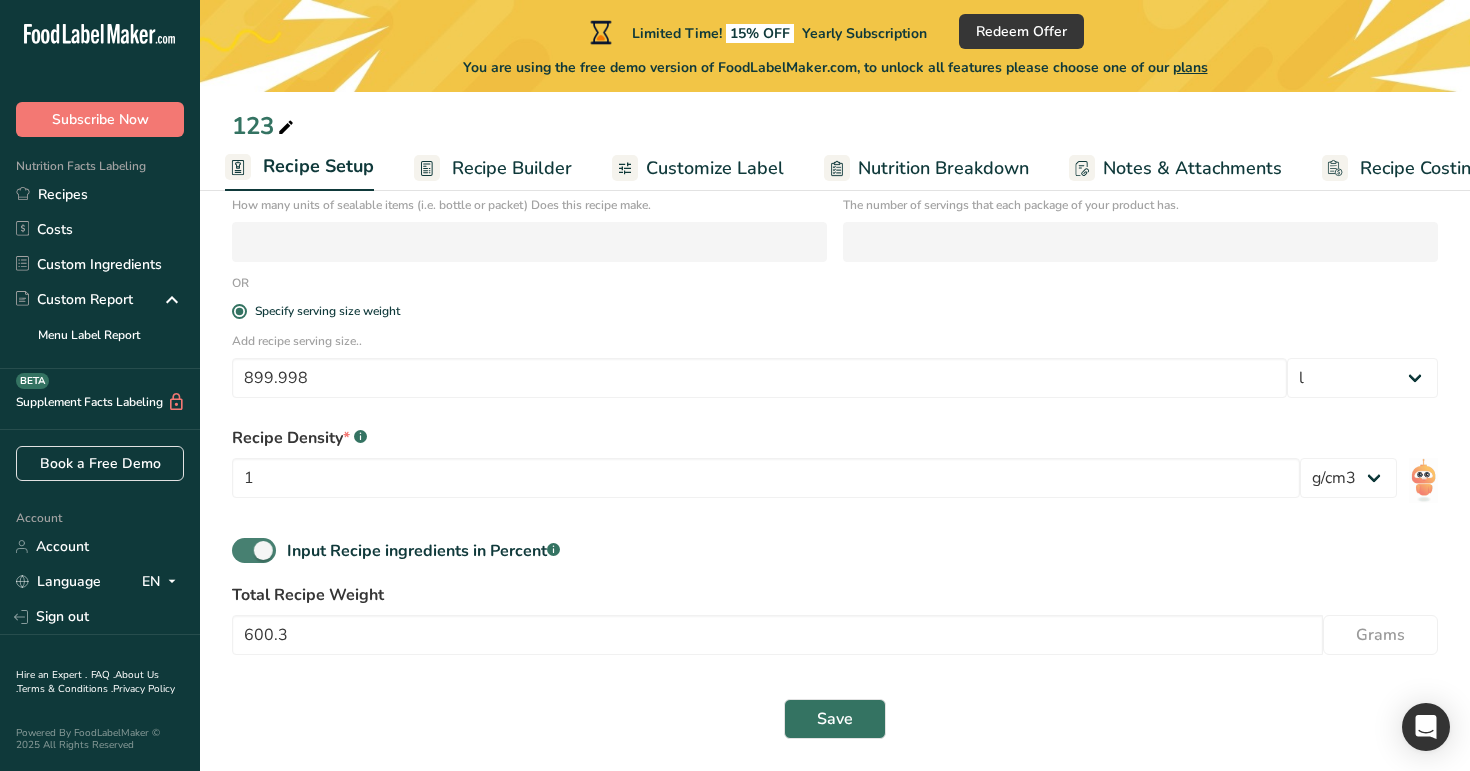click at bounding box center (254, 550) 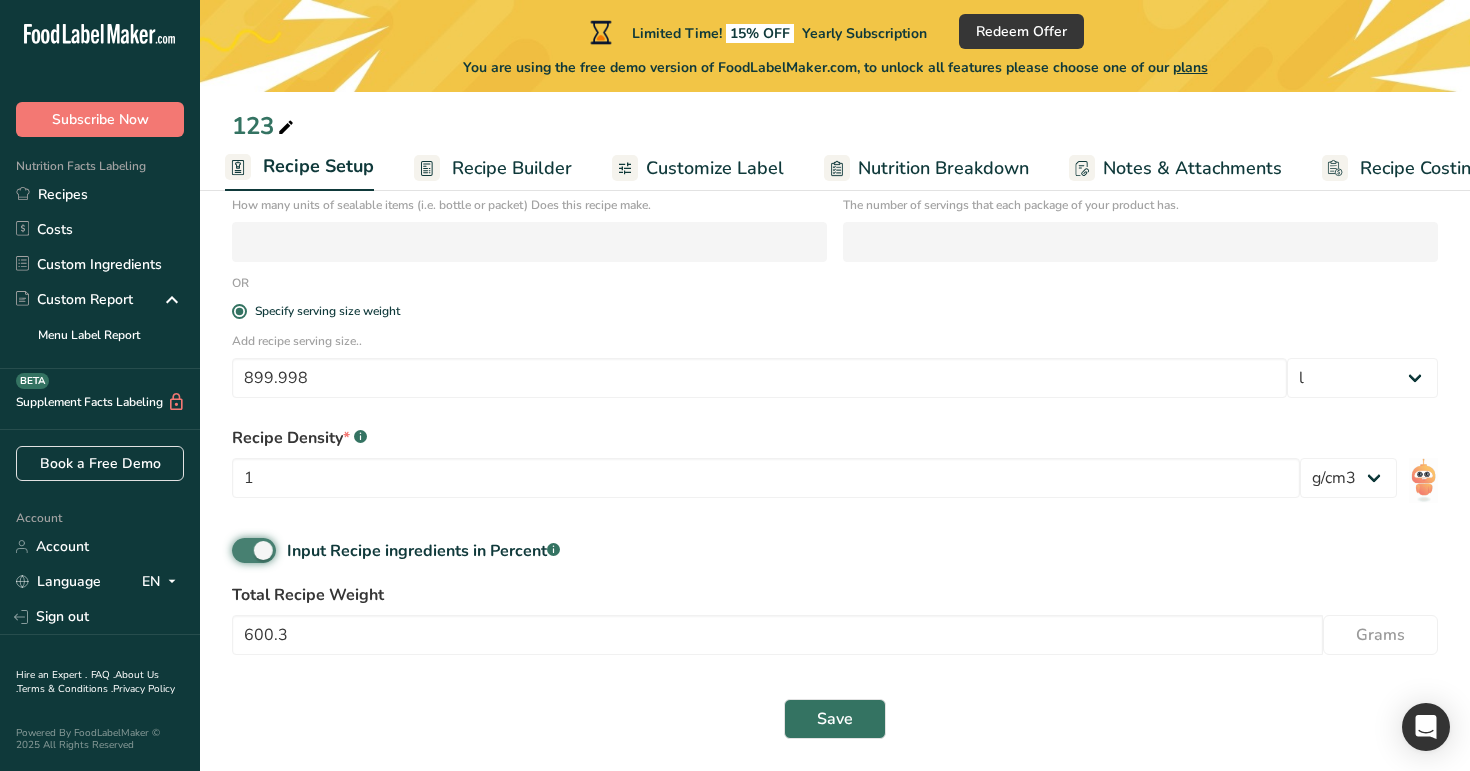 click on "Input Recipe ingredients in Percent
.a-a{fill:#347362;}.b-a{fill:#fff;}" at bounding box center (238, 550) 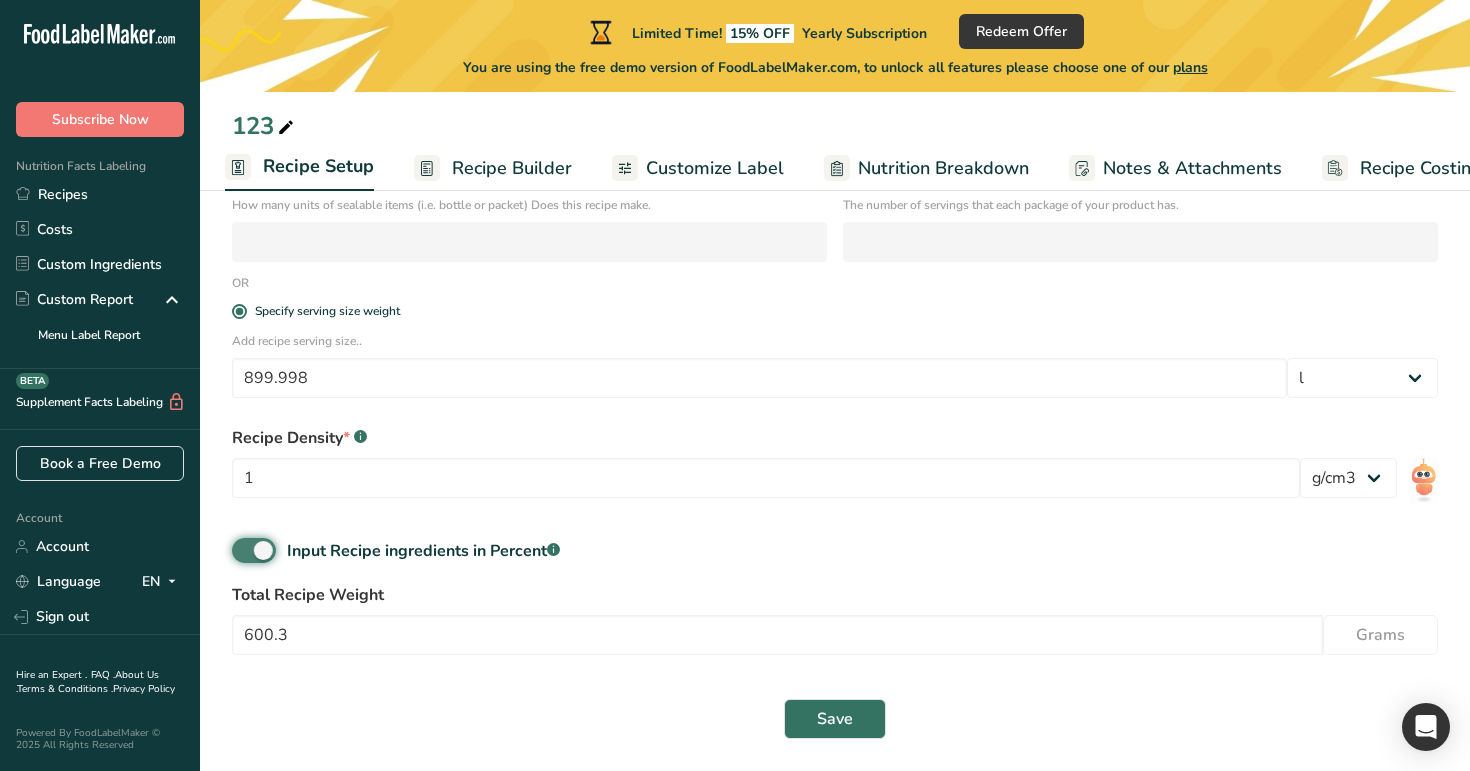 checkbox on "false" 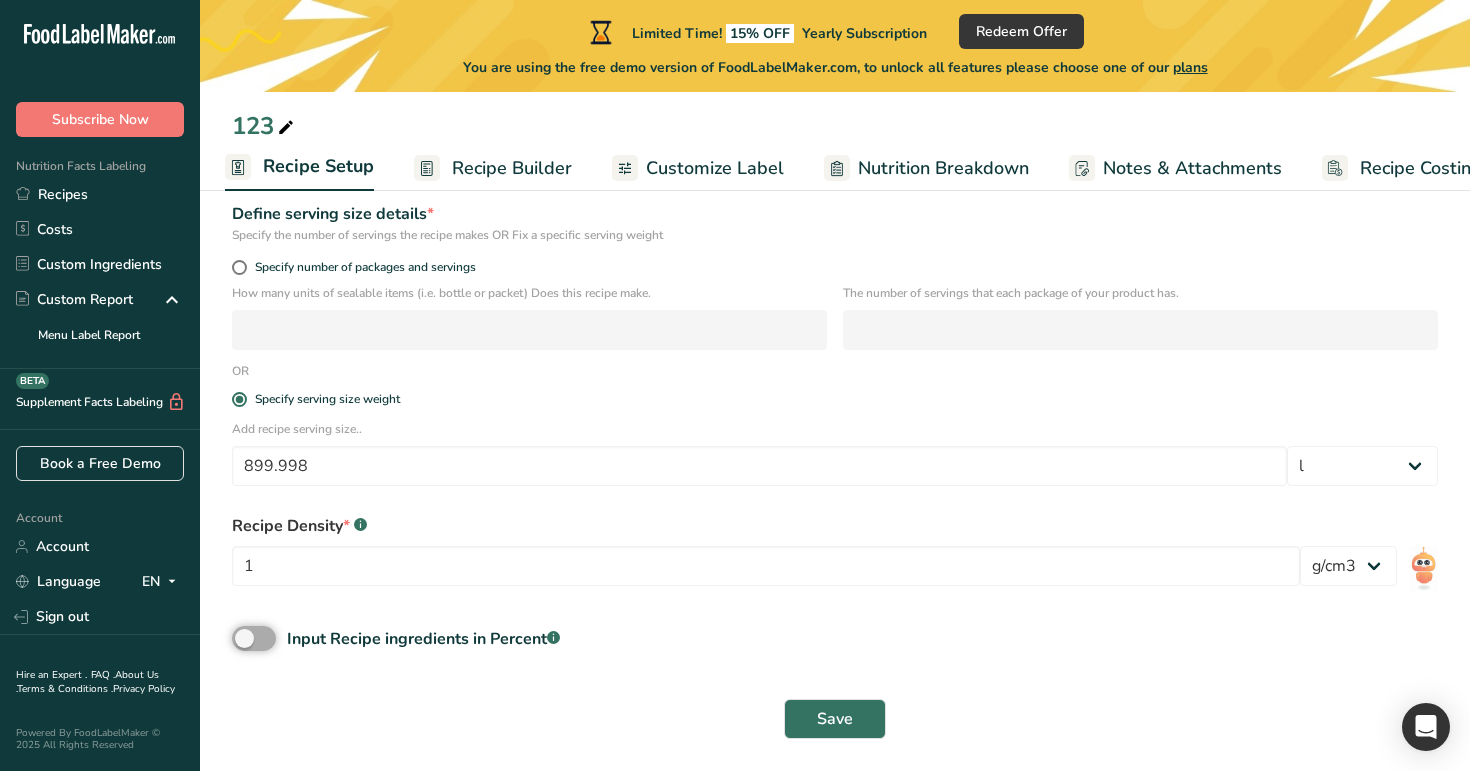 scroll, scrollTop: 280, scrollLeft: 0, axis: vertical 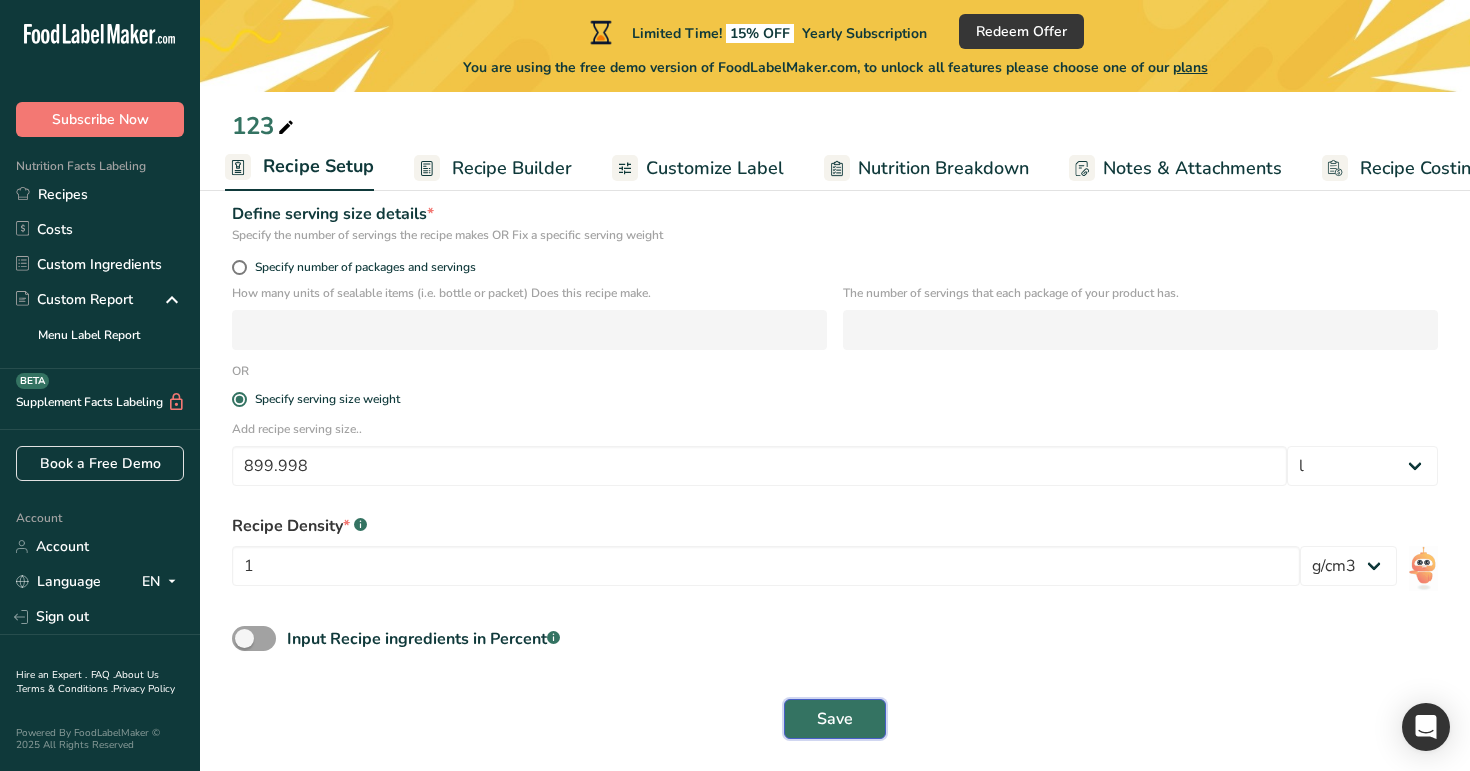 click on "Save" at bounding box center (835, 719) 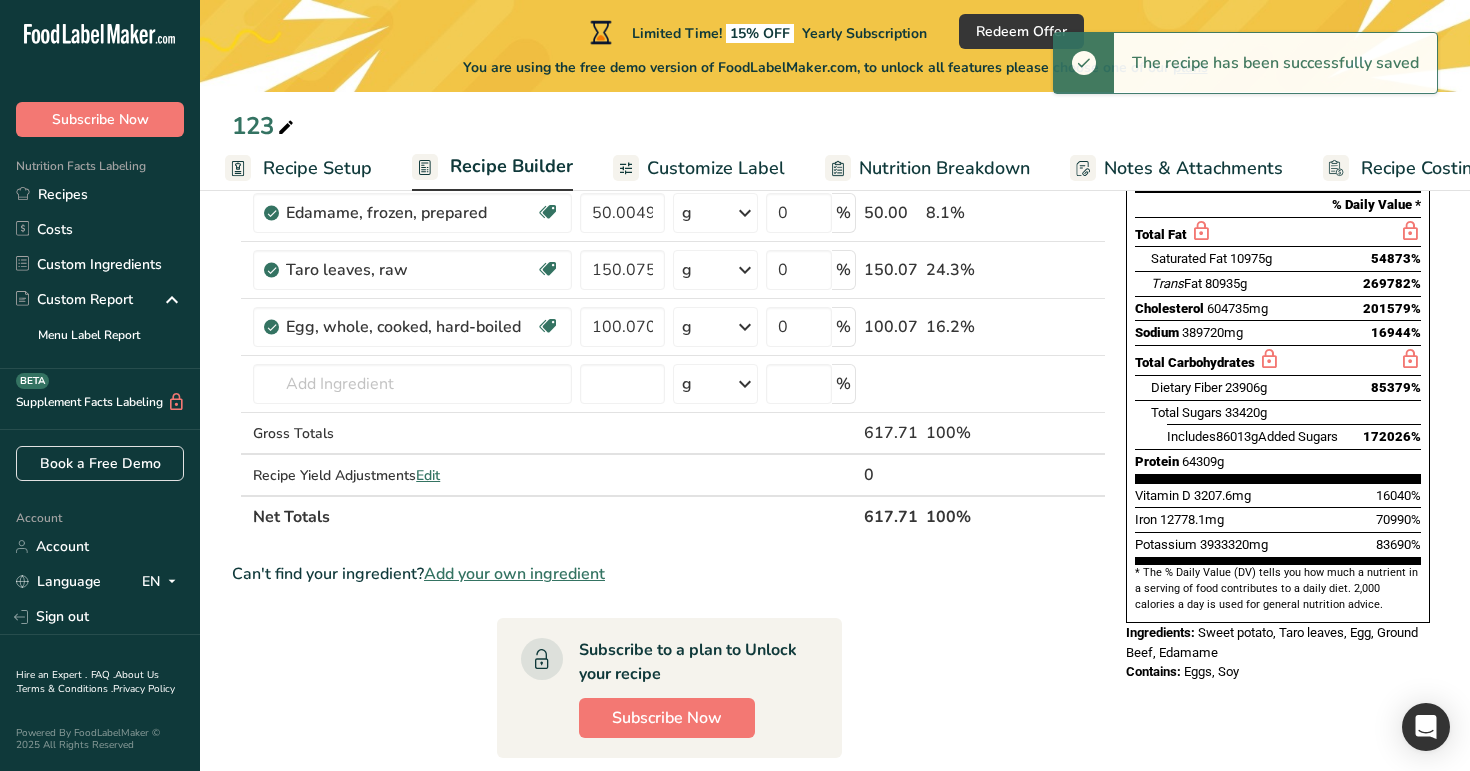 click on "Recipe Builder" at bounding box center [511, 166] 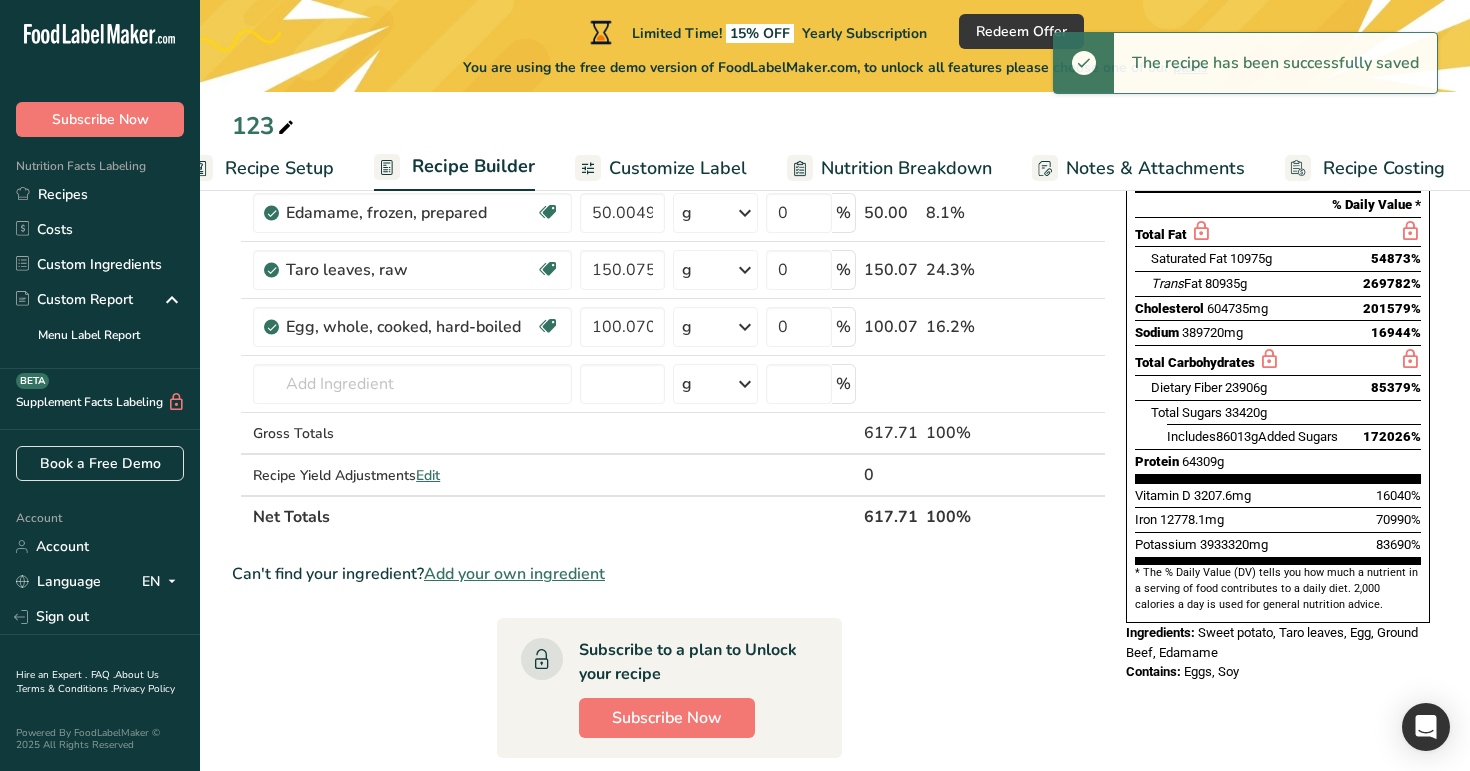 scroll, scrollTop: 0, scrollLeft: 51, axis: horizontal 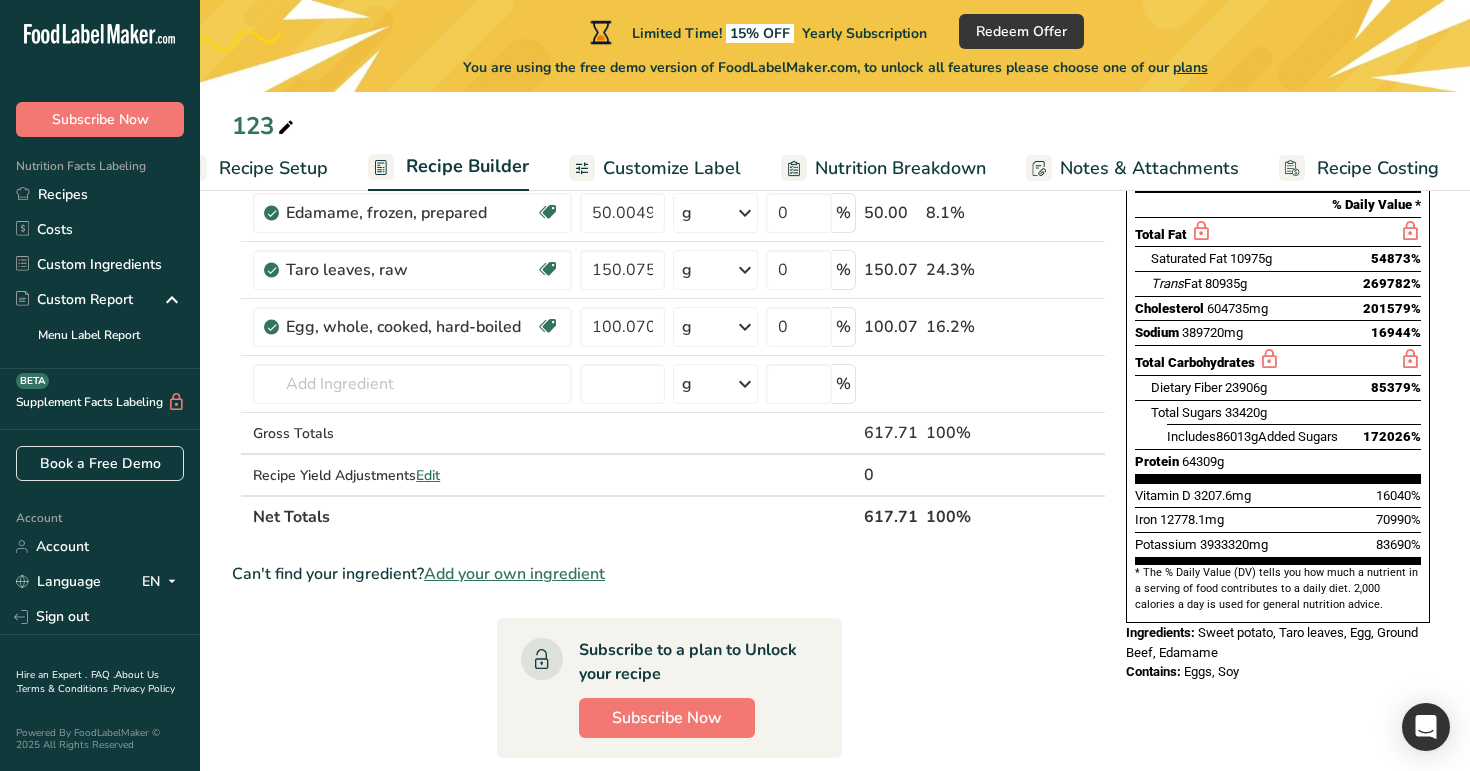 click on "Recipe Setup" at bounding box center [273, 168] 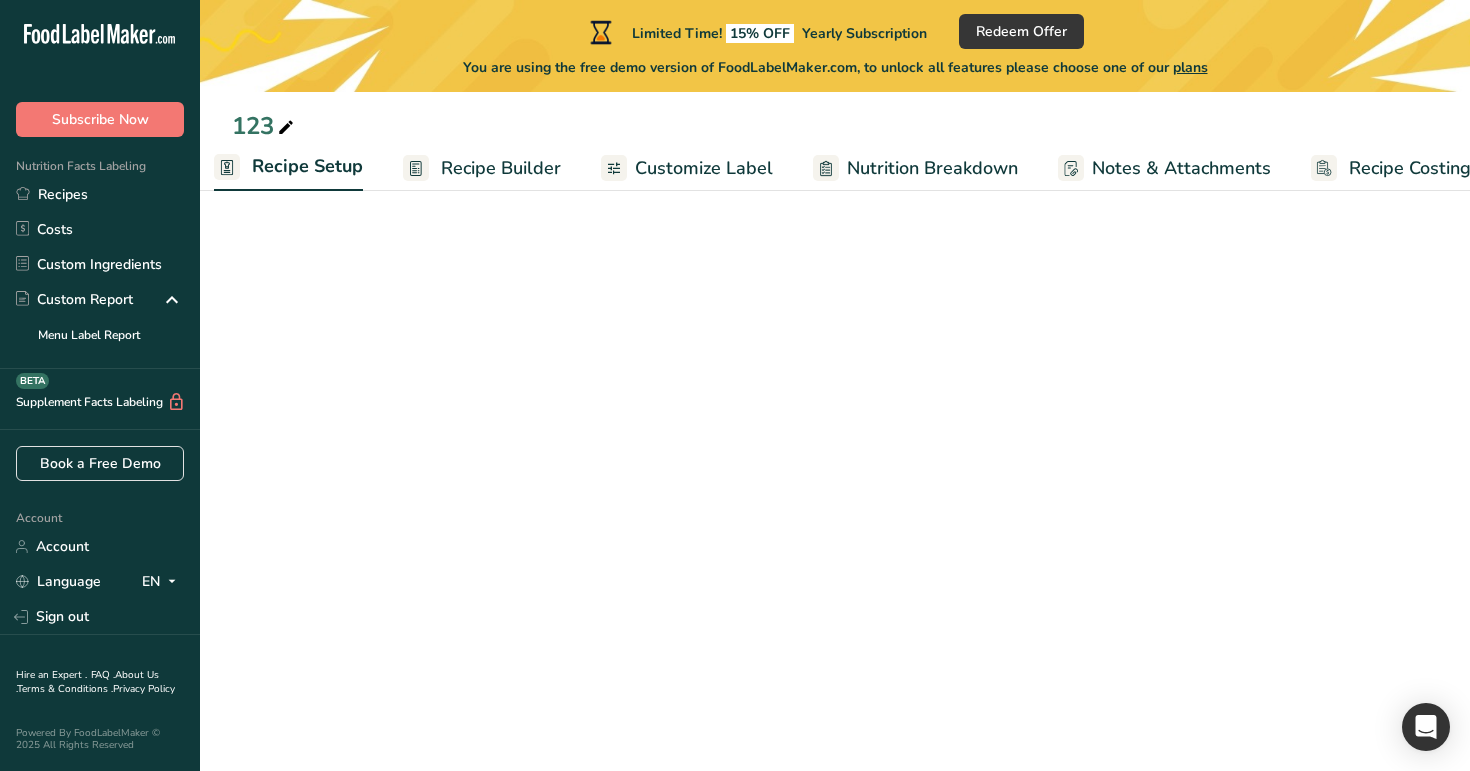 scroll, scrollTop: 0, scrollLeft: 7, axis: horizontal 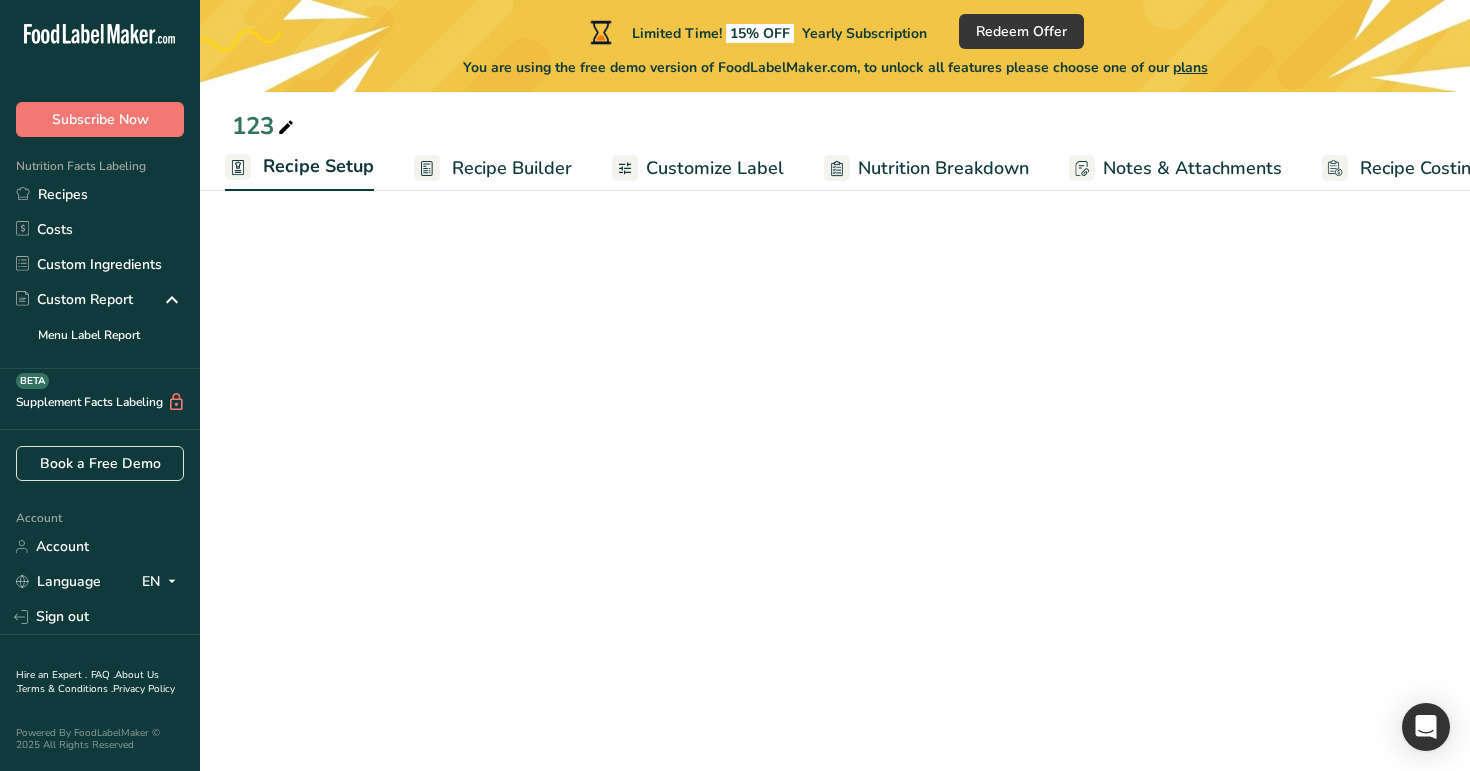 select on "28" 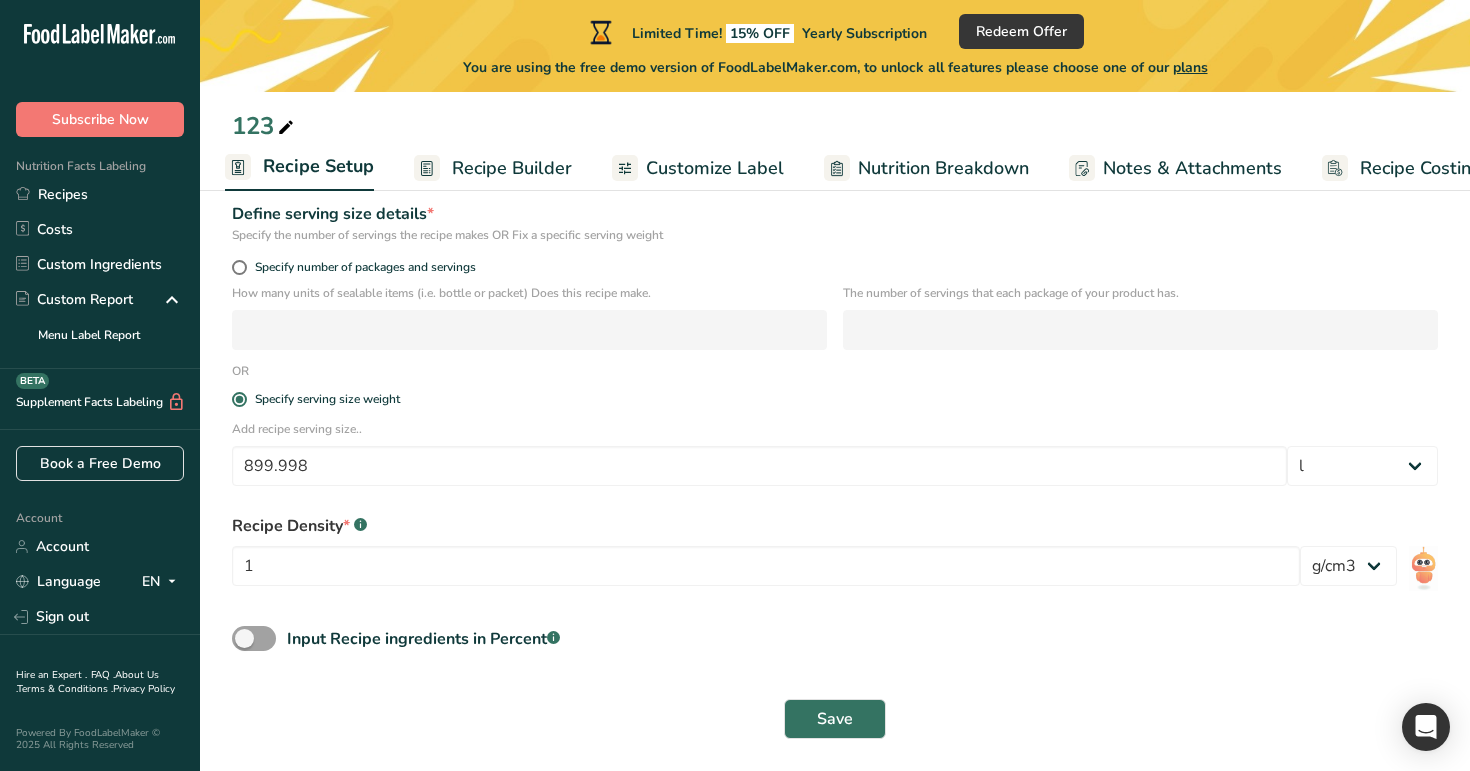 click on "Recipe name *   123
Recipe code
.a-a{fill:#347362;}.b-a{fill:#fff;}
Recipe Category *
Select a category to organize your recipes
Beverages
Standard Categories
Custom Categories
.a-a{fill:#347362;}.b-a{fill:#fff;}
Baked Goods
Beverages
category
Cooked Meals, Salads, & Sauces
Dairy
Drink
Food
Other
Snacks
standard
test
Add New Category
Is your recipe liquid? *   .a-a{fill:#347362;}.b-a{fill:#fff;}           Yes   No
Define serving size details *
OR
899.998" at bounding box center [835, 353] 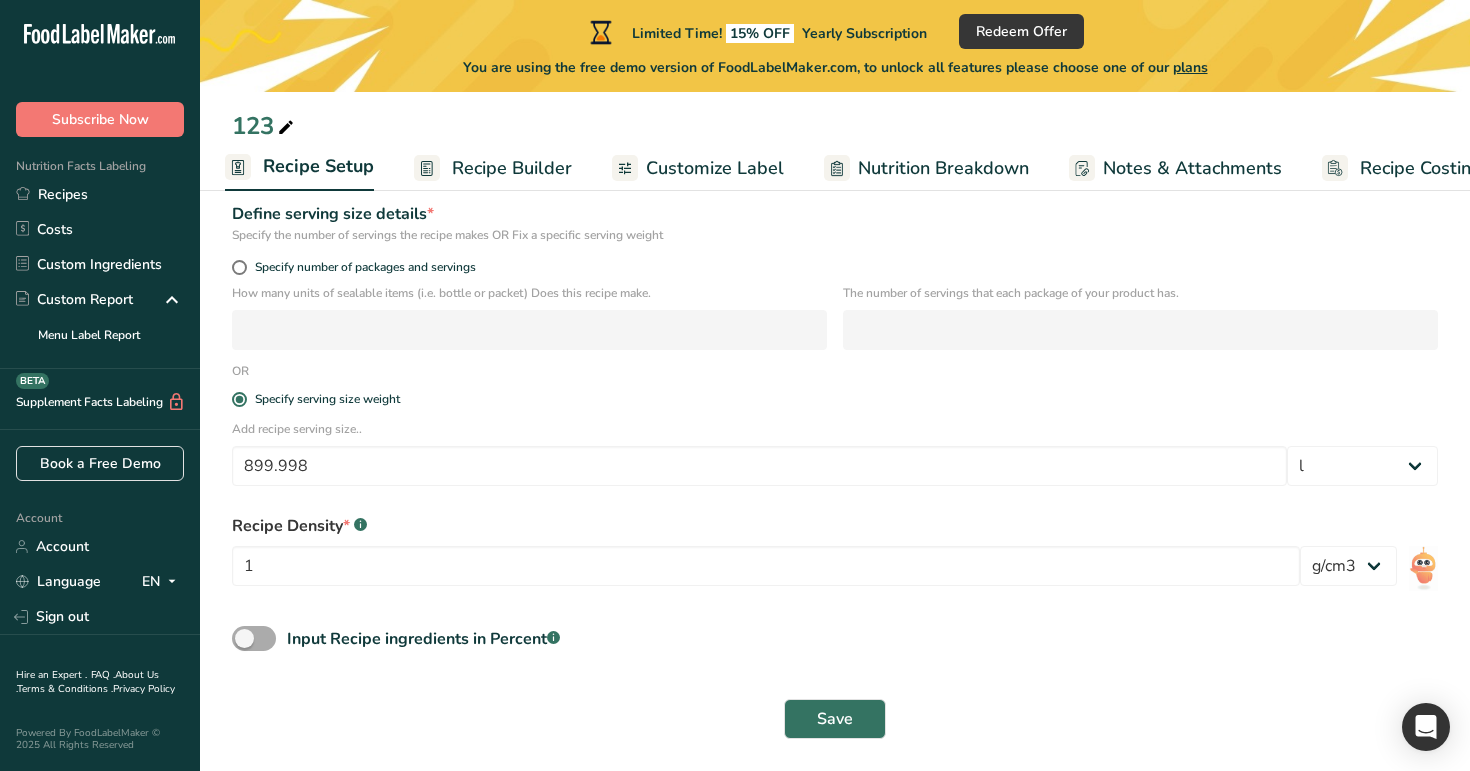 click on "Input Recipe ingredients in Percent
.a-a{fill:#347362;}.b-a{fill:#fff;}" at bounding box center (396, 638) 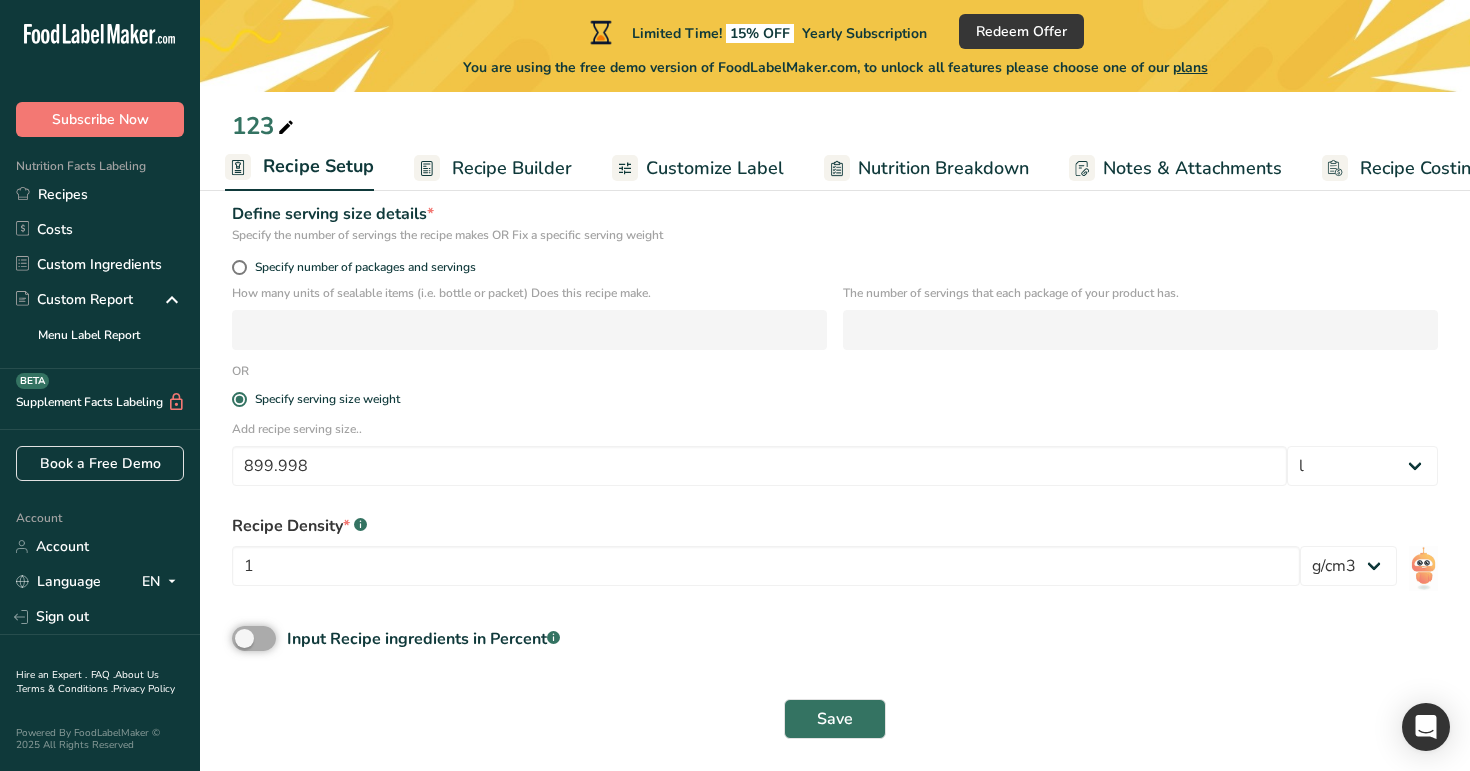 click on "Input Recipe ingredients in Percent
.a-a{fill:#347362;}.b-a{fill:#fff;}" at bounding box center [238, 638] 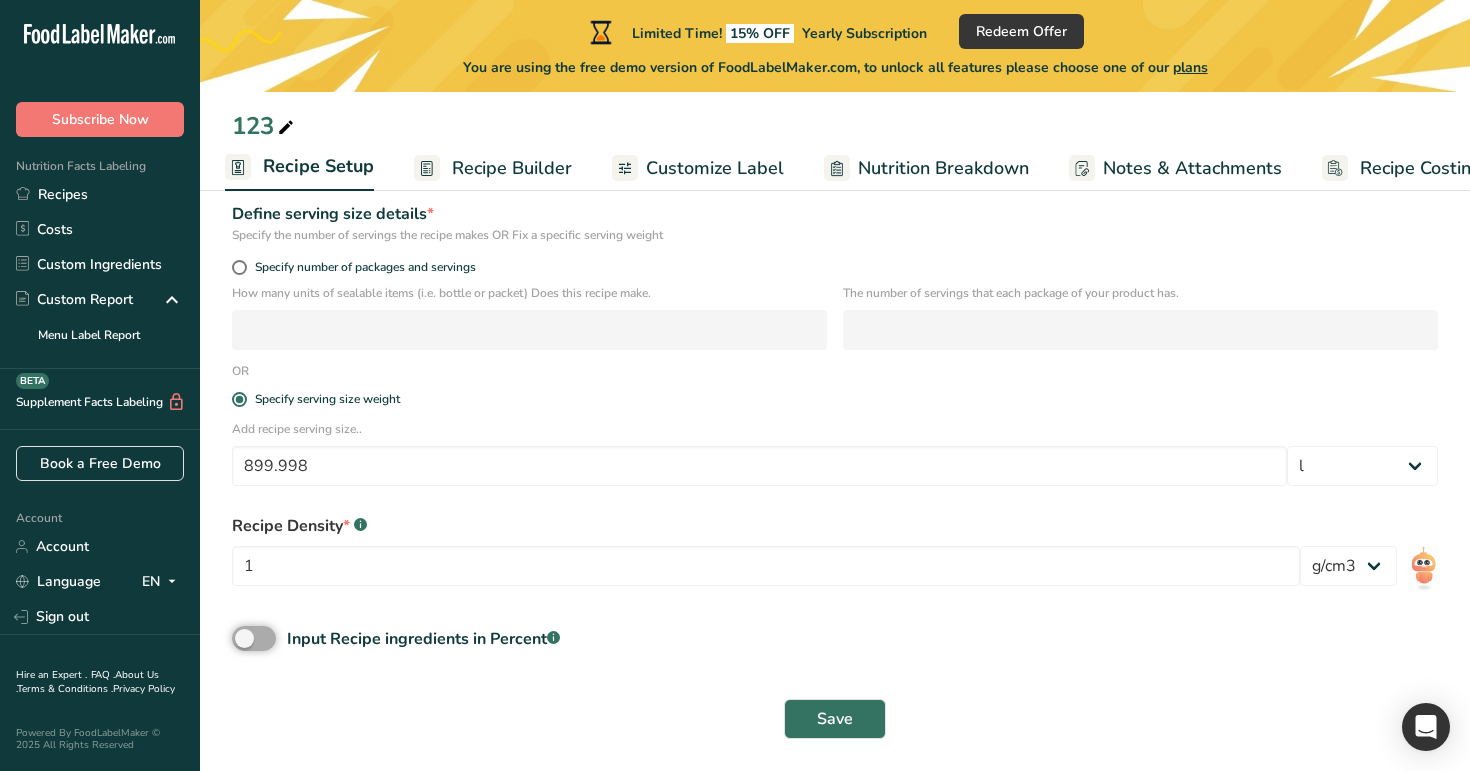 checkbox on "true" 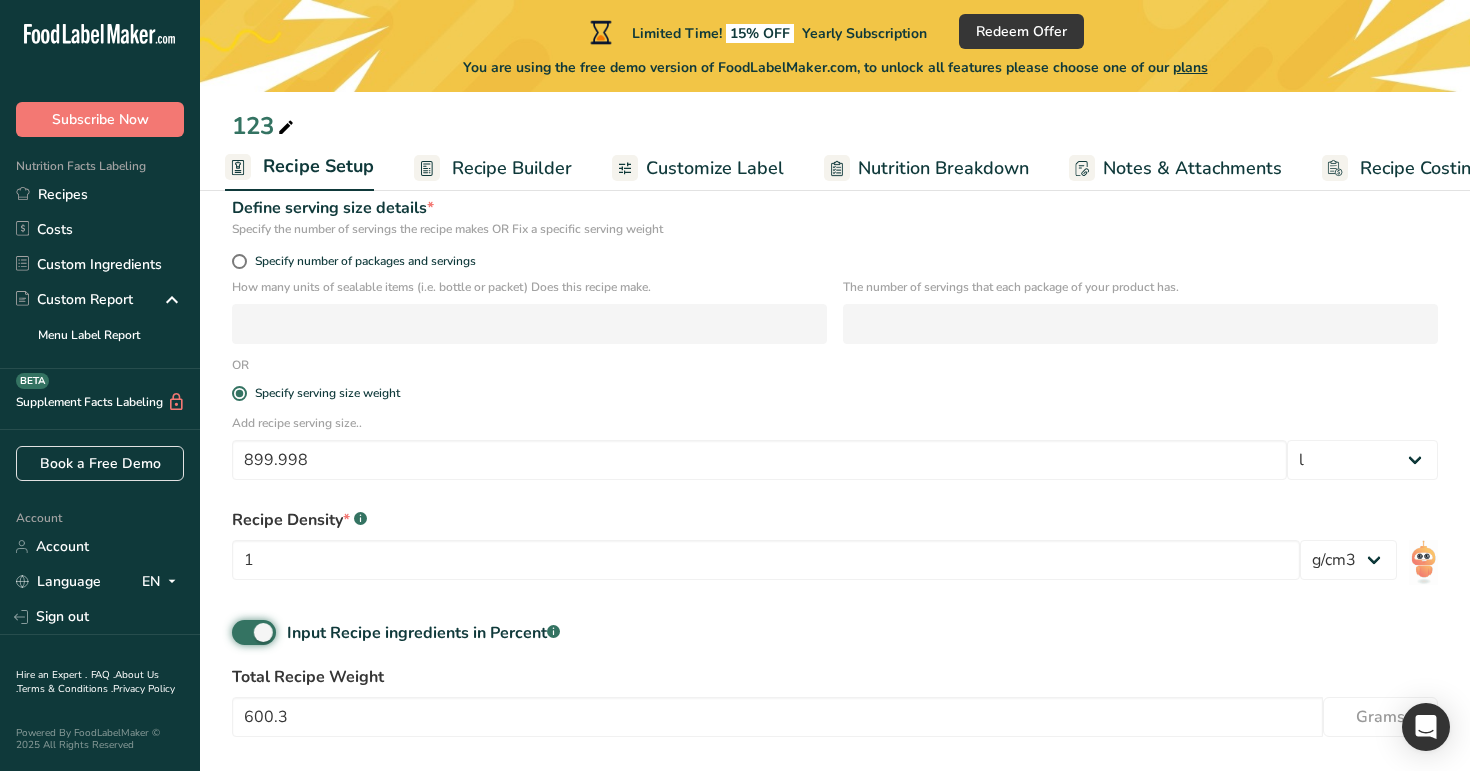 scroll, scrollTop: 368, scrollLeft: 0, axis: vertical 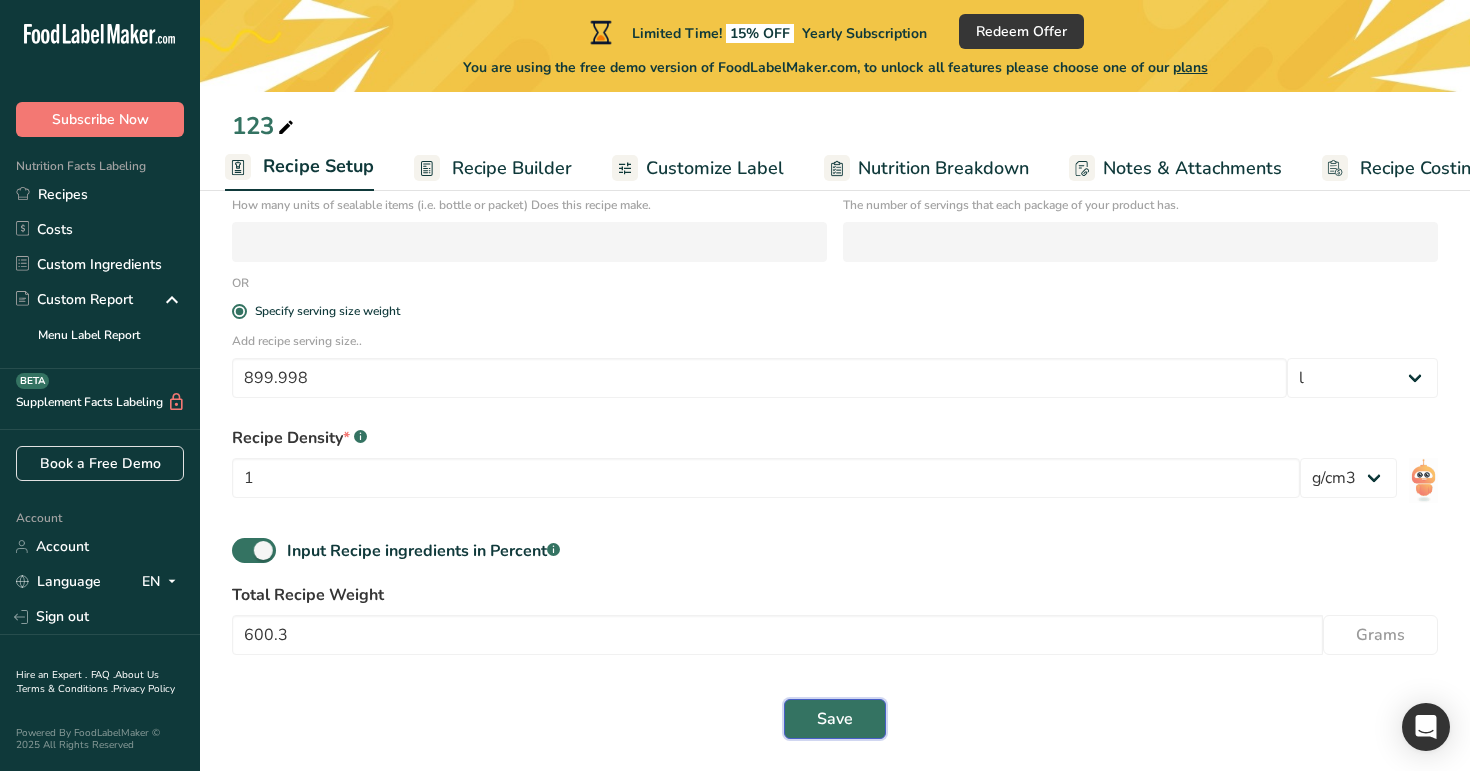 click on "Save" at bounding box center (835, 719) 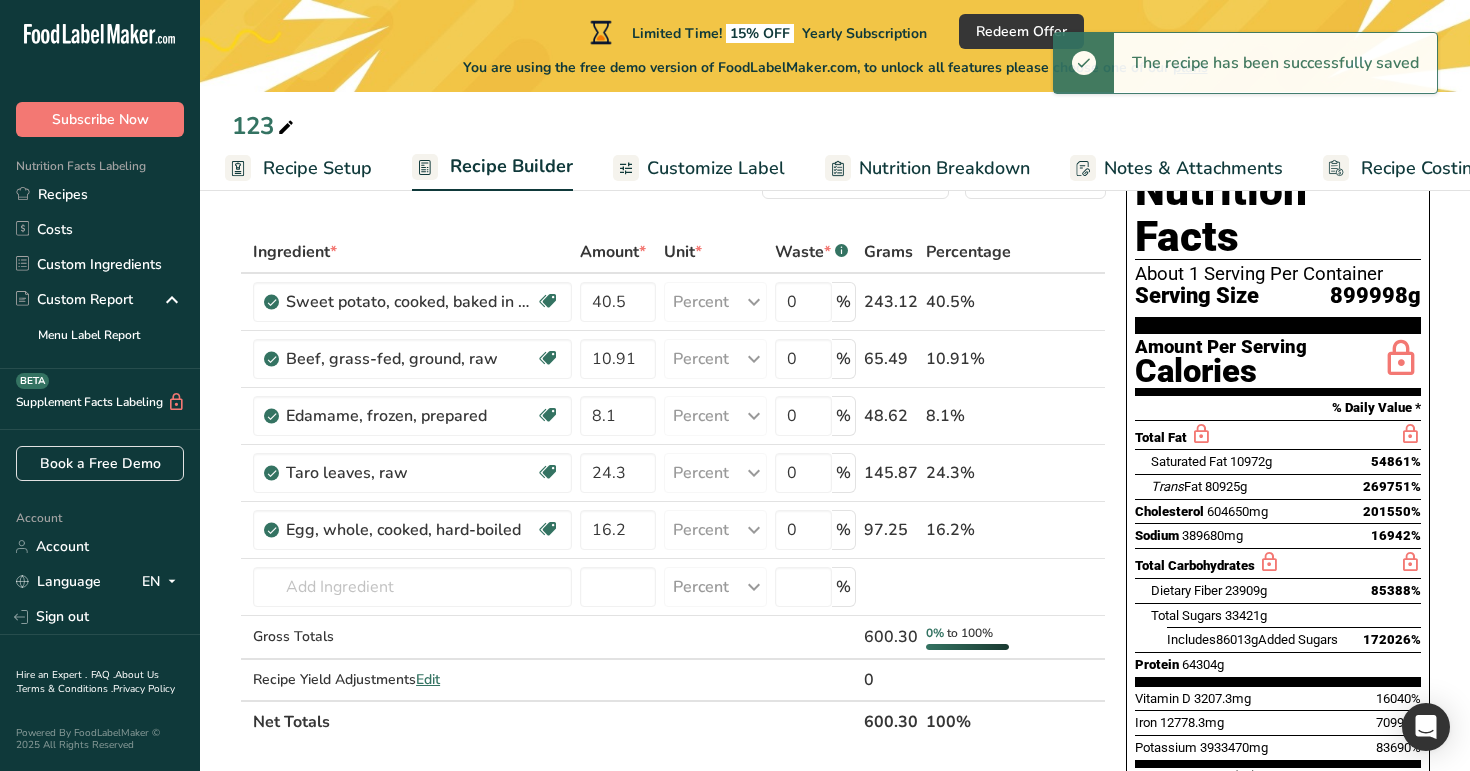 scroll, scrollTop: 31, scrollLeft: 0, axis: vertical 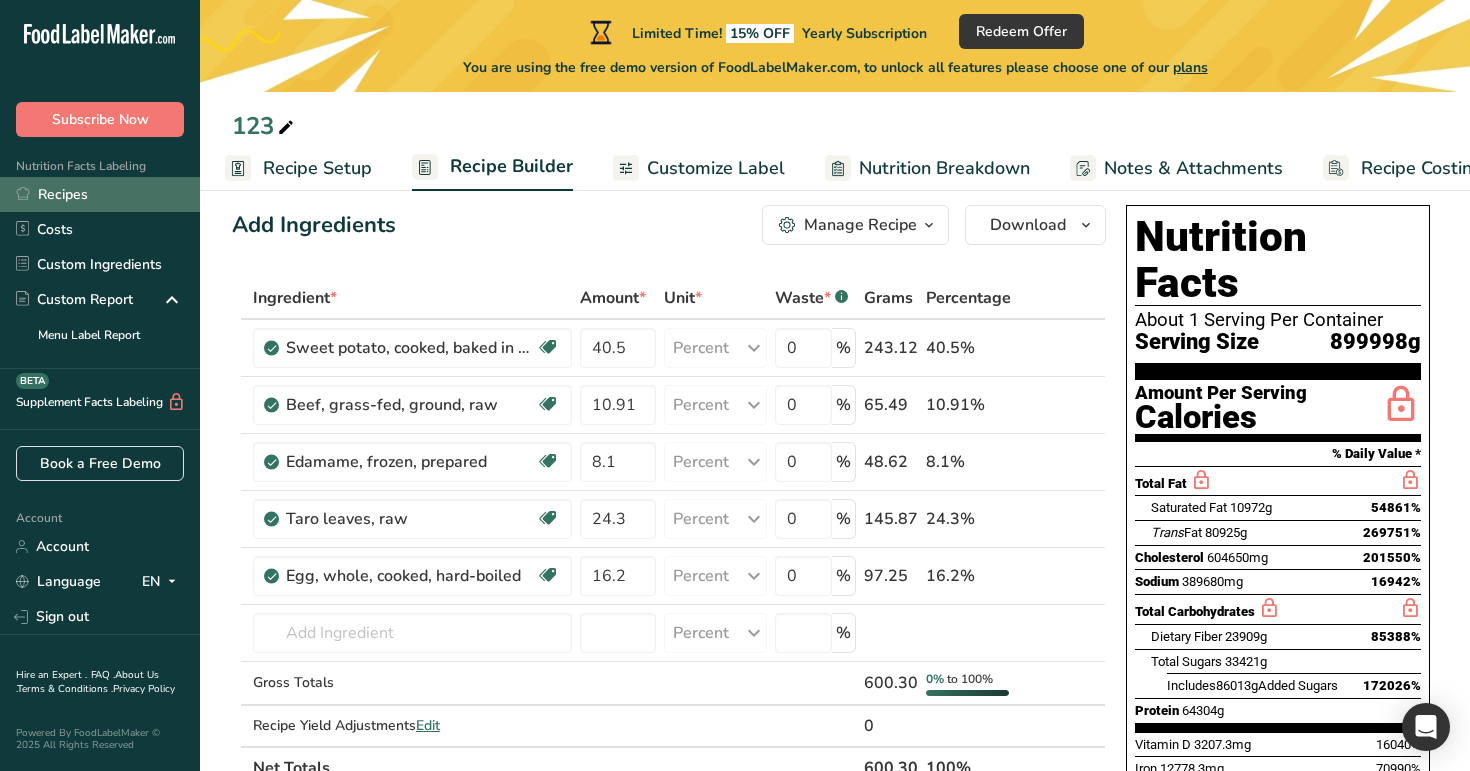 click on "Recipes" at bounding box center [100, 194] 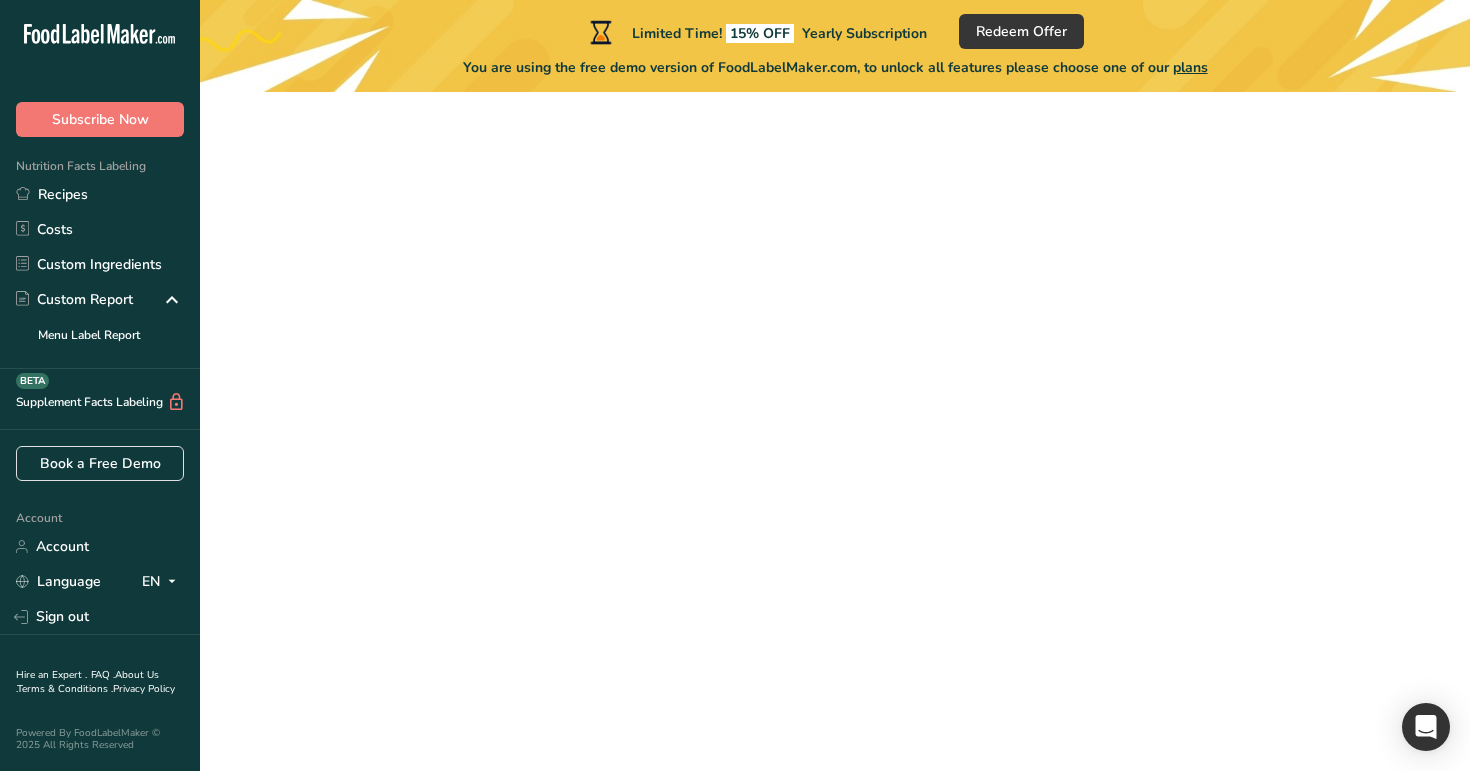 scroll, scrollTop: 0, scrollLeft: 0, axis: both 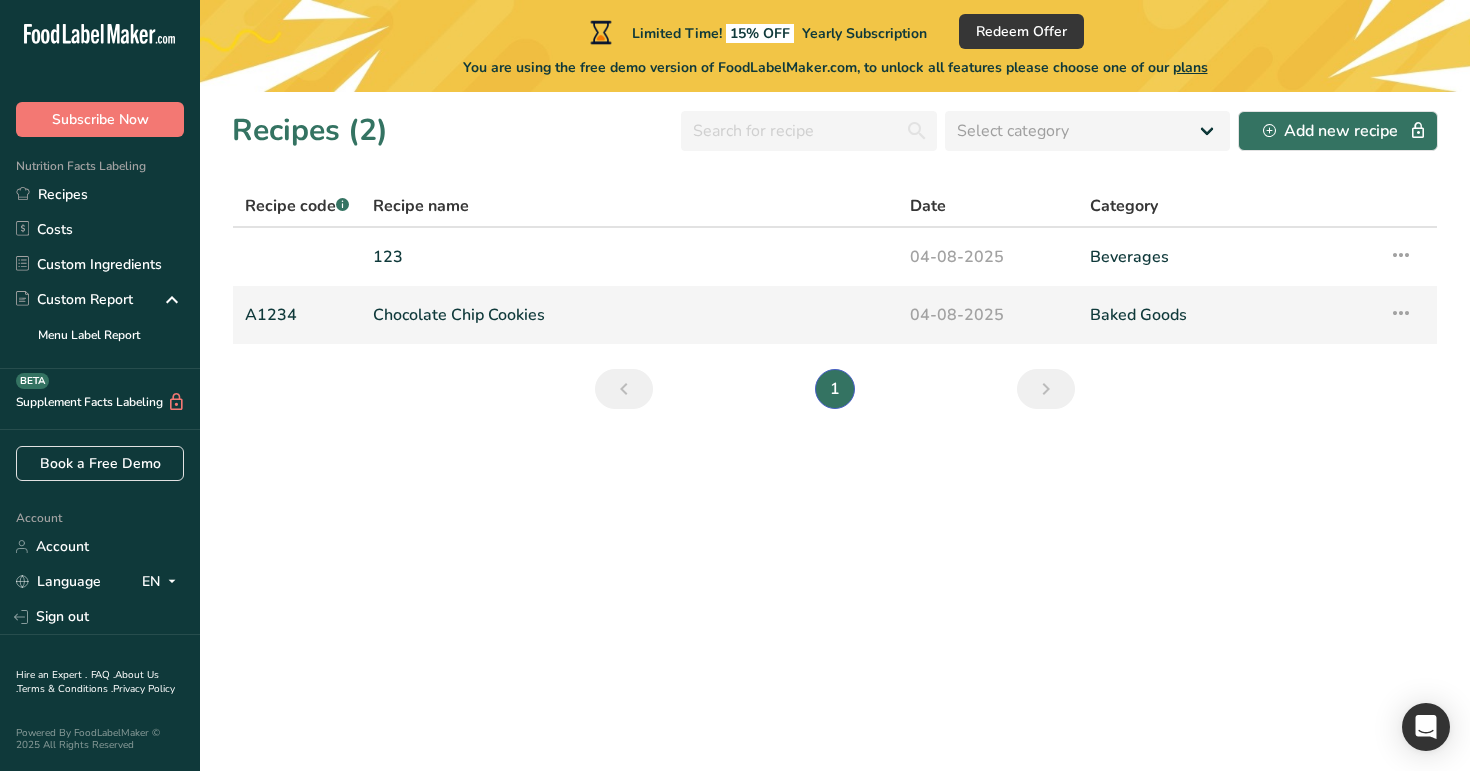 click on "Chocolate Chip Cookies" at bounding box center (629, 315) 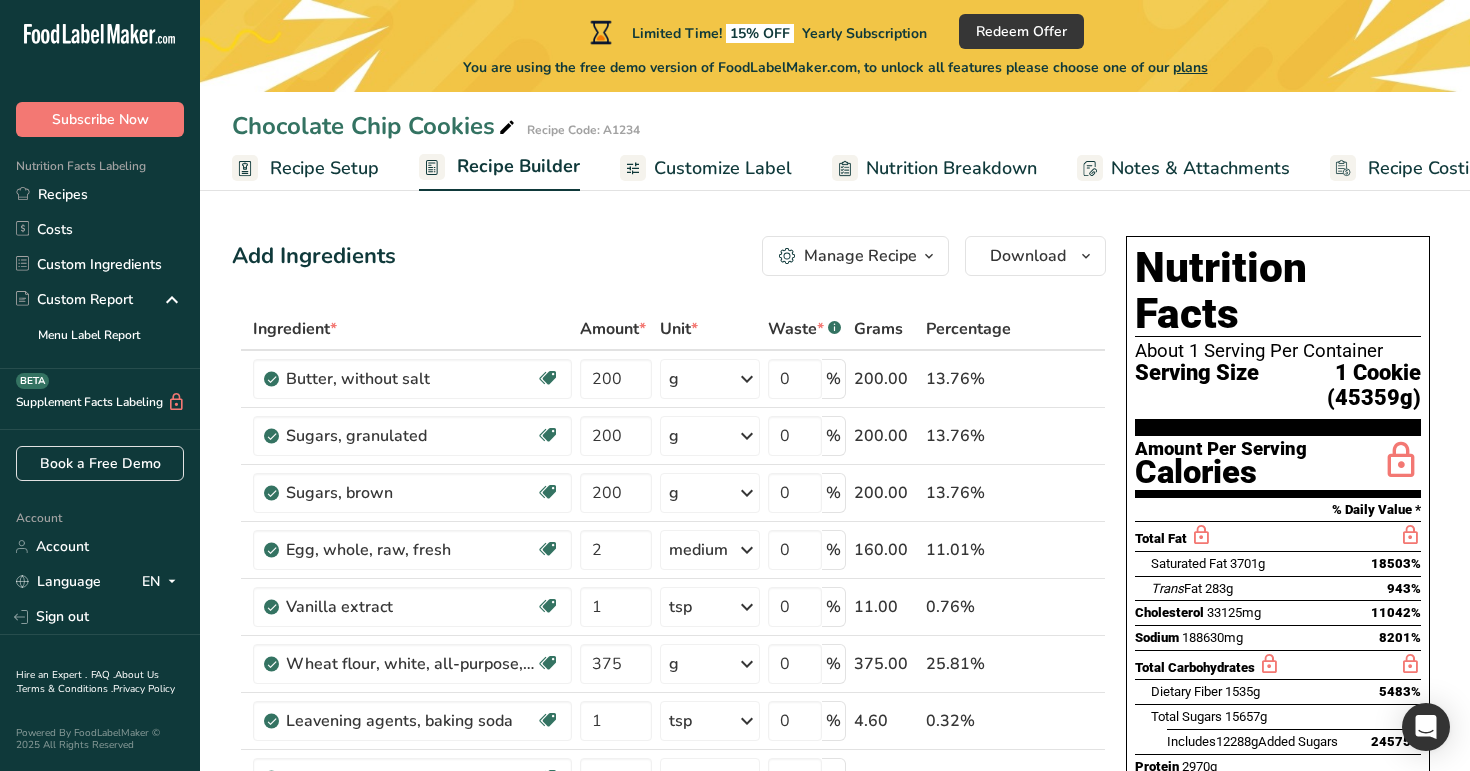 click on "Recipe Setup" at bounding box center (324, 168) 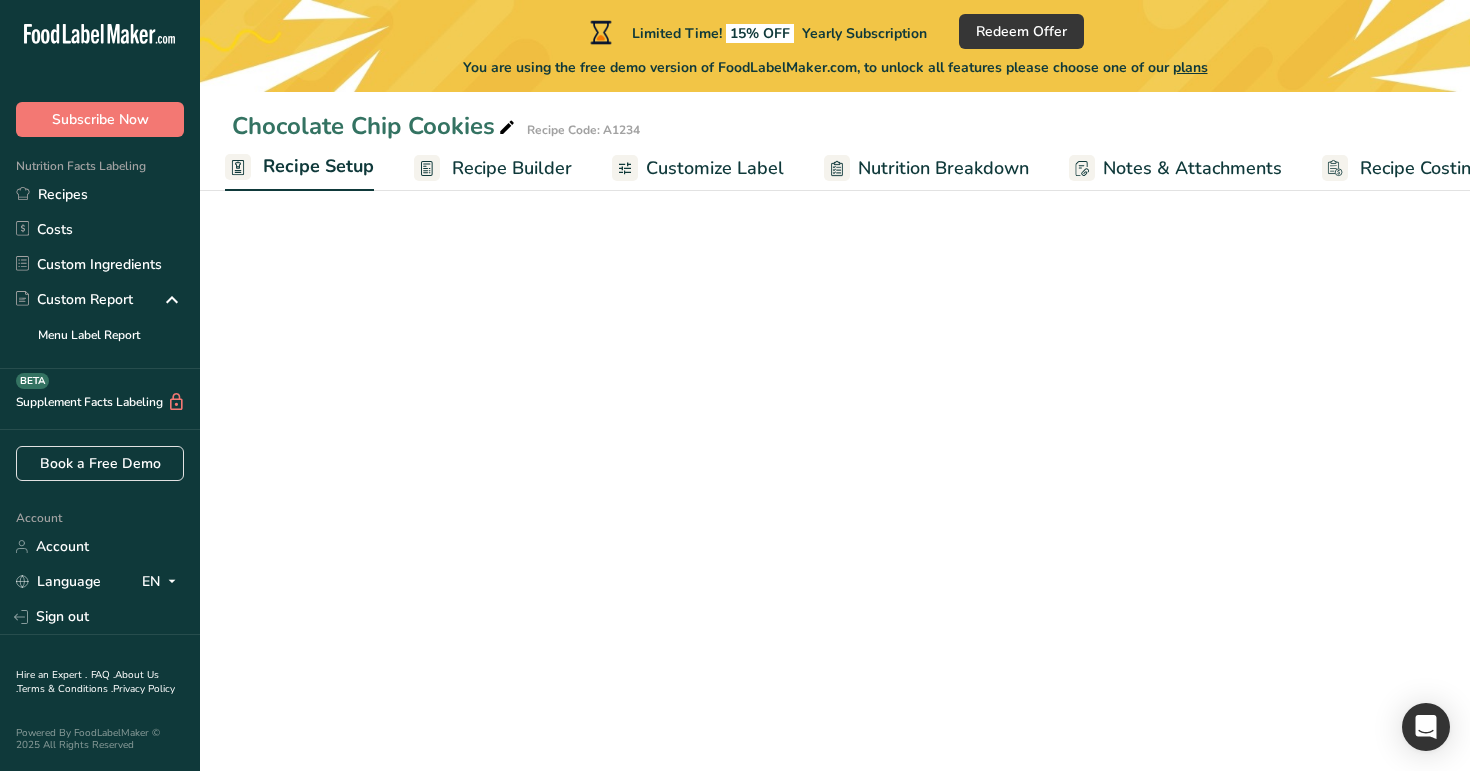 select on "17" 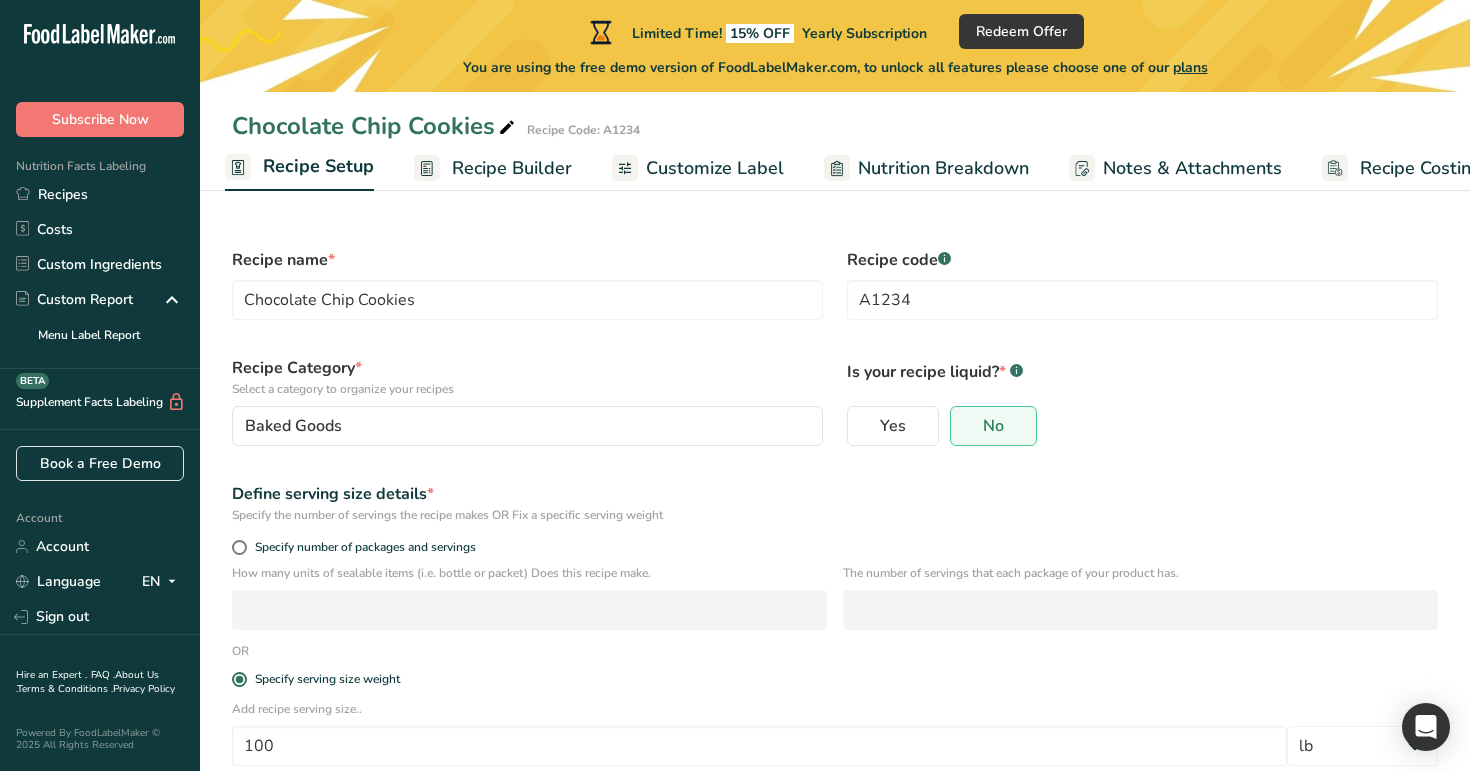 scroll, scrollTop: 172, scrollLeft: 0, axis: vertical 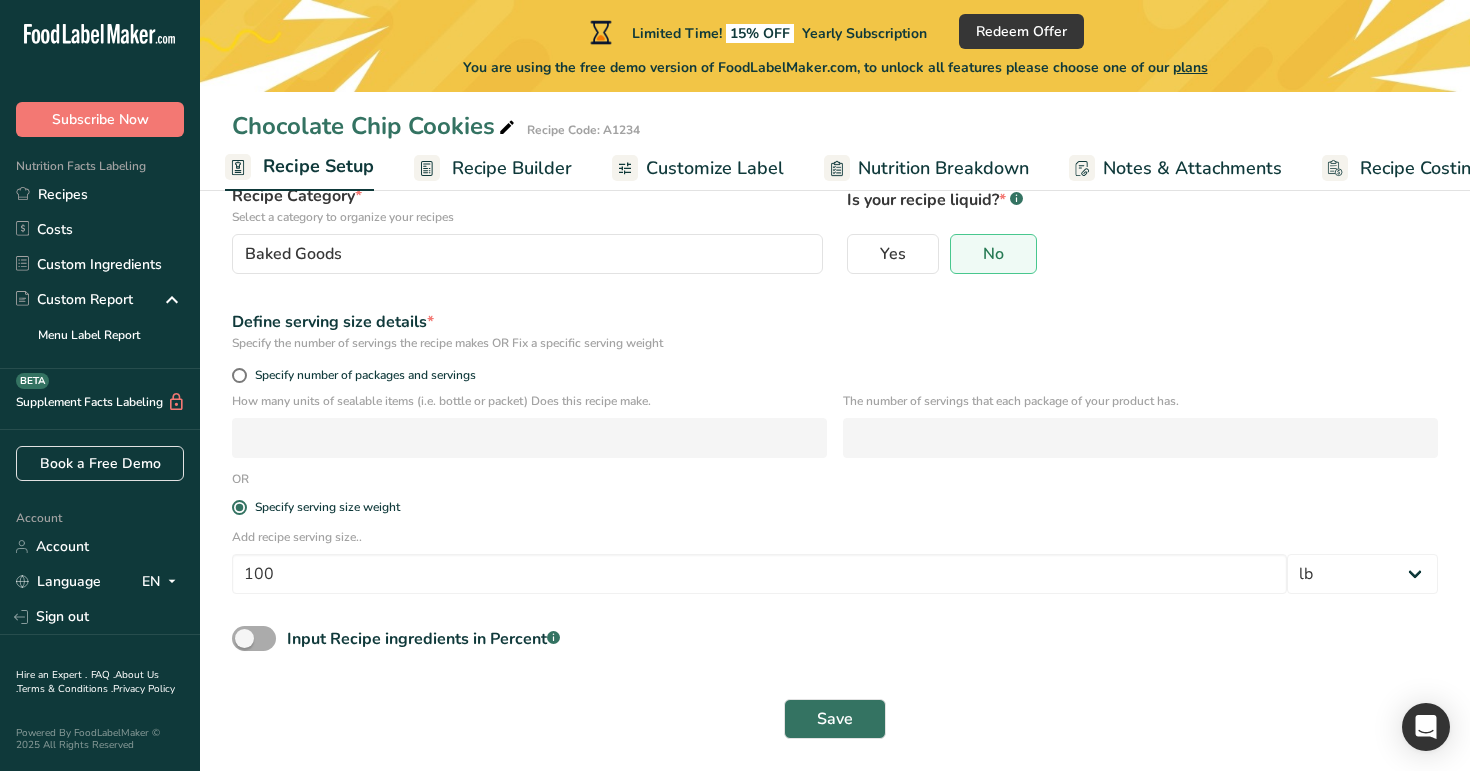click at bounding box center (254, 638) 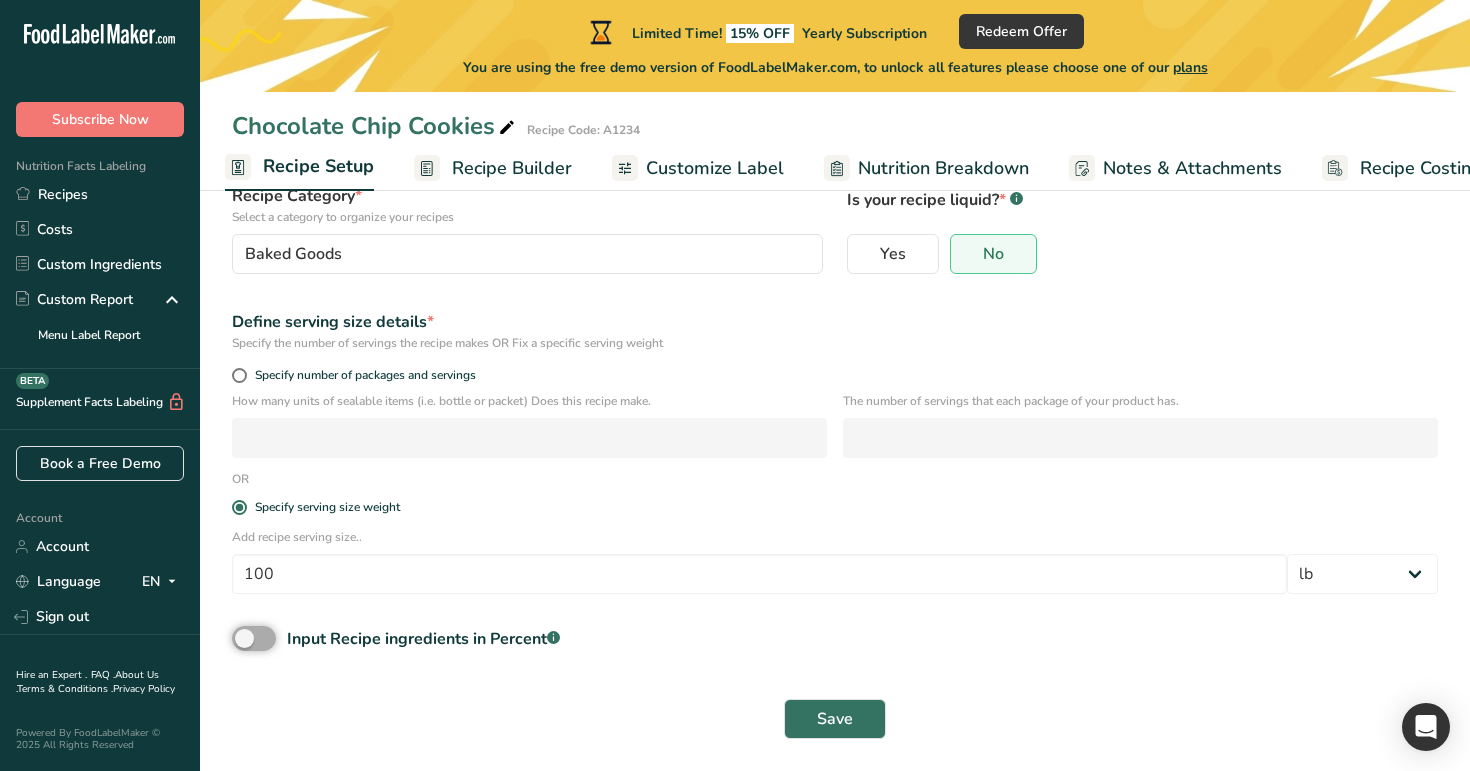 click on "Input Recipe ingredients in Percent
.a-a{fill:#347362;}.b-a{fill:#fff;}" at bounding box center [238, 638] 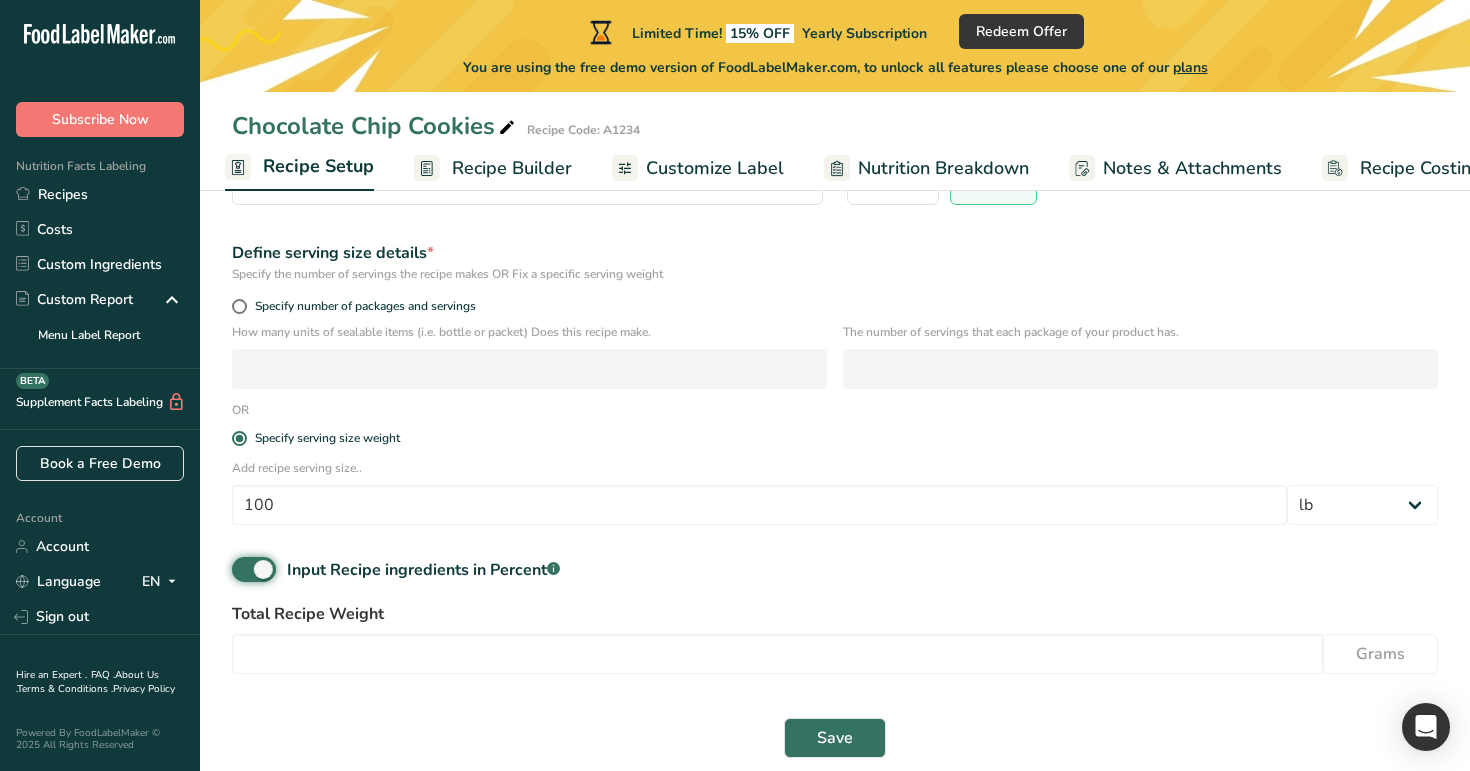 scroll, scrollTop: 260, scrollLeft: 0, axis: vertical 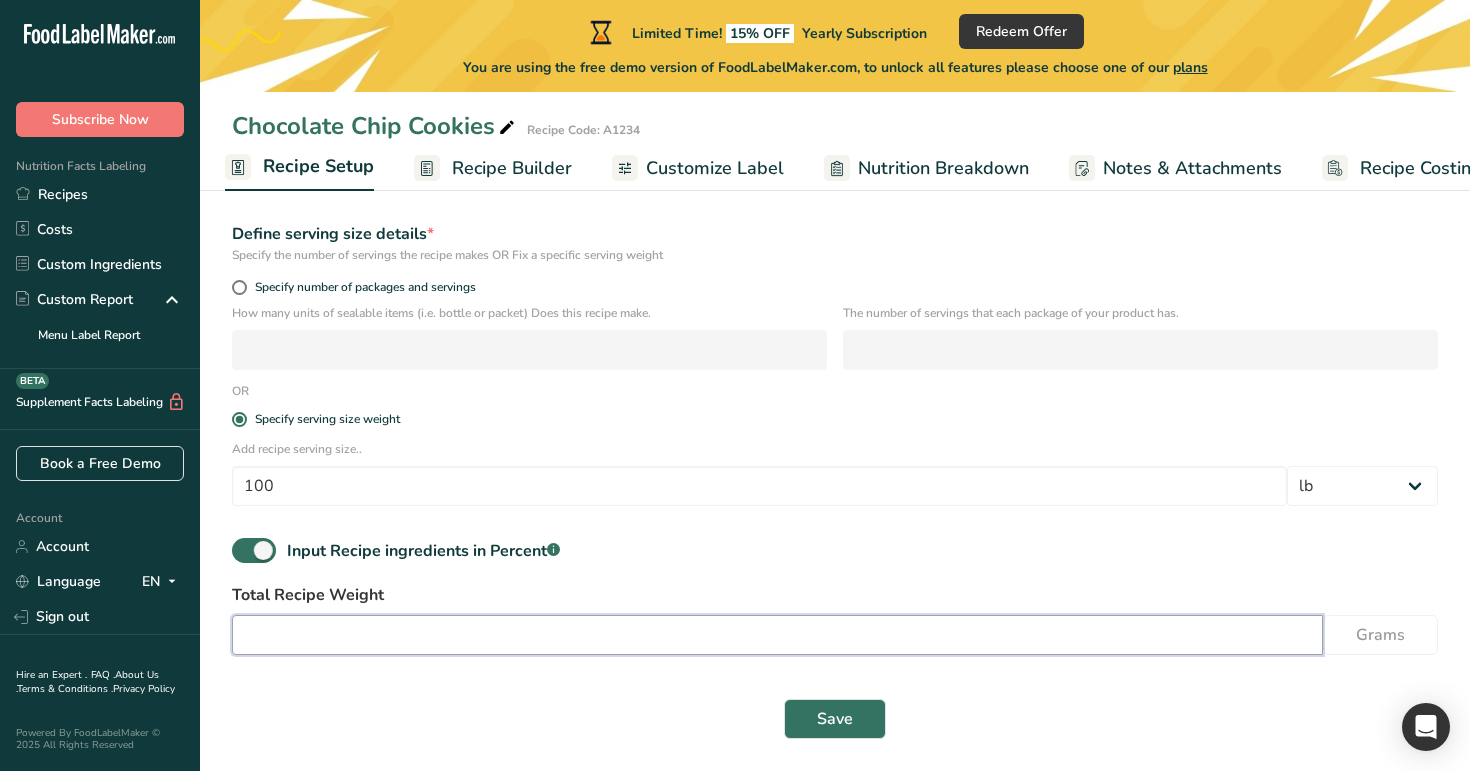 click at bounding box center [777, 635] 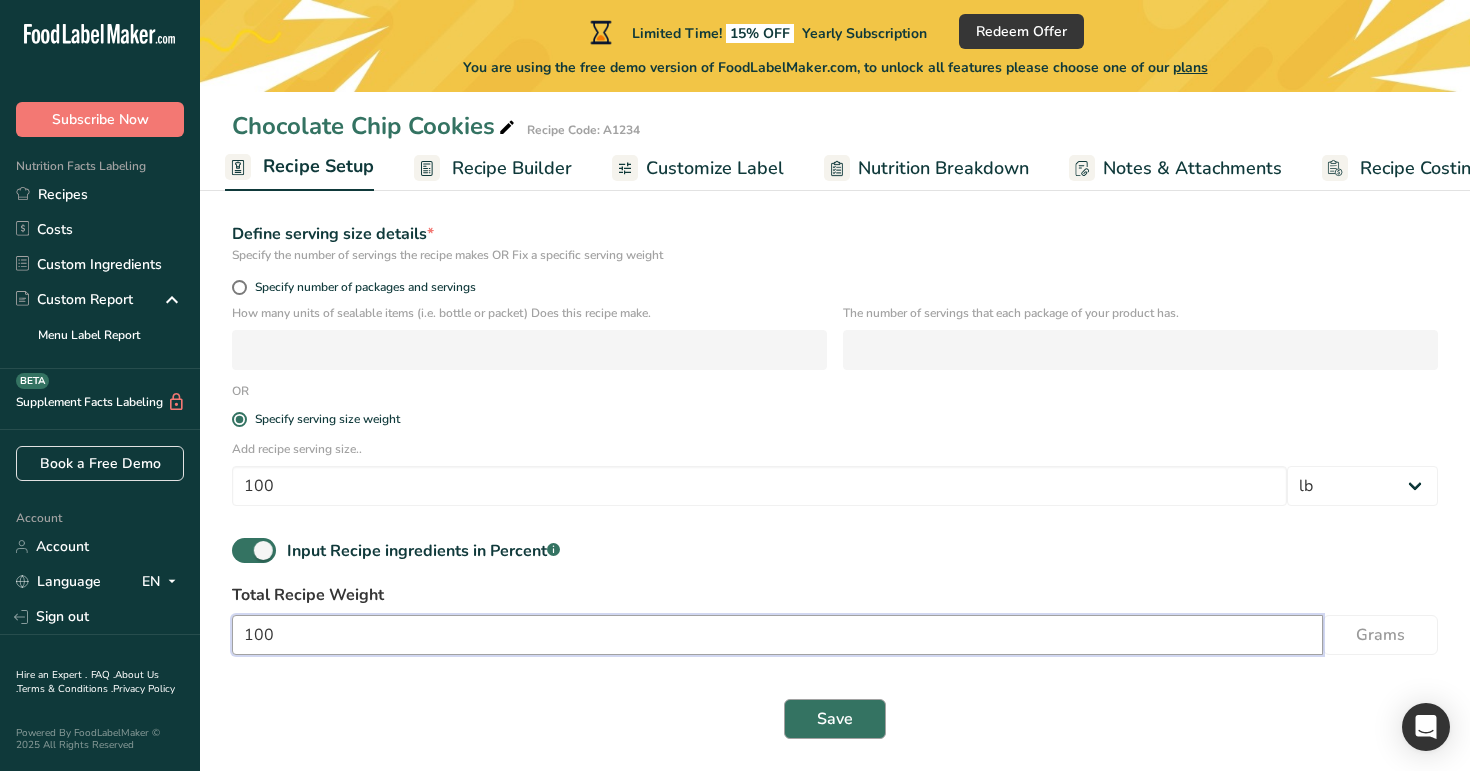 type on "100" 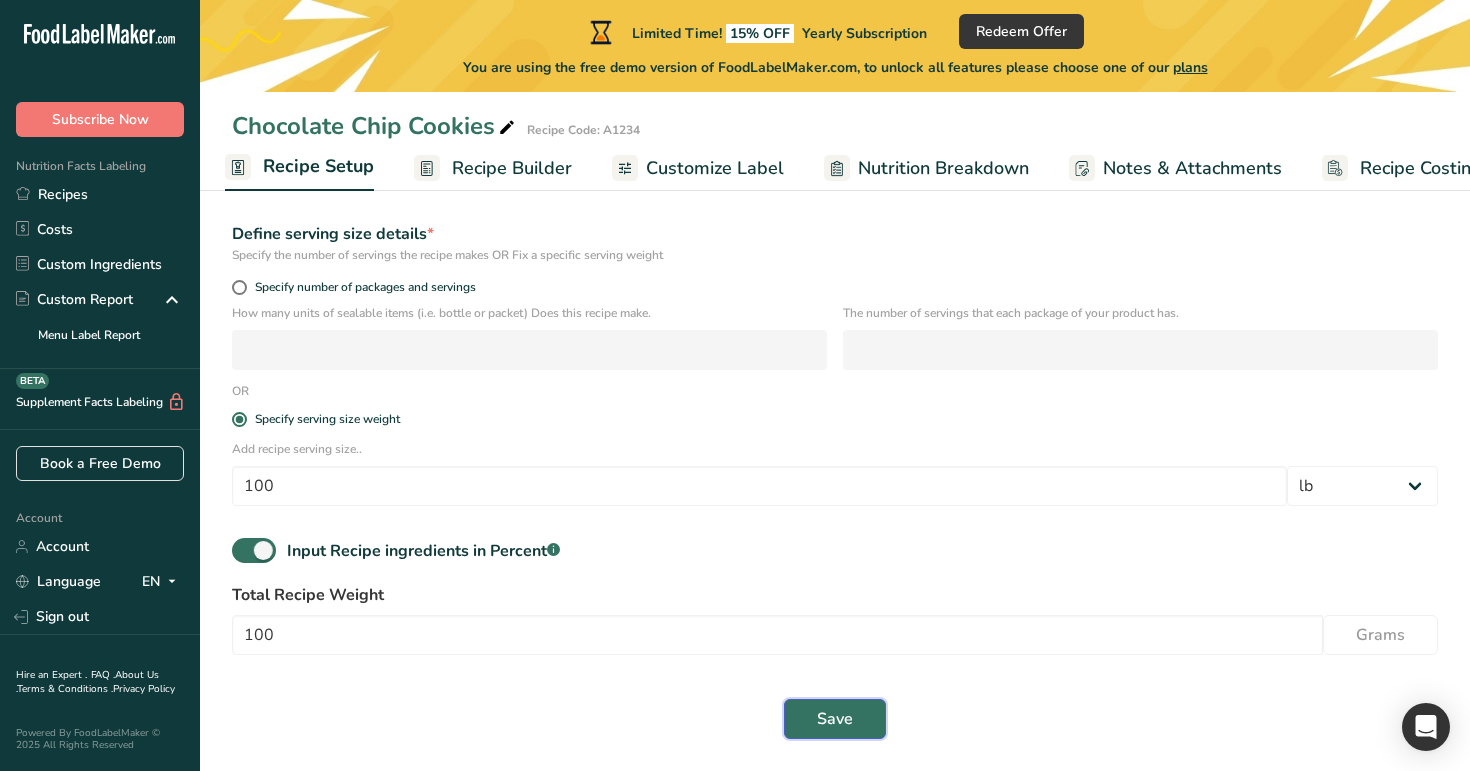 click on "Save" at bounding box center [835, 719] 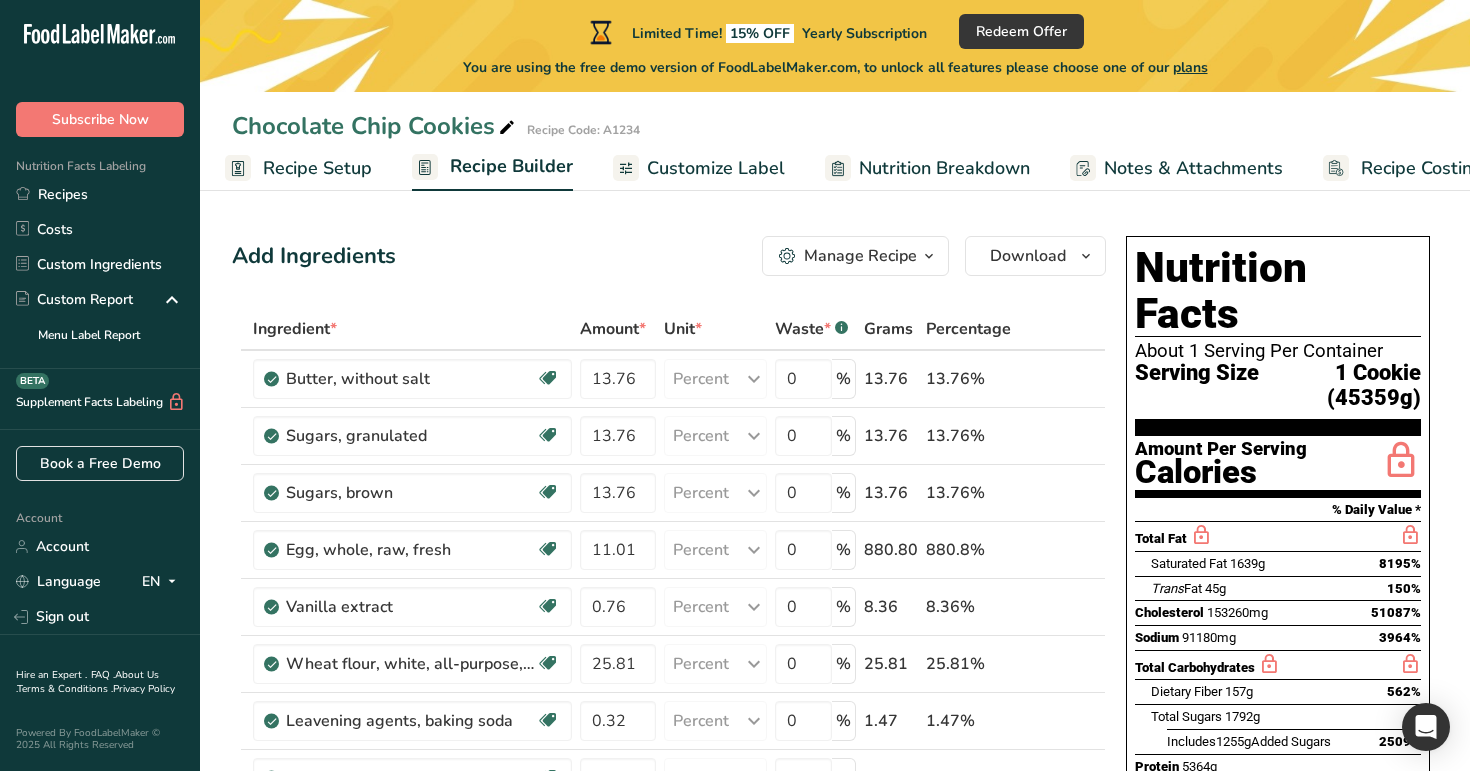 scroll, scrollTop: 4, scrollLeft: 0, axis: vertical 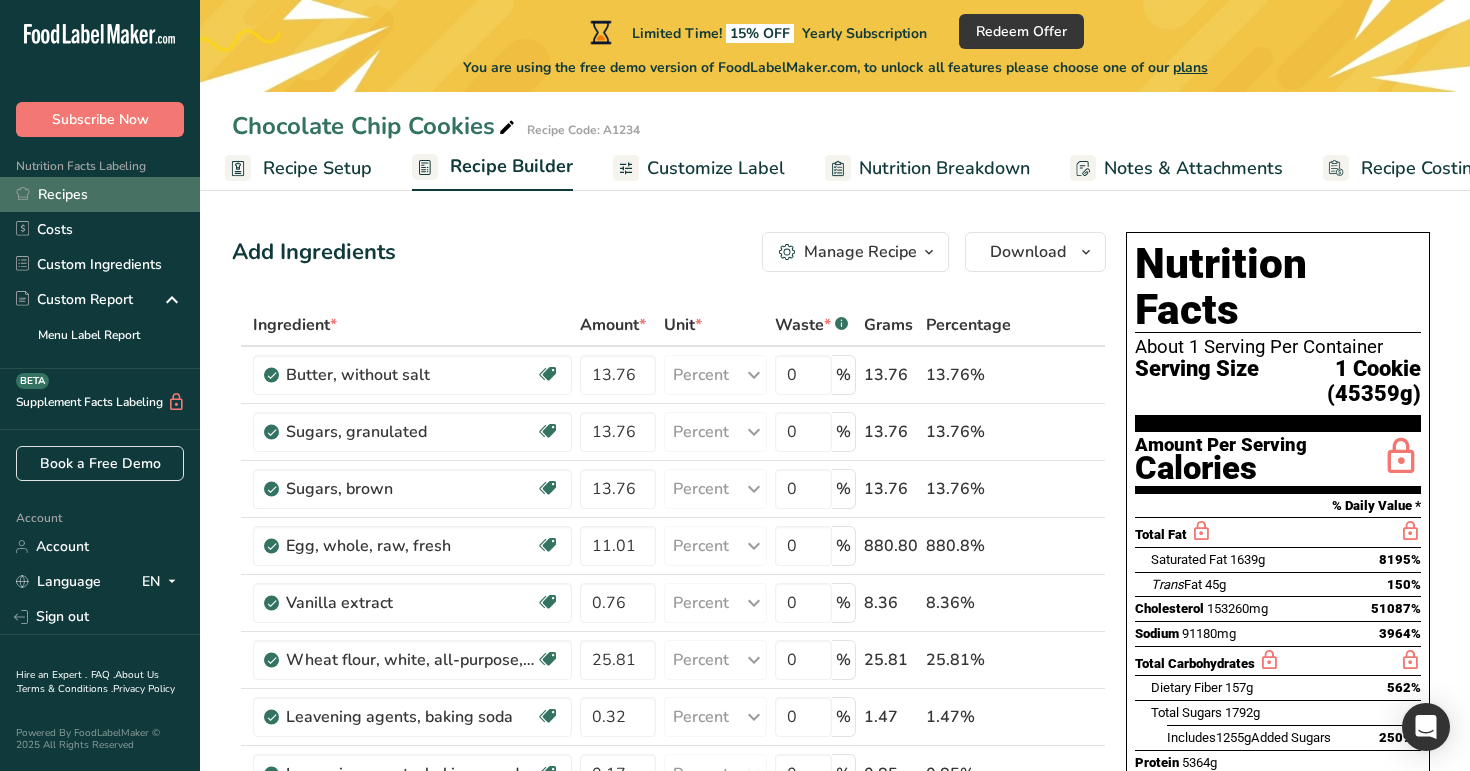 click on "Recipes" at bounding box center (100, 194) 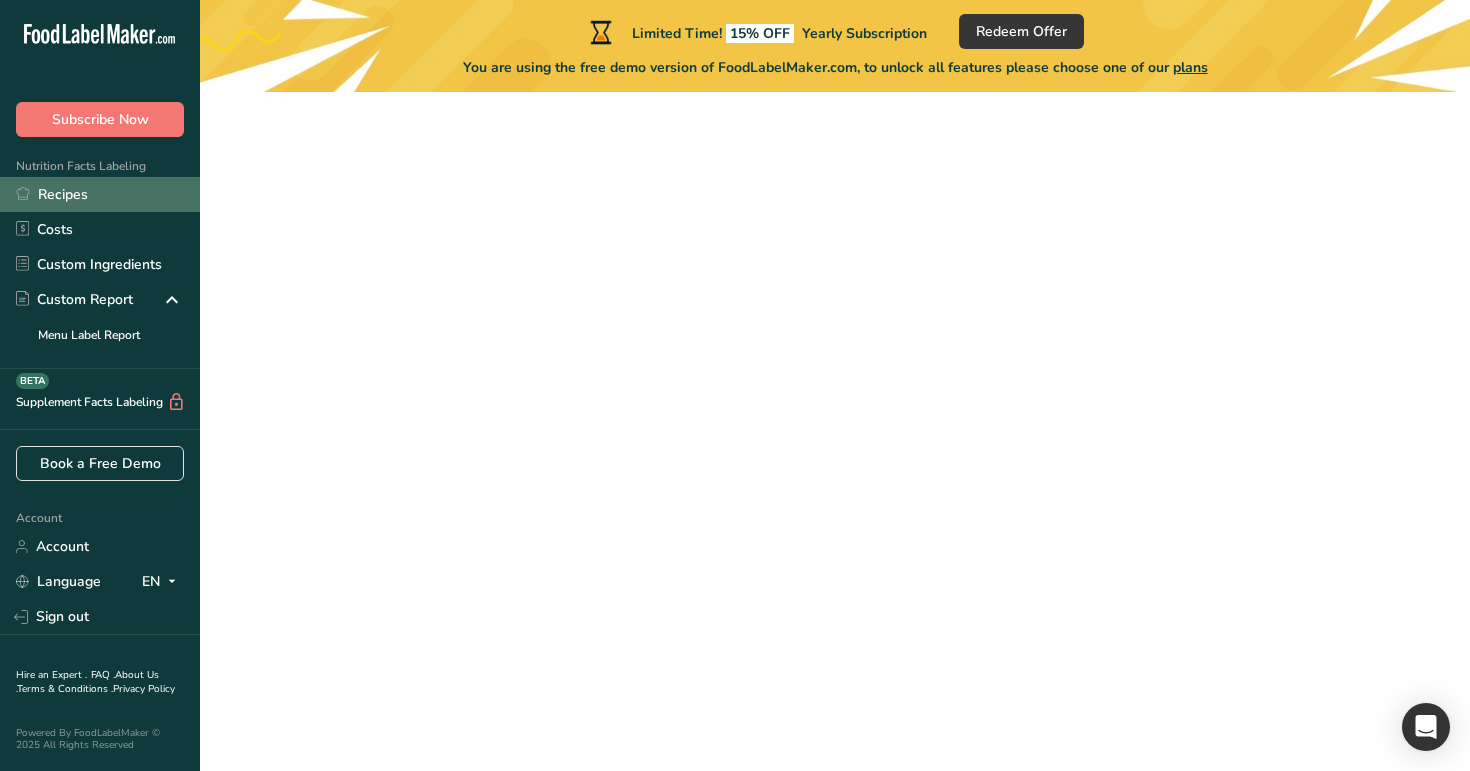 scroll, scrollTop: 0, scrollLeft: 0, axis: both 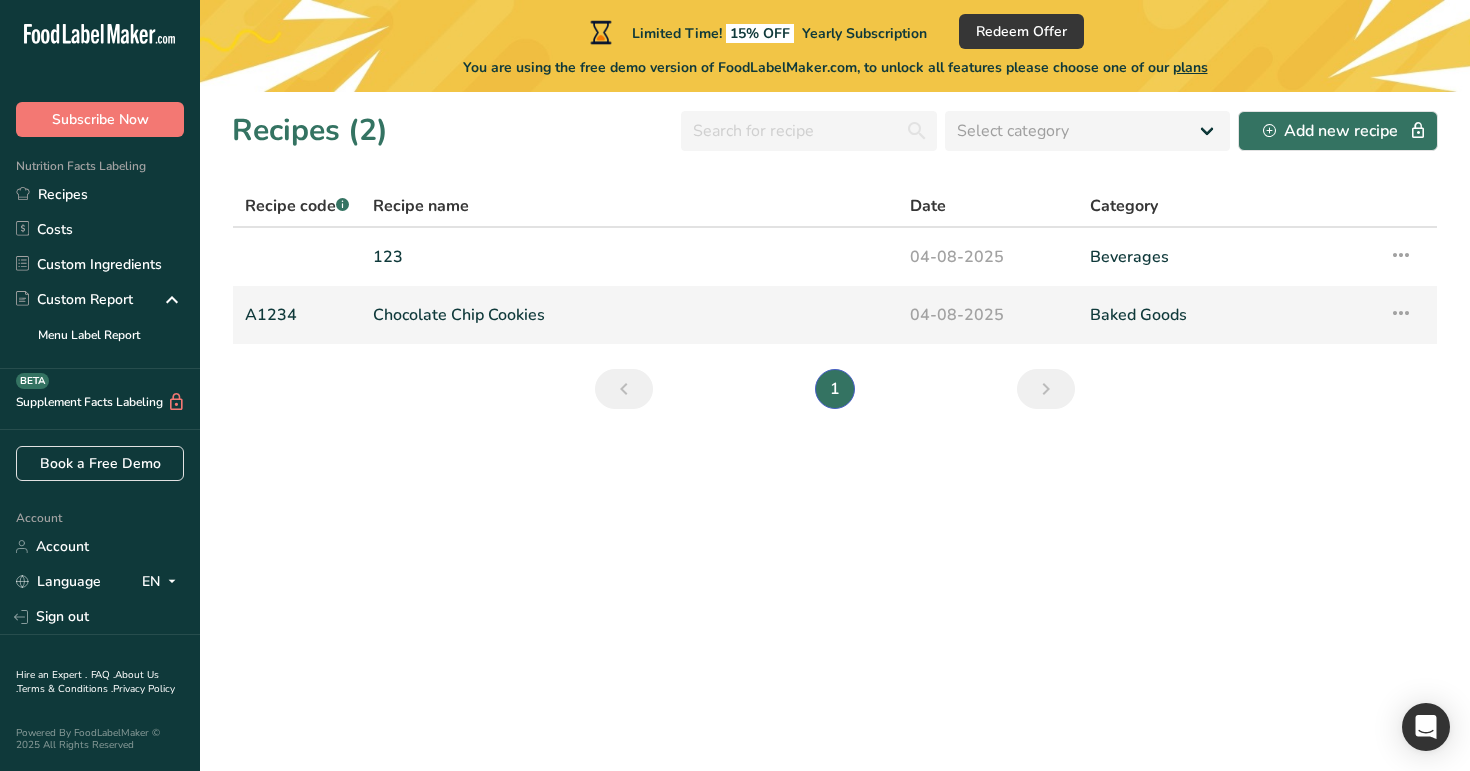 click on "Chocolate Chip Cookies" at bounding box center (629, 315) 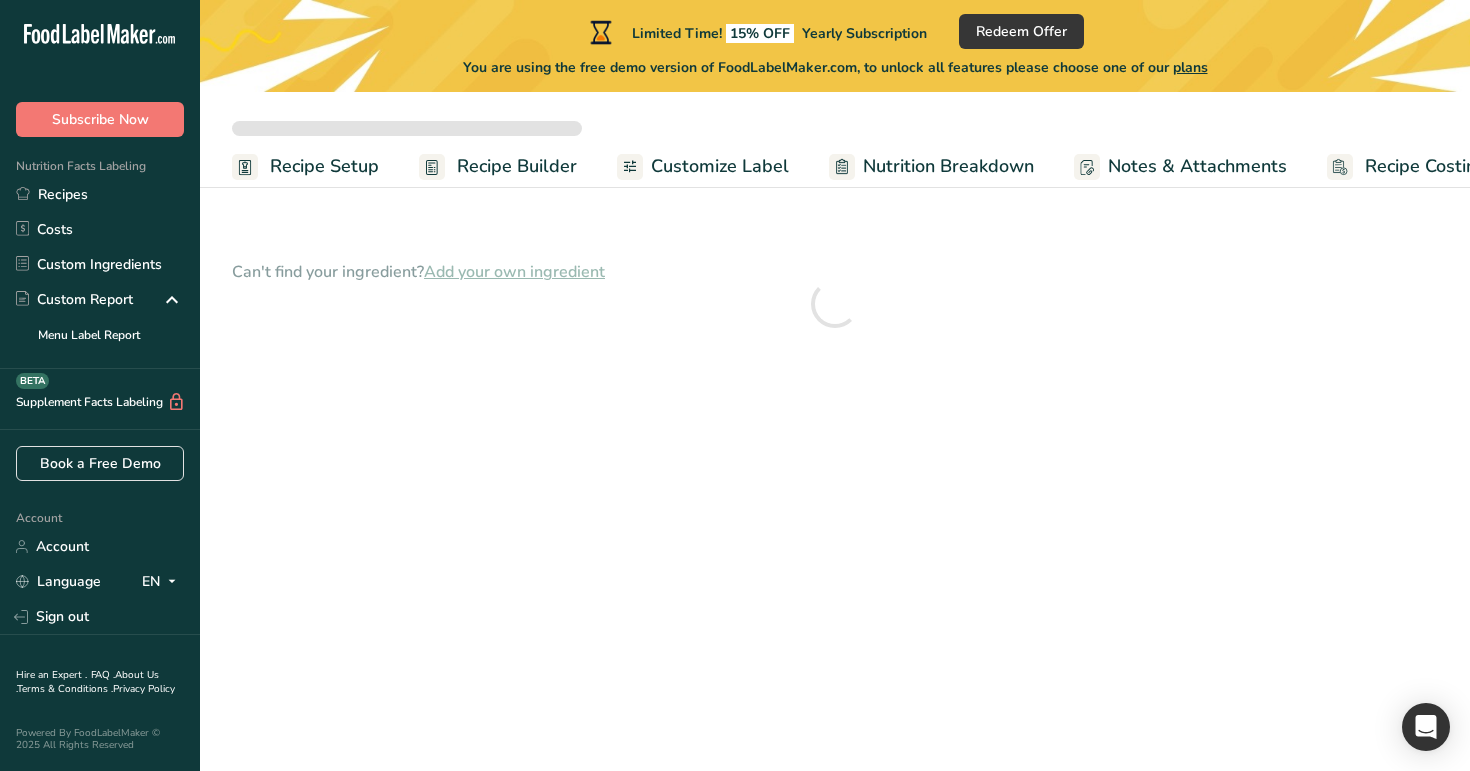 click on "Recipe Builder" at bounding box center (517, 166) 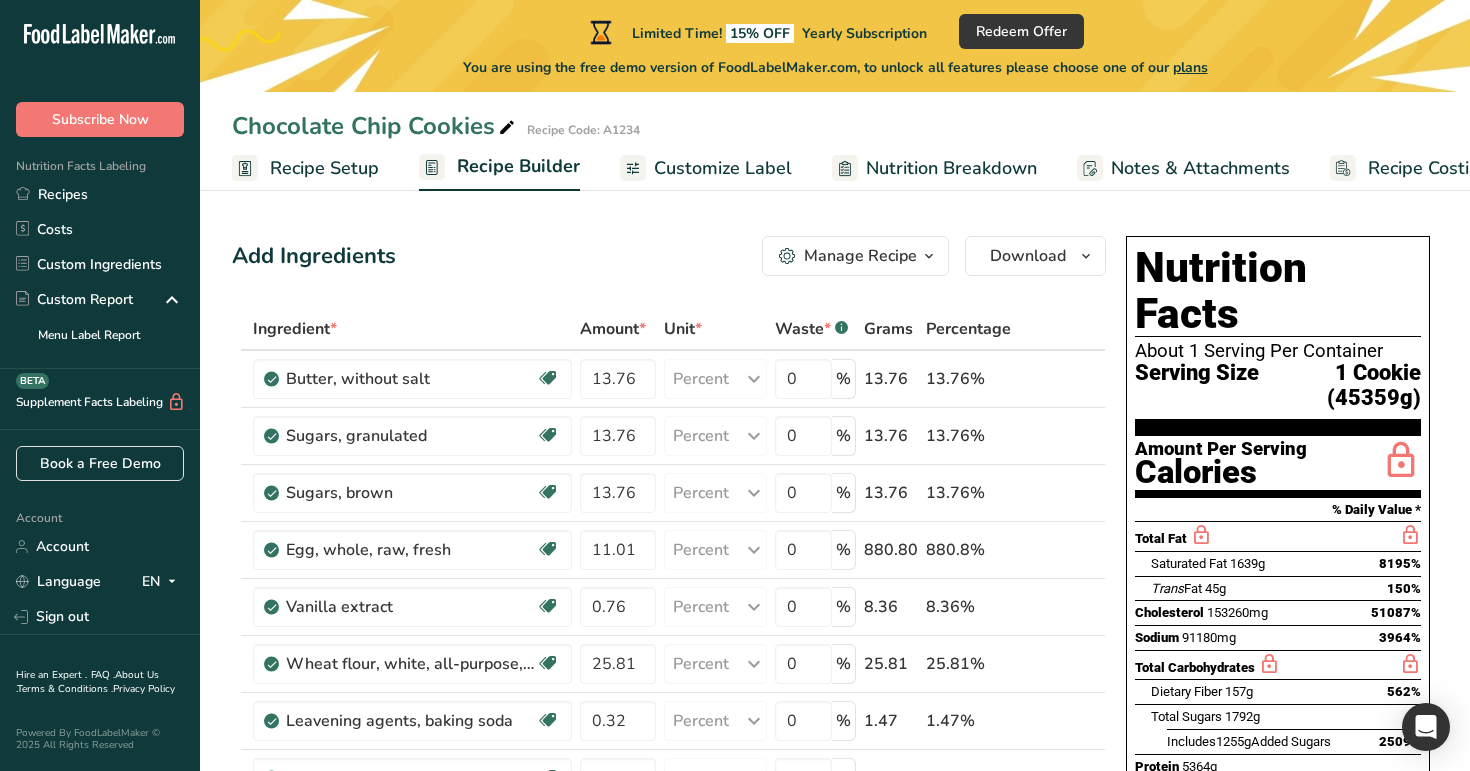 scroll, scrollTop: 0, scrollLeft: 51, axis: horizontal 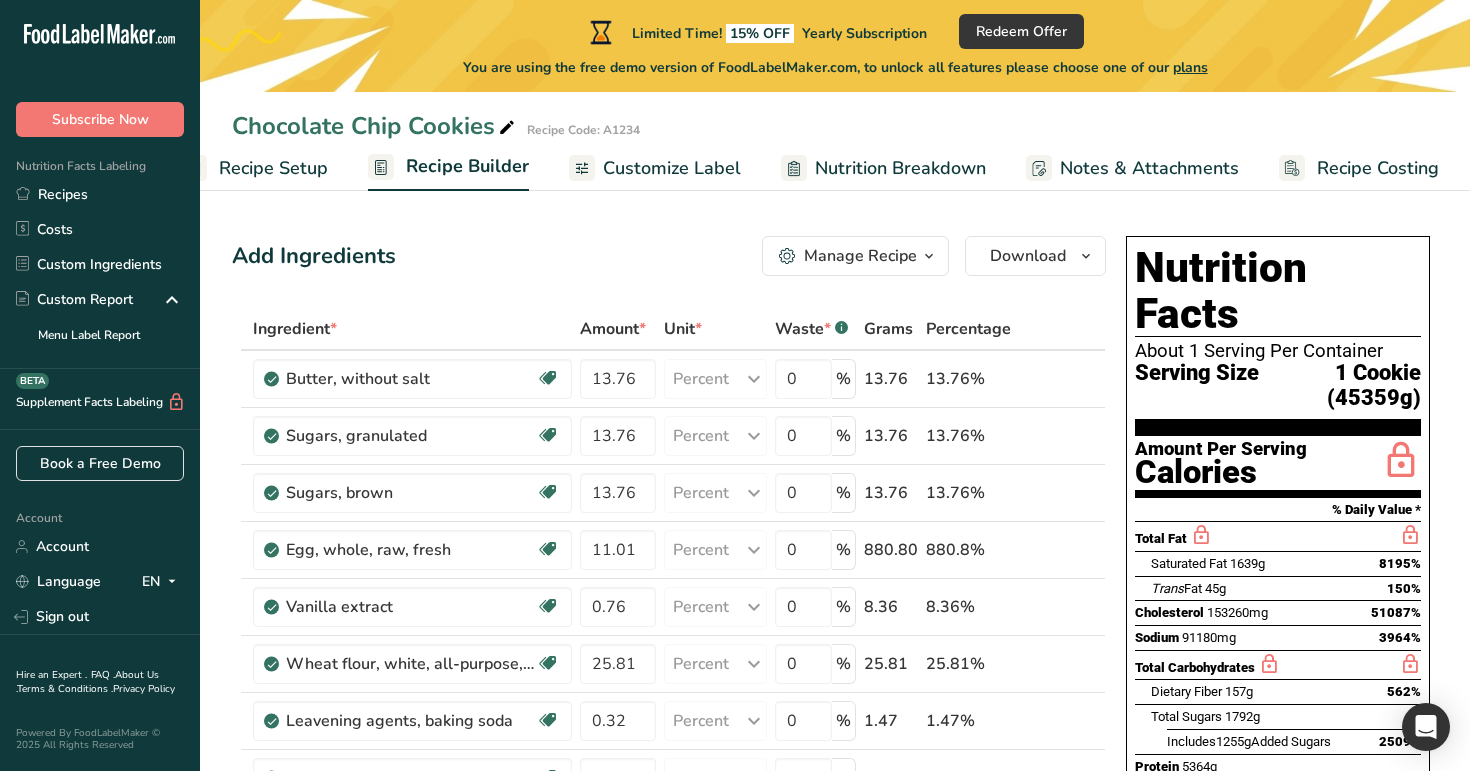 click on "Recipe Setup" at bounding box center (273, 168) 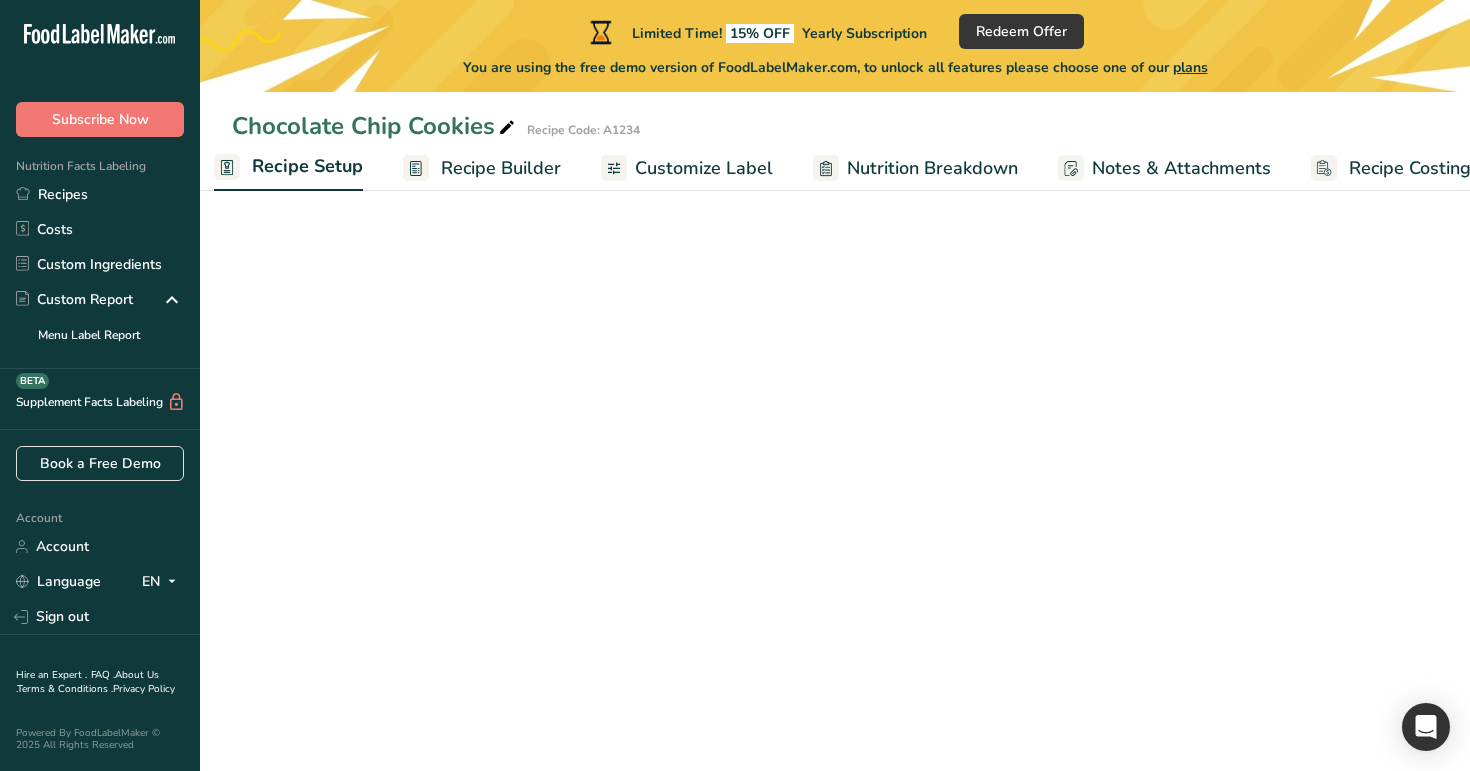 select on "17" 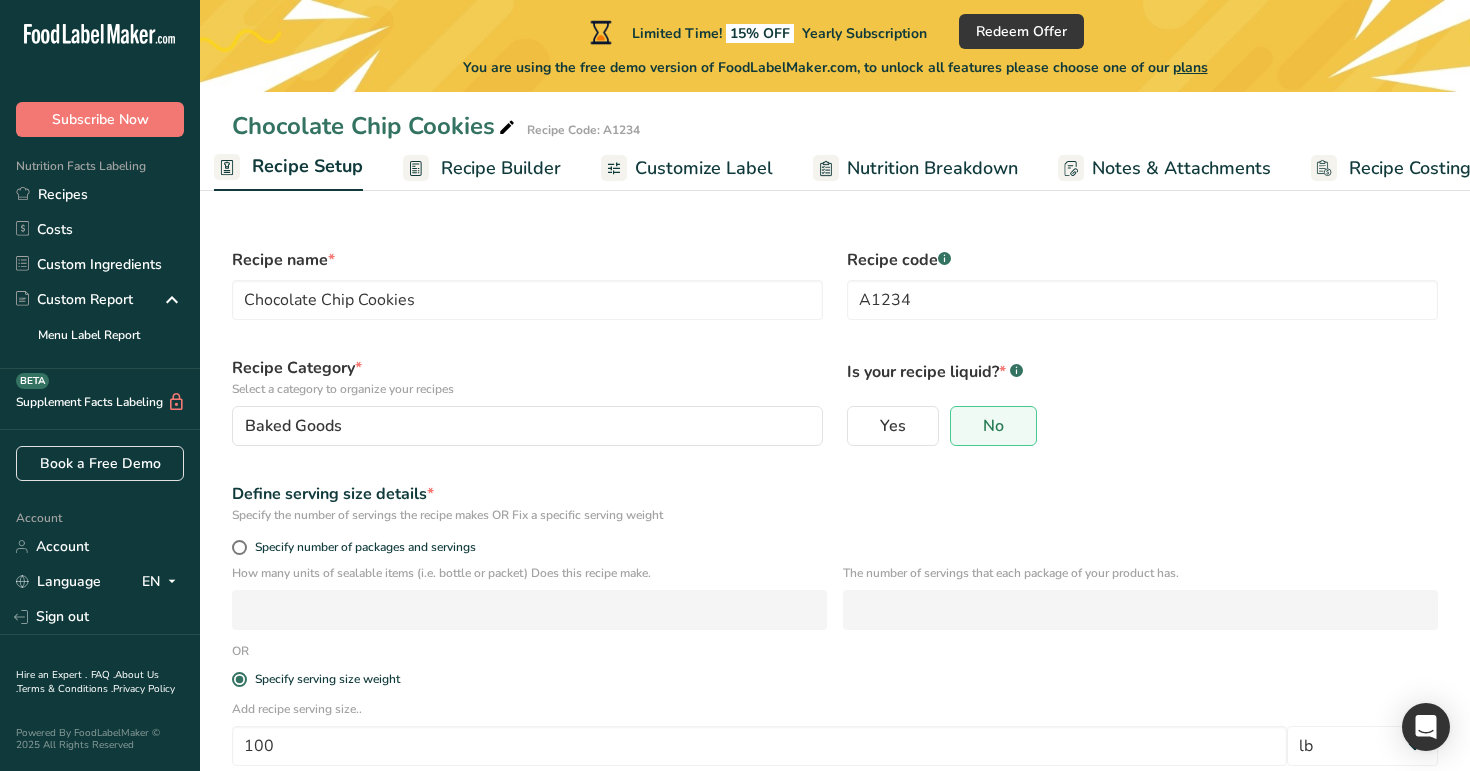 scroll, scrollTop: 0, scrollLeft: 7, axis: horizontal 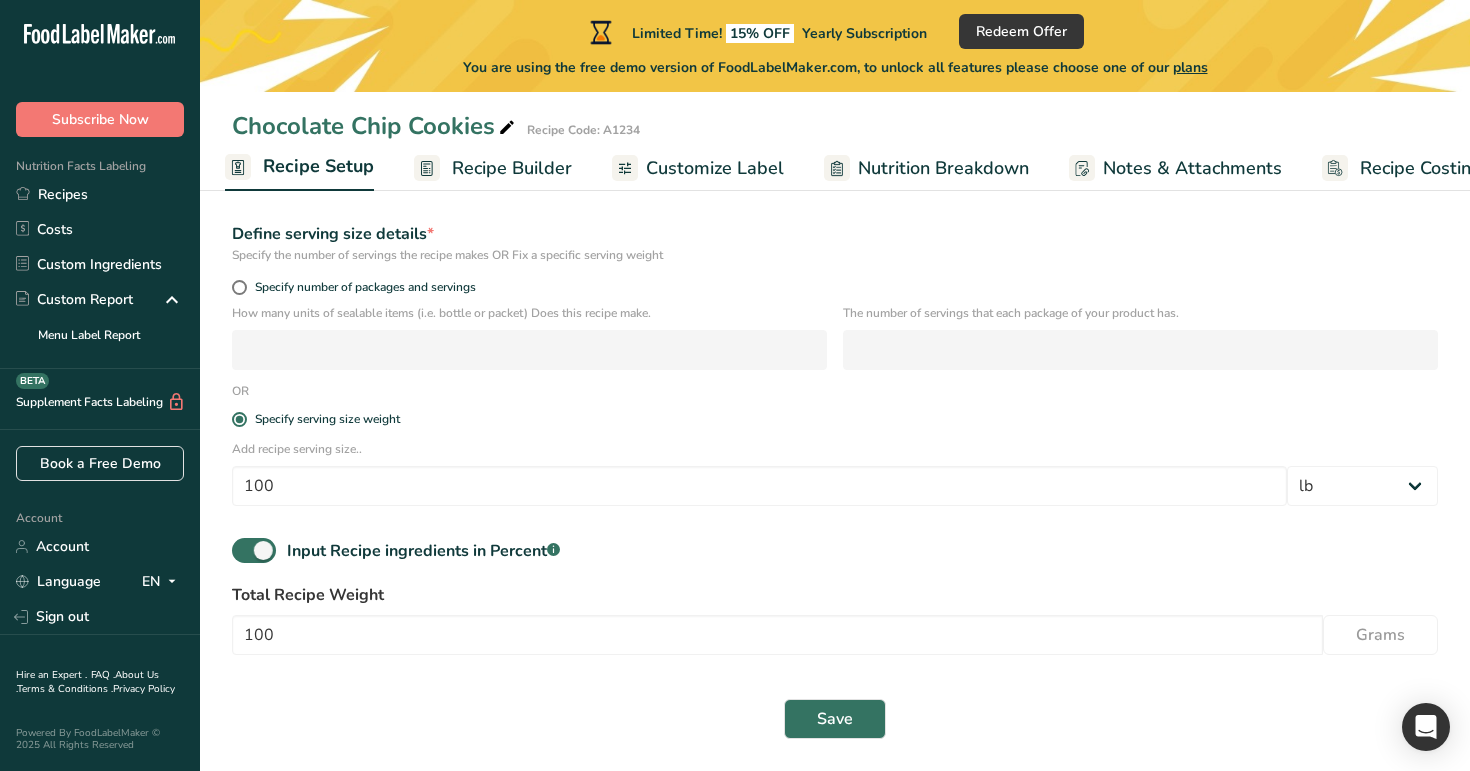 click on "Recipe Builder" at bounding box center (512, 168) 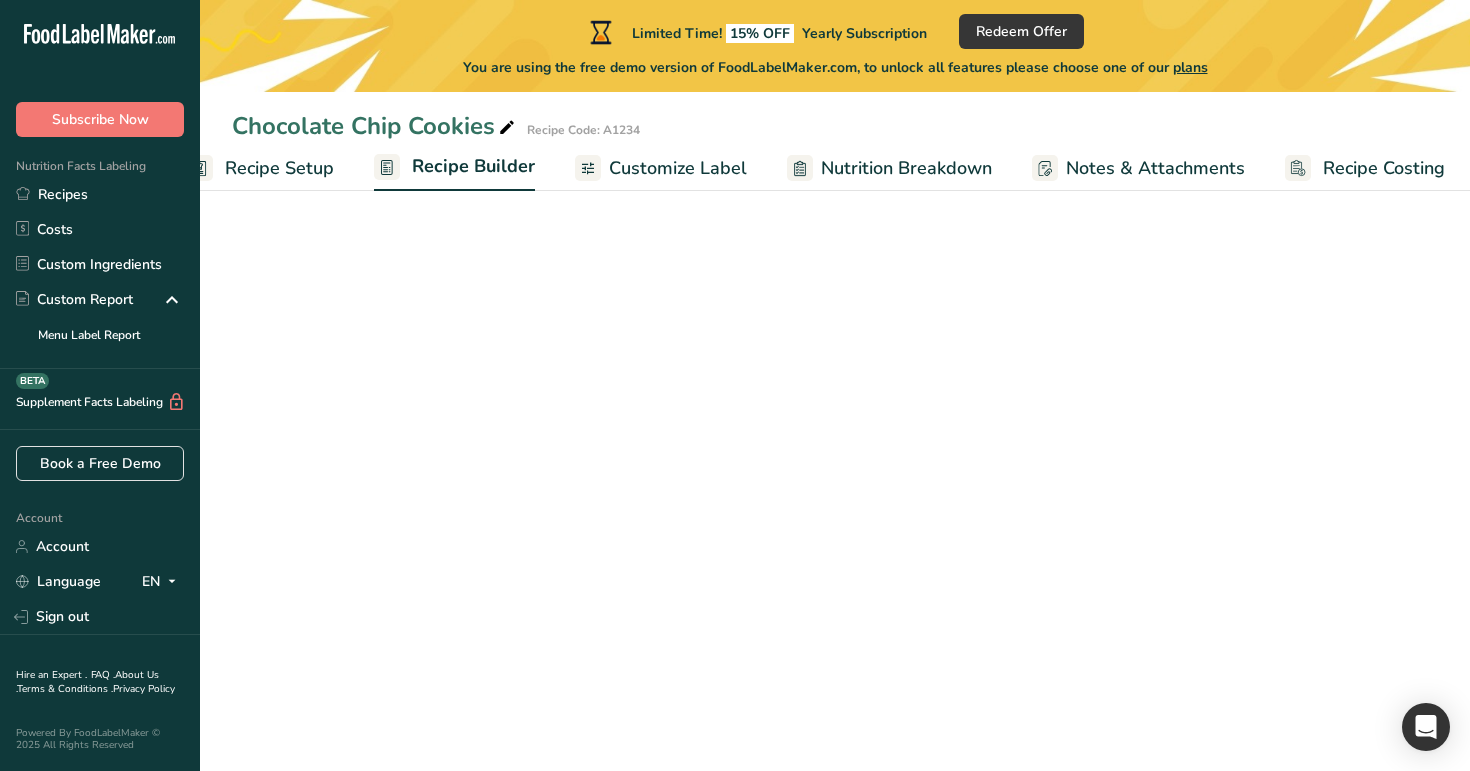 scroll, scrollTop: 0, scrollLeft: 51, axis: horizontal 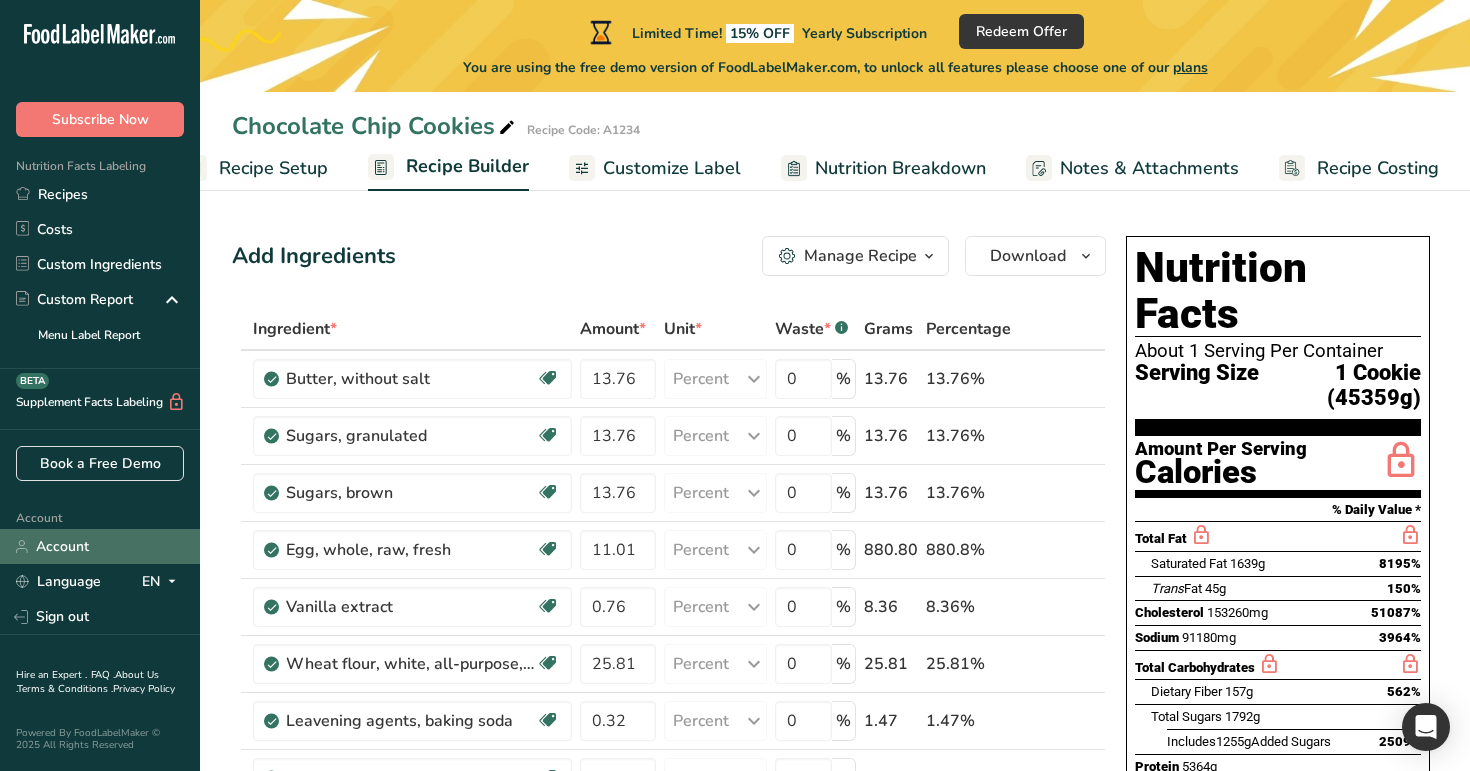 click on "Account" at bounding box center (100, 546) 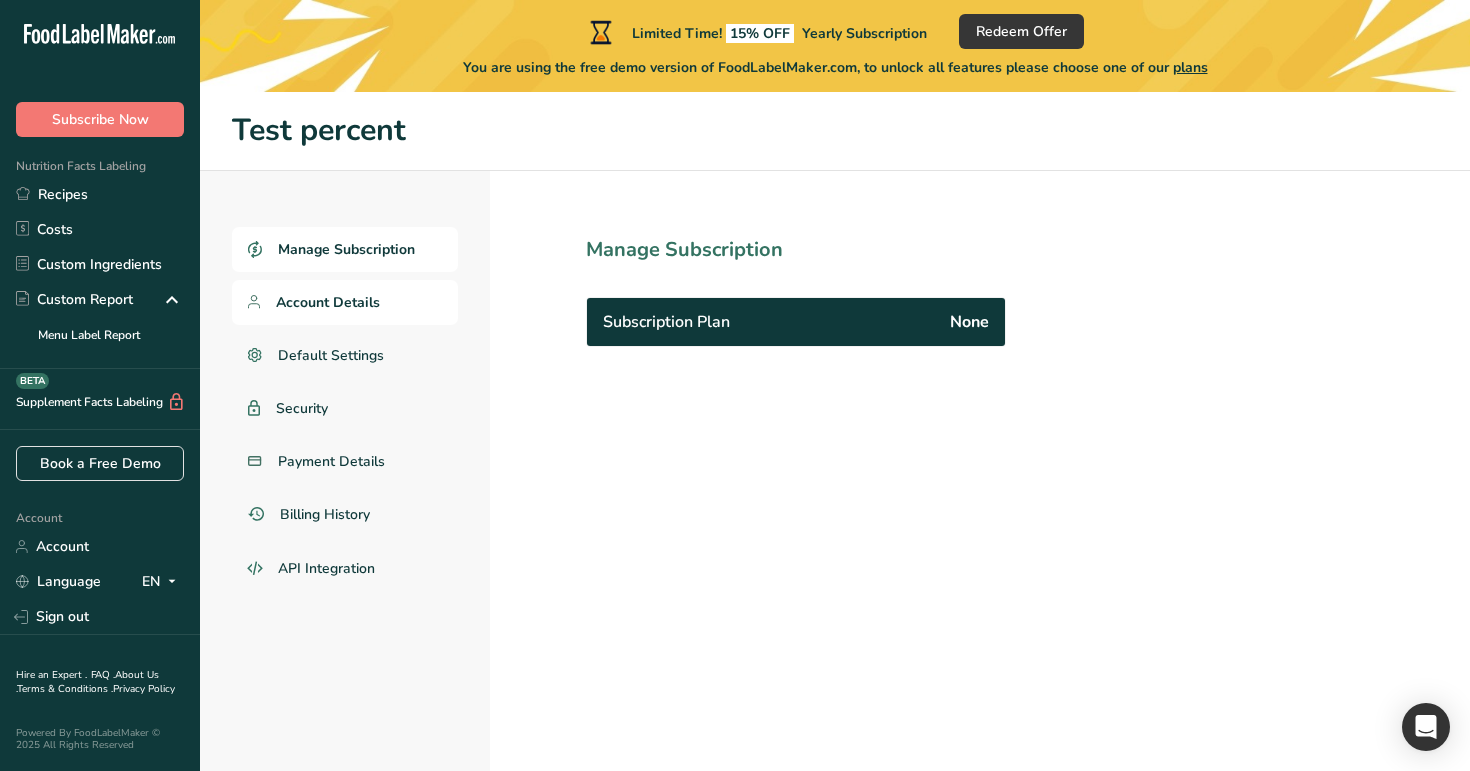 click on "Account Details" at bounding box center (328, 302) 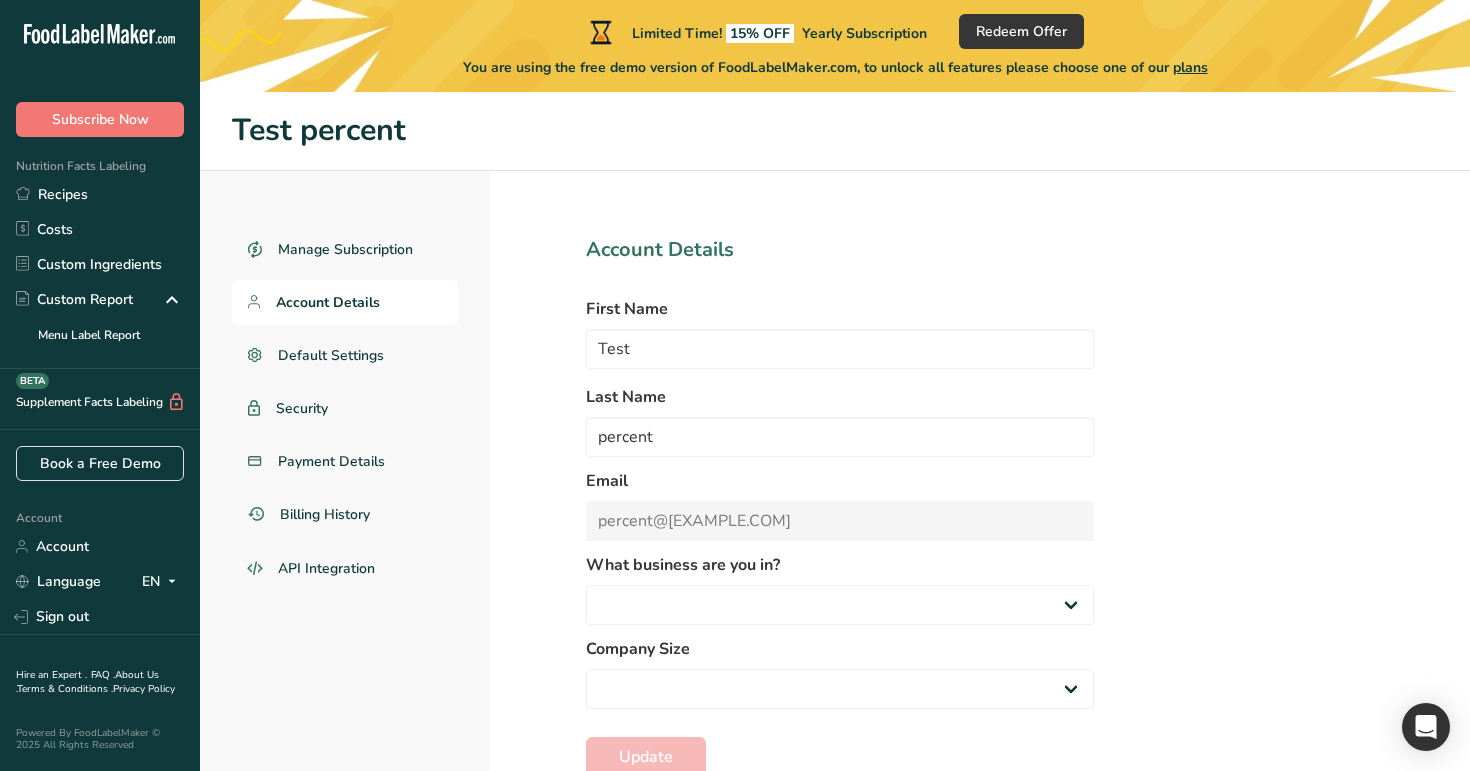 select on "3" 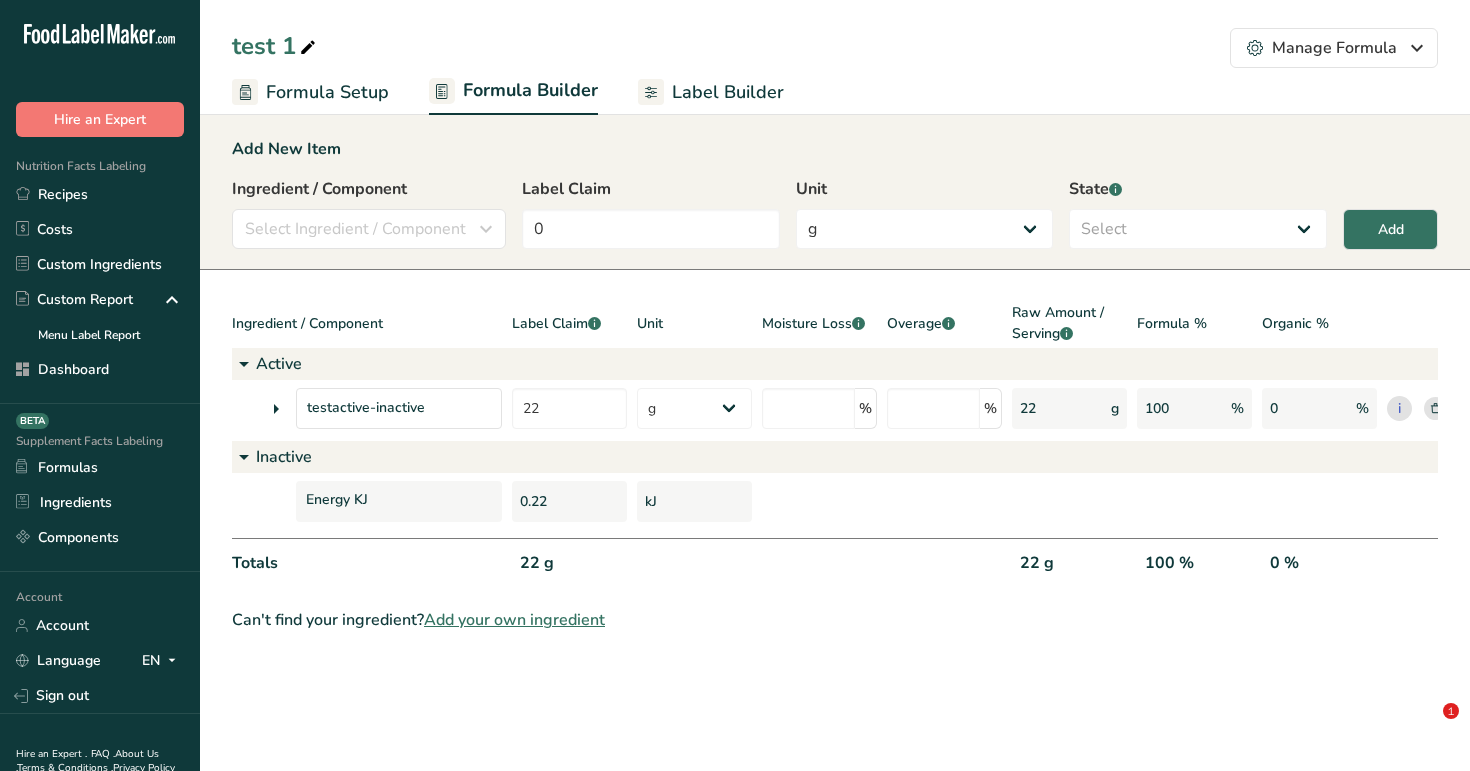 scroll, scrollTop: 0, scrollLeft: 0, axis: both 